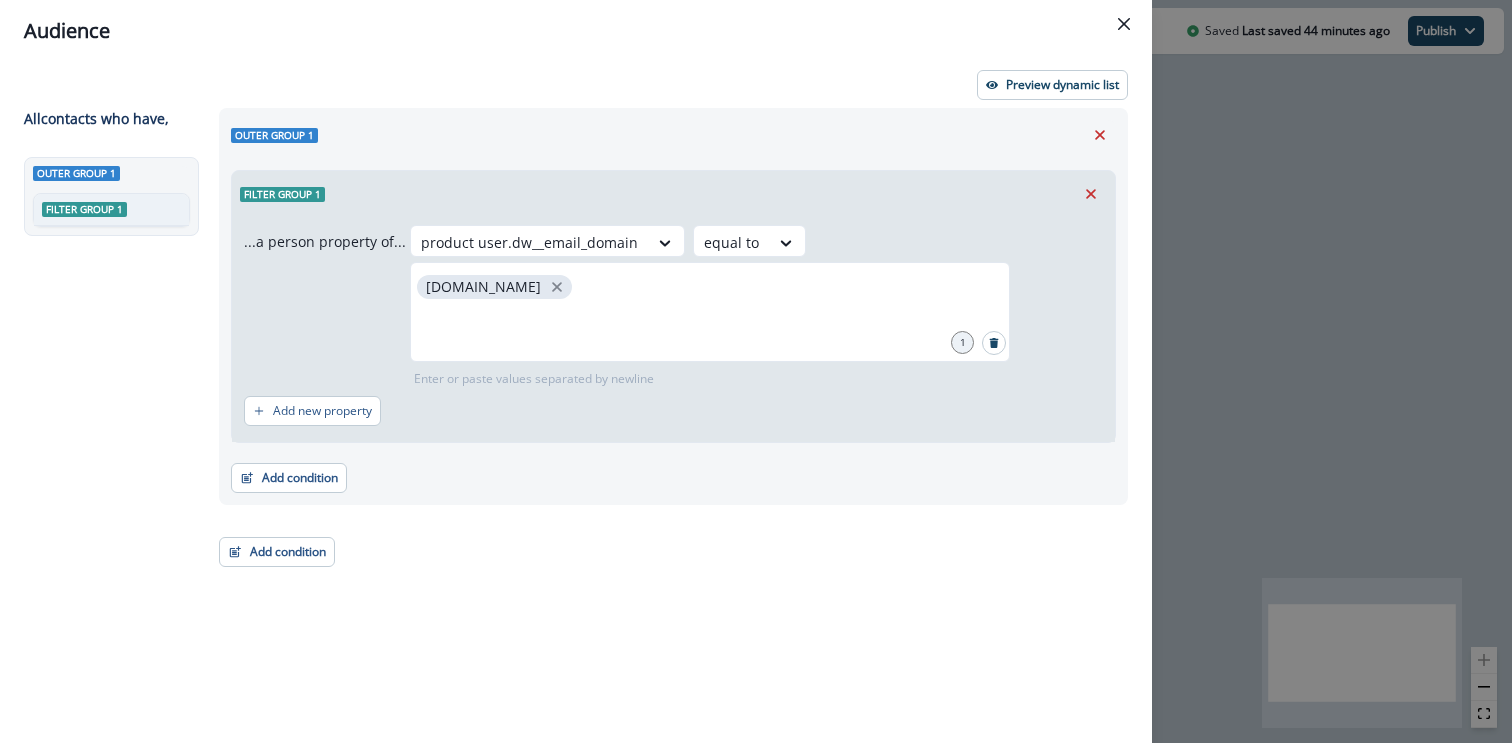 scroll, scrollTop: 0, scrollLeft: 0, axis: both 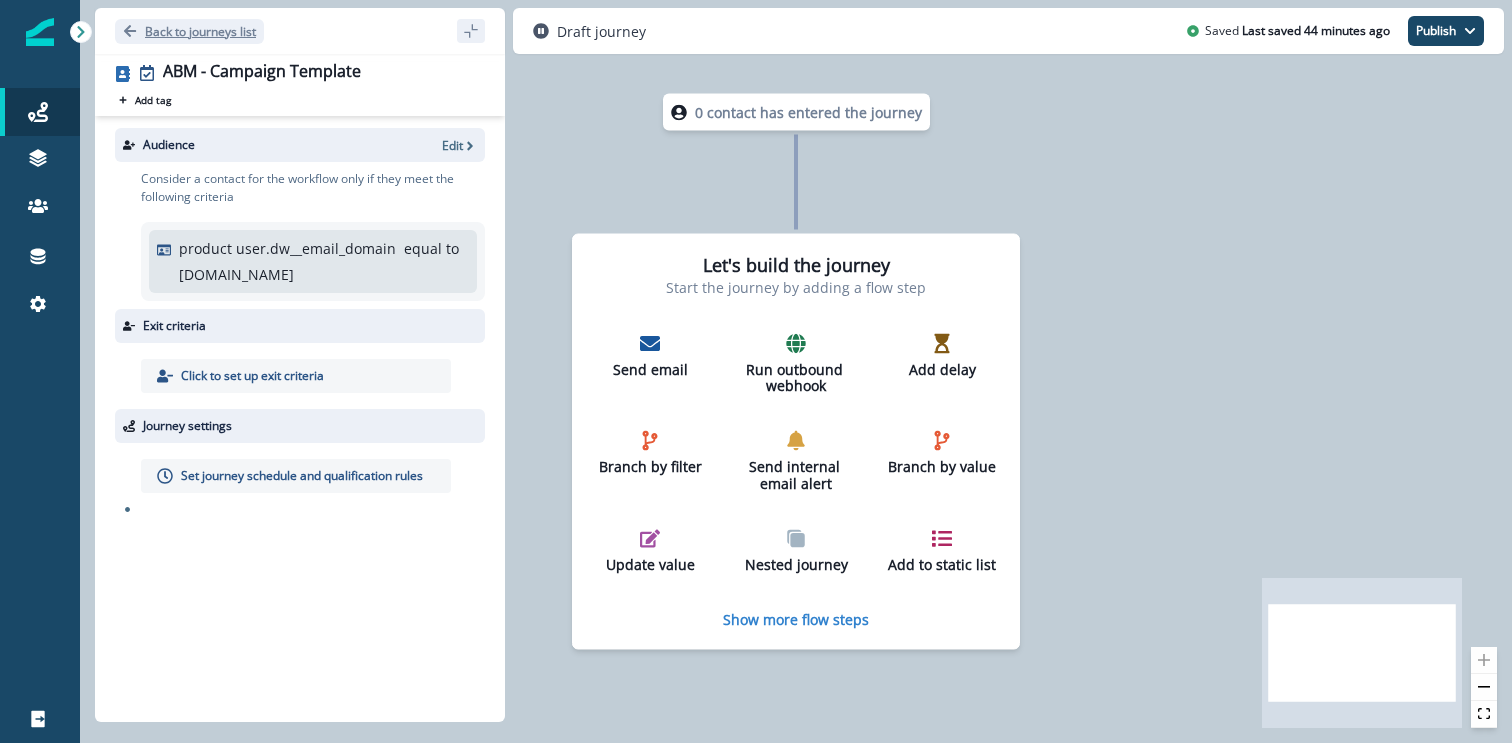 click on "Back to journeys list" at bounding box center [200, 31] 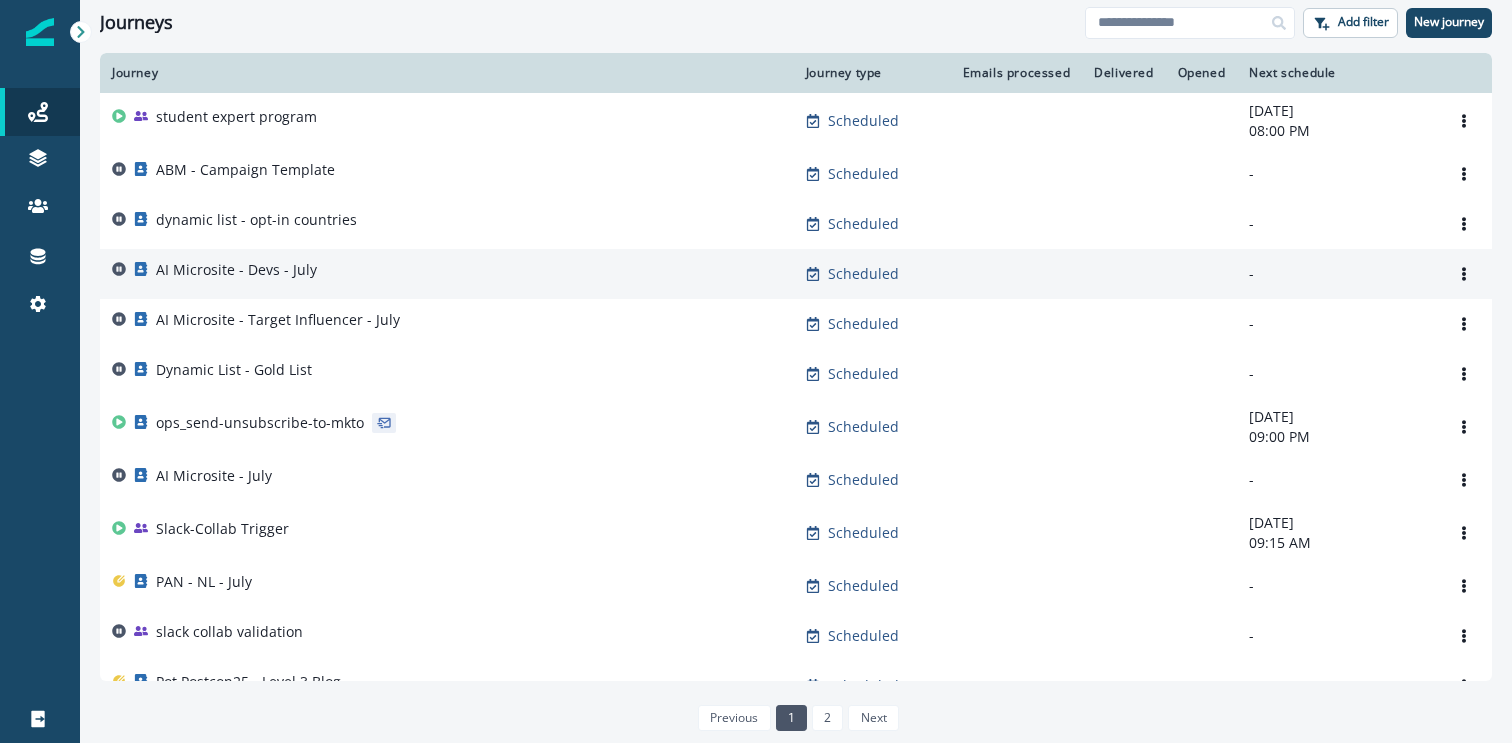 click on "AI Microsite - Devs - July" at bounding box center [236, 270] 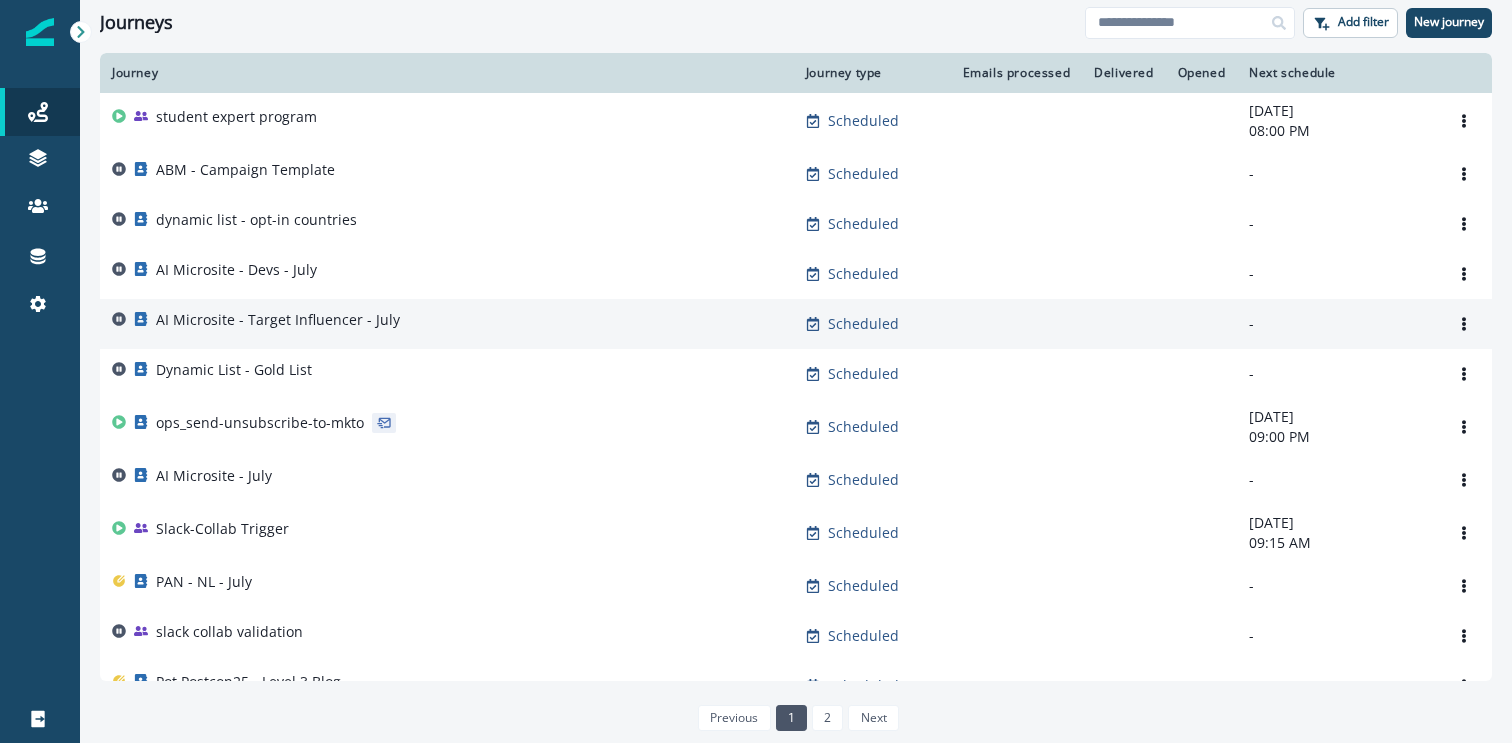 click on "AI Microsite - Target Influencer - July" at bounding box center [278, 320] 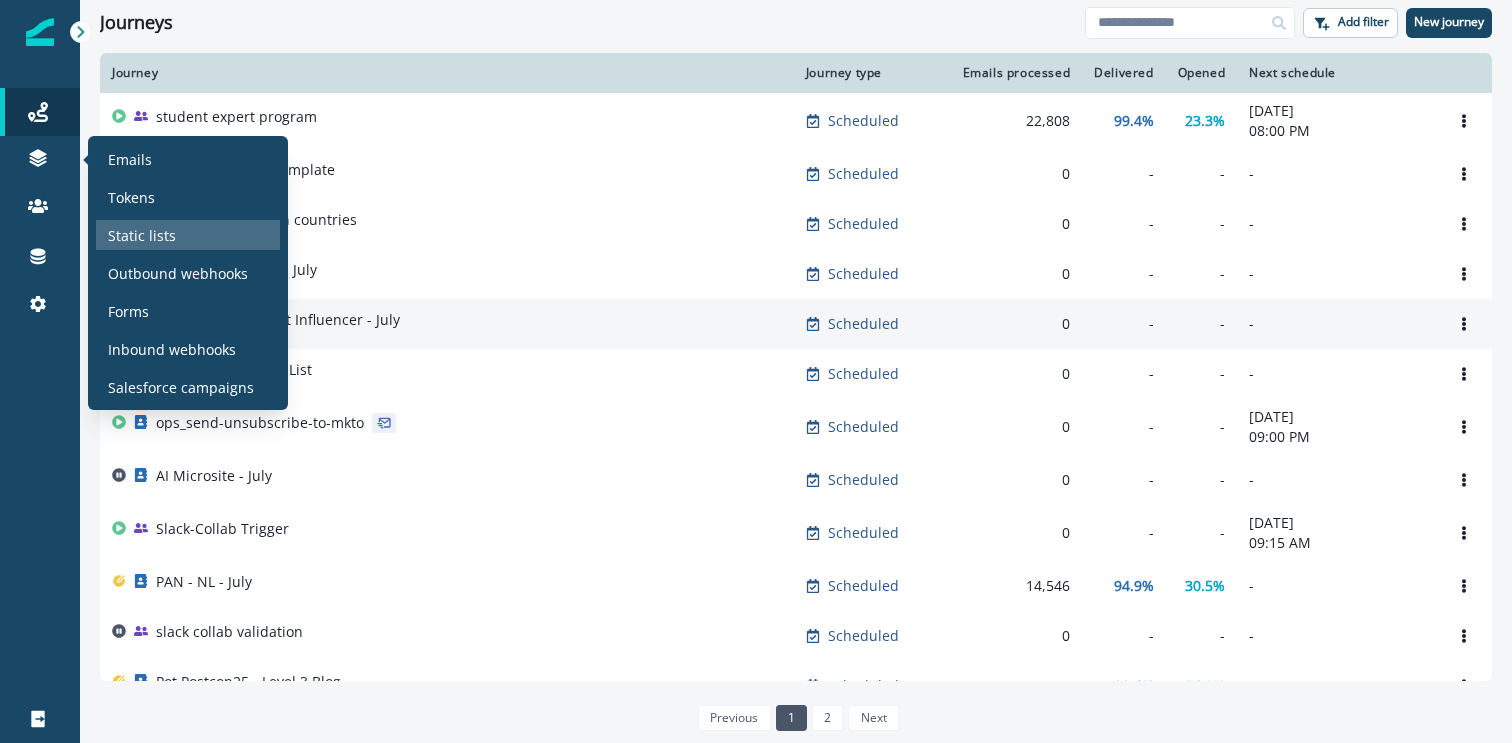 click on "Static lists" at bounding box center [142, 235] 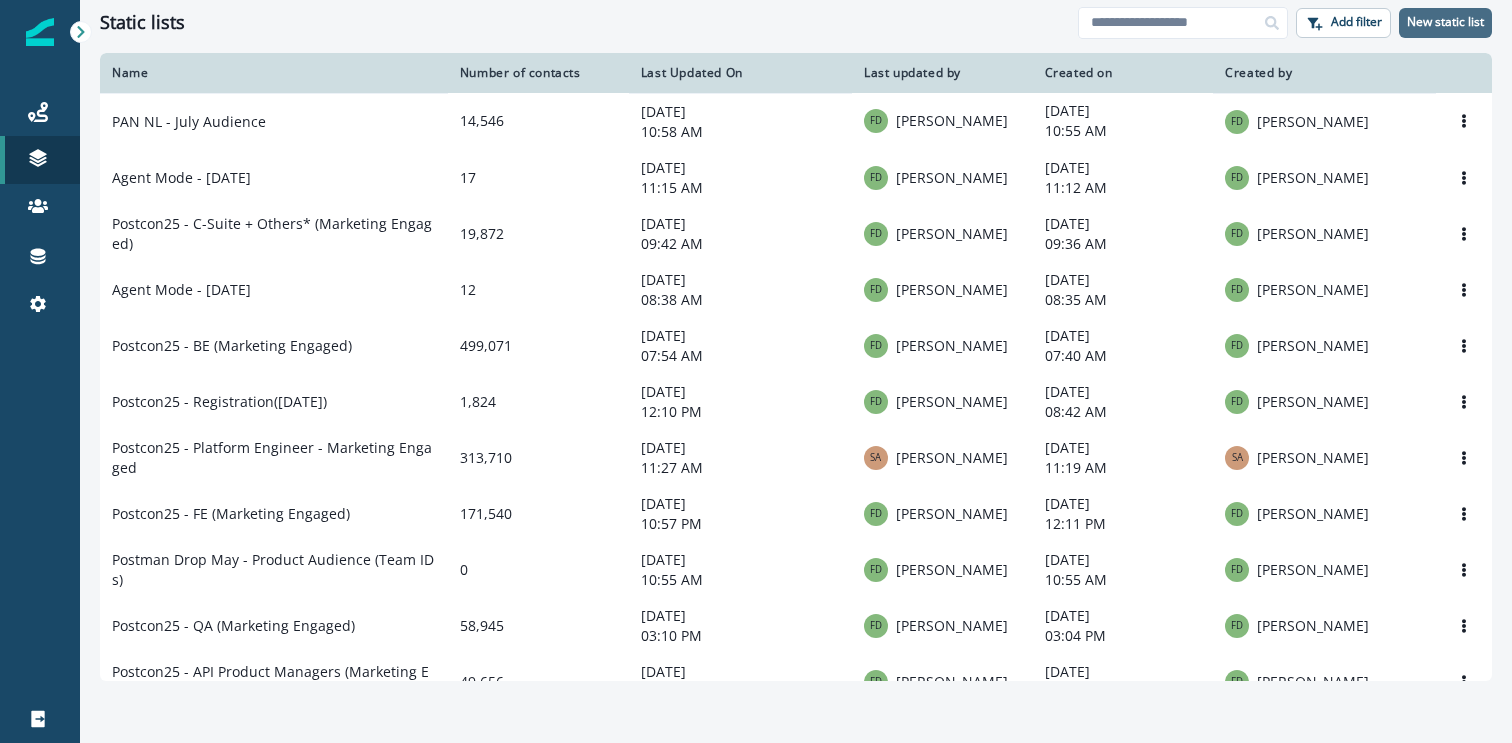 click on "New static list" at bounding box center [1445, 22] 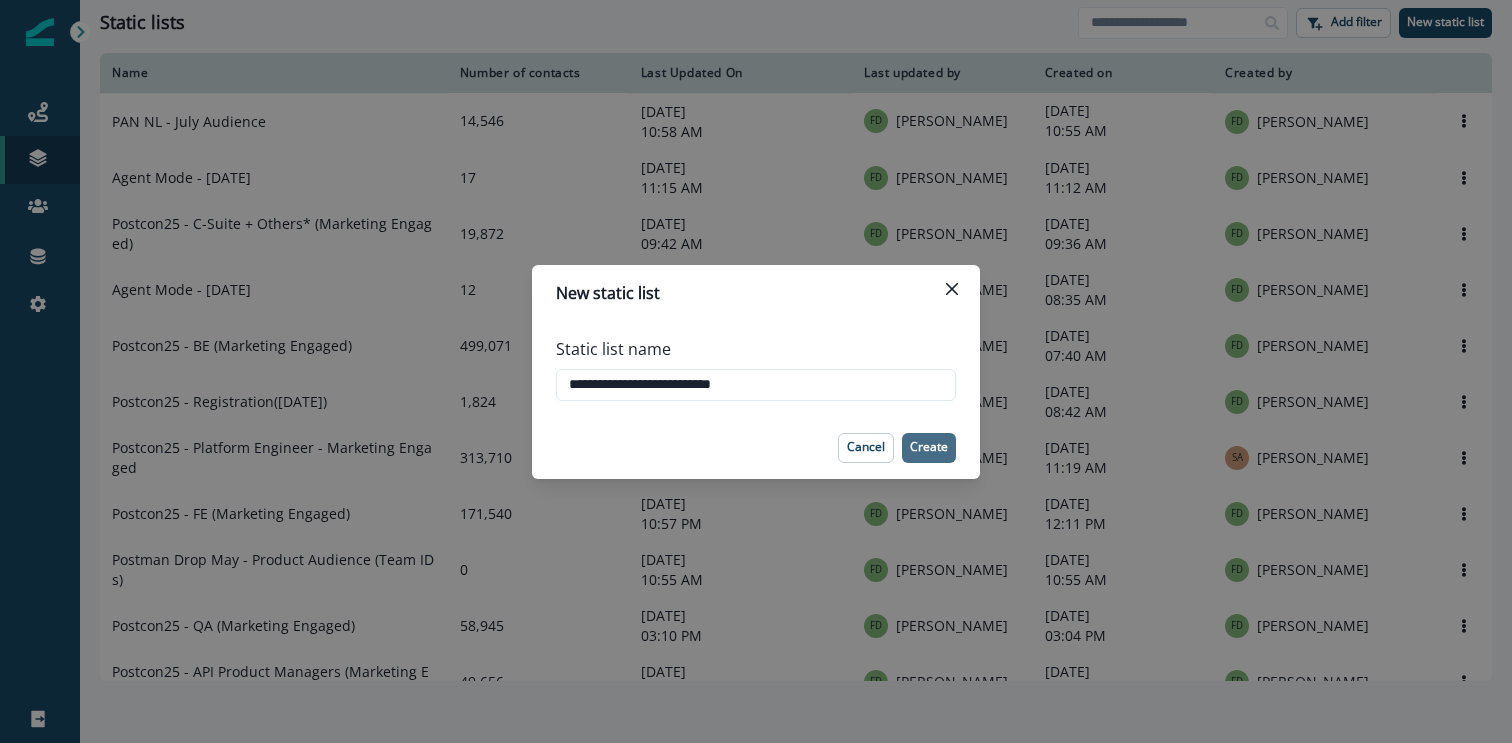 type on "**********" 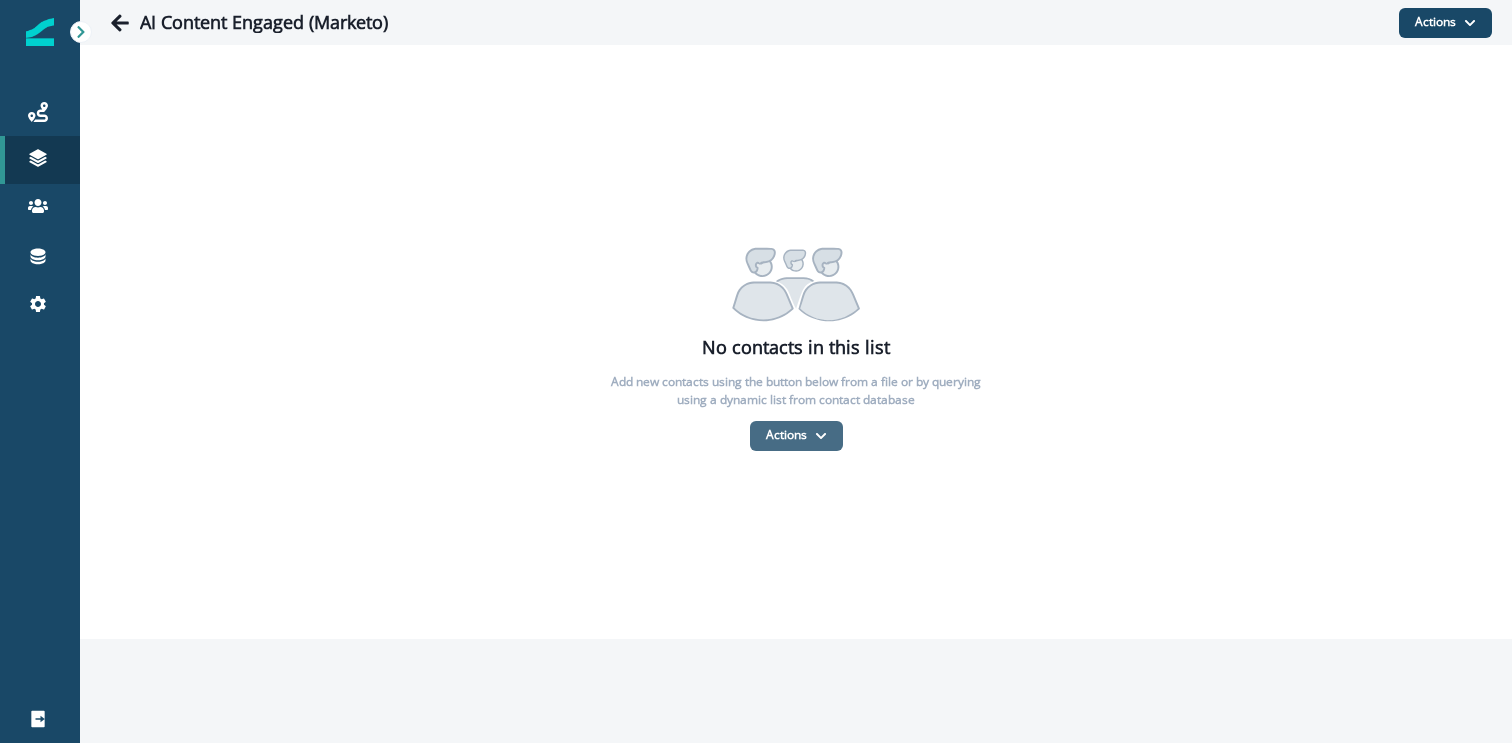 click on "Actions" at bounding box center [796, 436] 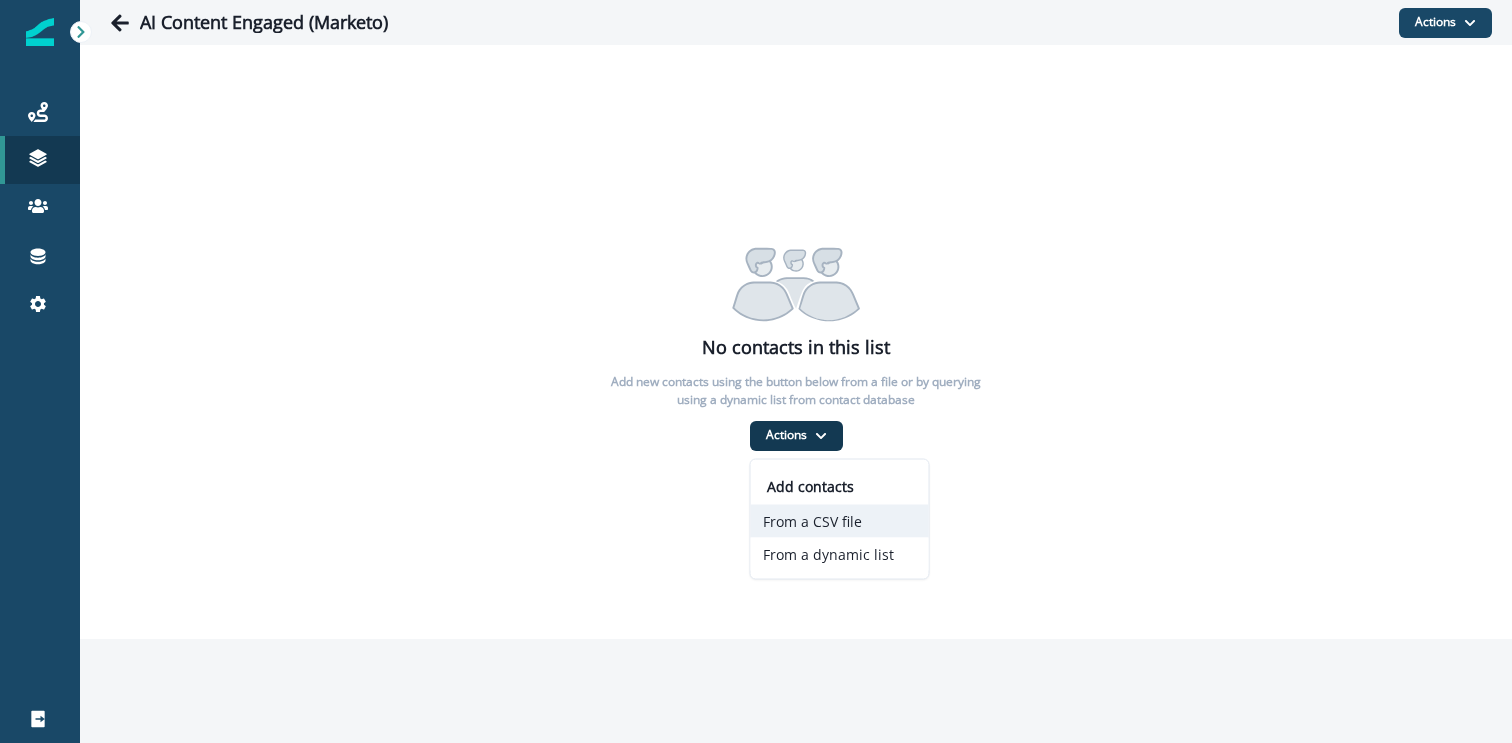 click on "From a CSV file" at bounding box center [840, 521] 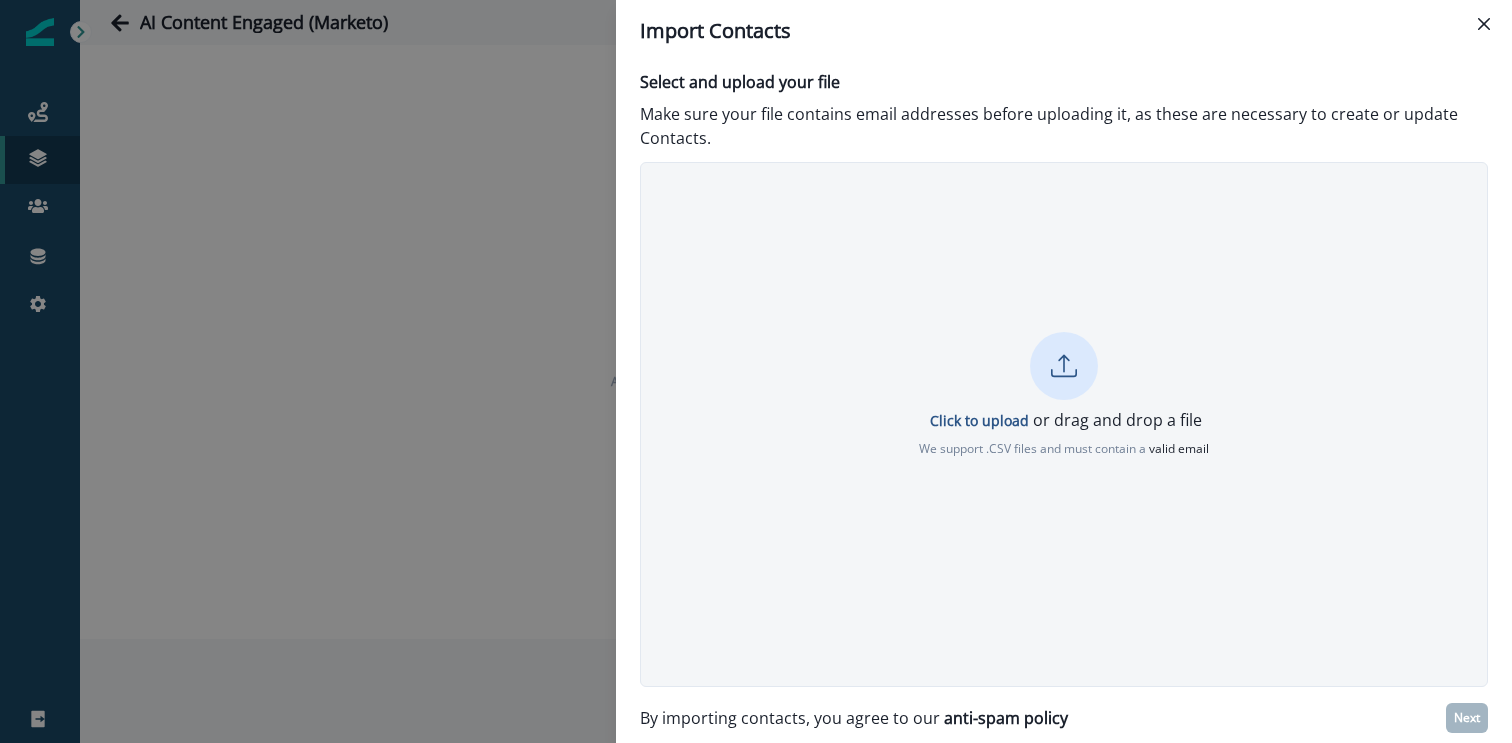 click on "Click to upload or drag and drop a file We support .CSV files and must contain a   valid email" at bounding box center (1064, 395) 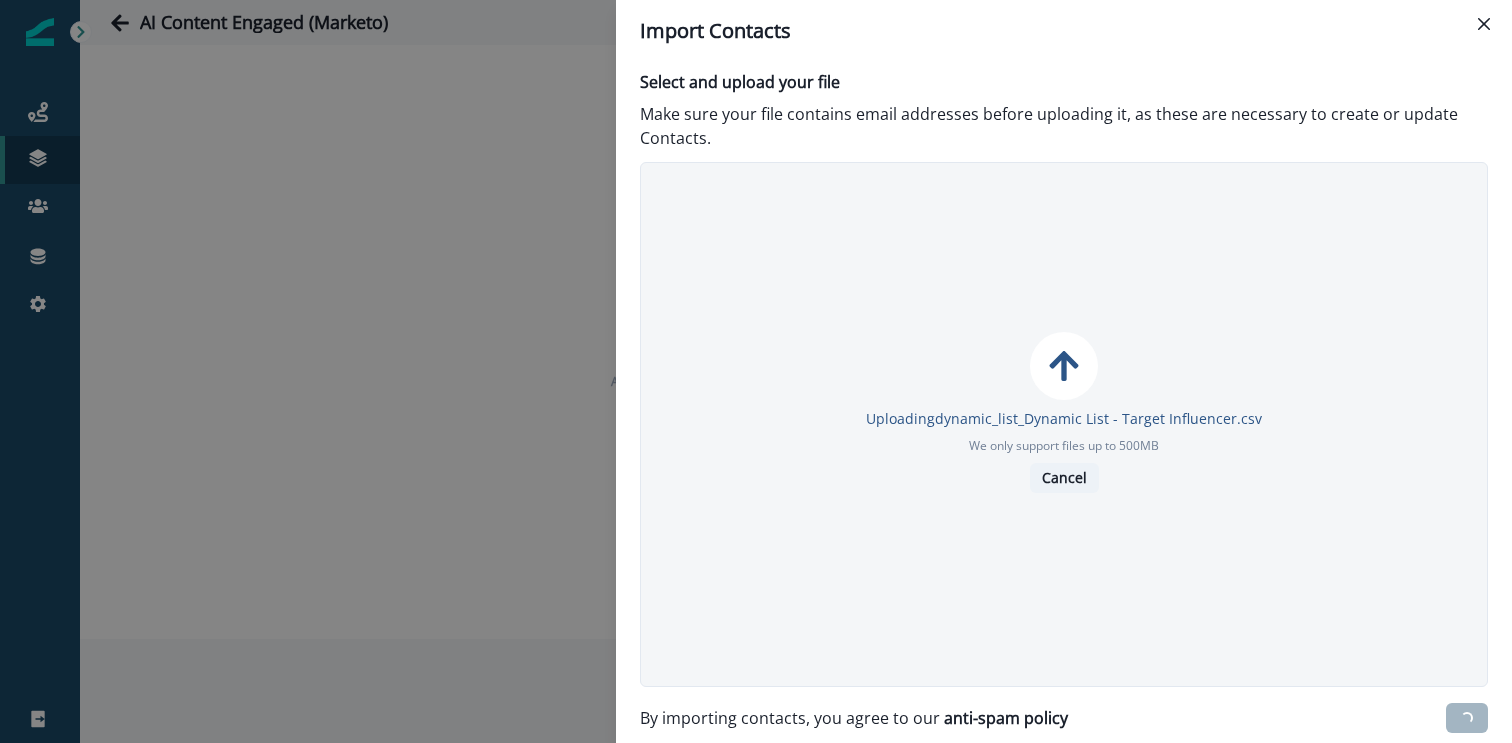 click on "Cancel" at bounding box center (1064, 478) 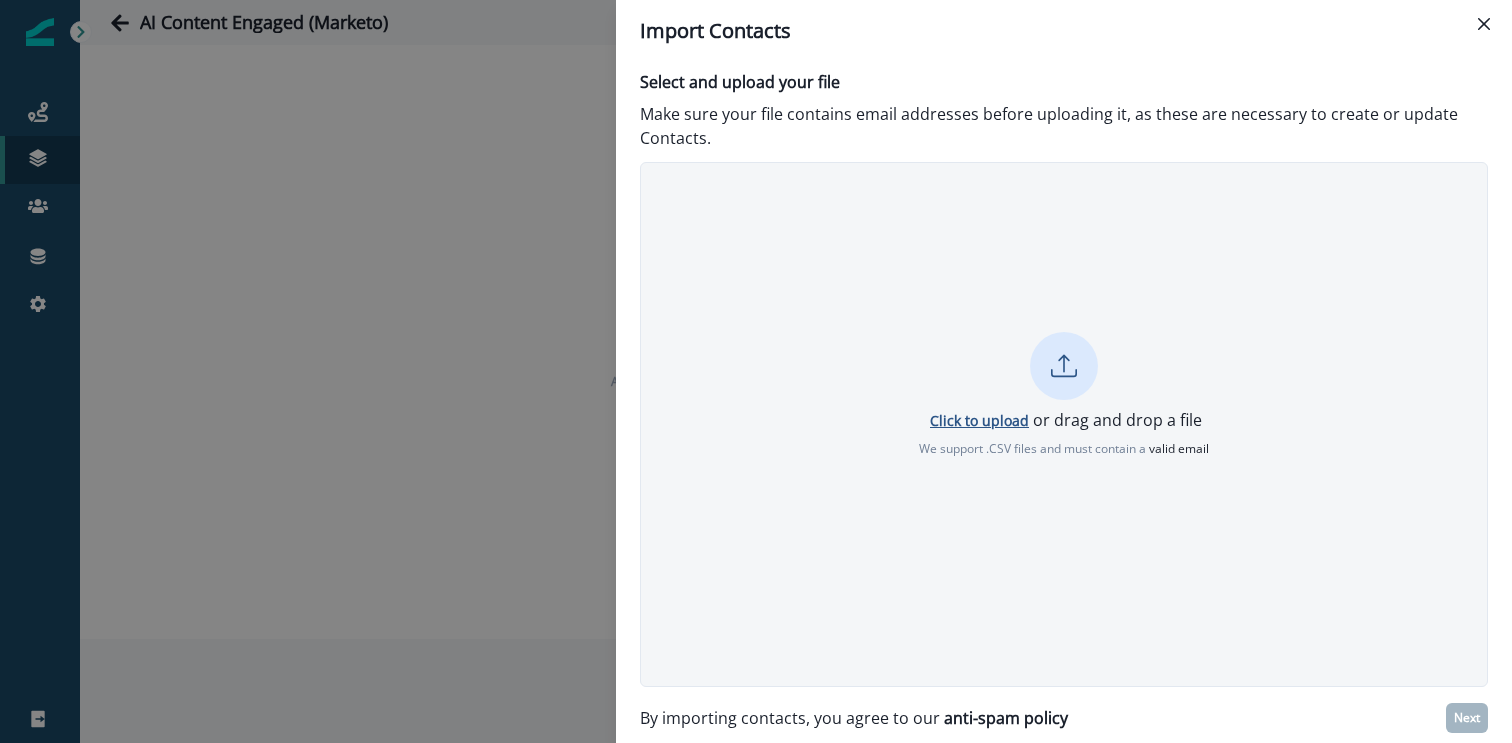 click on "Click to upload" at bounding box center [979, 420] 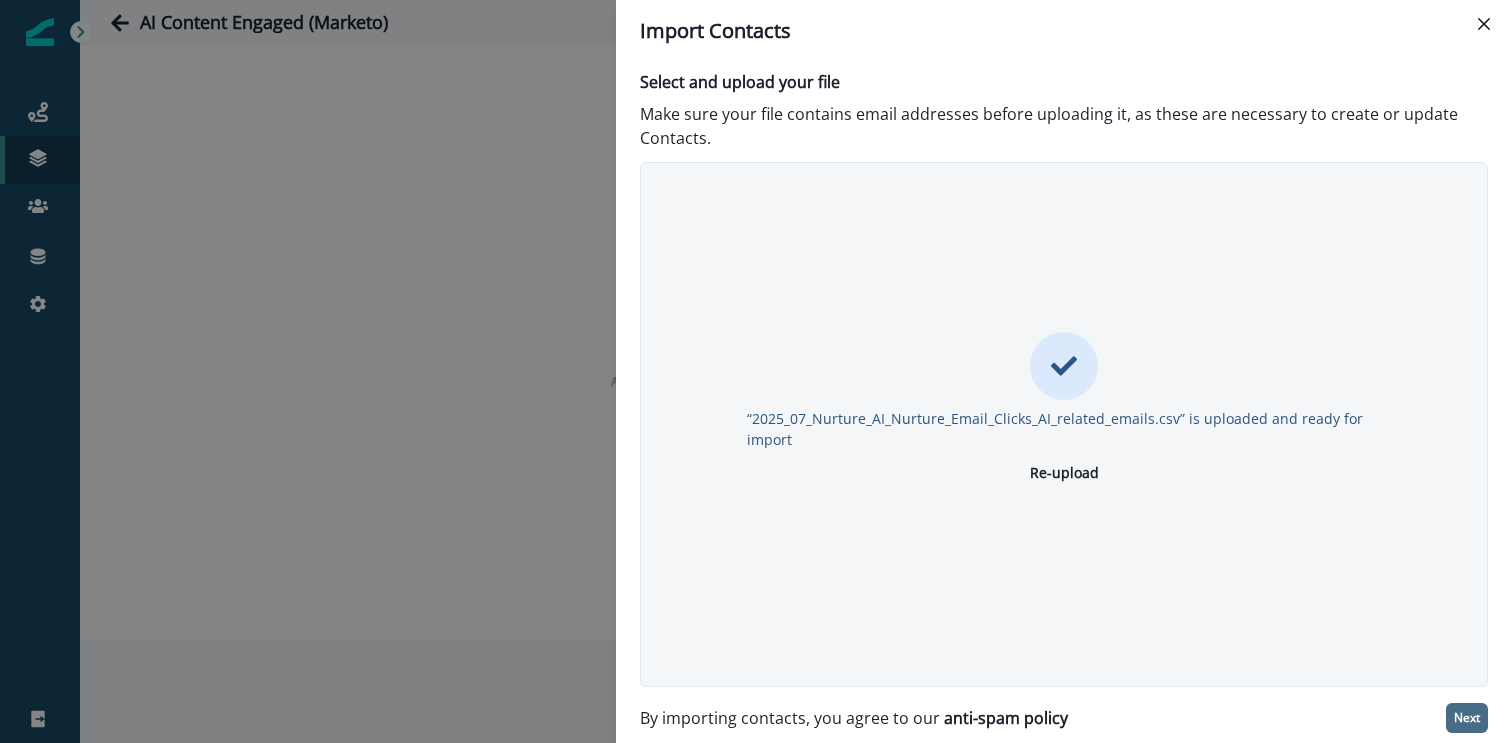 click on "Next" at bounding box center [1467, 718] 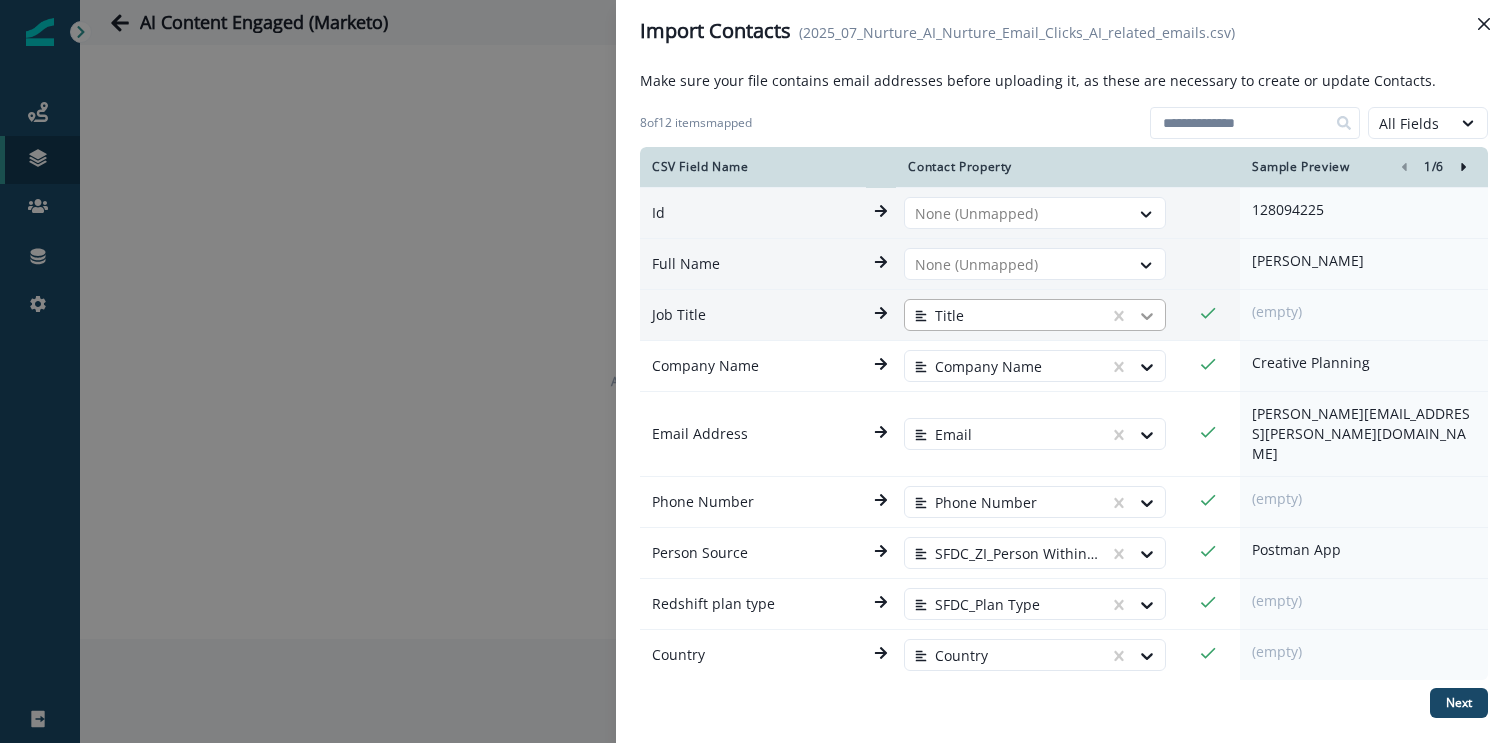 click 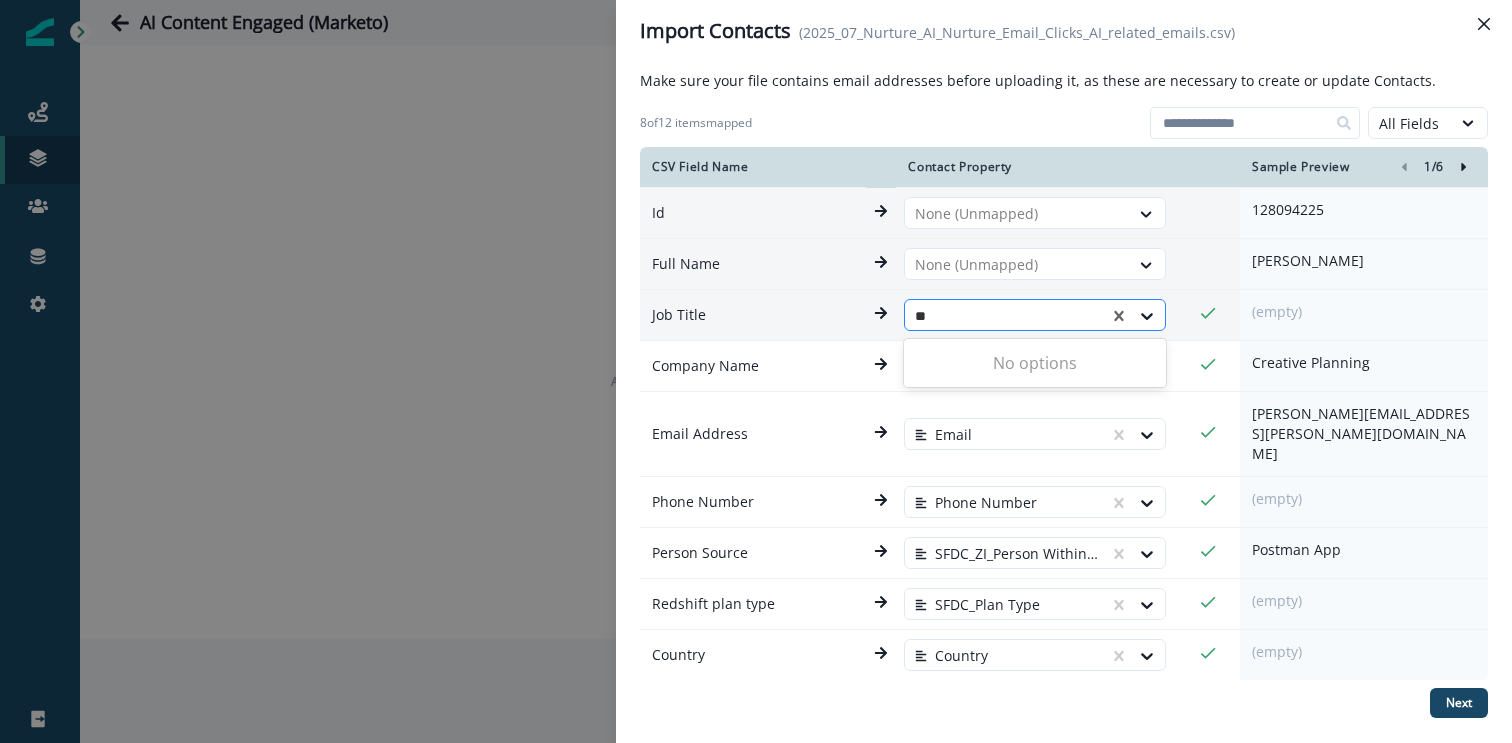 type on "*" 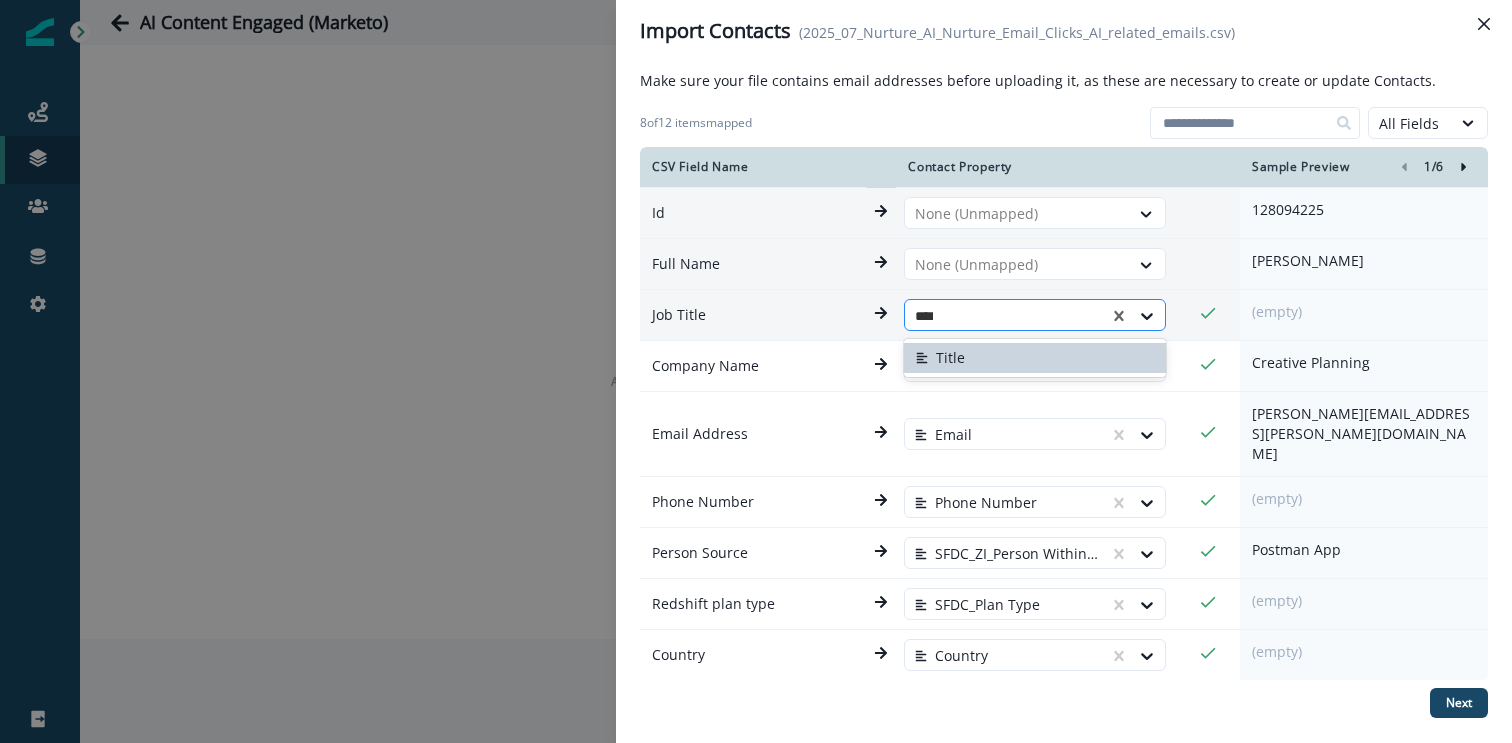 type on "*****" 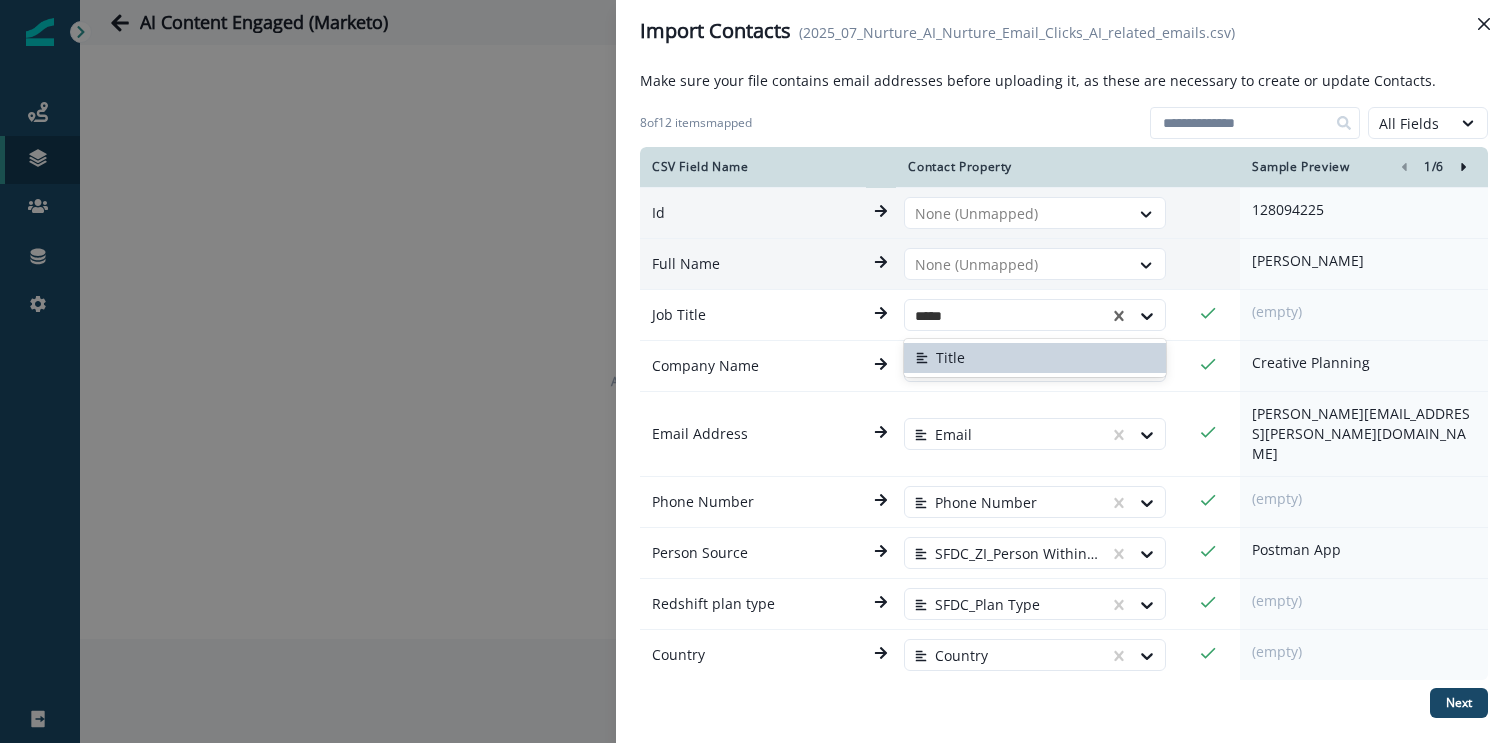 click on "Title" at bounding box center [1035, 358] 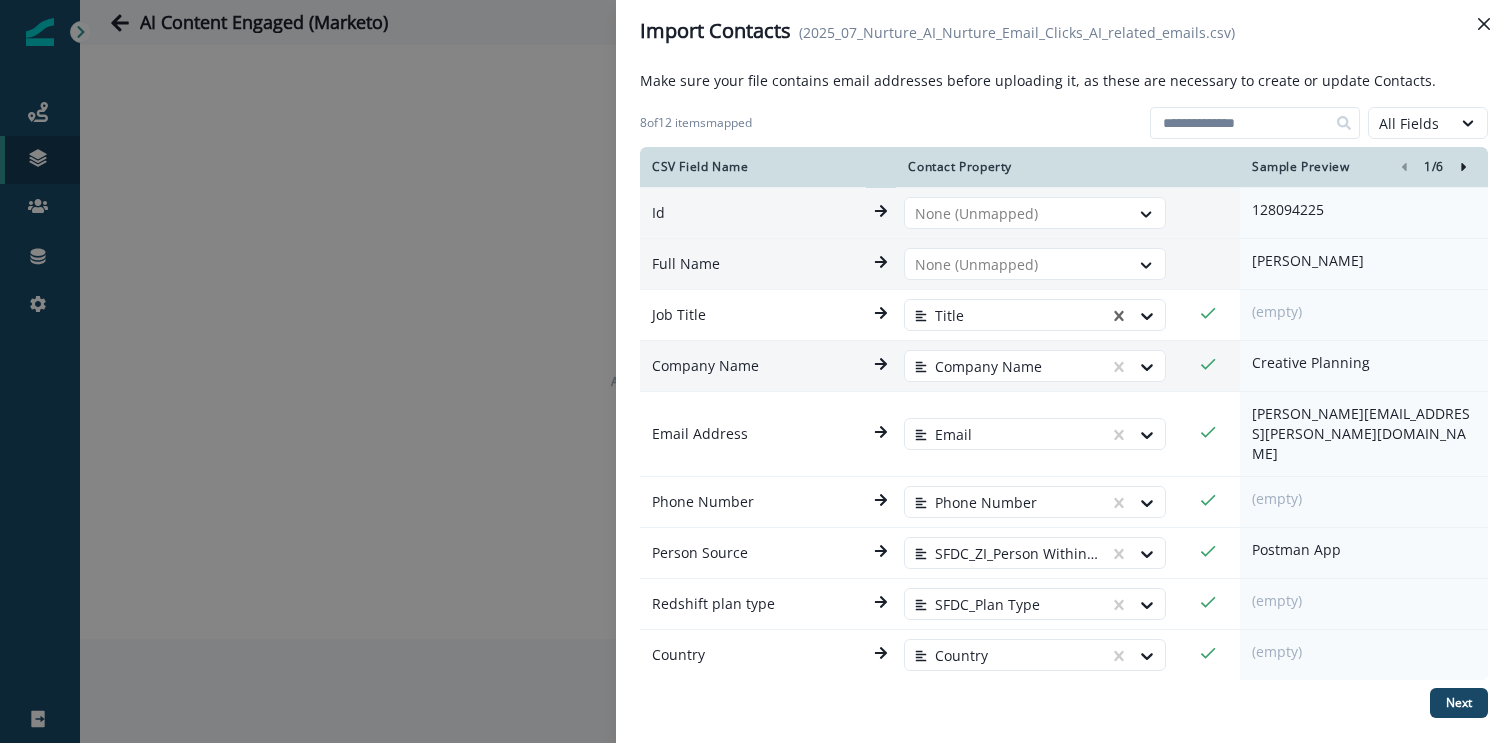 click on "Company Name" at bounding box center [753, 366] 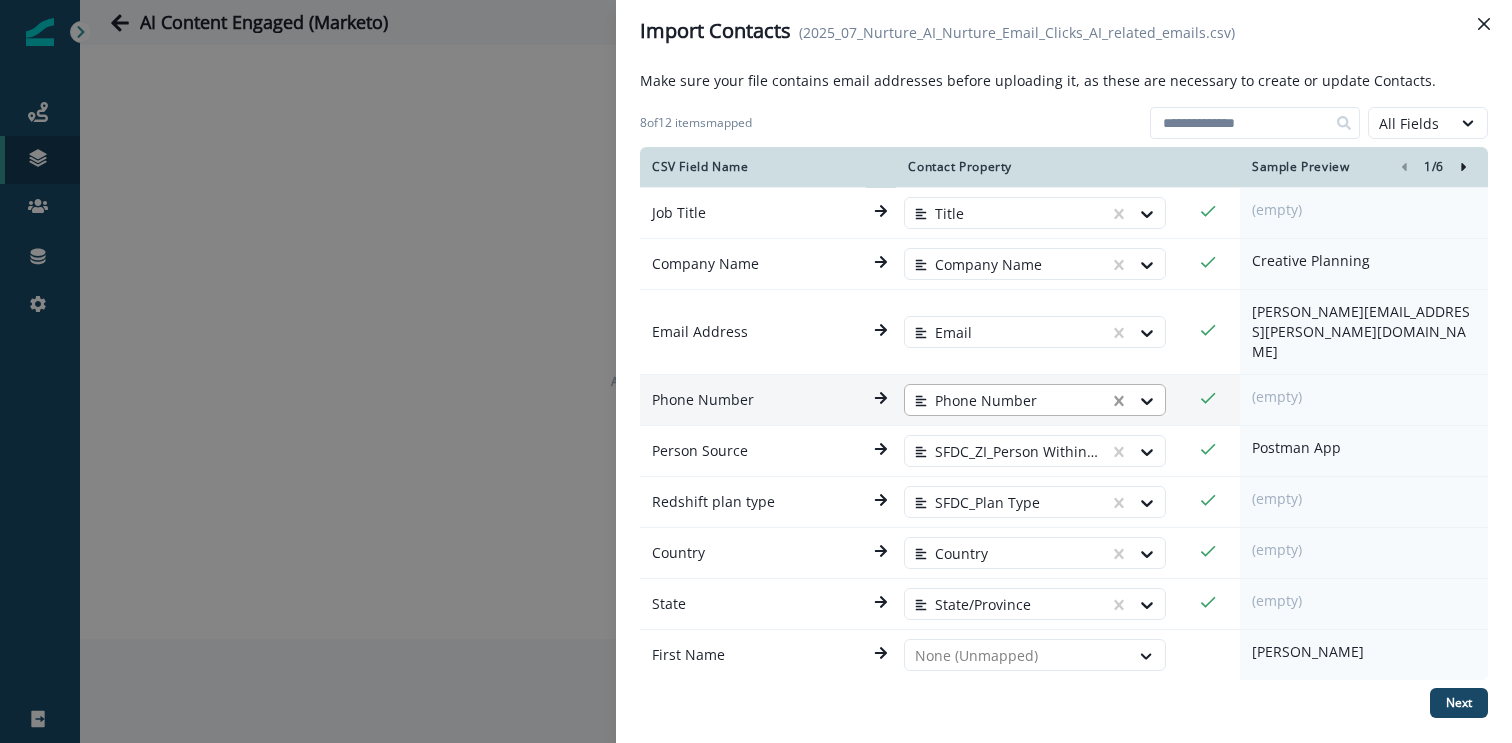 scroll, scrollTop: 120, scrollLeft: 0, axis: vertical 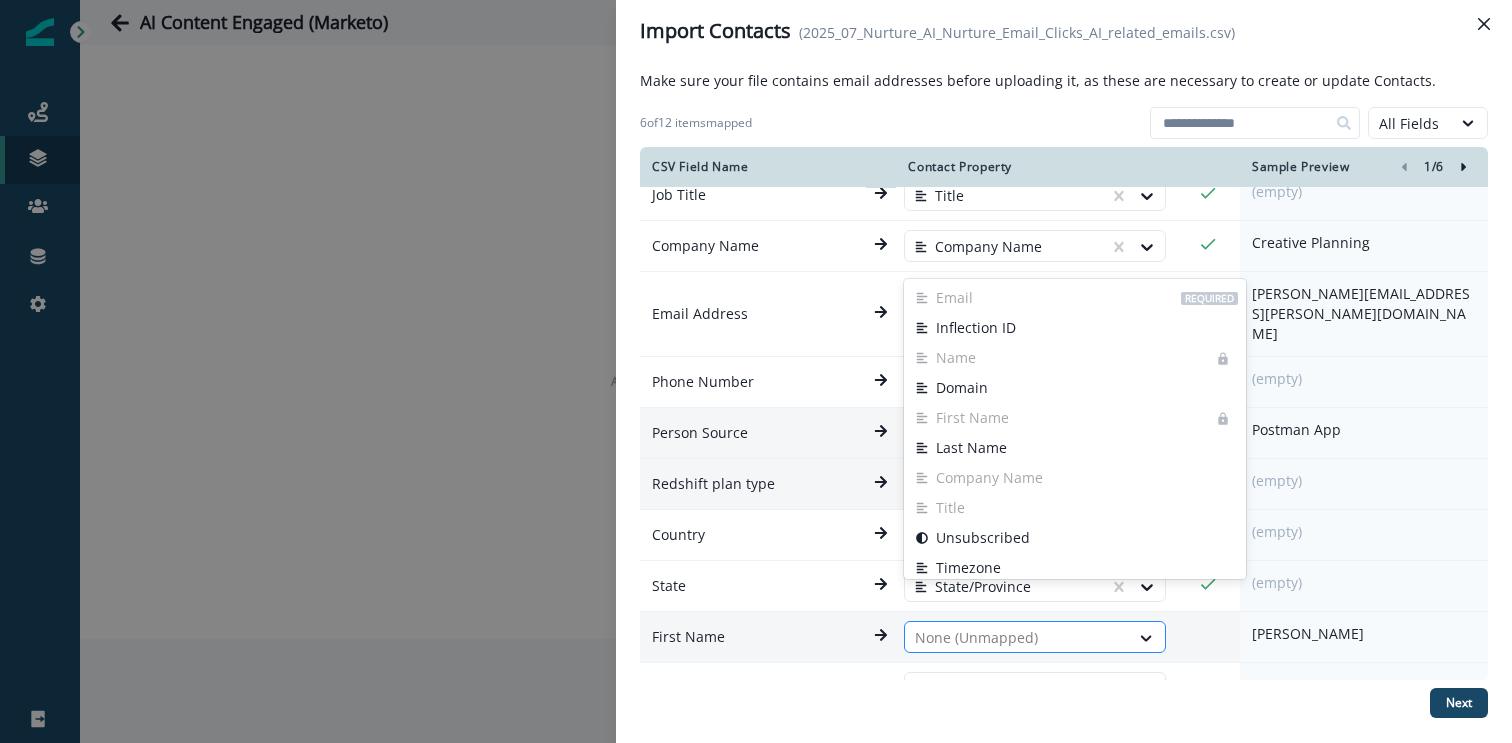 click at bounding box center [1017, 638] 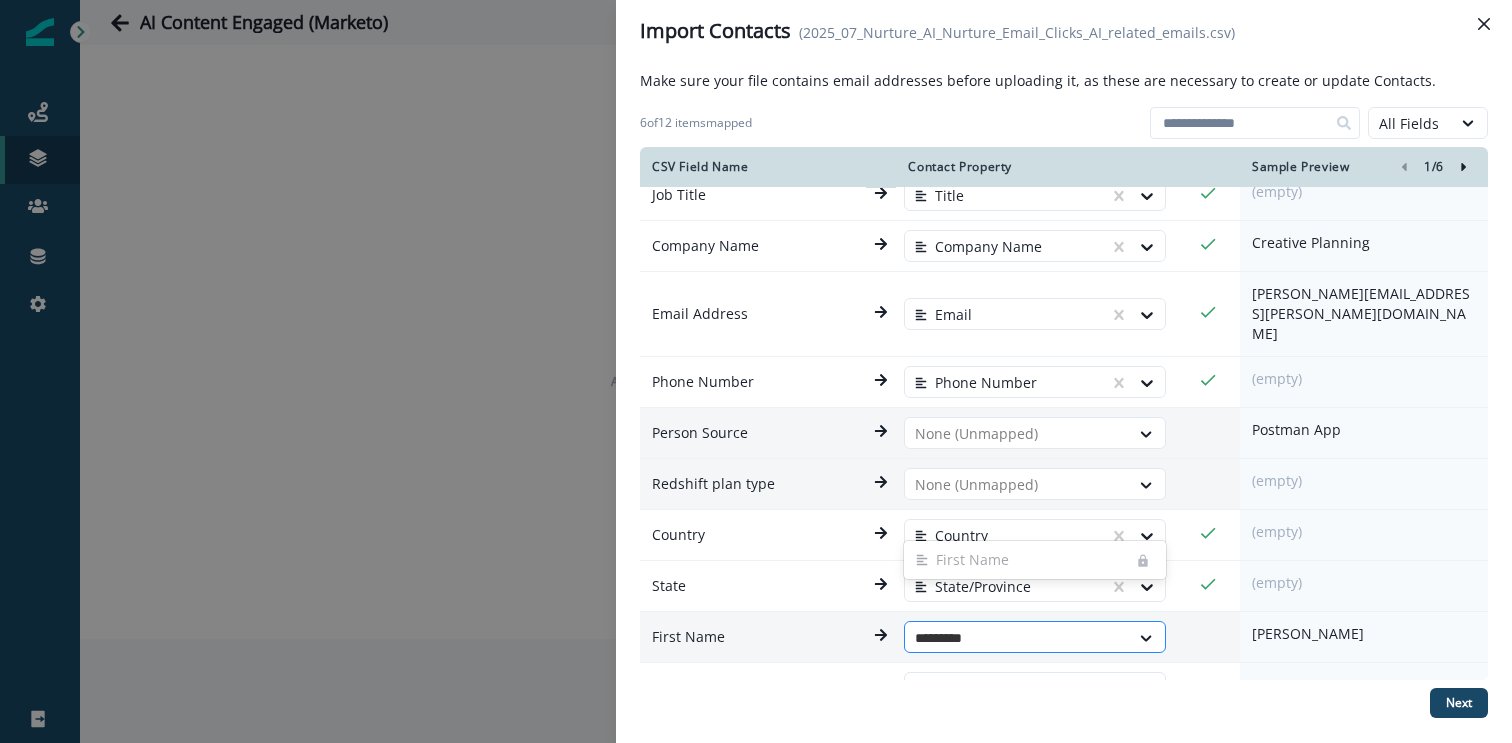 type on "**********" 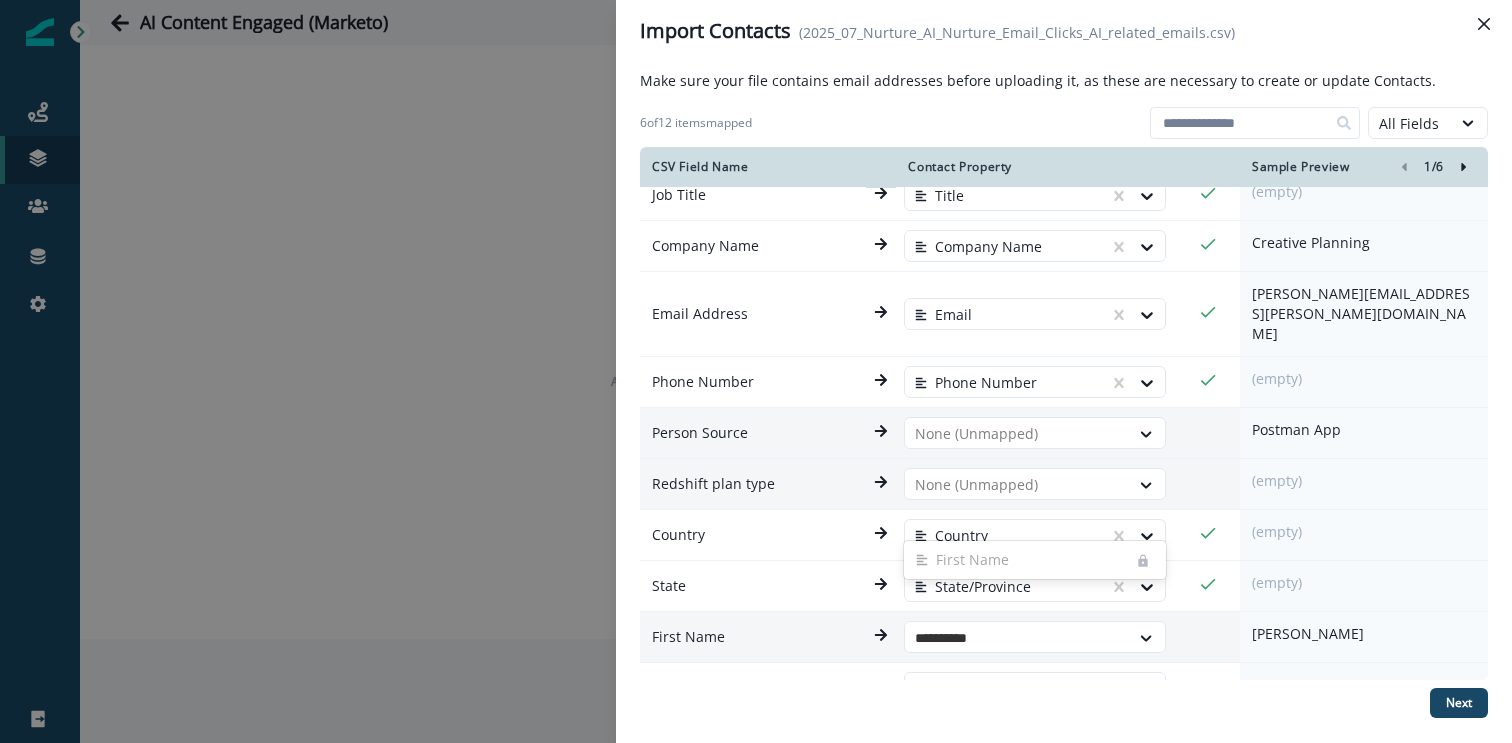 type 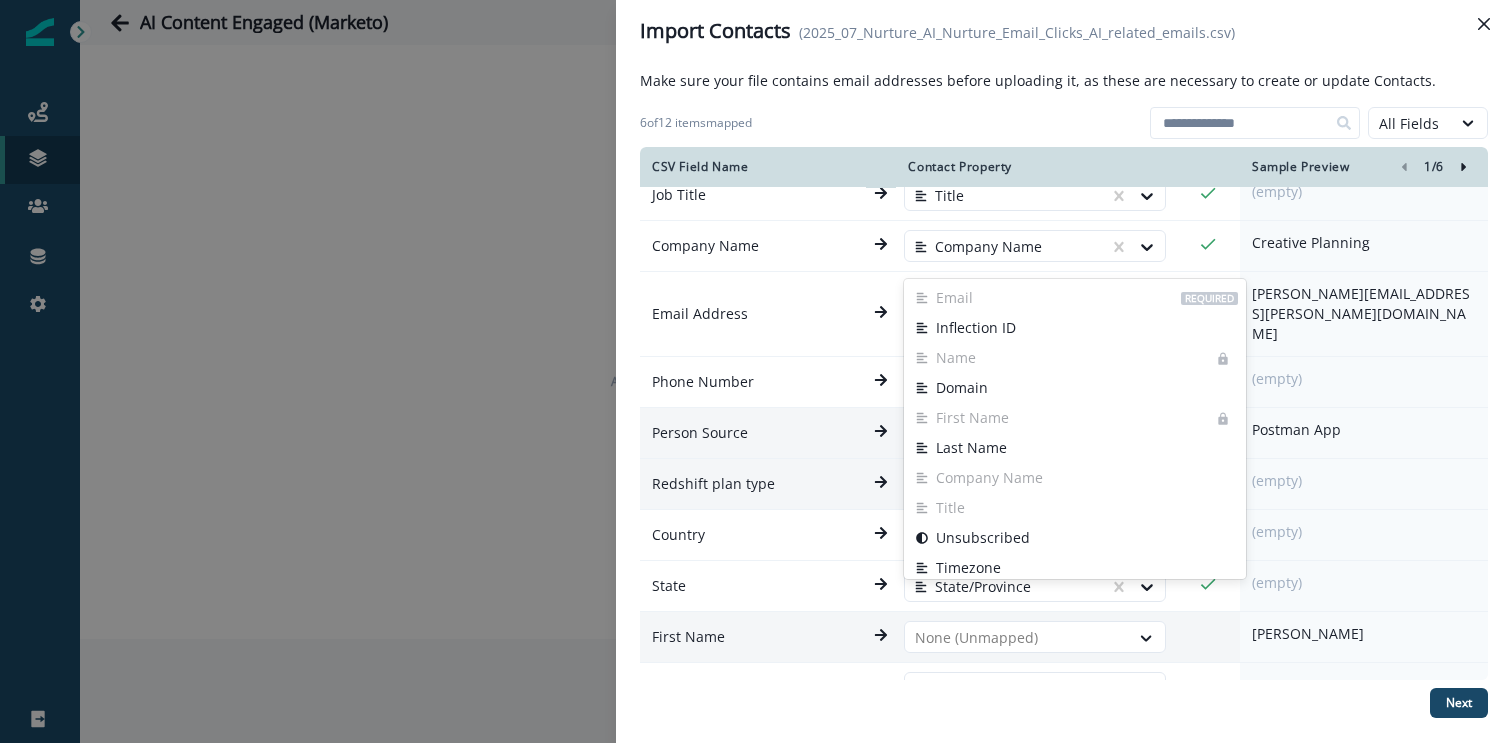 click on "Tim" at bounding box center [1364, 634] 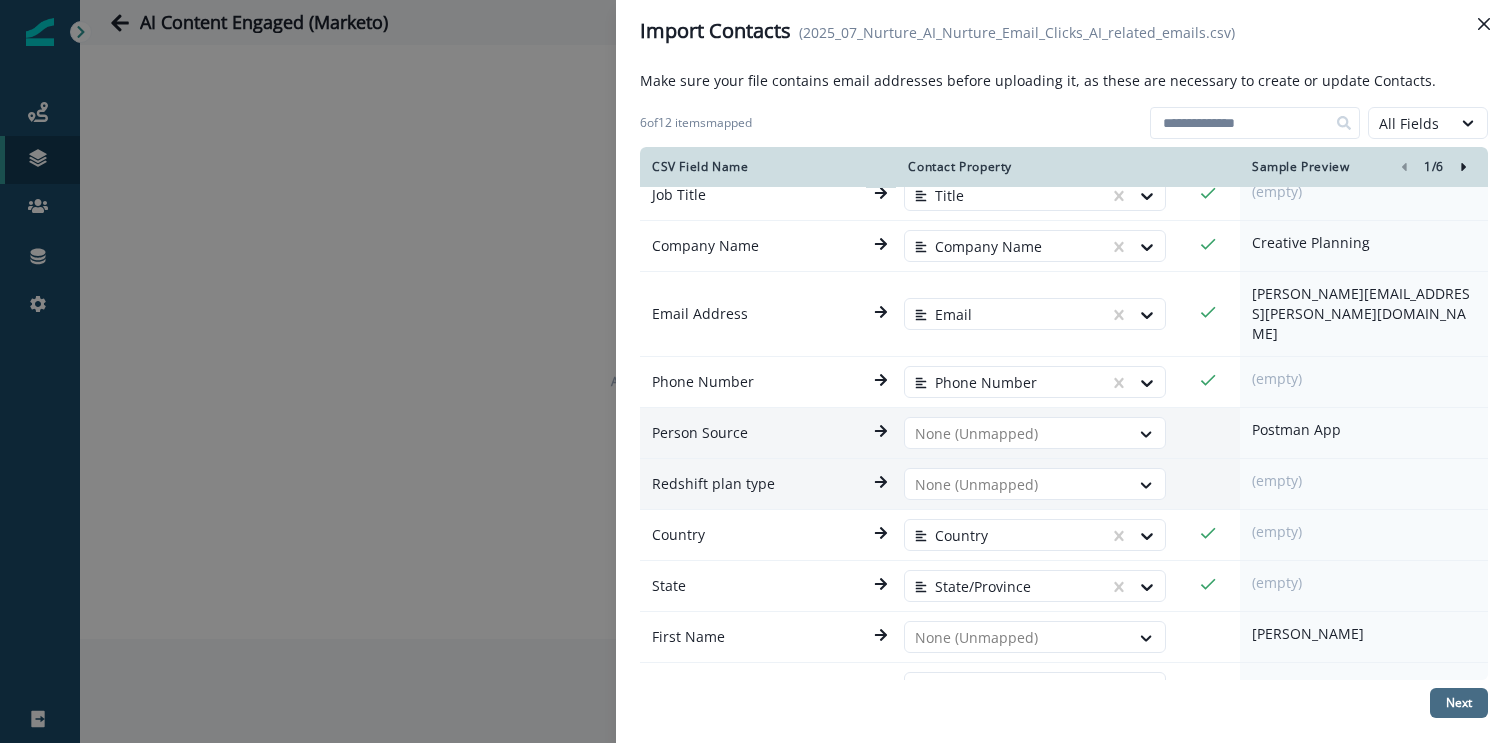 click on "Next" at bounding box center [1459, 703] 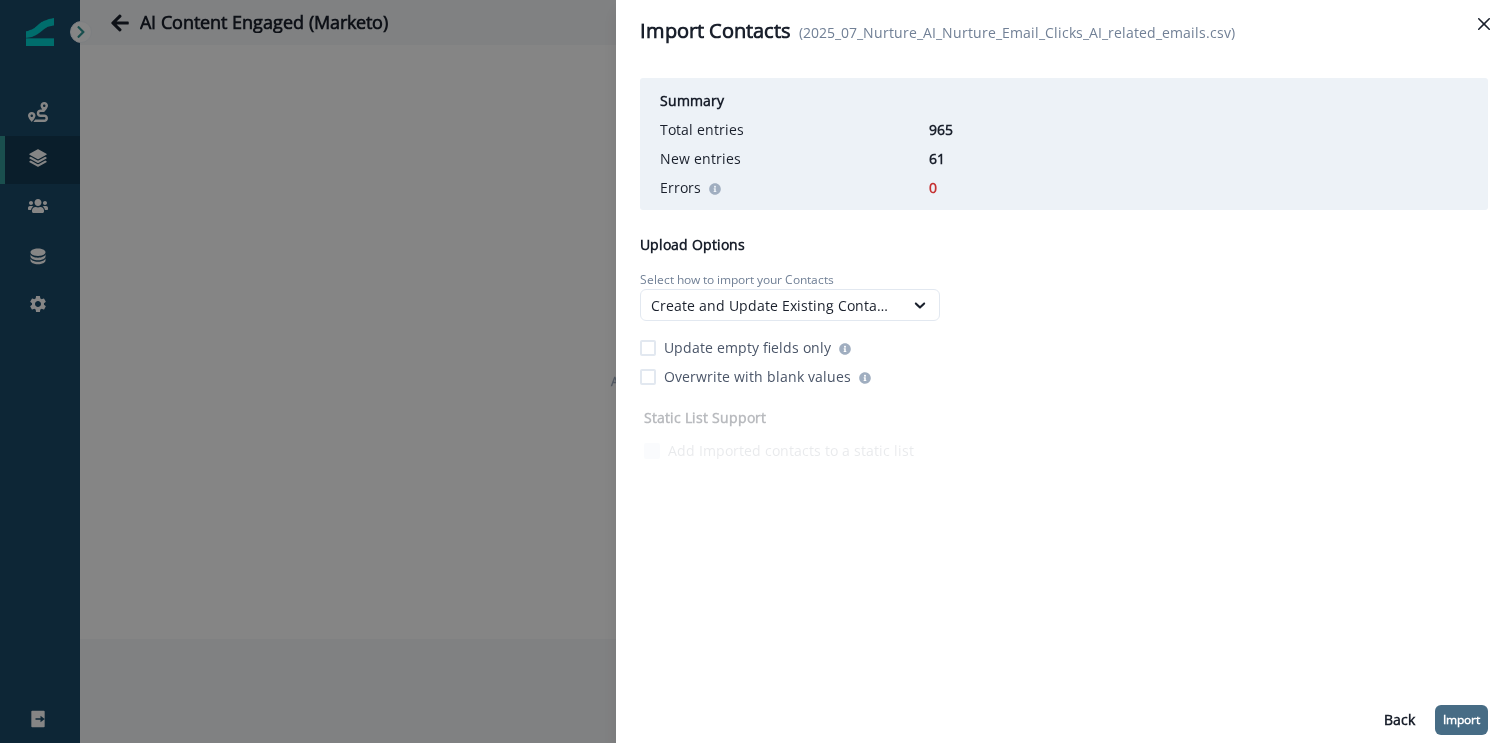 click on "Import" at bounding box center [1461, 720] 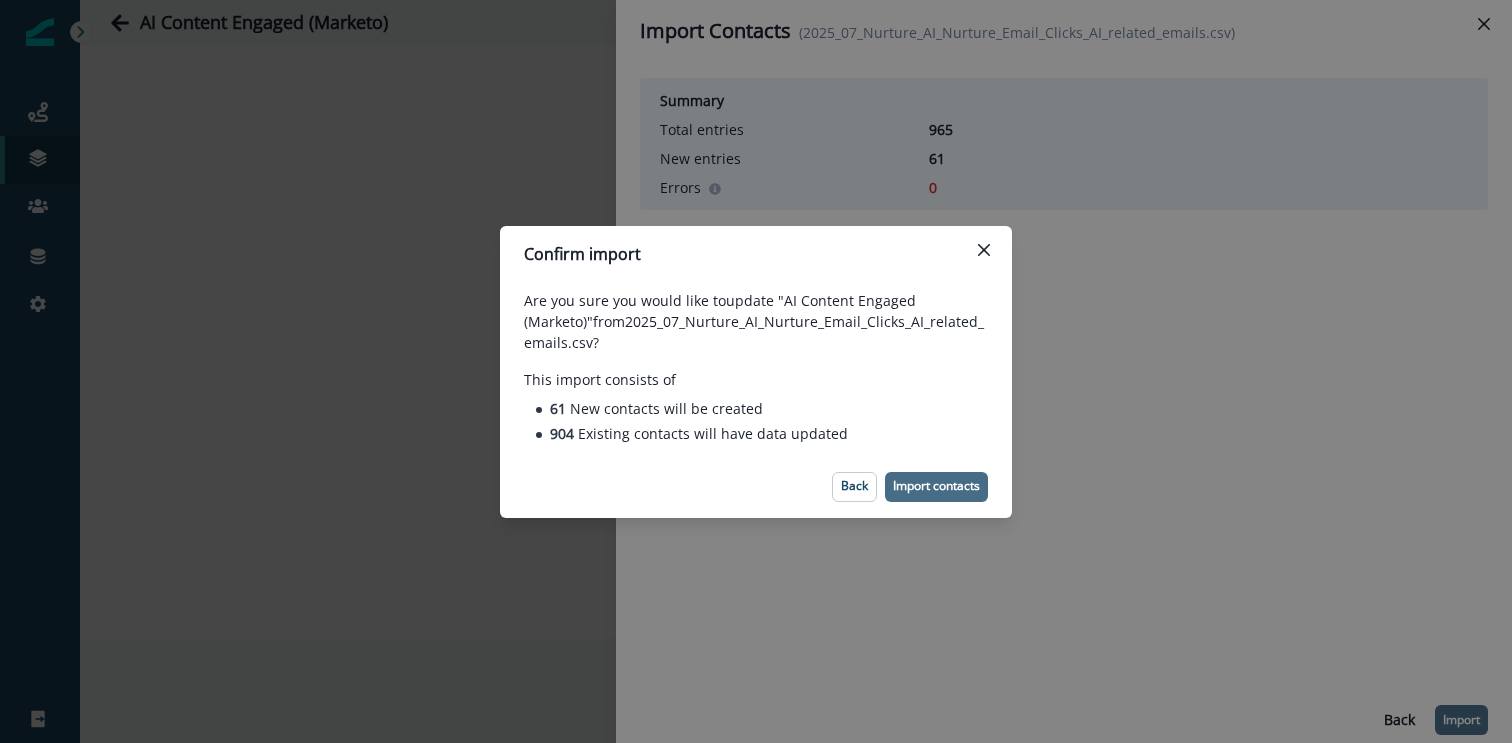 click on "Import contacts" at bounding box center (936, 486) 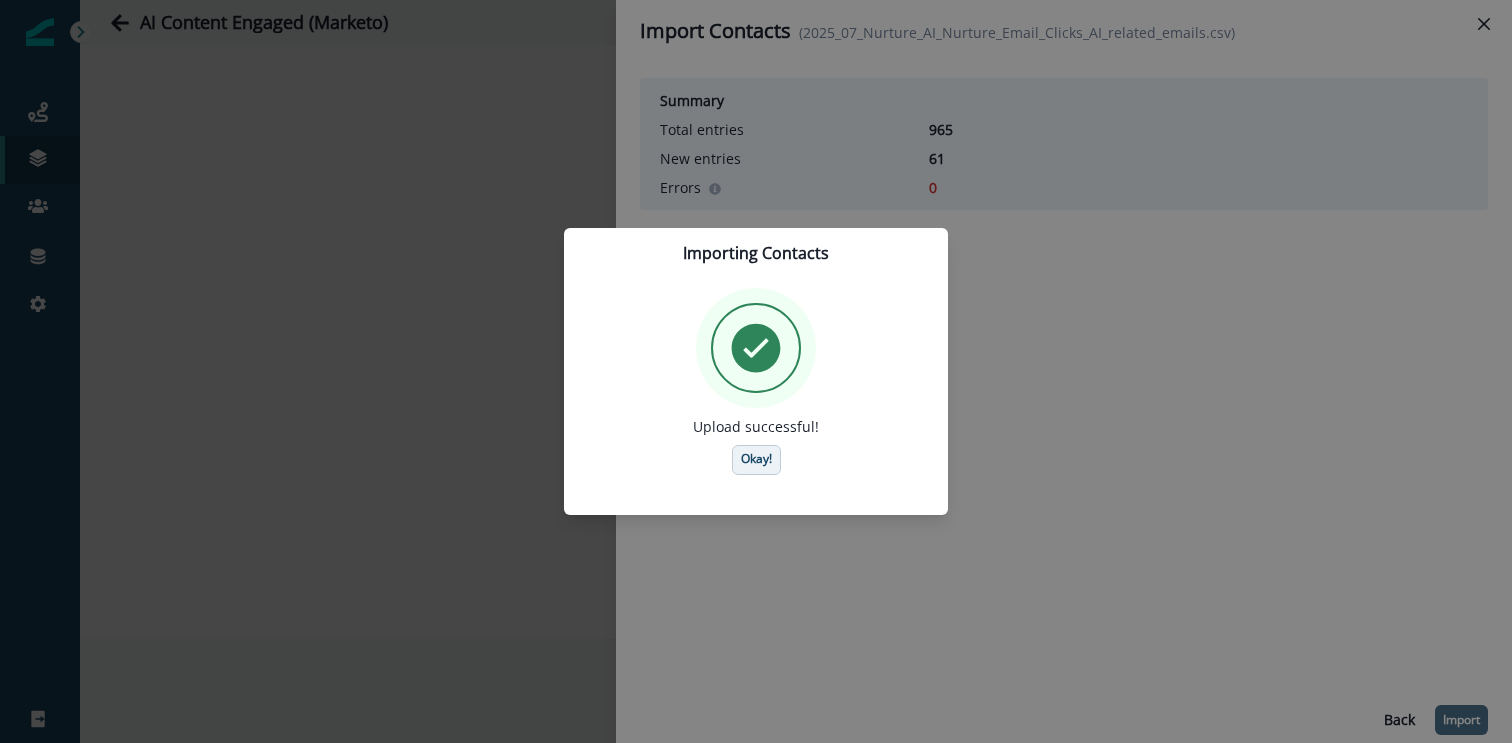 click on "Okay!" at bounding box center (756, 460) 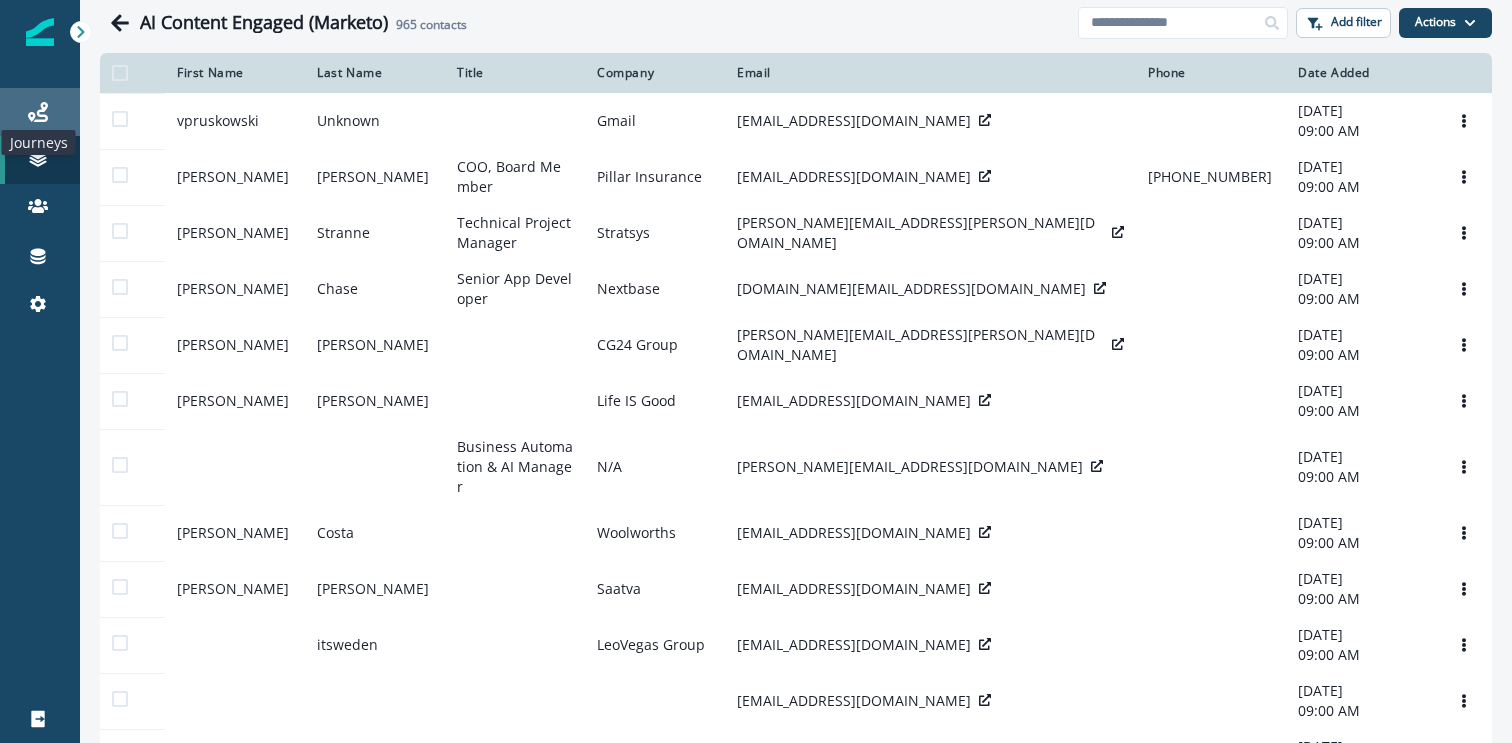 click 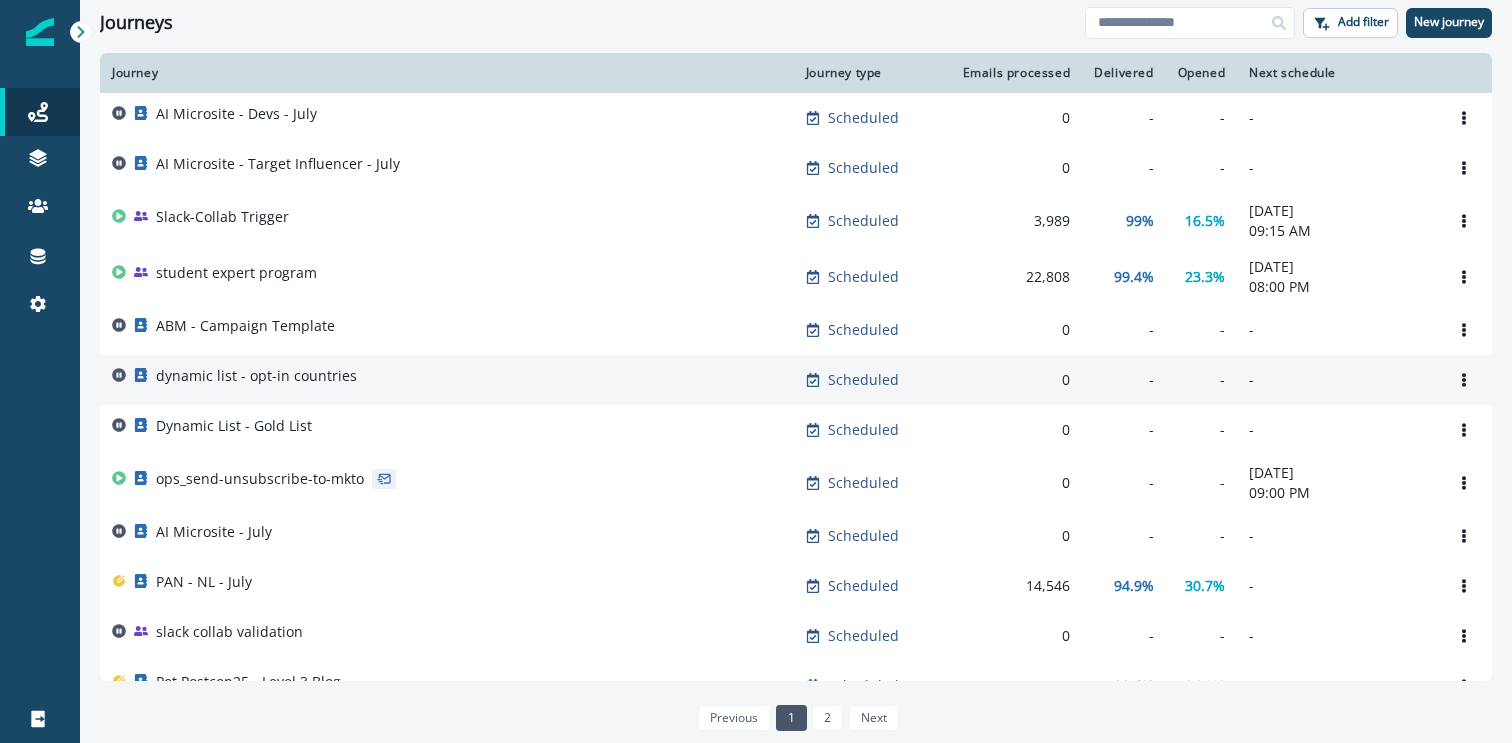 click on "dynamic list - opt-in countries" at bounding box center (256, 376) 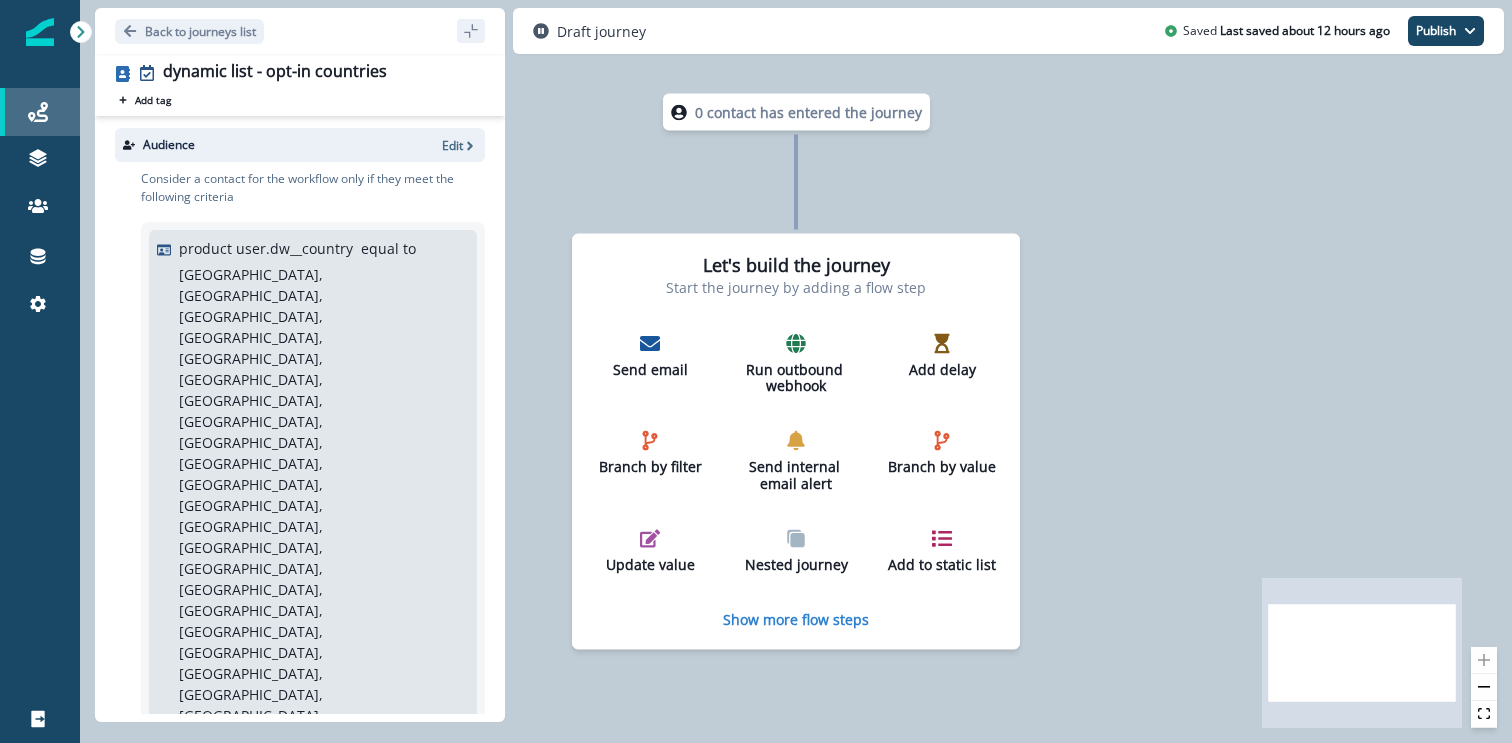 click on "Journeys" at bounding box center [40, 112] 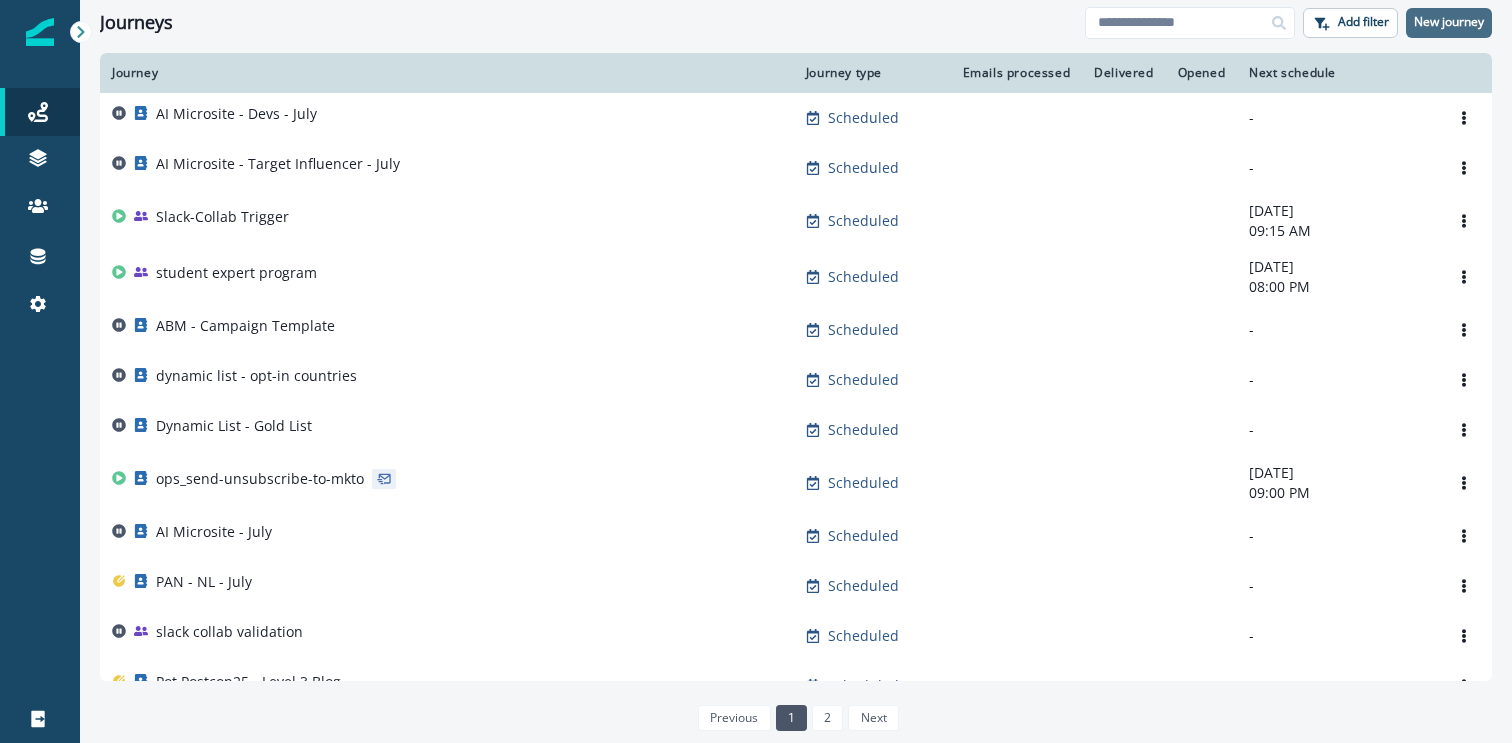 click on "New journey" at bounding box center (1449, 22) 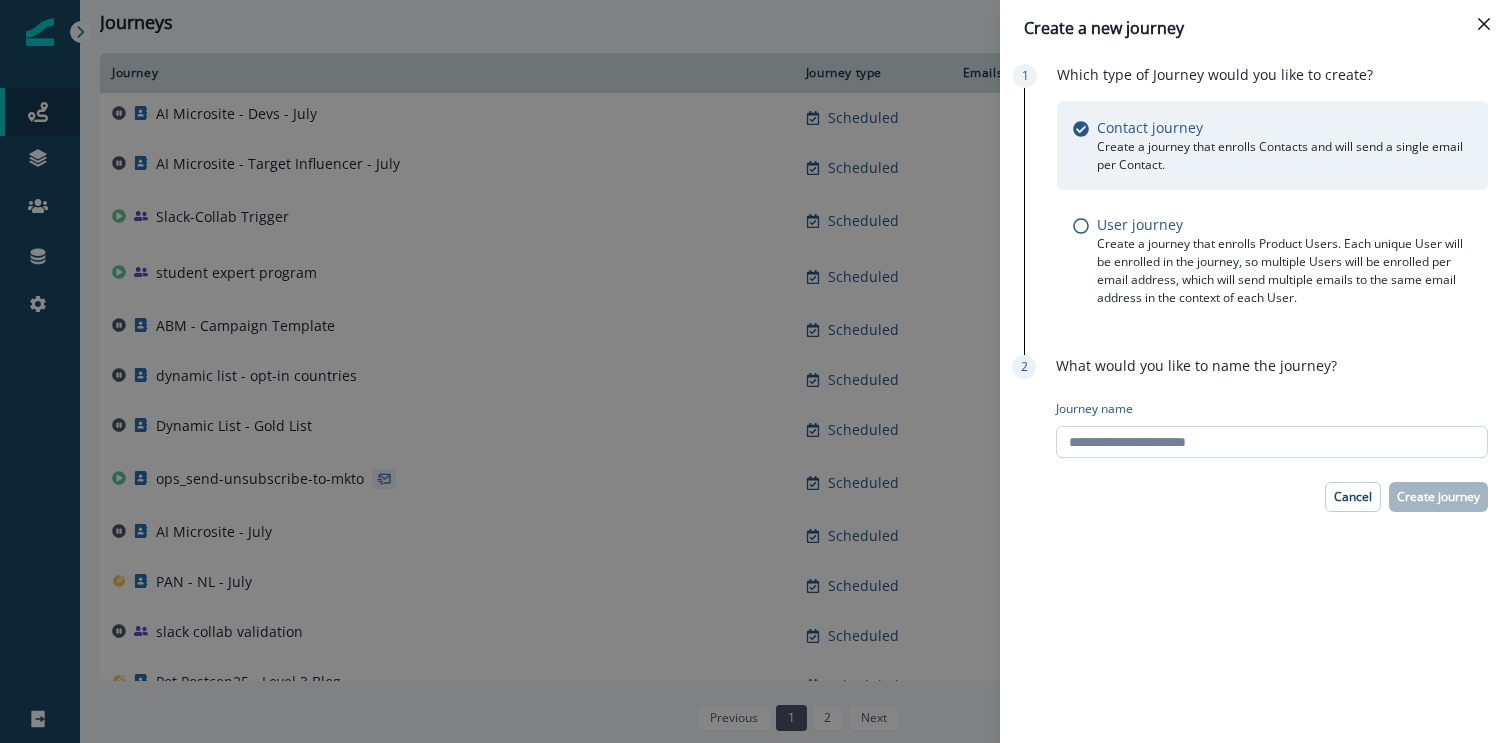 click on "Journey name" at bounding box center [1272, 442] 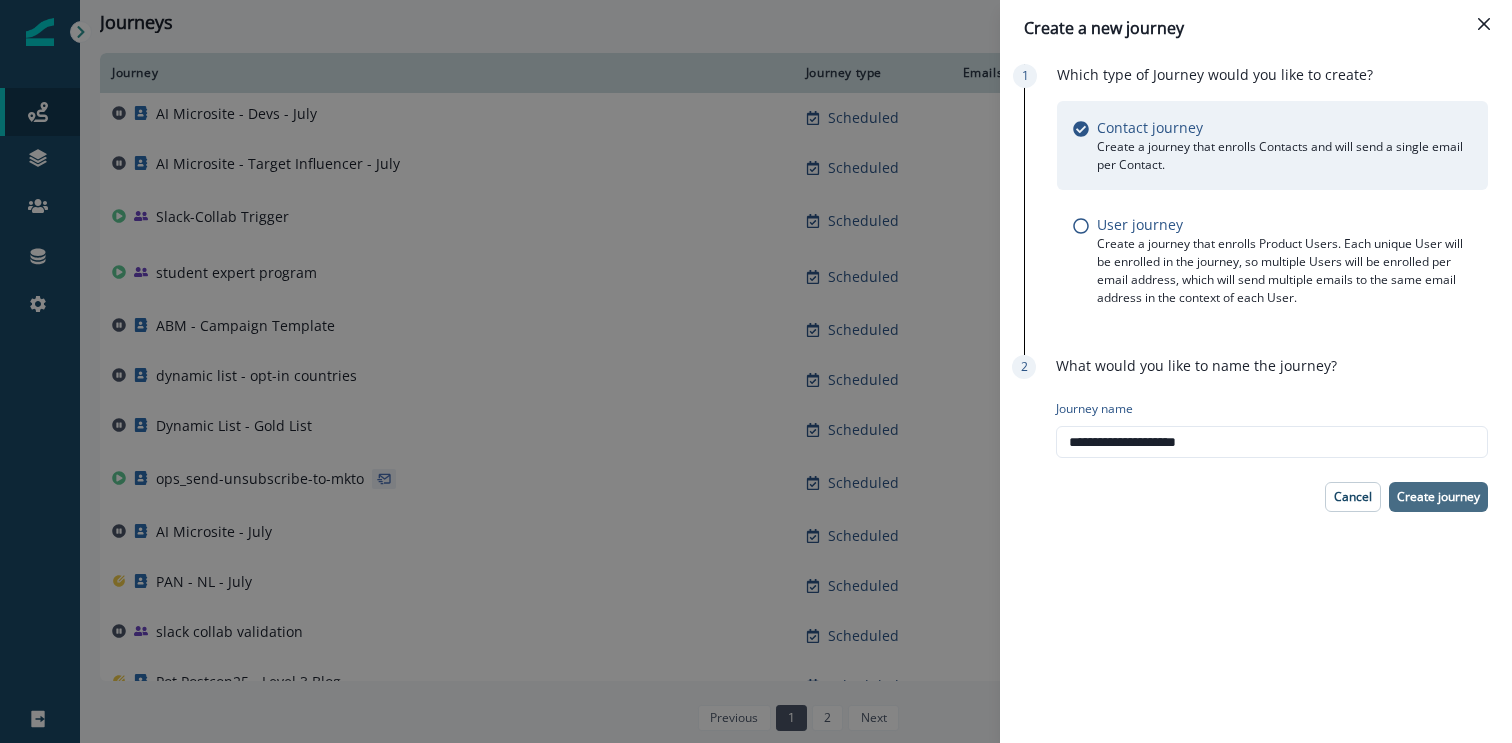 type on "**********" 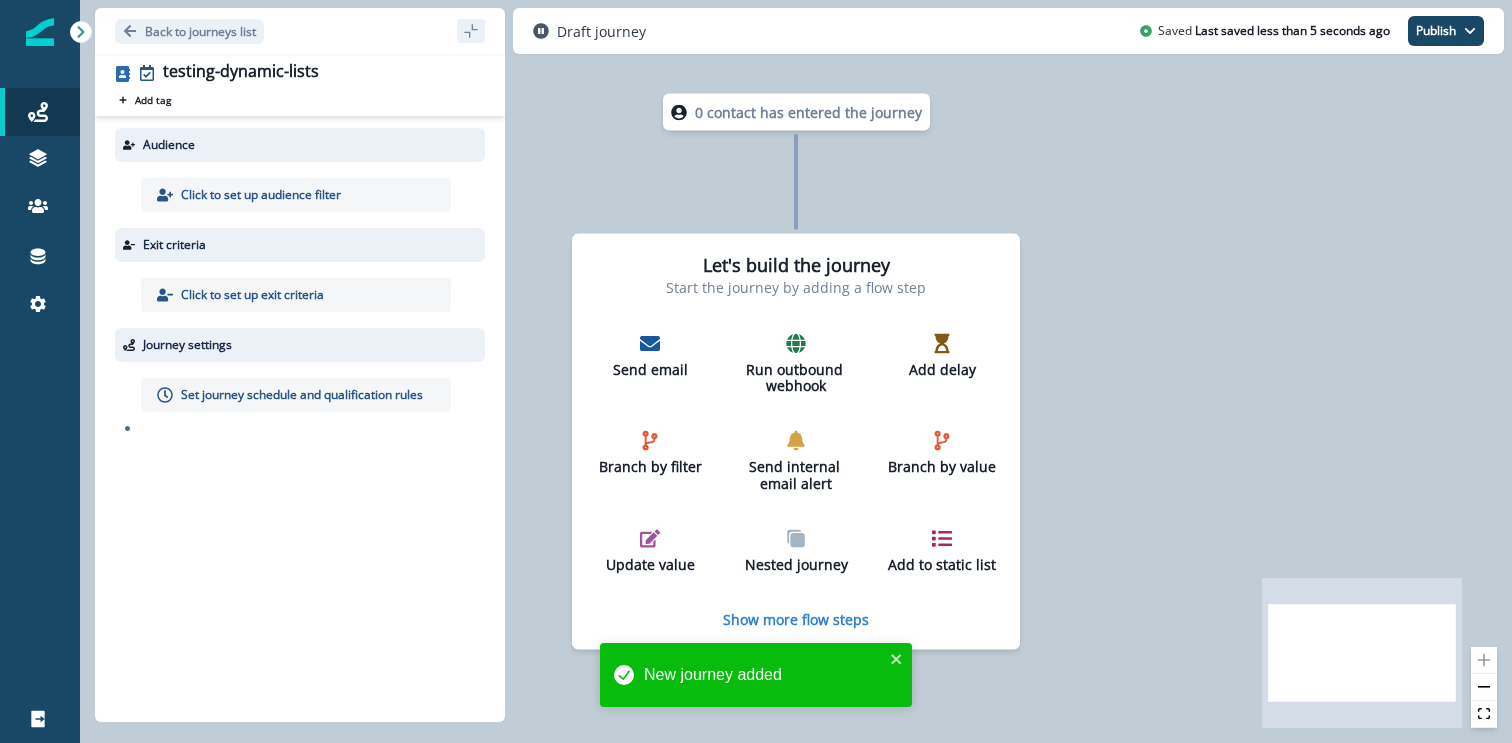 click on "Click to set up audience filter" at bounding box center (261, 195) 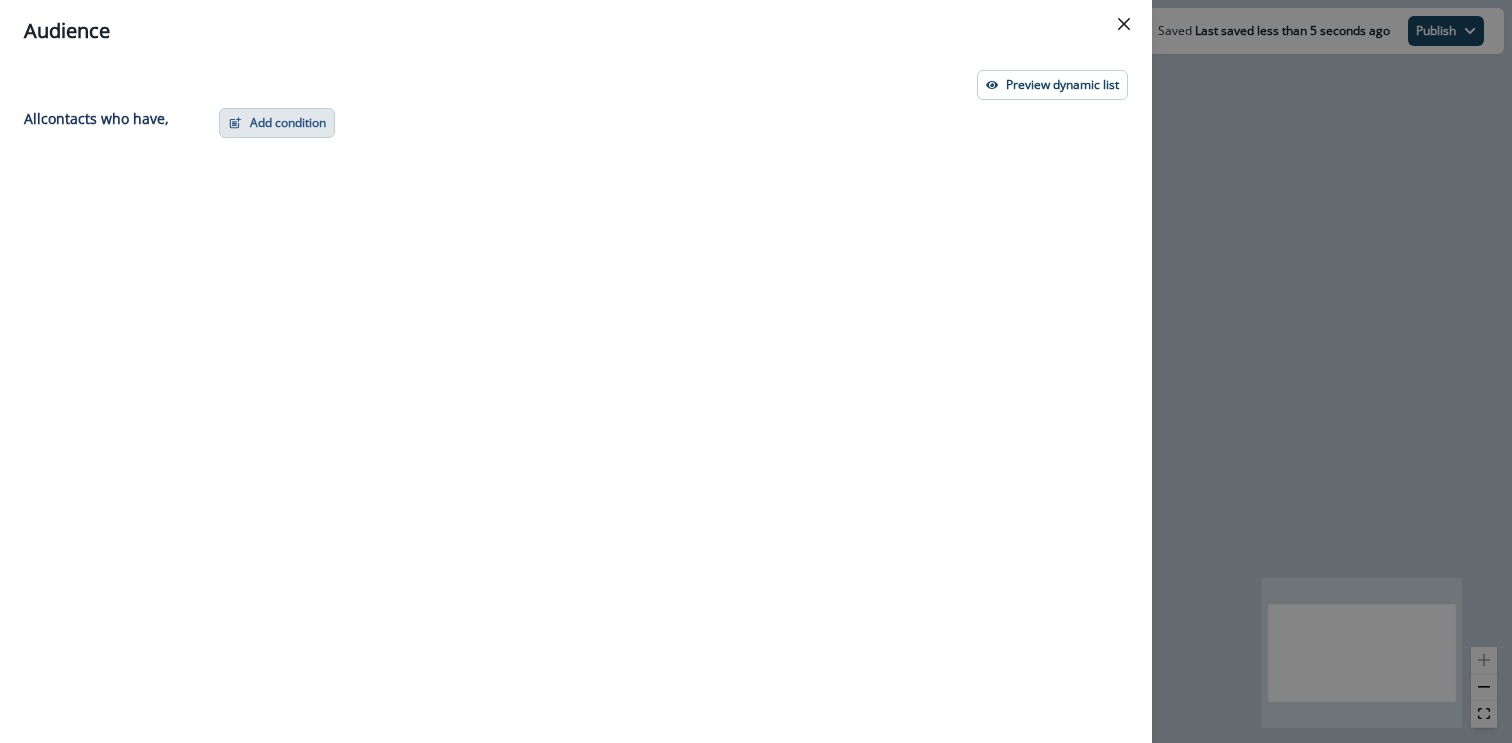 click on "Add condition" at bounding box center [277, 123] 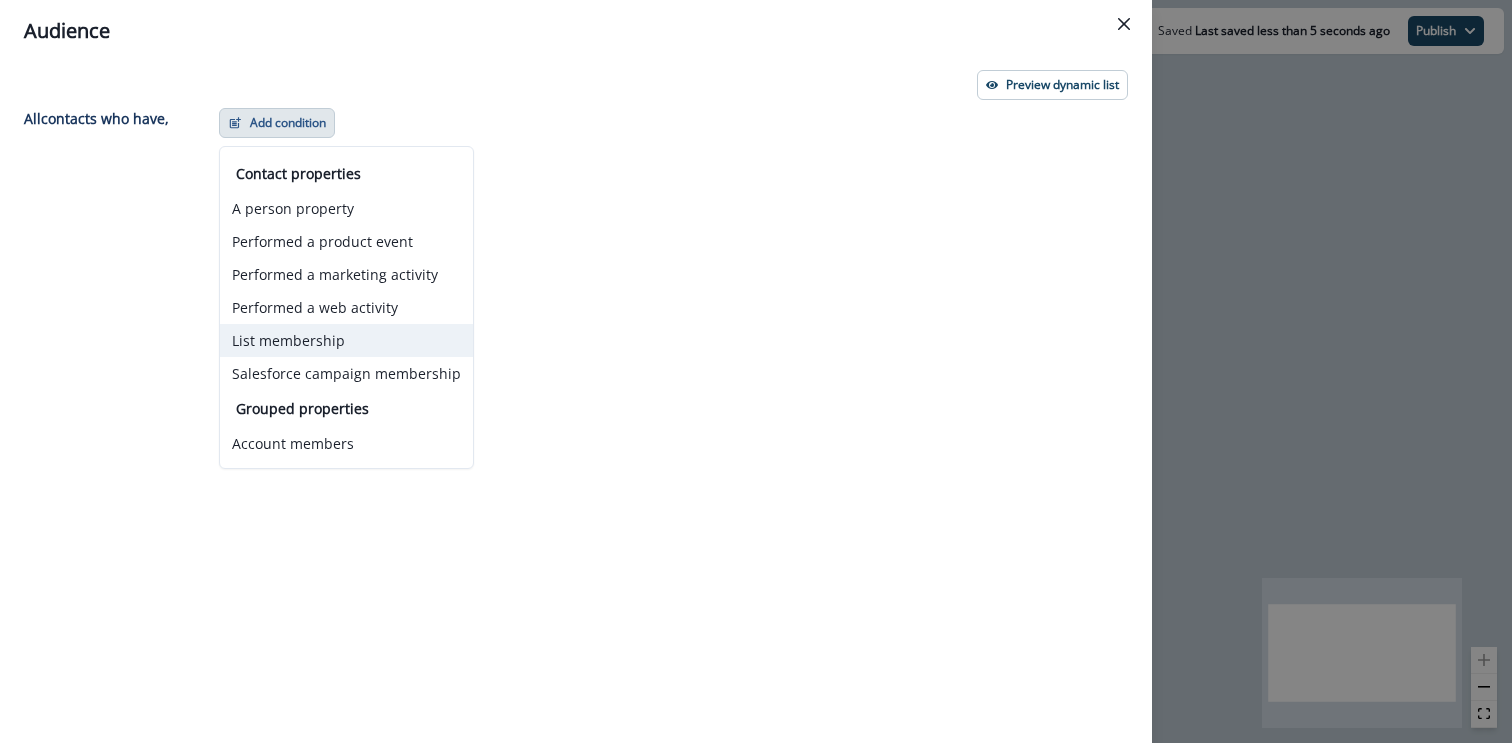 click on "List membership" at bounding box center (346, 340) 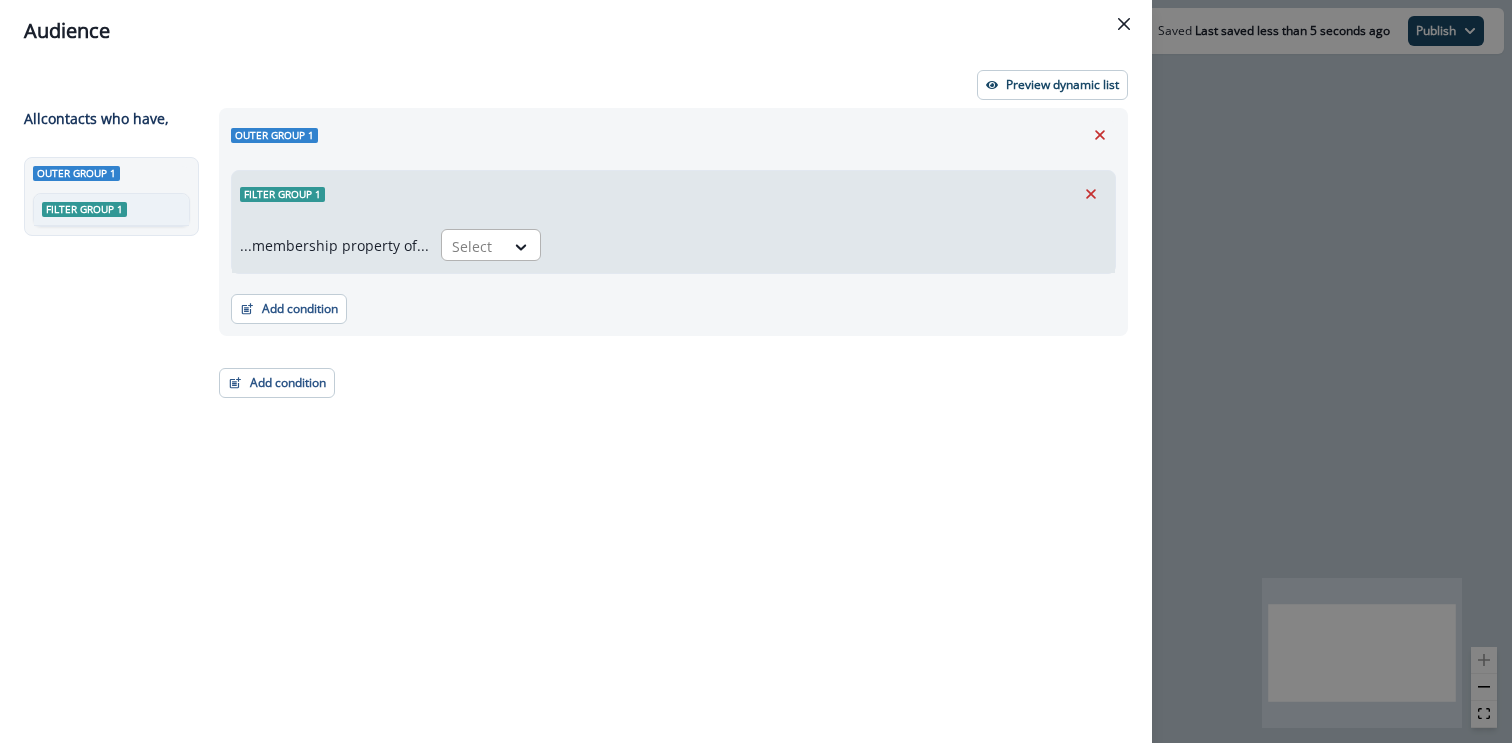 click at bounding box center [473, 246] 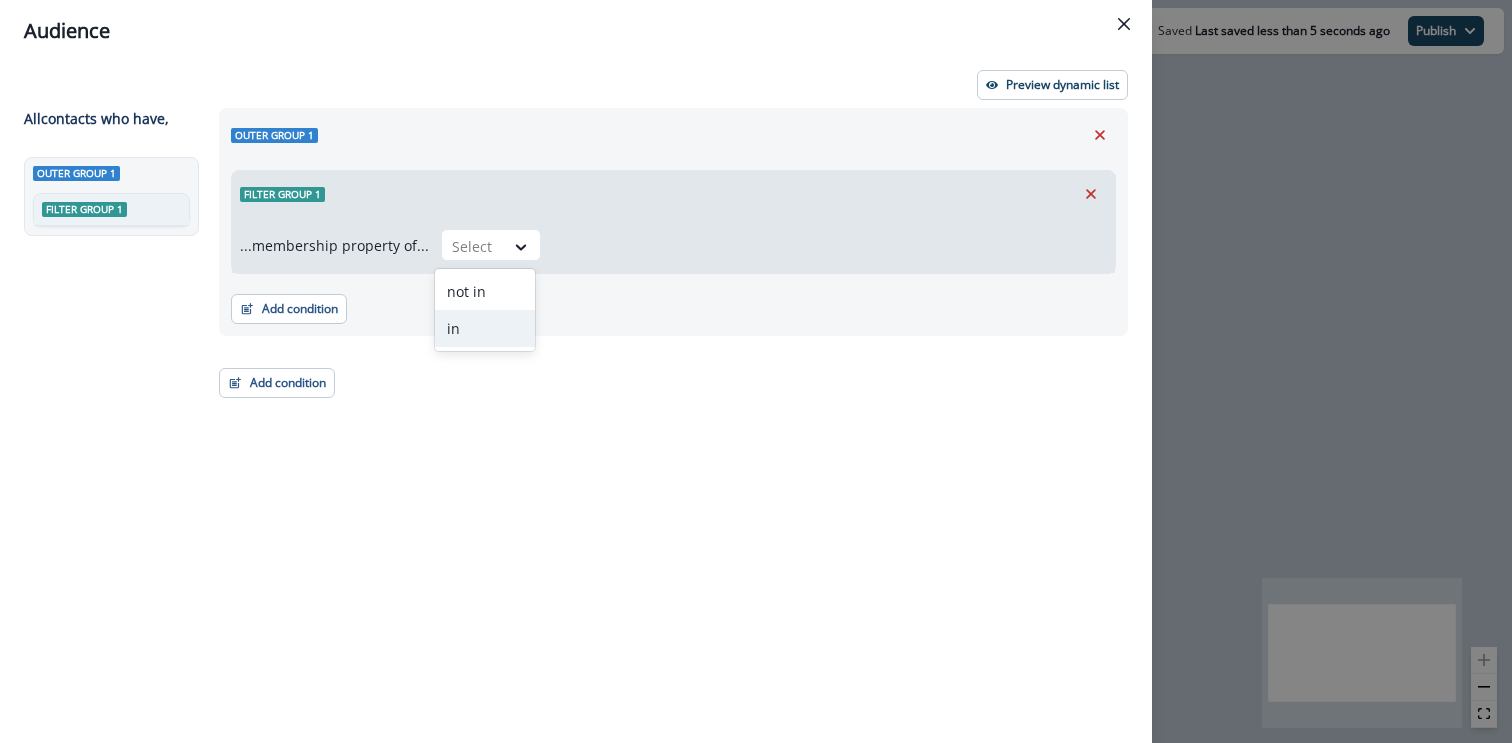 click on "in" at bounding box center [485, 328] 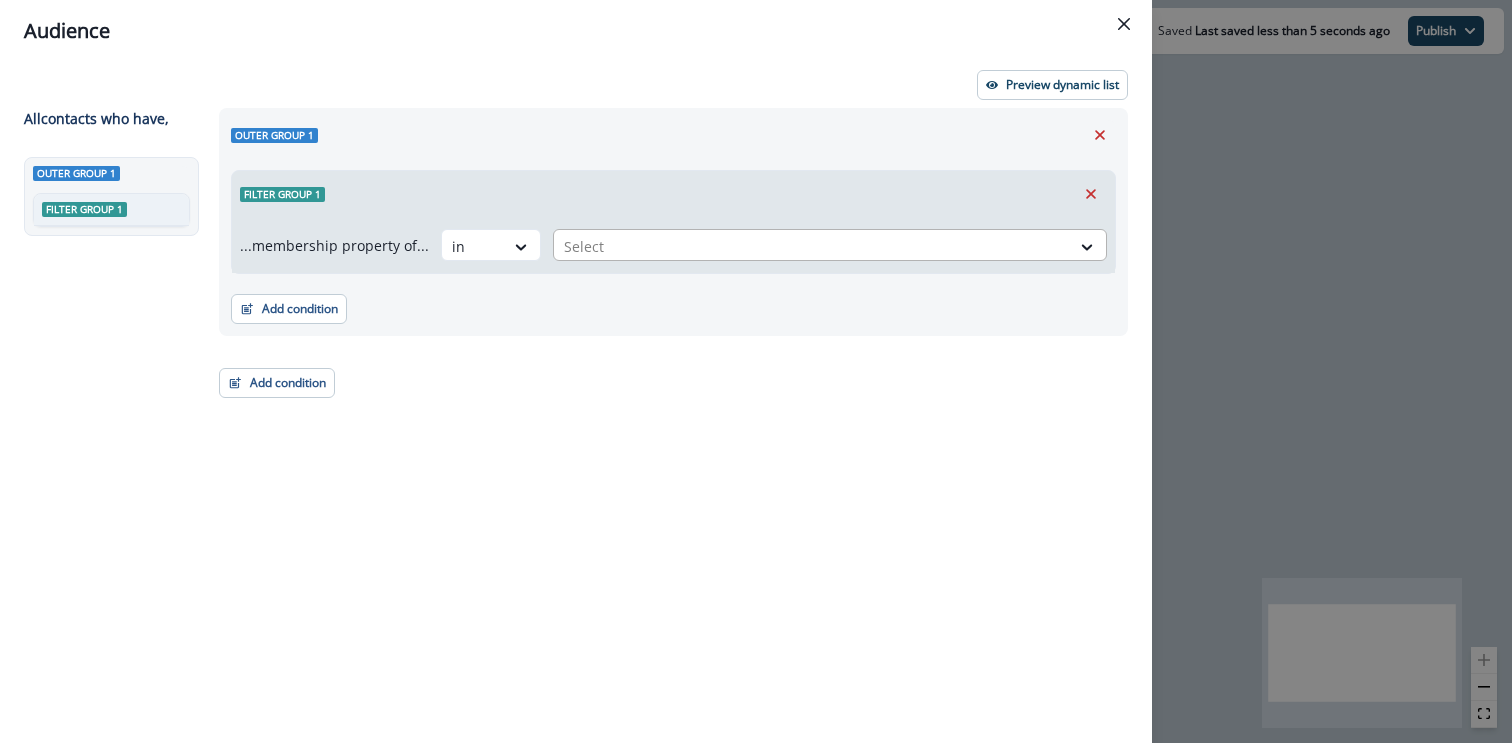 click on "Select" at bounding box center (812, 246) 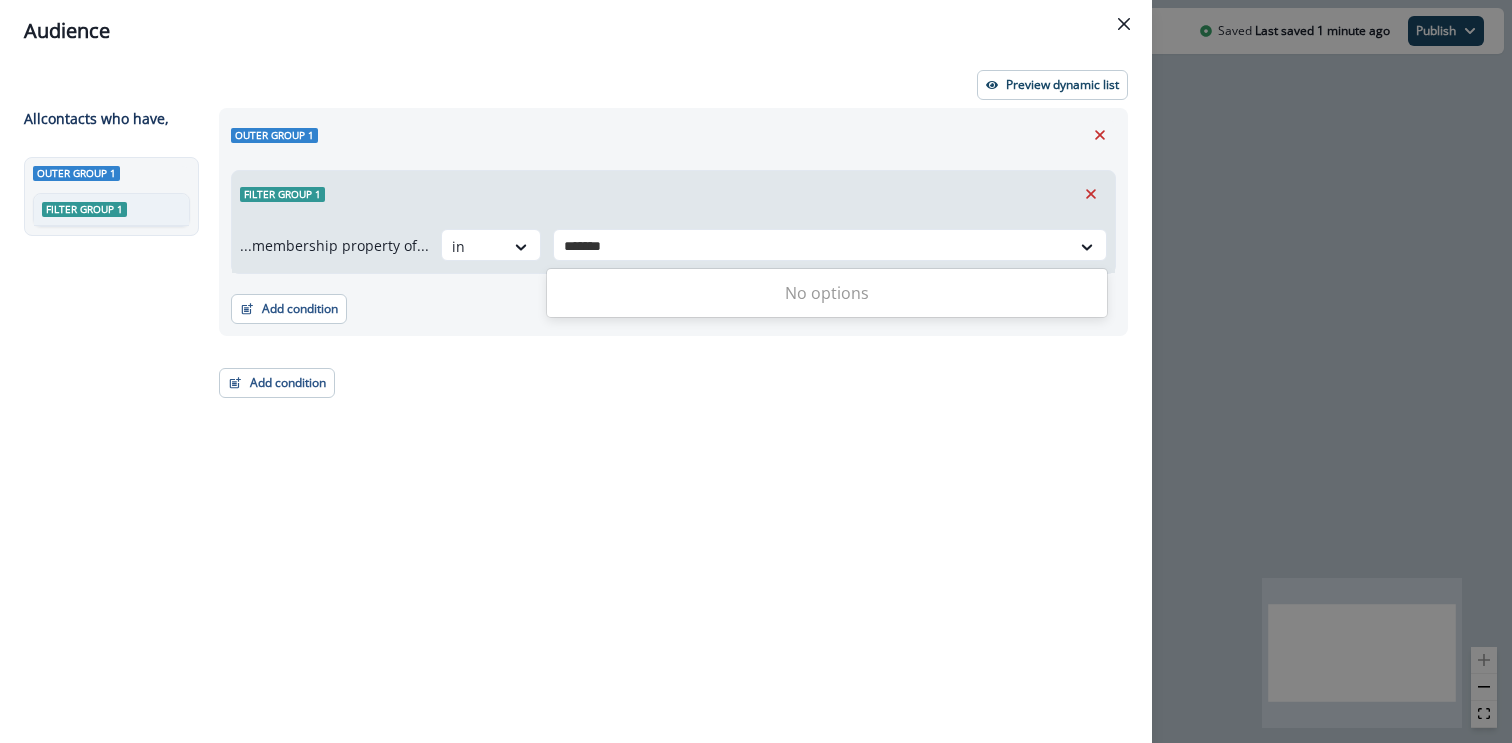 type on "*******" 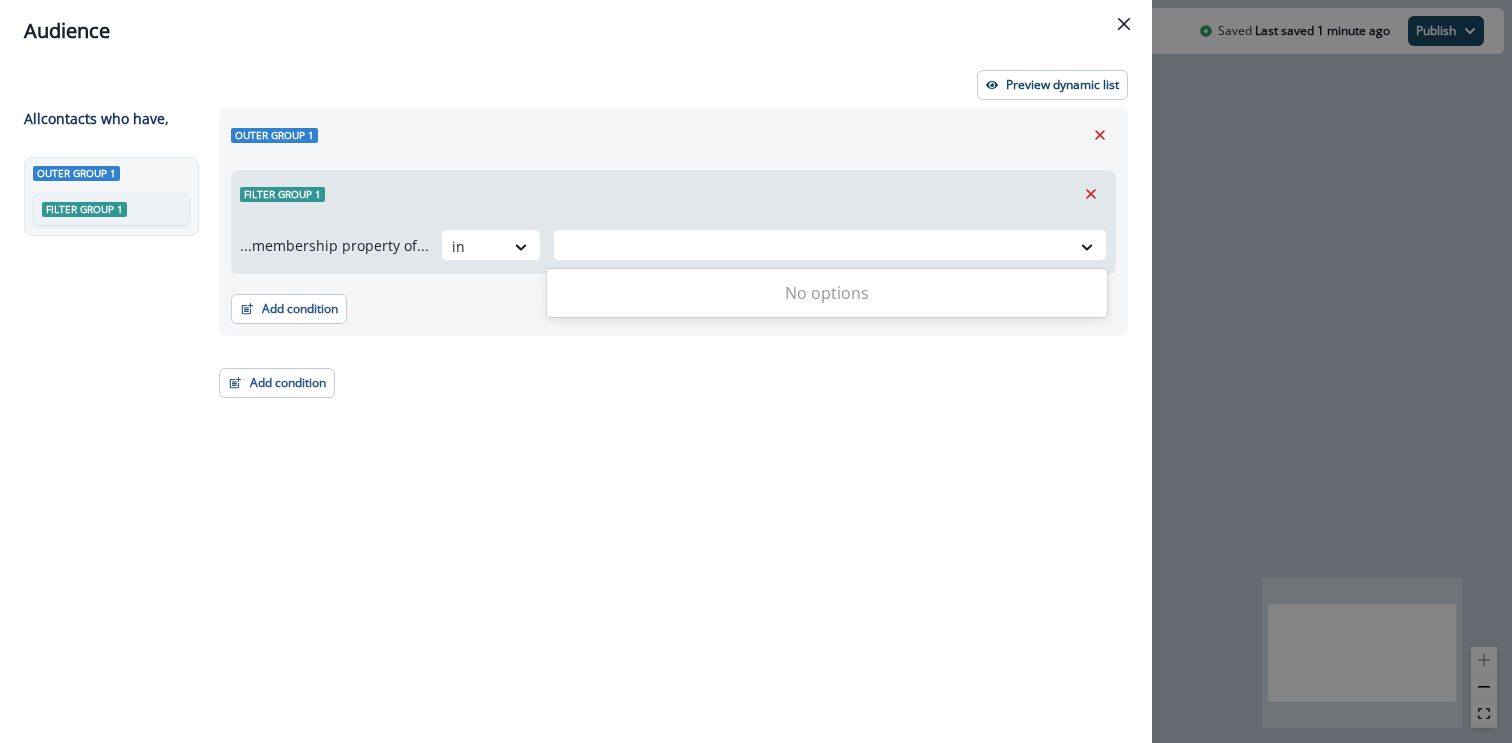 click on "Audience Preview dynamic list All  contact s who have, Outer group 1 Filter group 1 Outer group 1 Filter group 1 ...membership property of... in 0 results available for search term dynamic. Use Up and Down to choose options, press Enter to select the currently focused option, press Escape to exit the menu, press Tab to select the option and exit the menu. Add condition Contact properties A person property Performed a product event Performed a marketing activity Performed a web activity List membership Salesforce campaign membership Add condition Contact properties A person property Performed a product event Performed a marketing activity Performed a web activity List membership Salesforce campaign membership Grouped properties Account members" at bounding box center [756, 371] 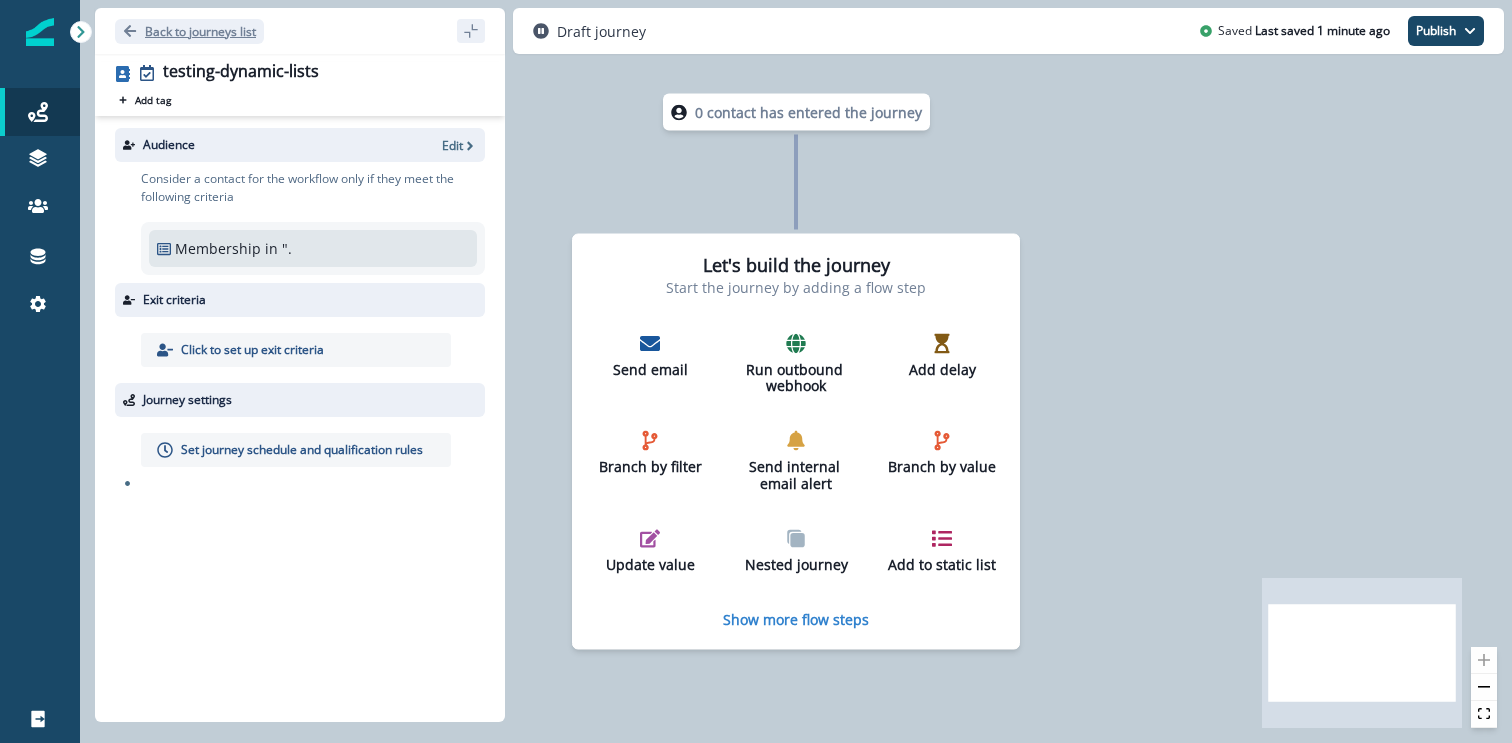 click on "Back to journeys list" at bounding box center (200, 31) 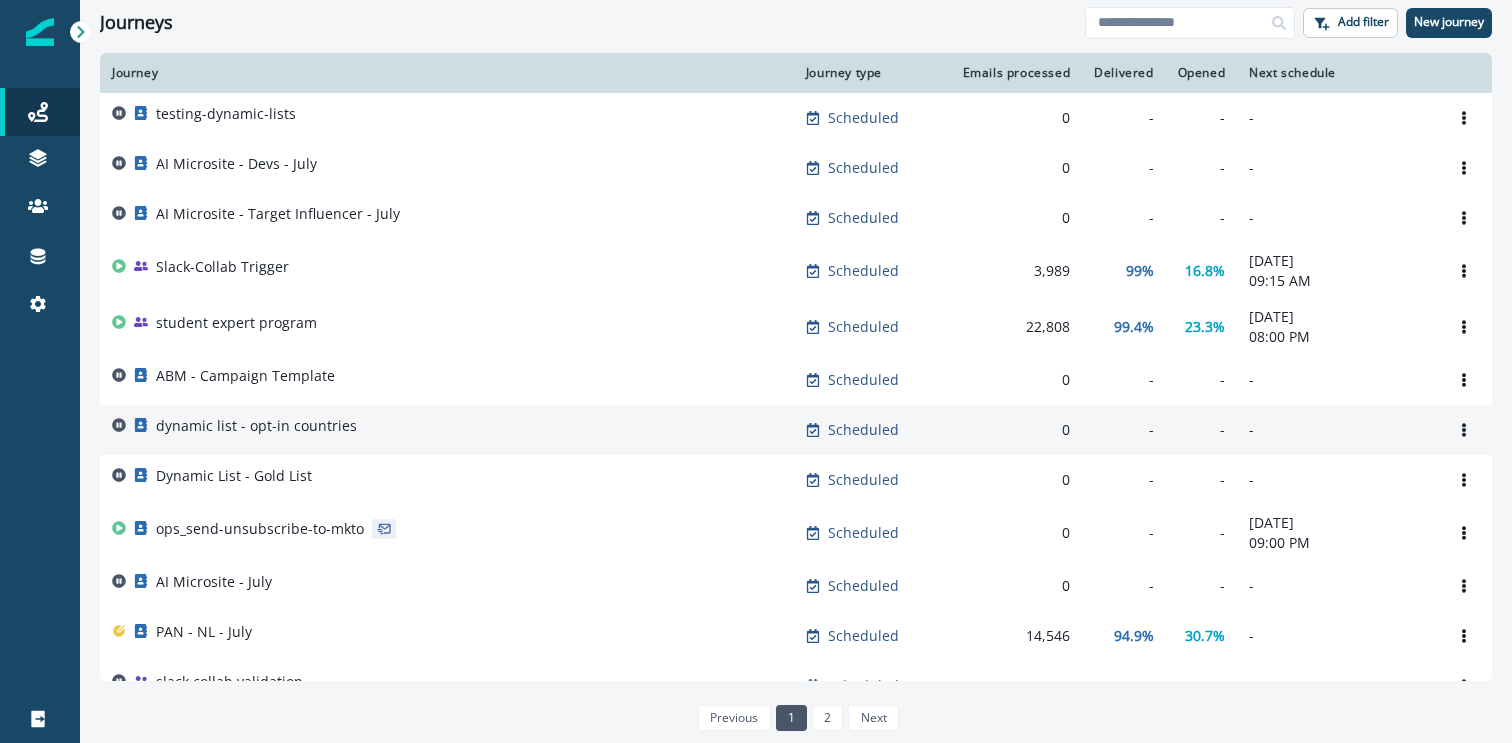 click on "dynamic list - opt-in countries" at bounding box center (256, 426) 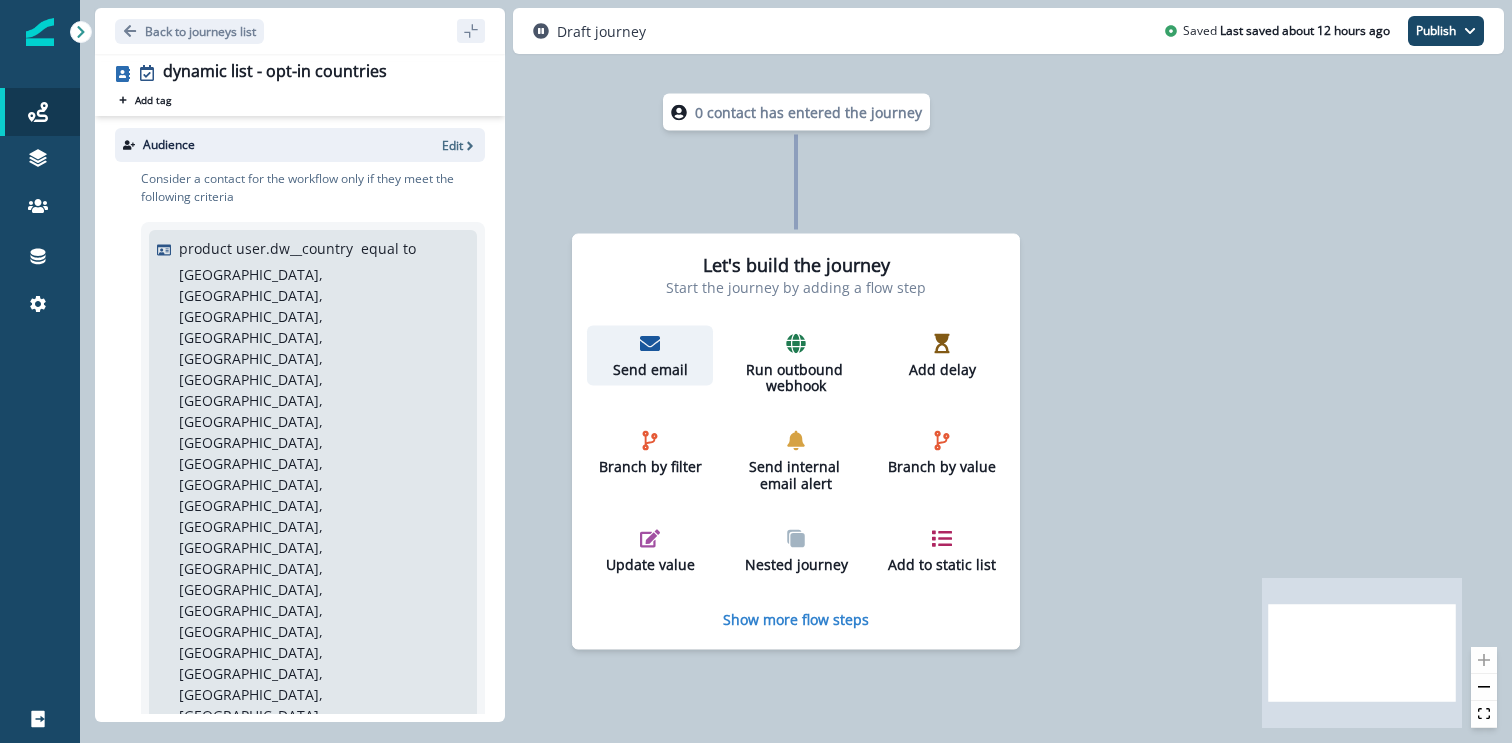 click on "Send email" at bounding box center [650, 355] 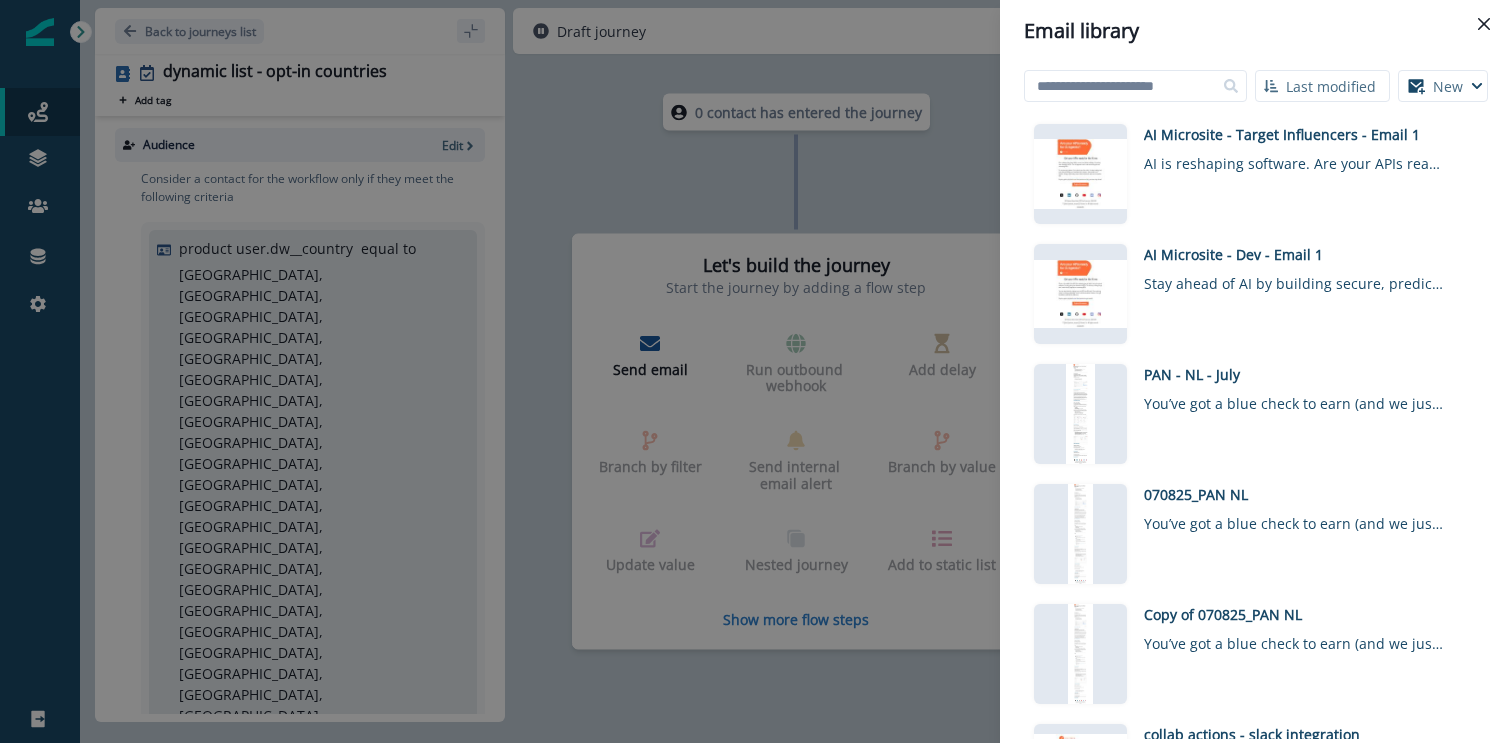 click on "Email library Last modified Name (A-Z) Last modified Last created New Visual editor HTML editor (Advanced) Click to preview AI Microsite - Target Influencers - Email 1 AI is reshaping software. Are your APIs ready? Click to preview AI Microsite - Dev - Email 1 Stay ahead of AI by building secure, predictable, and AI‑ready APIs. Click to preview PAN - NL - July You’ve got a blue check to earn (and we just made it easier) Click to preview 070825_PAN NL You’ve got a blue check to earn (and we just made it easier) Click to preview Copy of 070825_PAN NL You’ve got a blue check to earn (and we just made it easier) Click to preview collab actions - slack integration Connect Postman to Slack or Microsoft Teams Click to preview Post Postcon25 - Level 3 Blog Build APIs that work for both humans and AI agents" at bounding box center [756, 371] 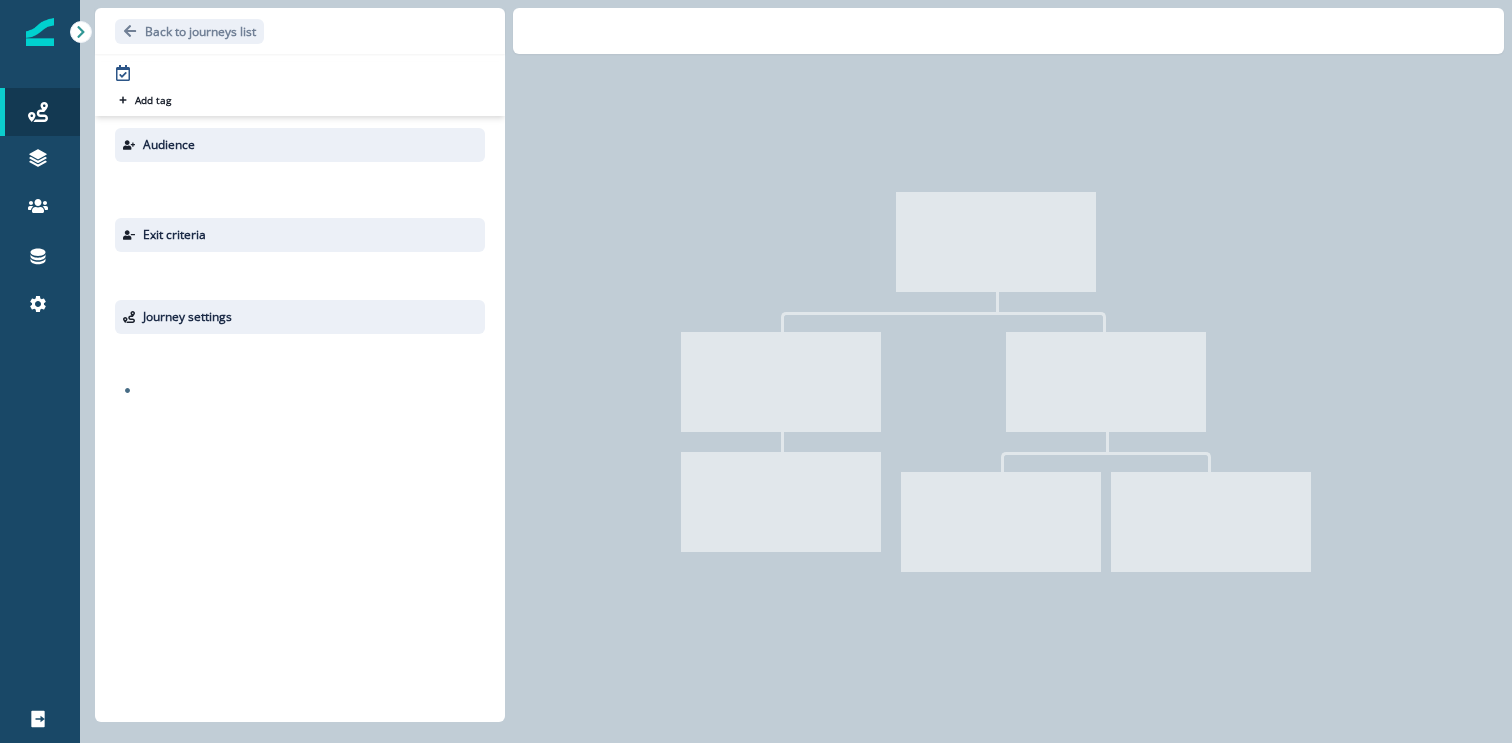 scroll, scrollTop: 0, scrollLeft: 0, axis: both 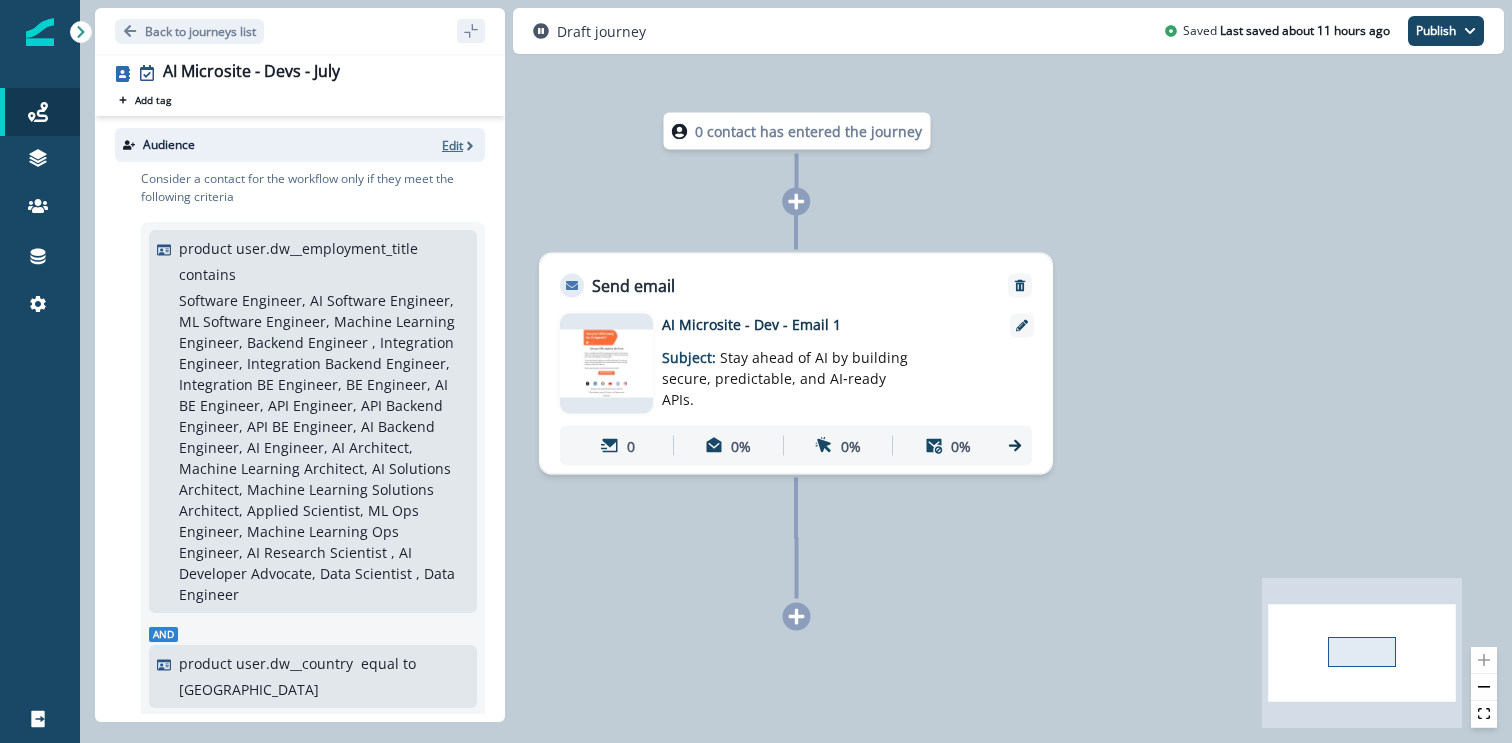 click on "Edit" at bounding box center (452, 145) 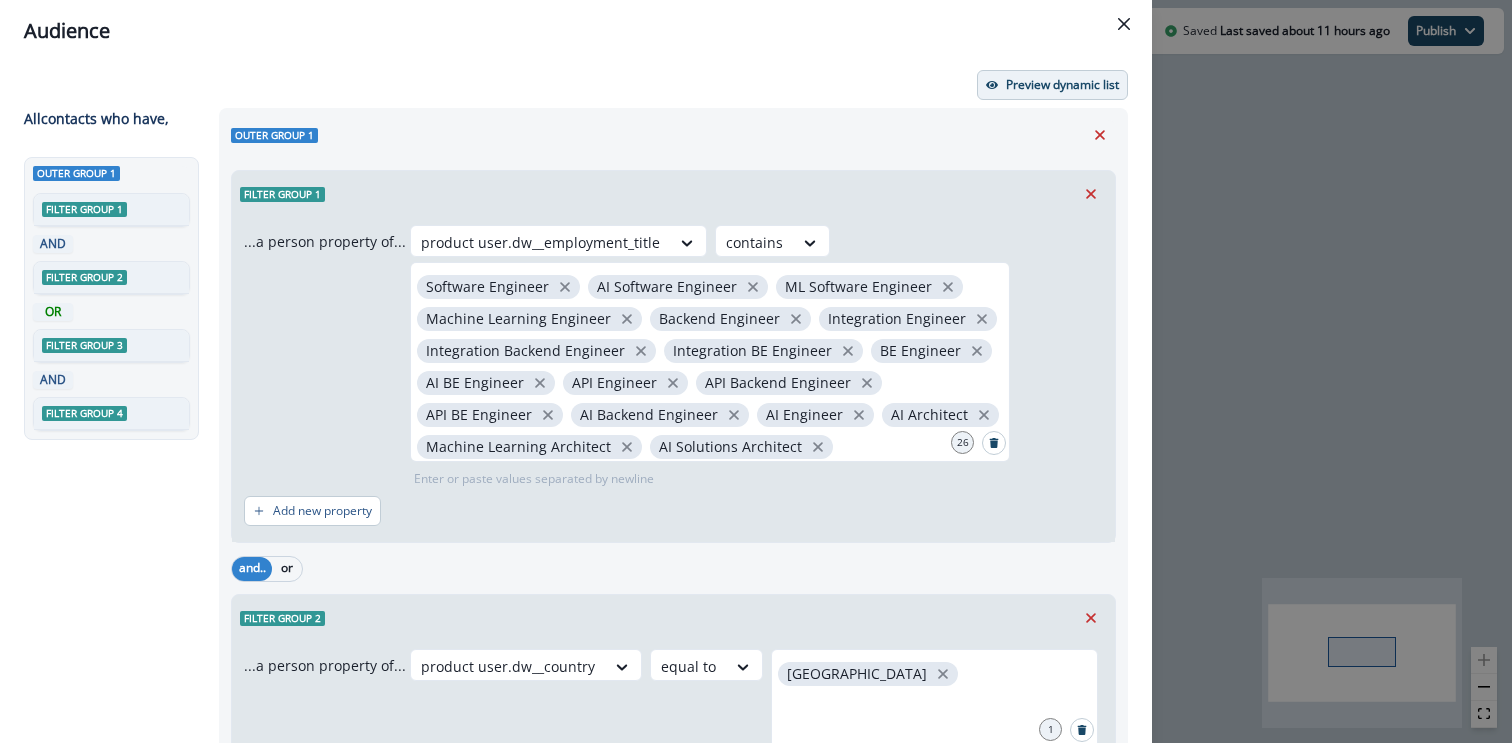 click on "Preview dynamic list" at bounding box center (1062, 85) 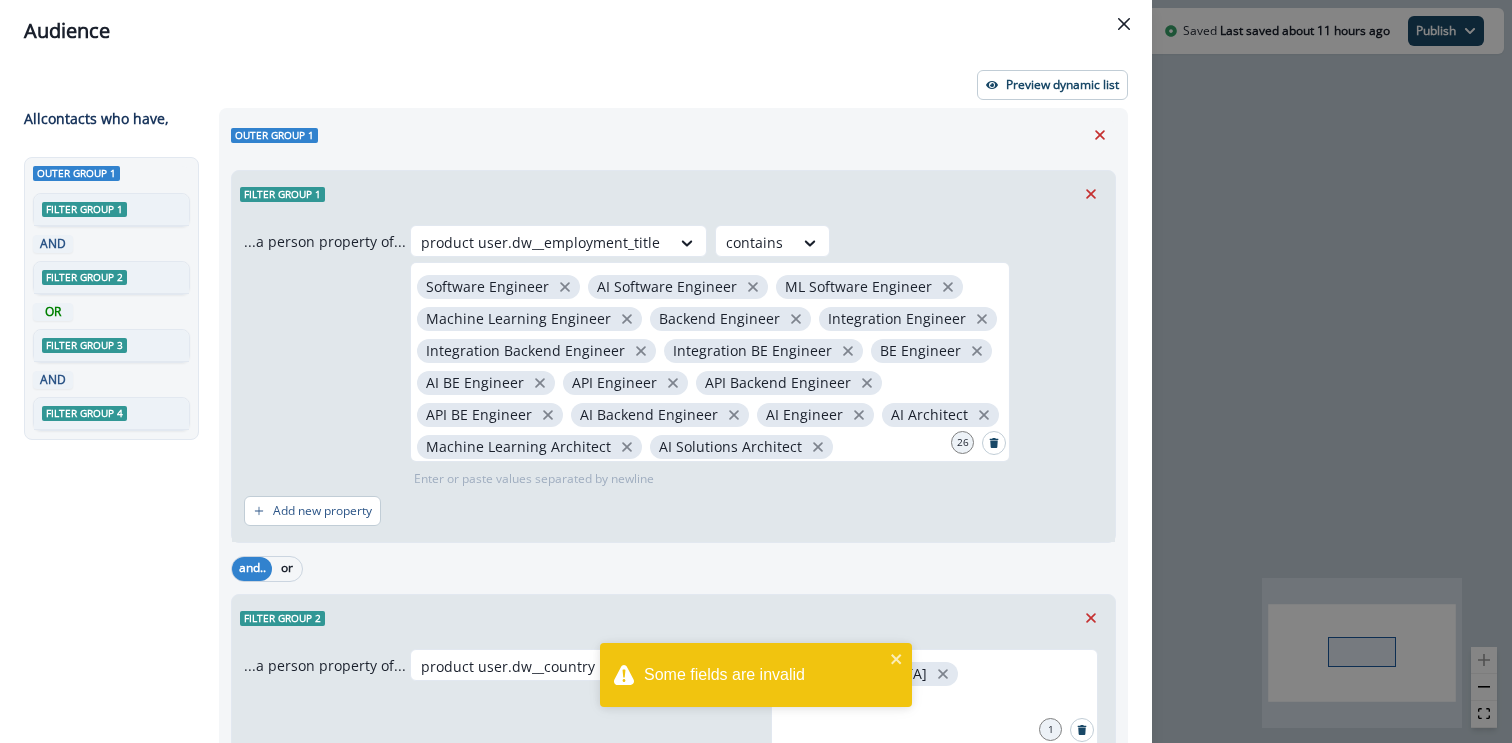 scroll, scrollTop: 761, scrollLeft: 0, axis: vertical 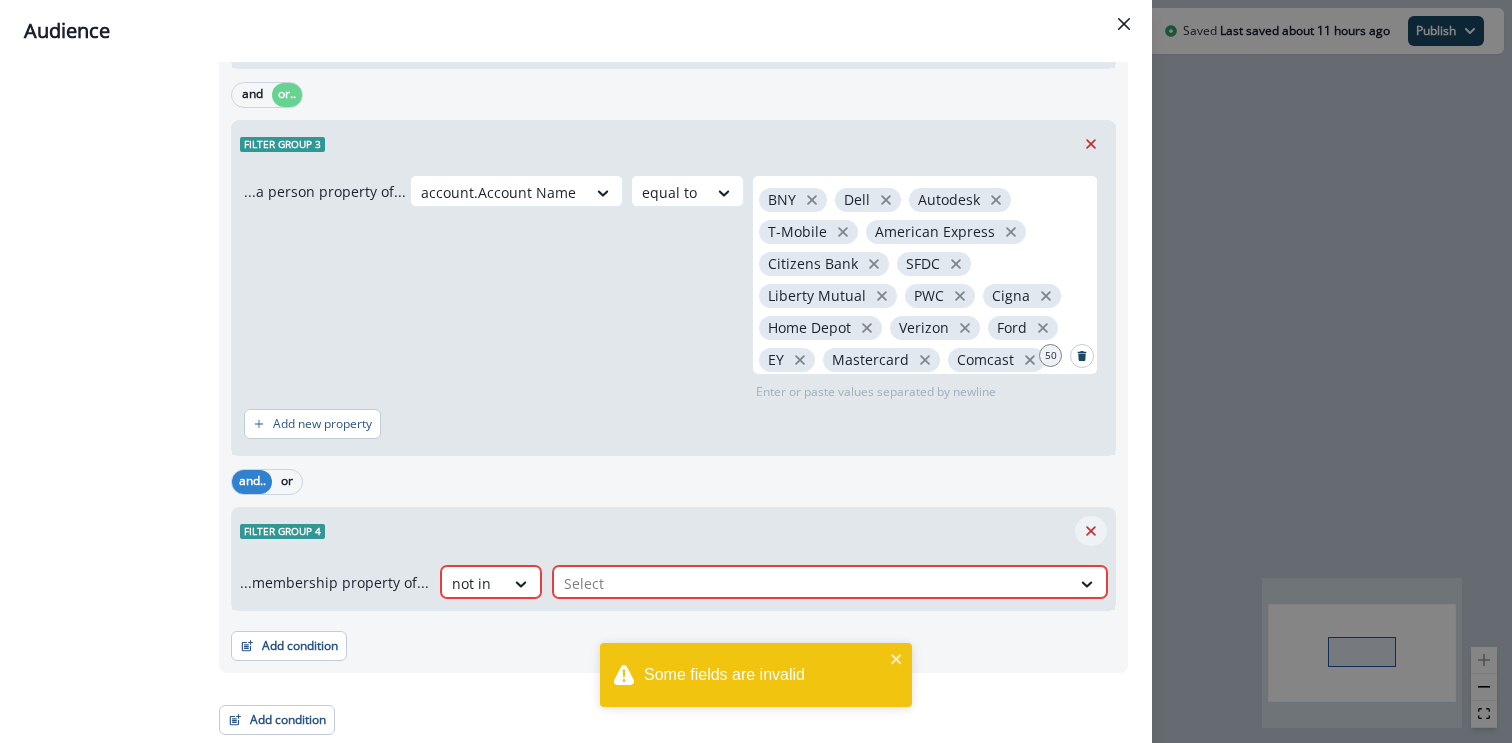 click 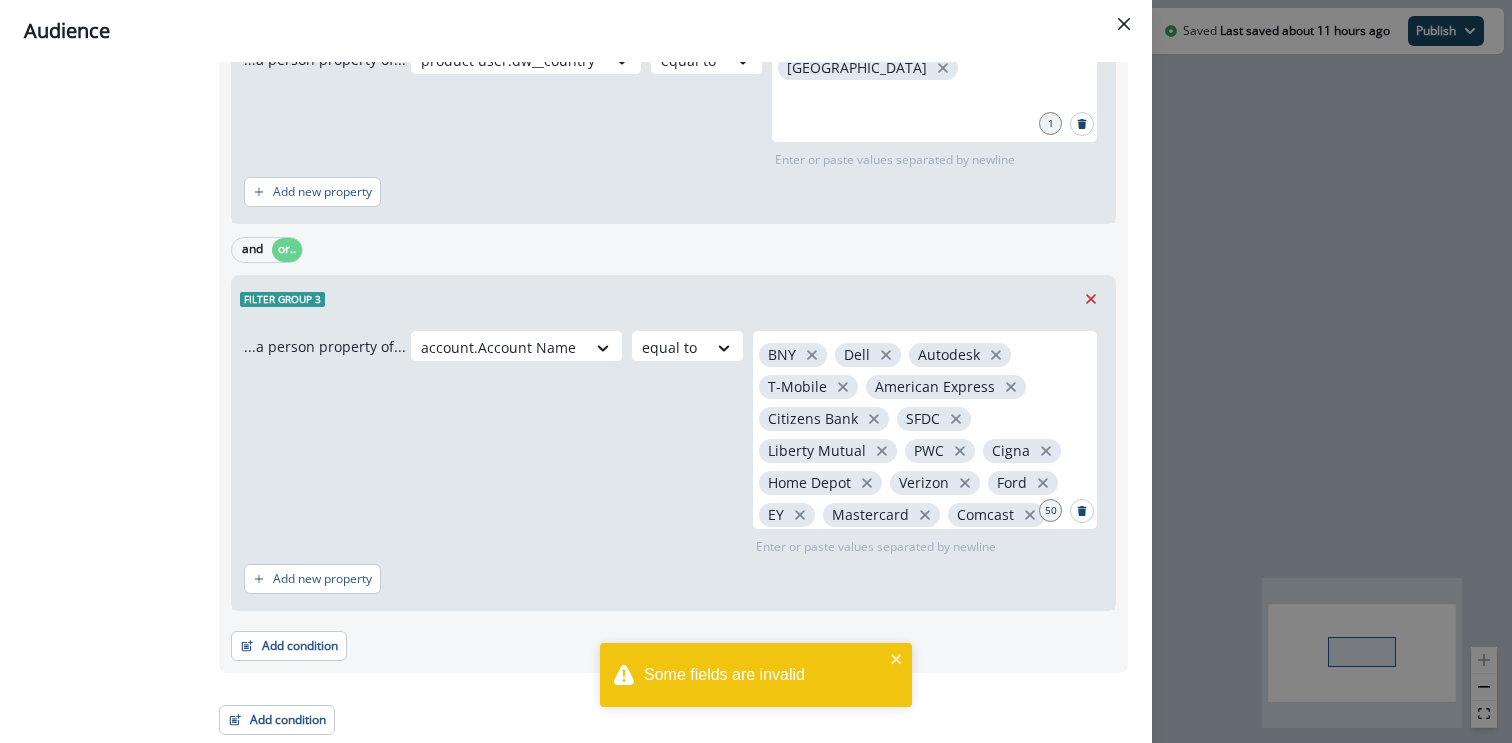 scroll, scrollTop: 0, scrollLeft: 0, axis: both 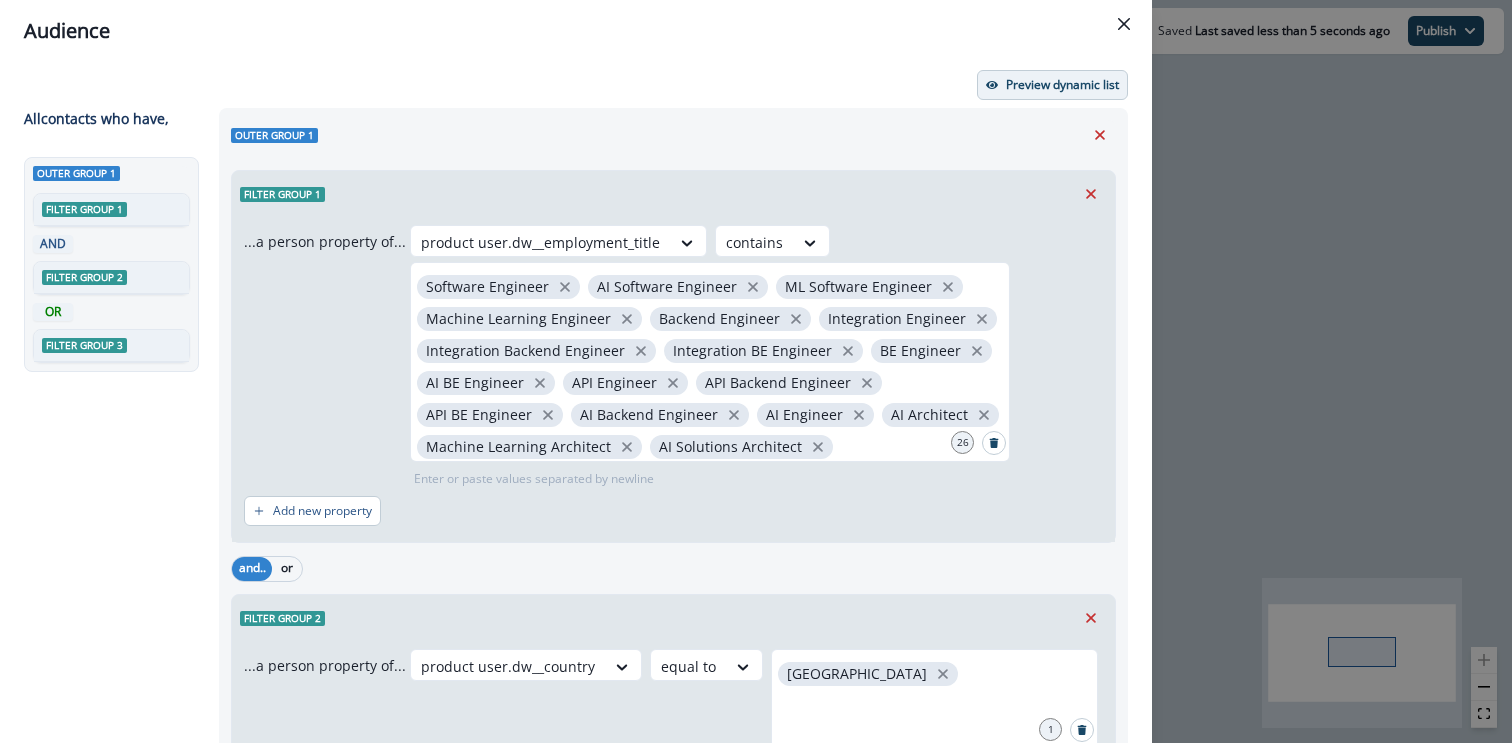 click 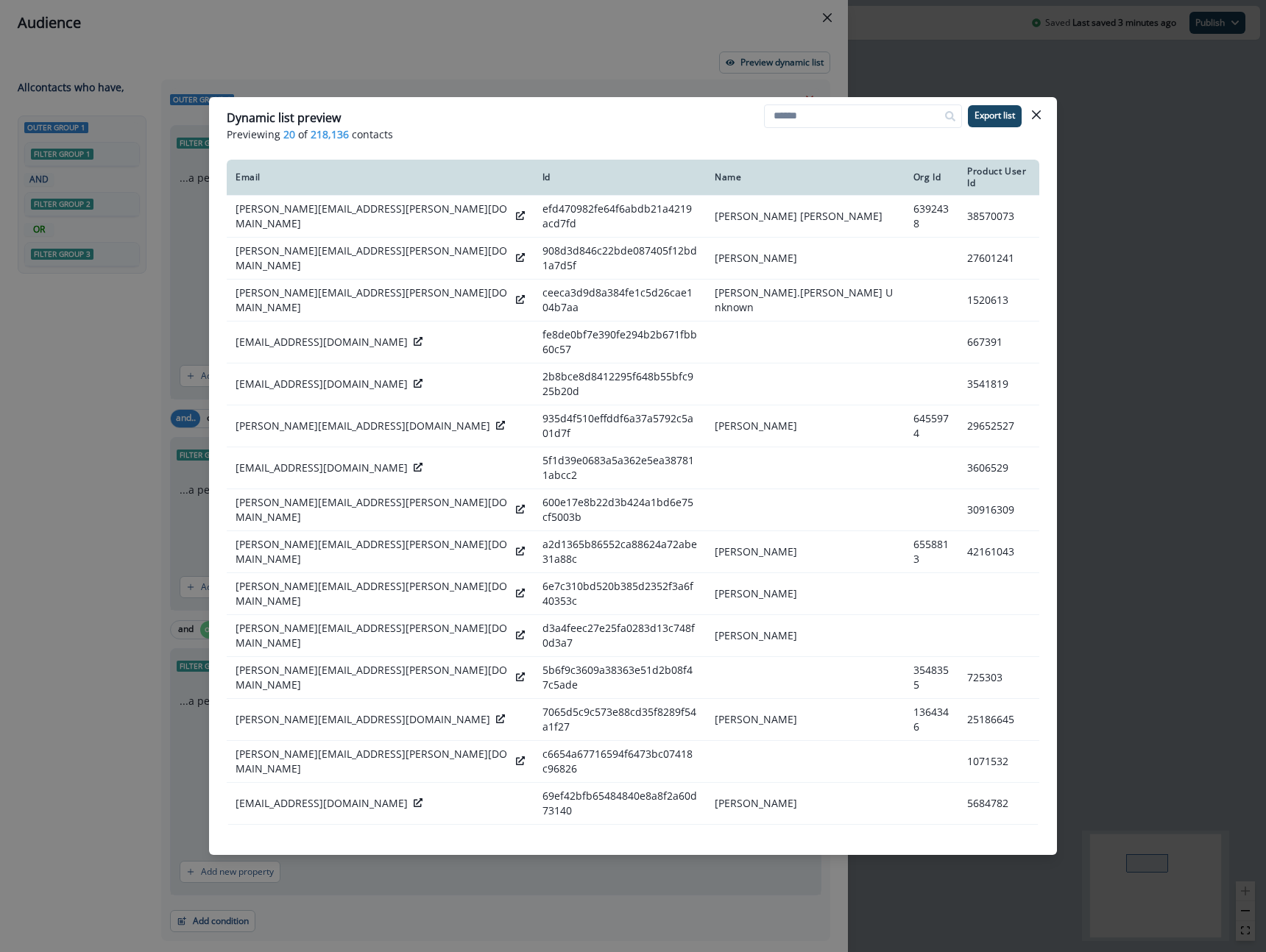 click on "218,136" at bounding box center [330, 134] 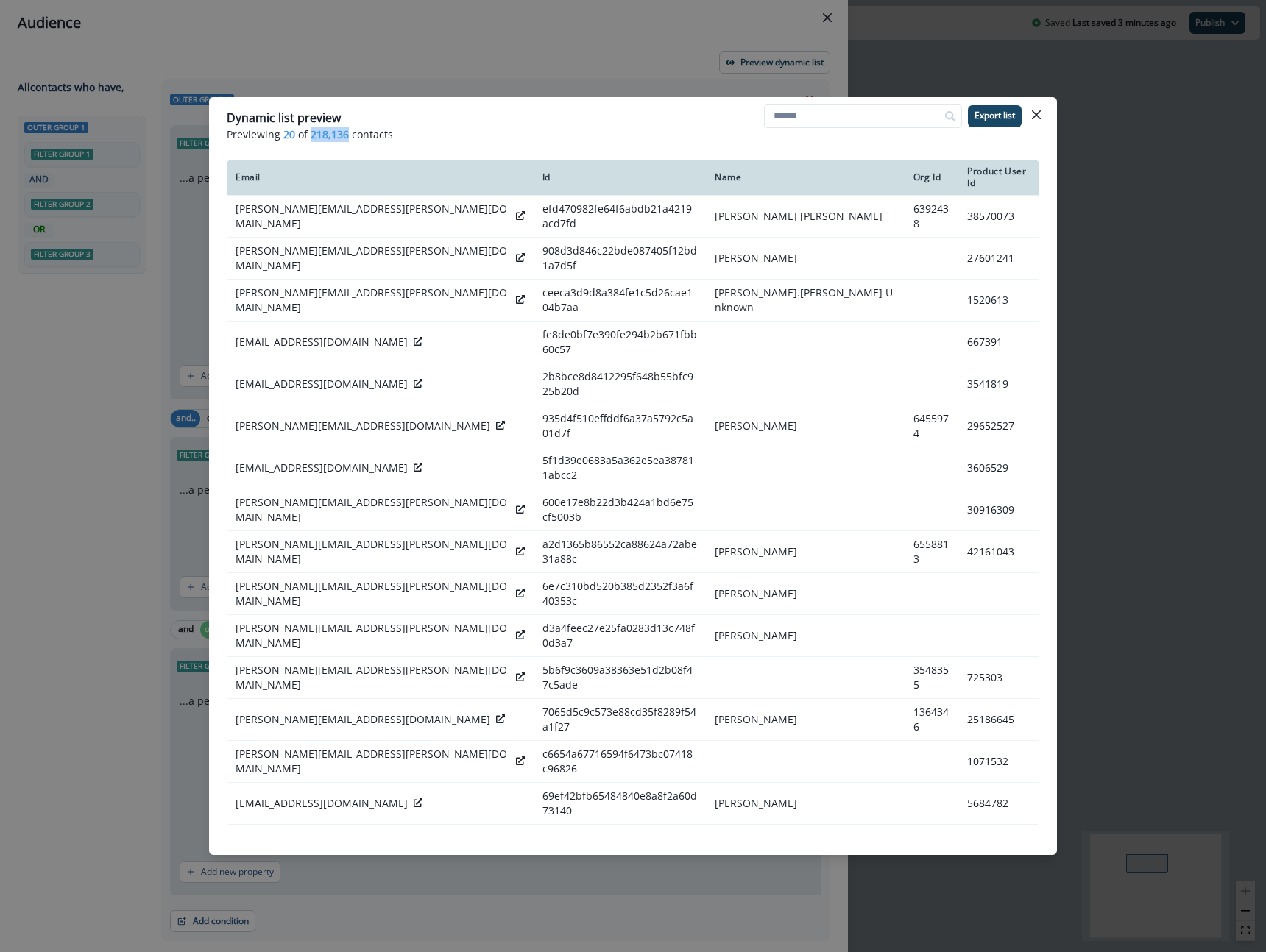 click on "218,136" at bounding box center (330, 134) 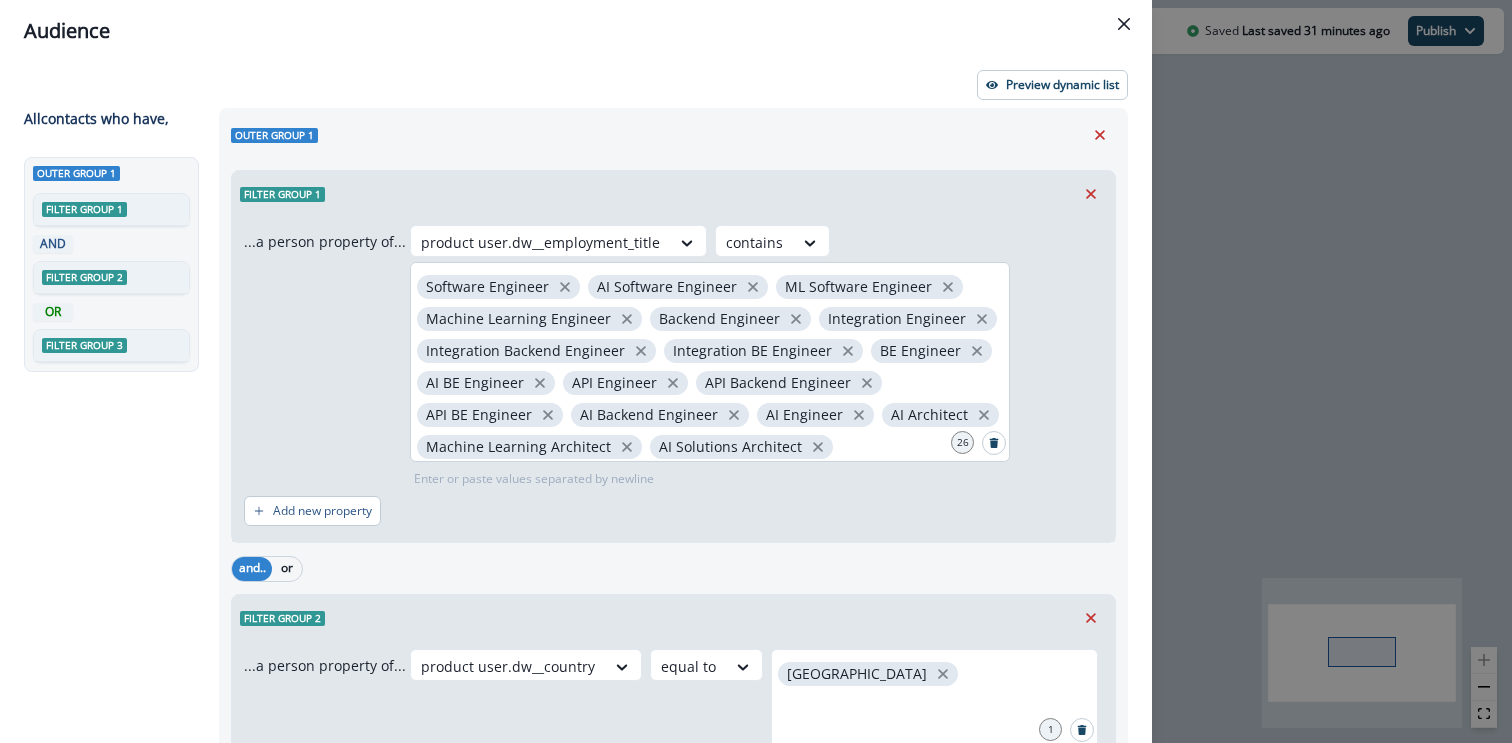 scroll, scrollTop: 170, scrollLeft: 0, axis: vertical 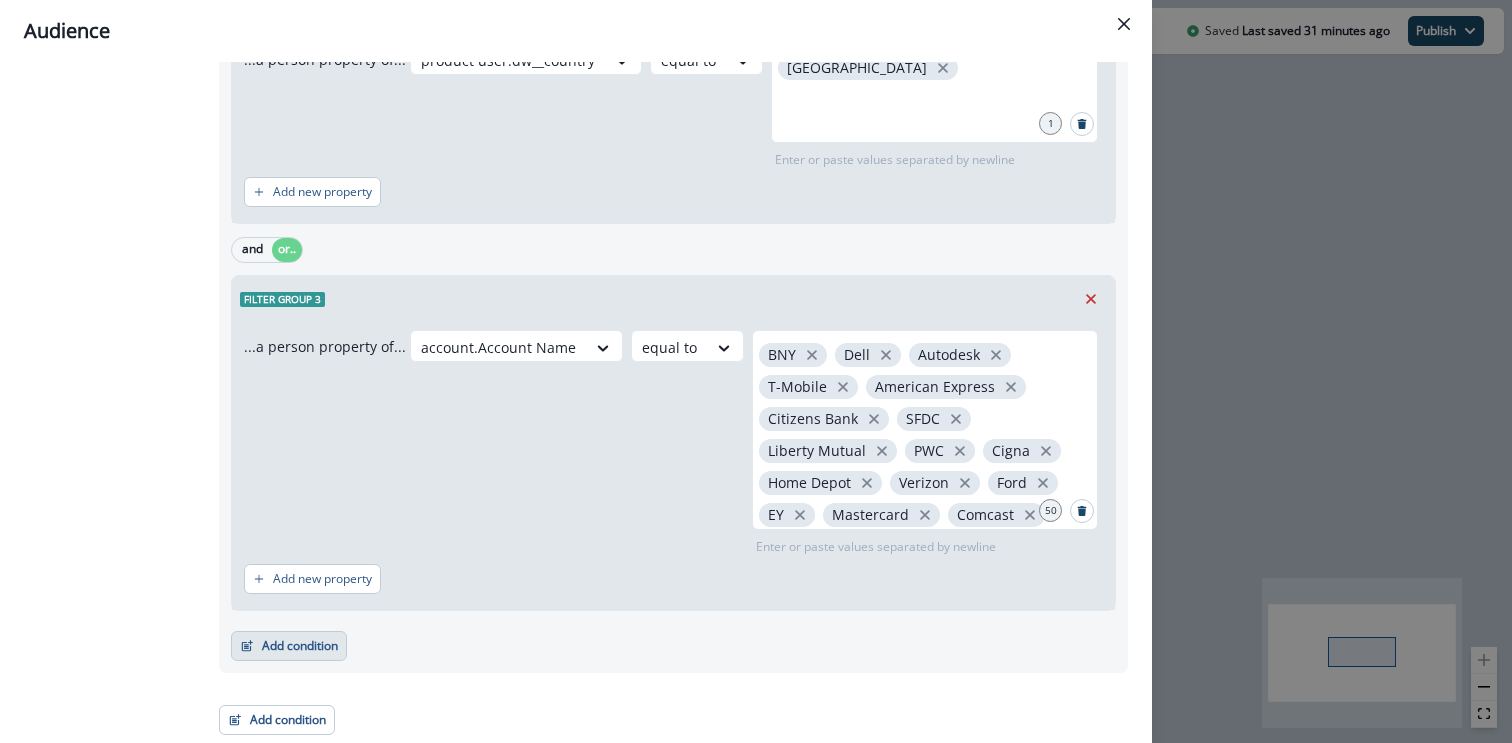 click on "Add condition" at bounding box center [289, 646] 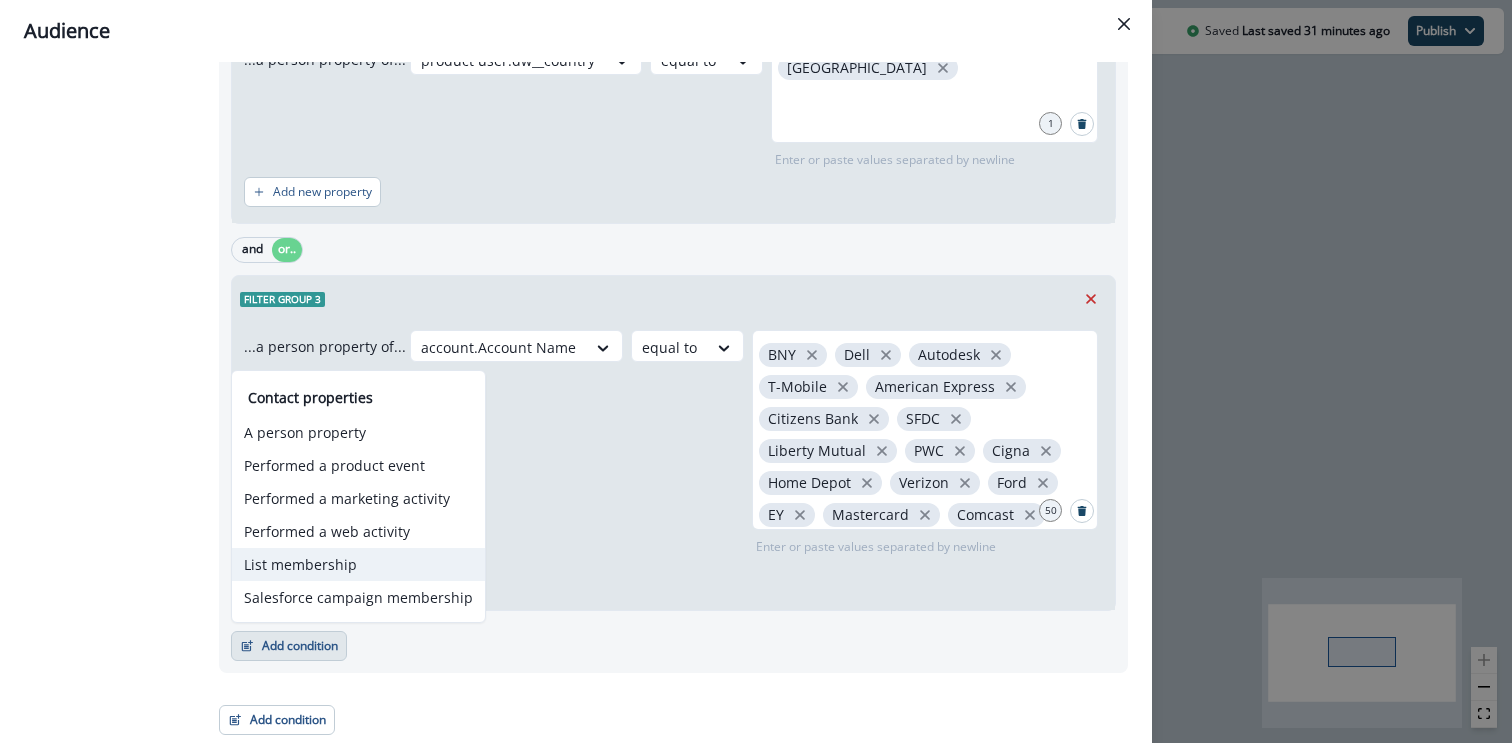 click on "List membership" at bounding box center [358, 564] 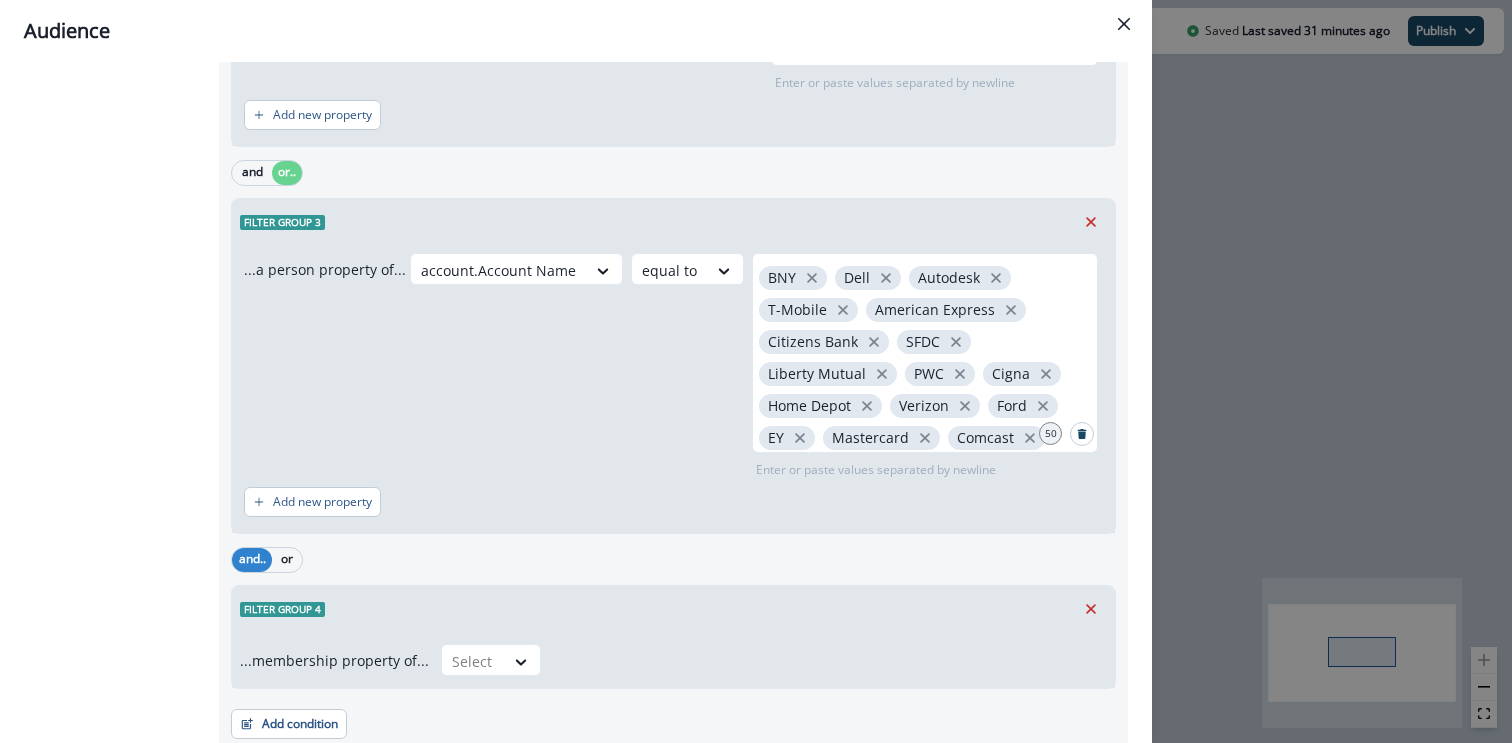 scroll, scrollTop: 761, scrollLeft: 0, axis: vertical 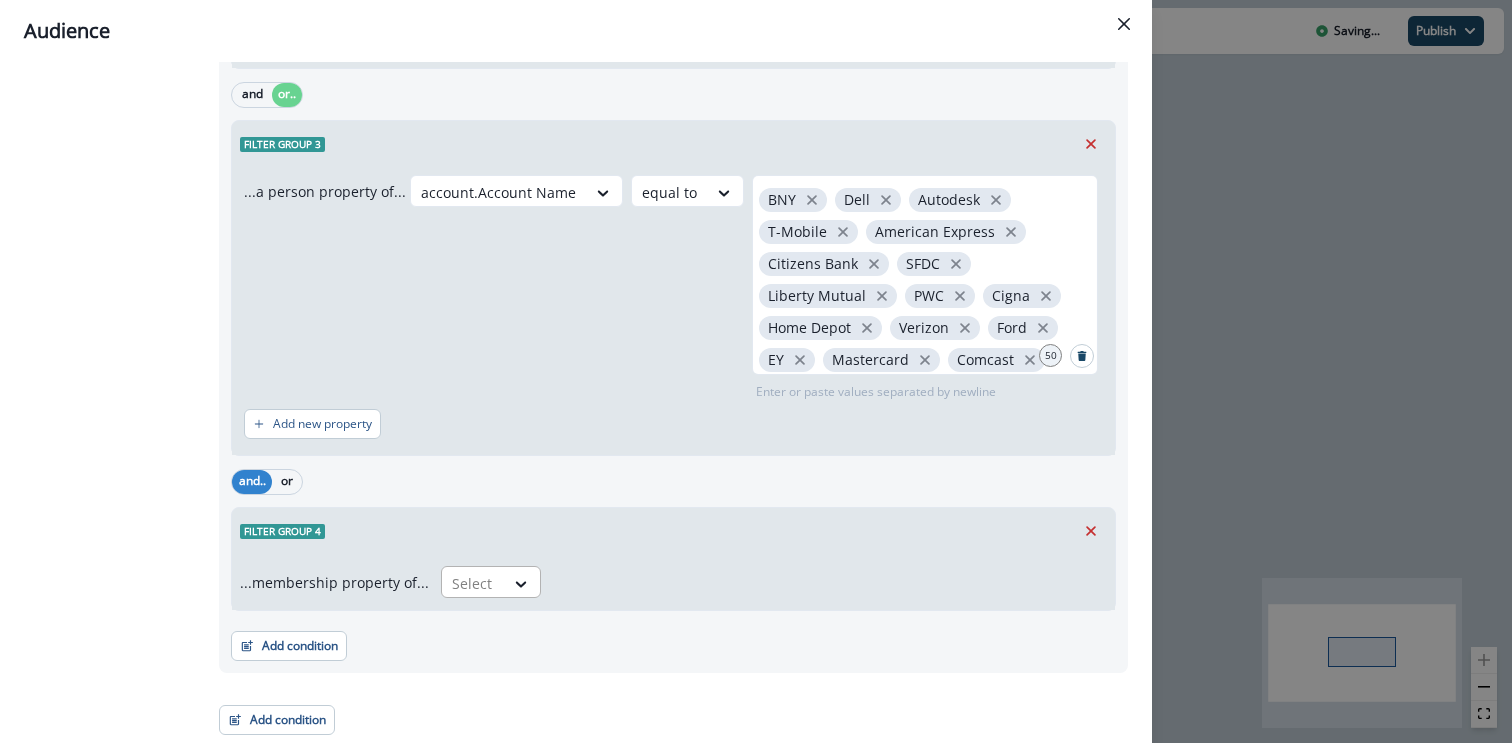click on "Select" at bounding box center (473, 583) 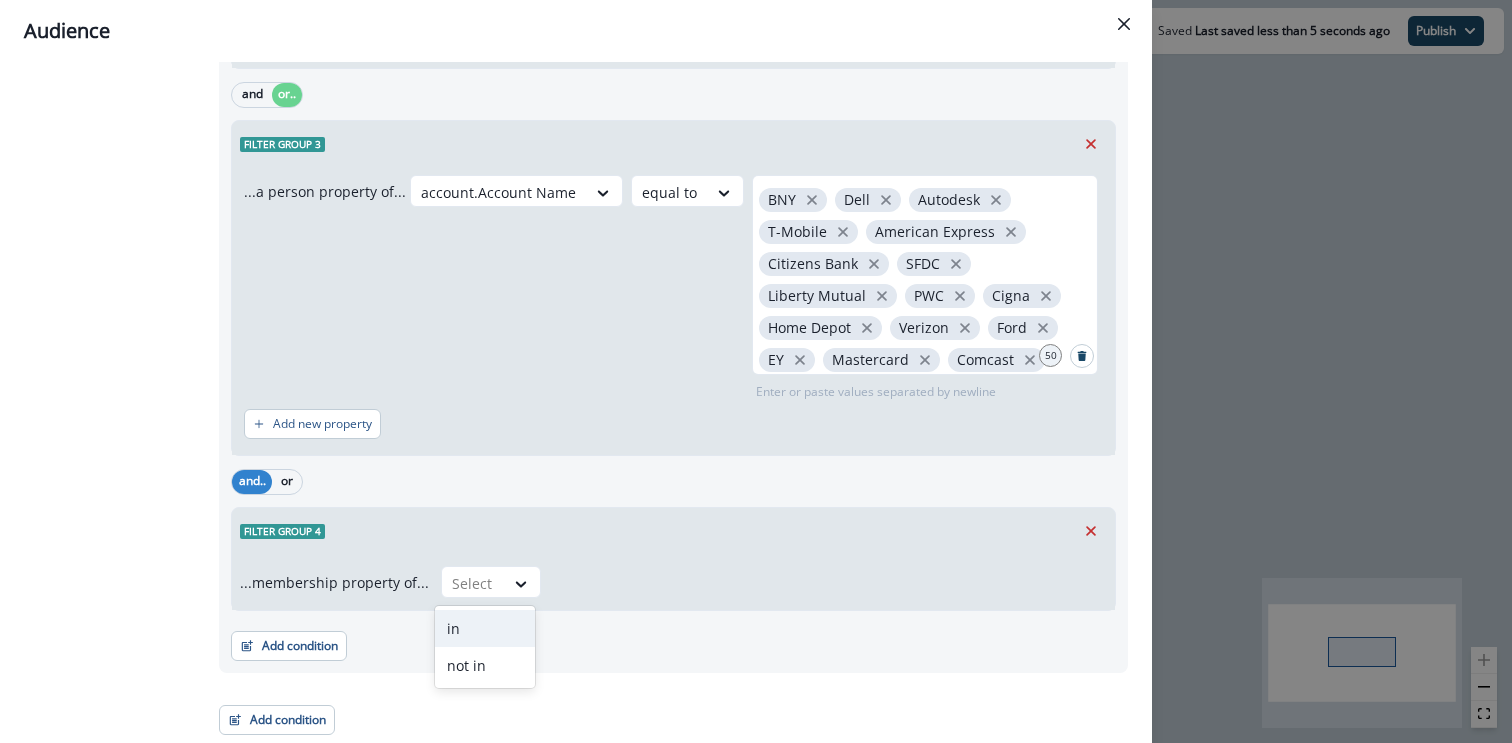 click on "in" at bounding box center [485, 628] 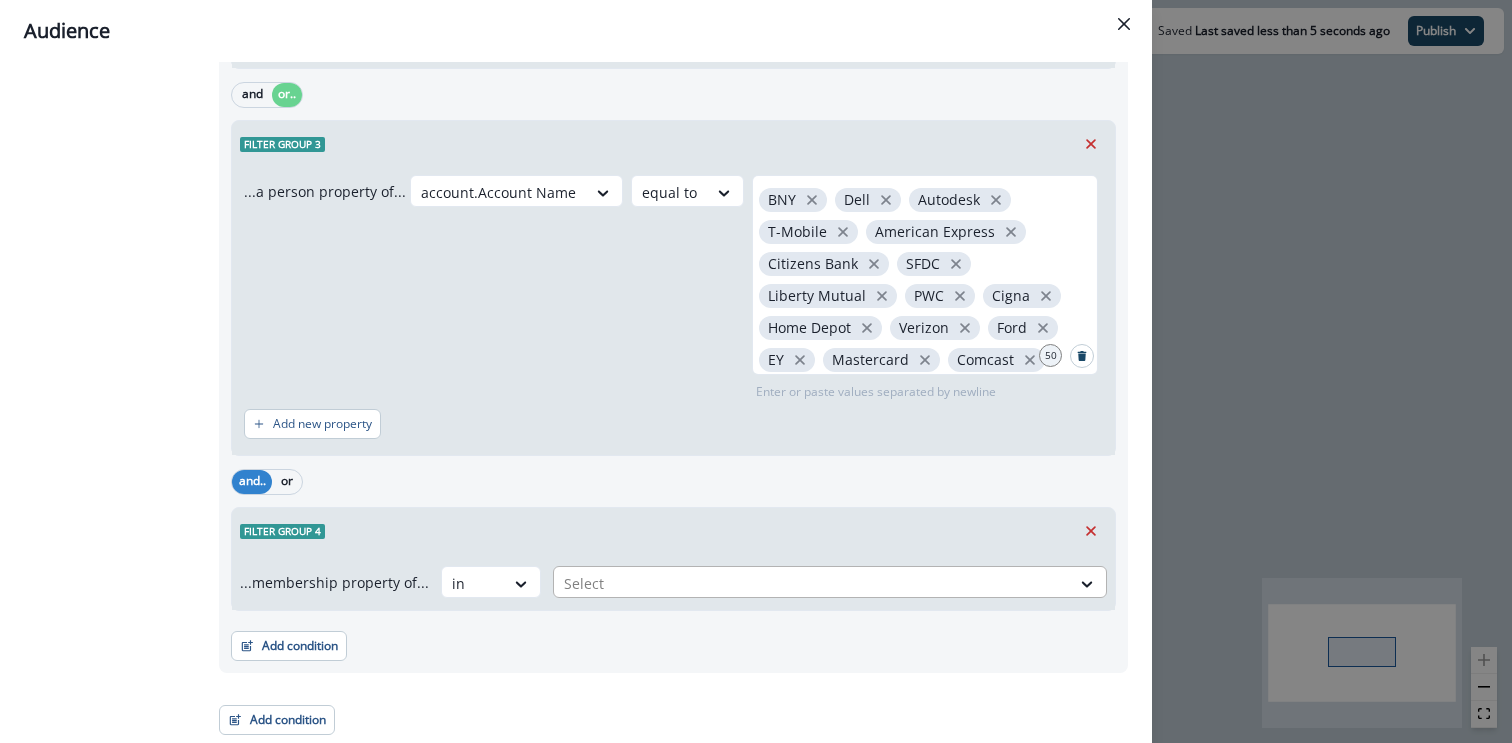 click on "Select" at bounding box center [812, 583] 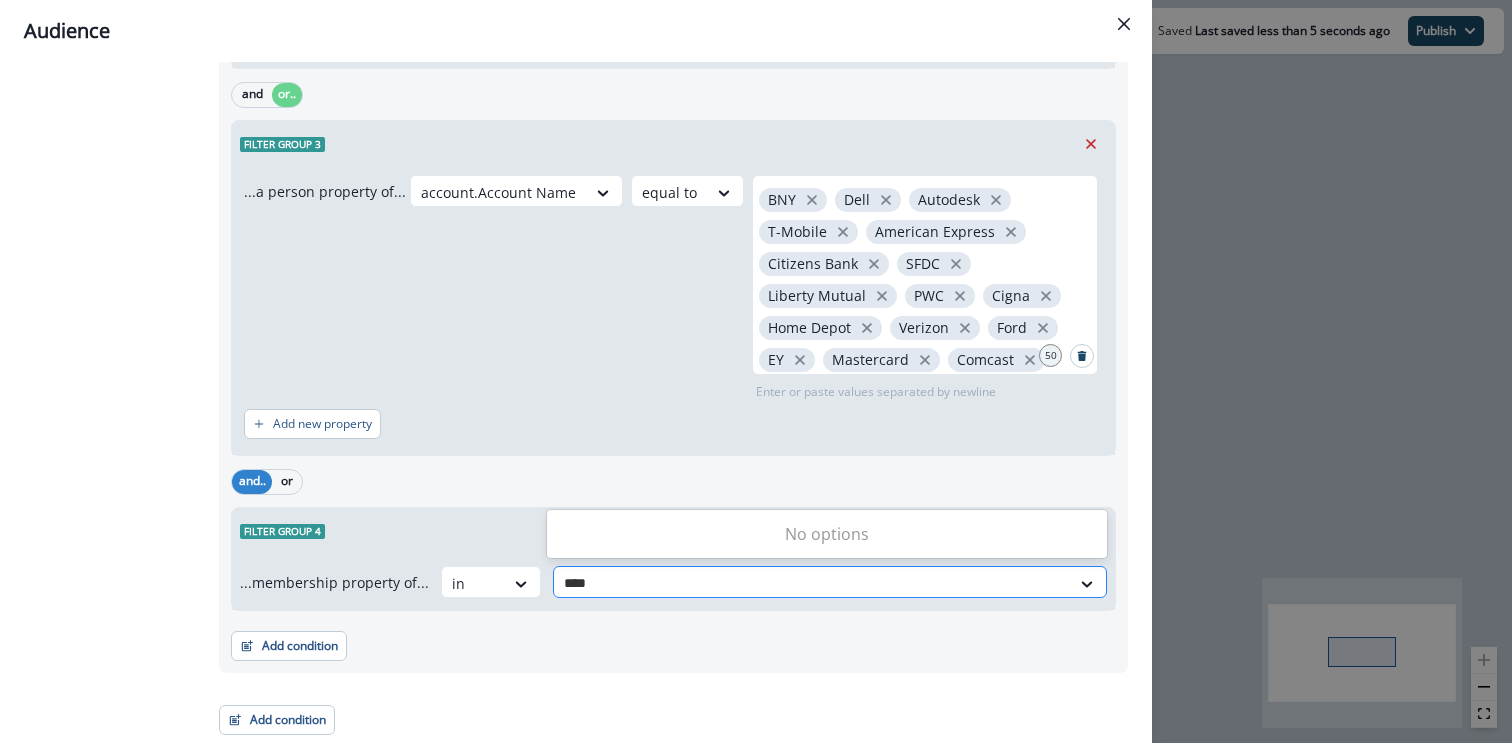 type on "*****" 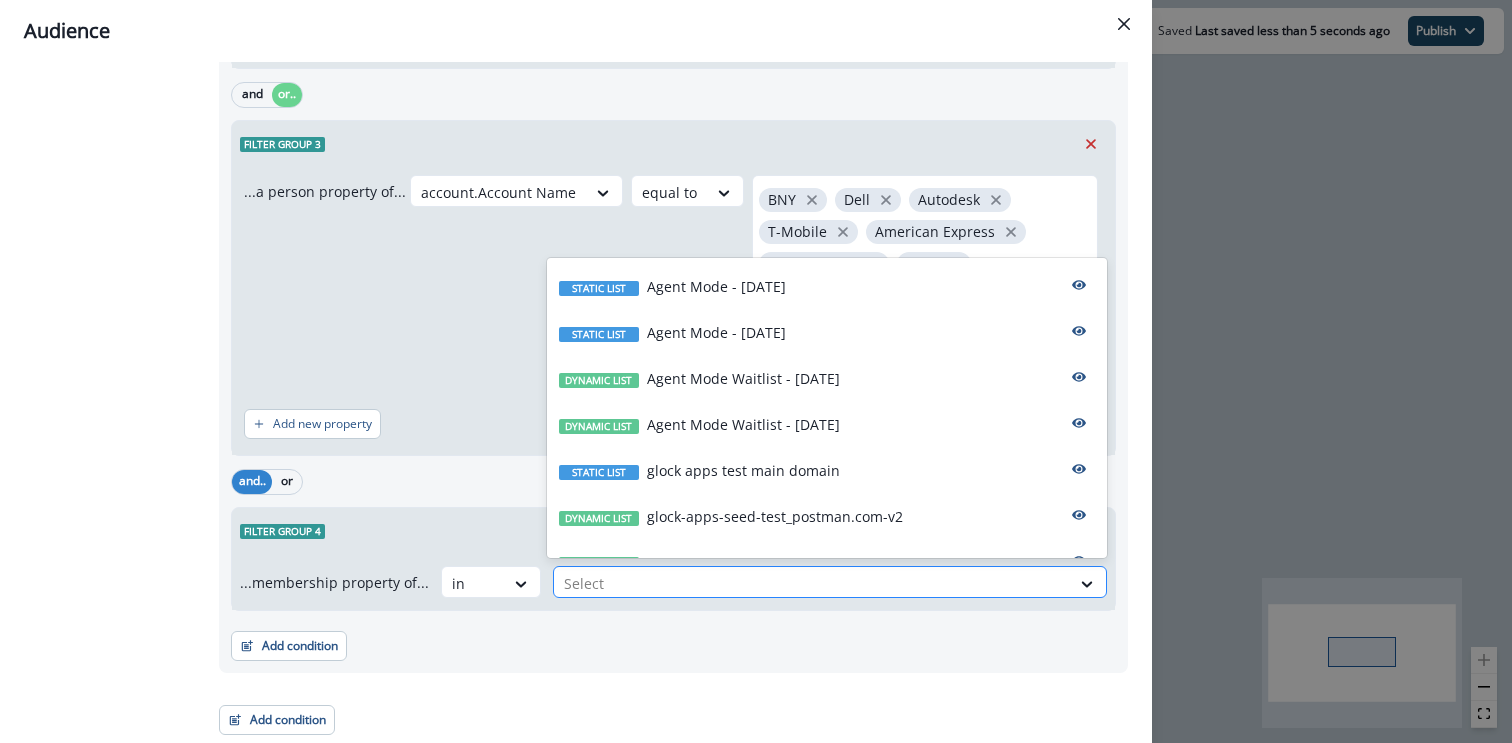click at bounding box center (812, 583) 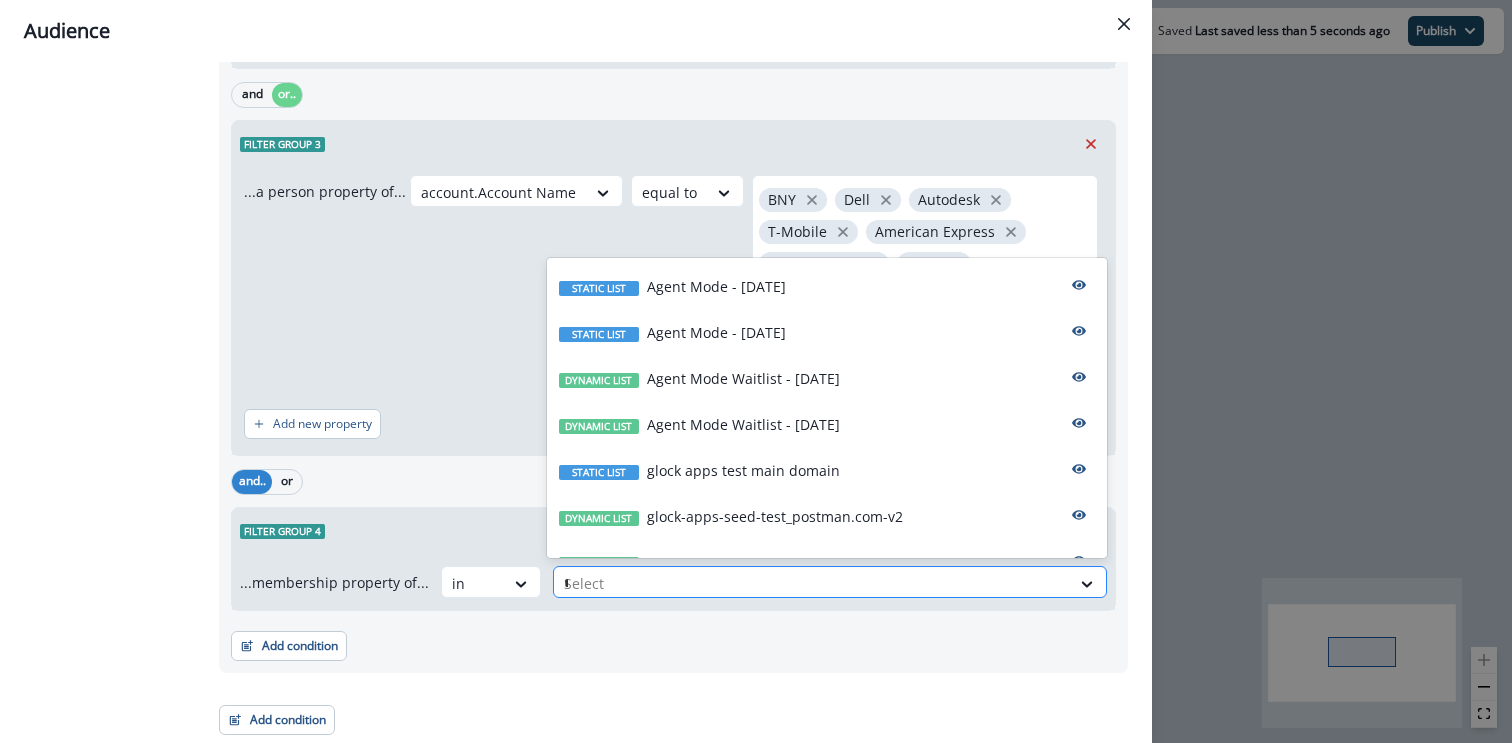 type on "**" 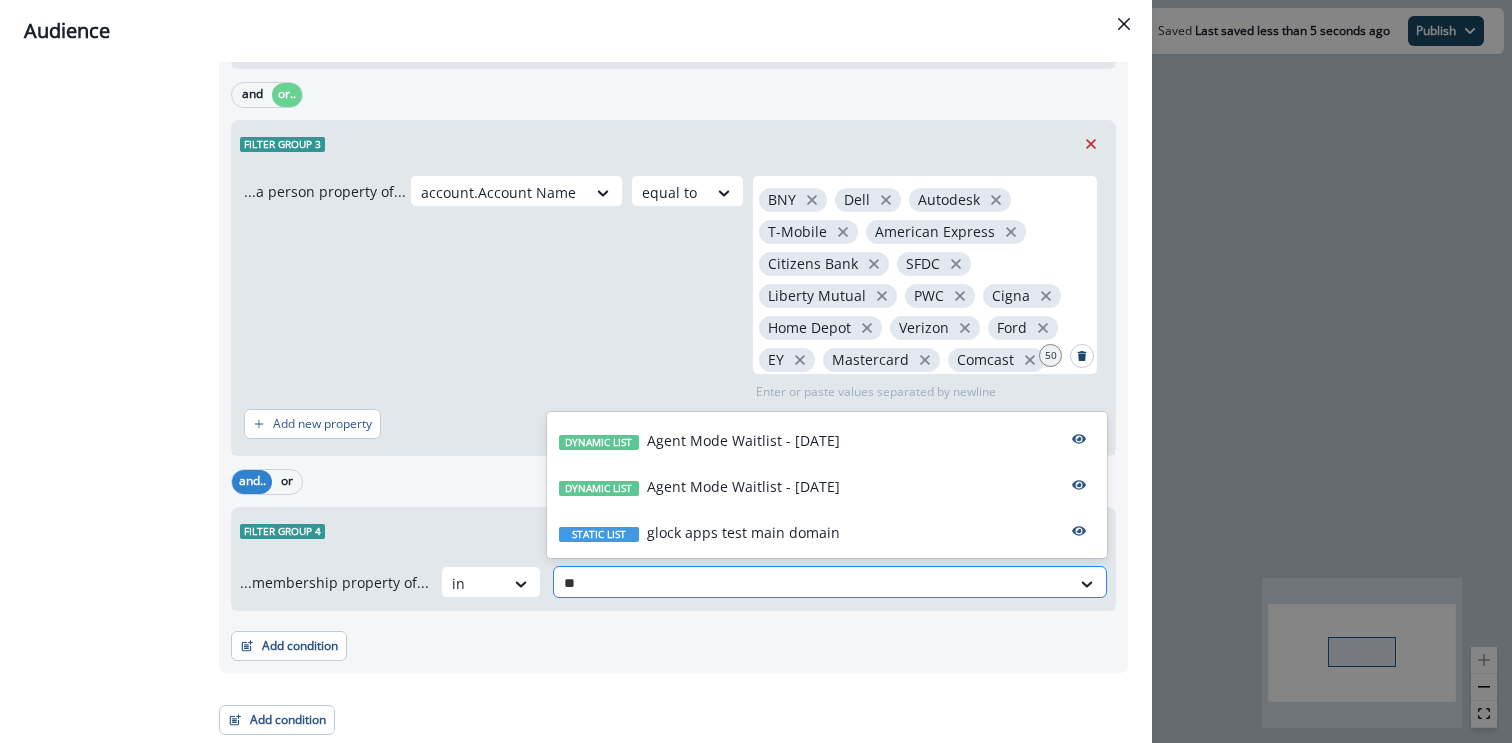type 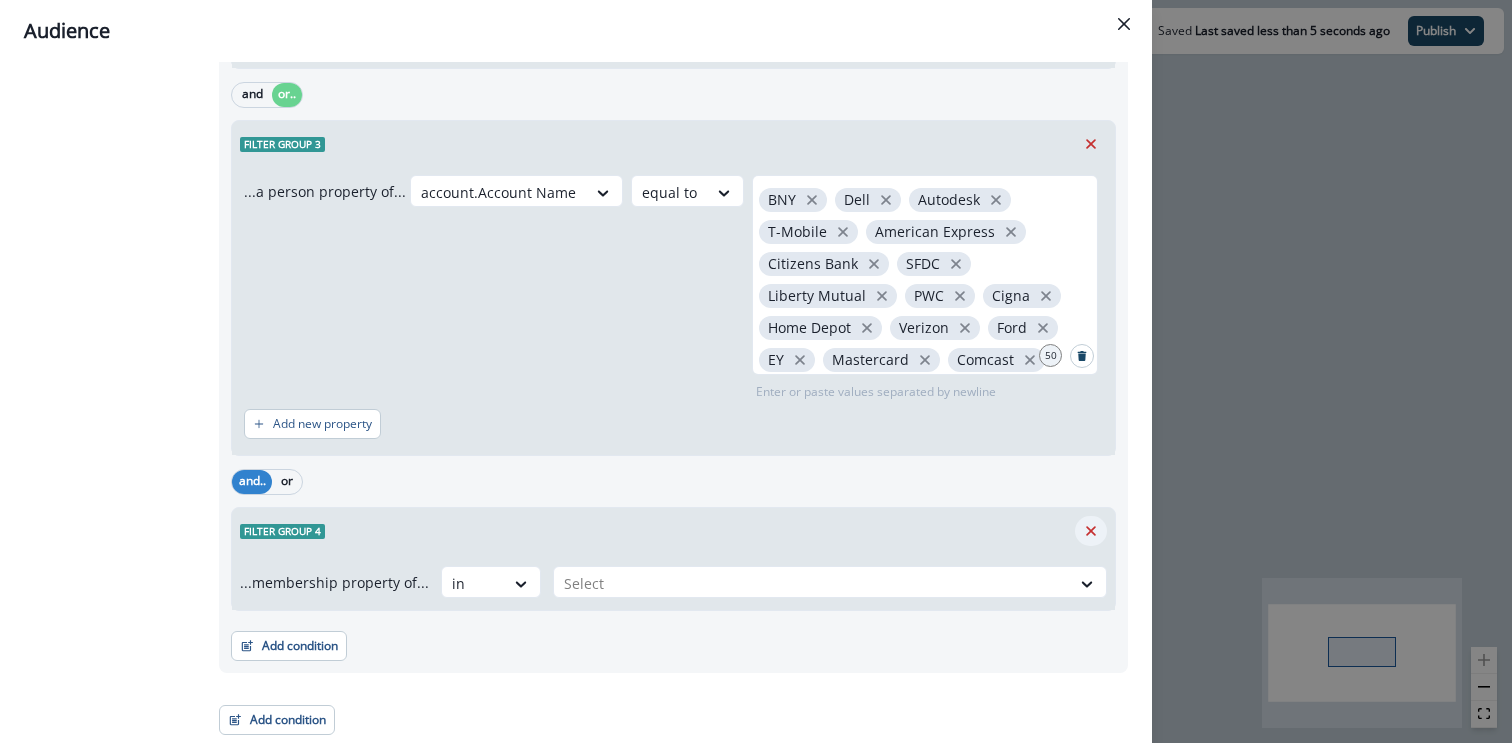 click 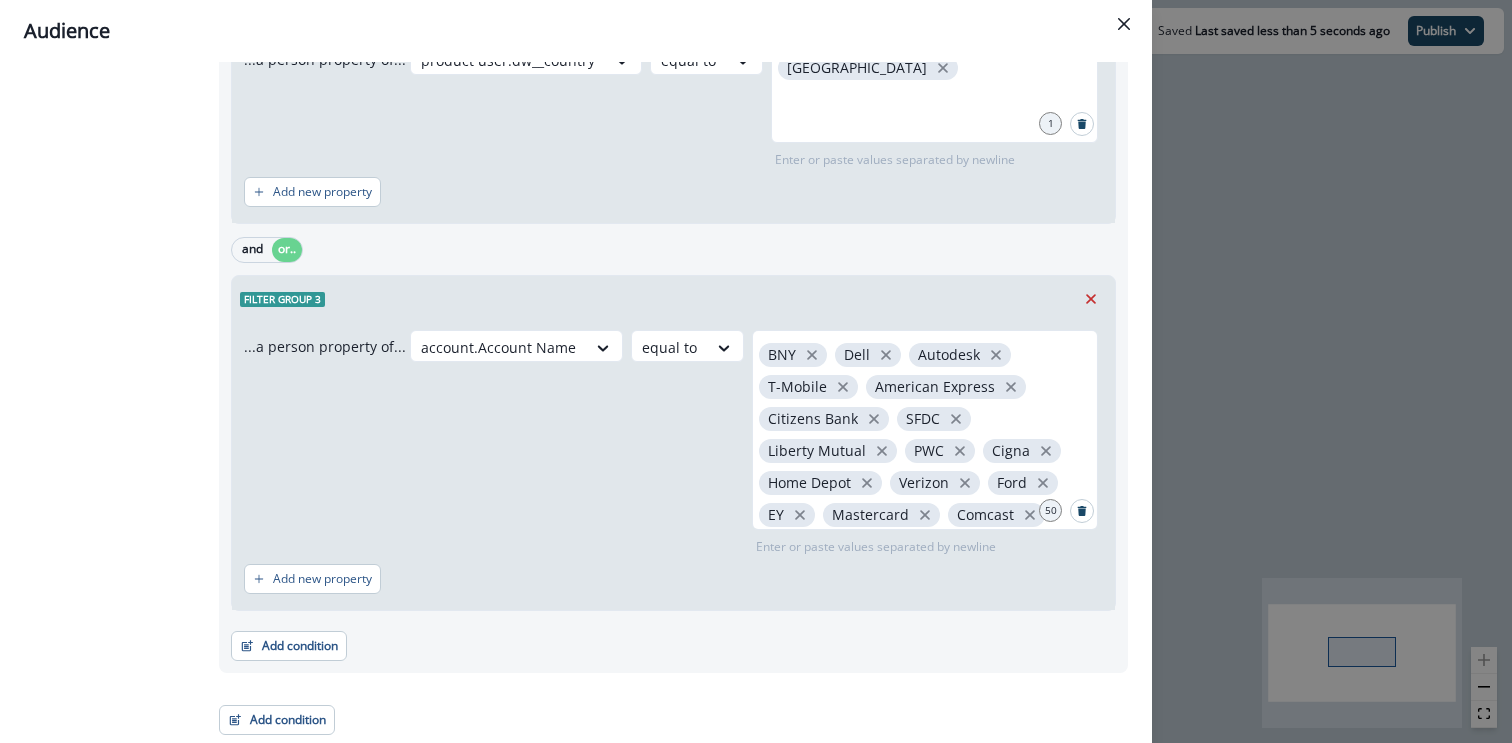 click on "Audience Preview dynamic list All  contact s who have, Outer group 1 Filter group 1 AND Filter group 2 OR Filter group 3 Outer group 1 Filter group 1 ...a person property of... product user.dw__employment_title contains Software Engineer AI Software Engineer ML Software Engineer Machine Learning Engineer Backend Engineer  Integration Engineer Integration Backend Engineer Integration BE Engineer BE Engineer AI BE Engineer API Engineer API Backend Engineer API BE Engineer AI Backend Engineer AI Engineer AI Architect Machine Learning Architect AI Solutions Architect Machine Learning Solutions Architect Applied Scientist ML Ops Engineer Machine Learning Ops Engineer AI Research Scientist  AI Developer Advocate Data Scientist  Data Engineer 26 Enter or paste values separated by newline Add new property and.. or Filter group 2 ...a person property of... product user.dw__country equal to United States 1 Enter or paste values separated by newline Add new property and or.. Filter group 3 ...a person property of... BNY" at bounding box center (756, 371) 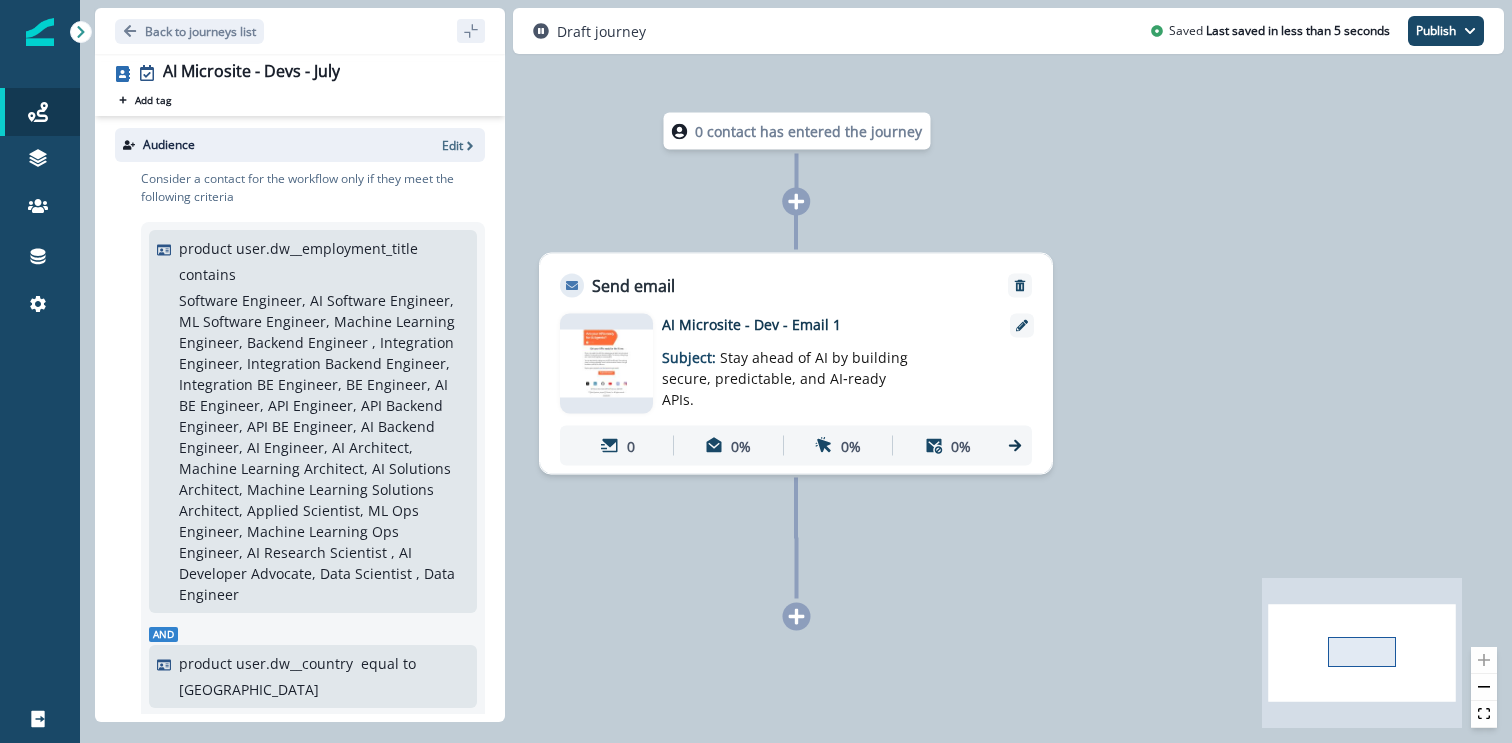 type 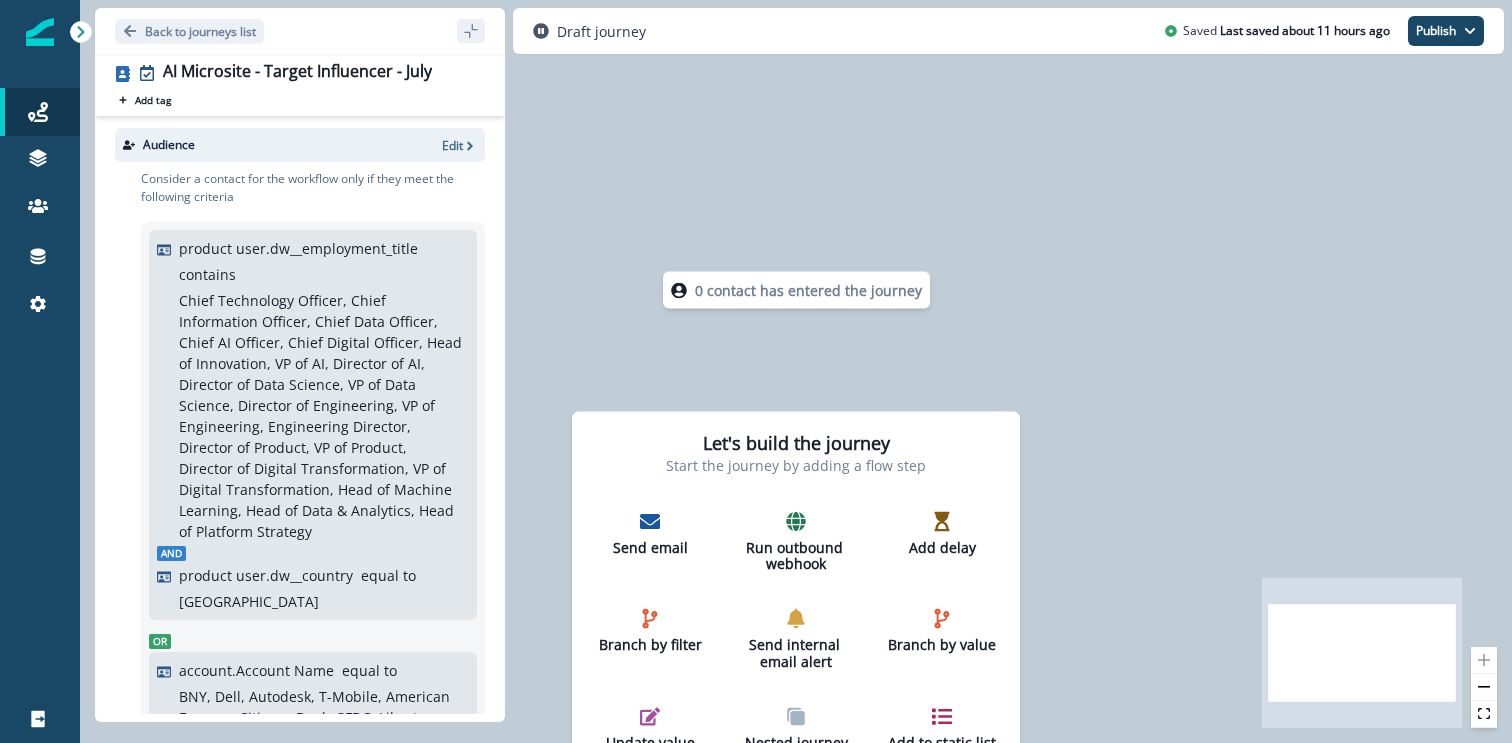 scroll, scrollTop: 0, scrollLeft: 0, axis: both 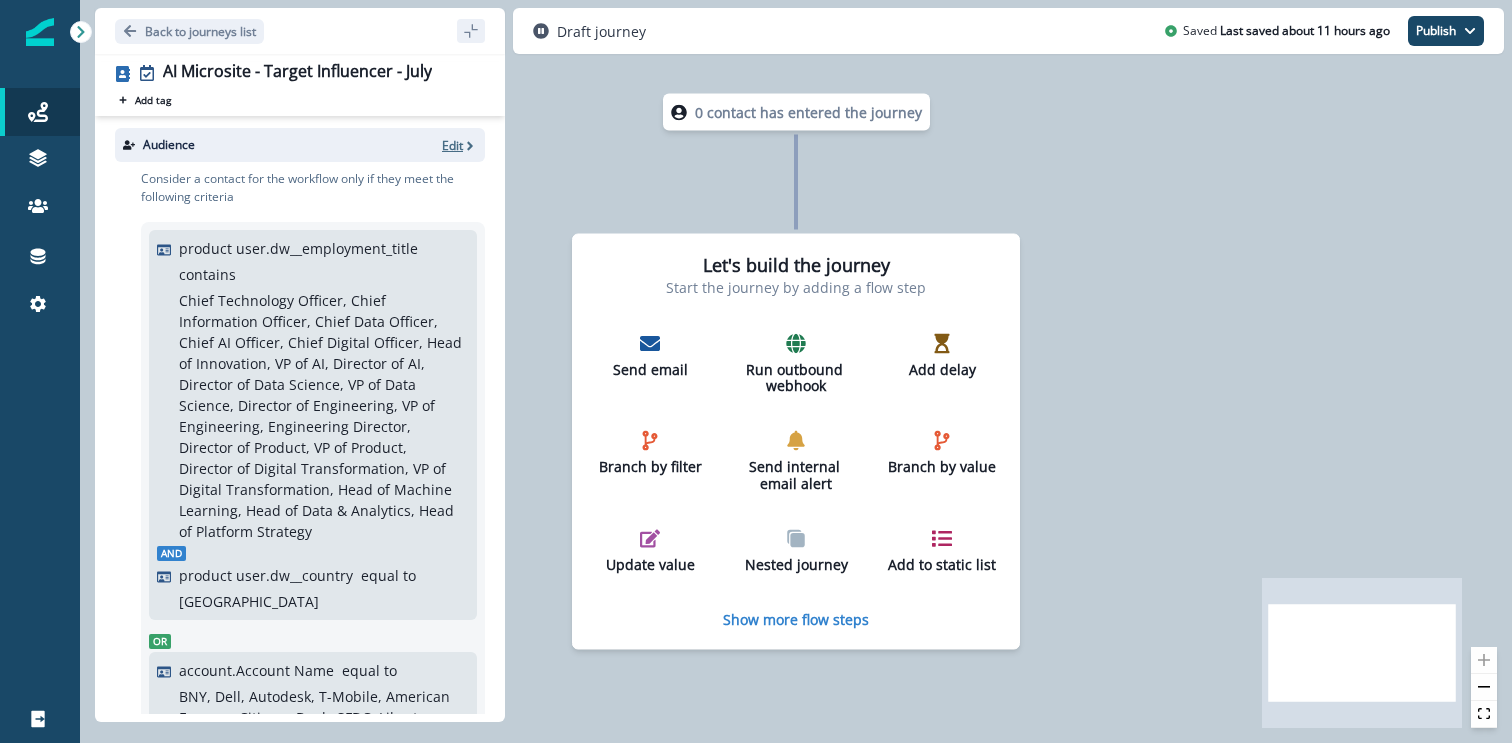 click on "Edit" at bounding box center (452, 145) 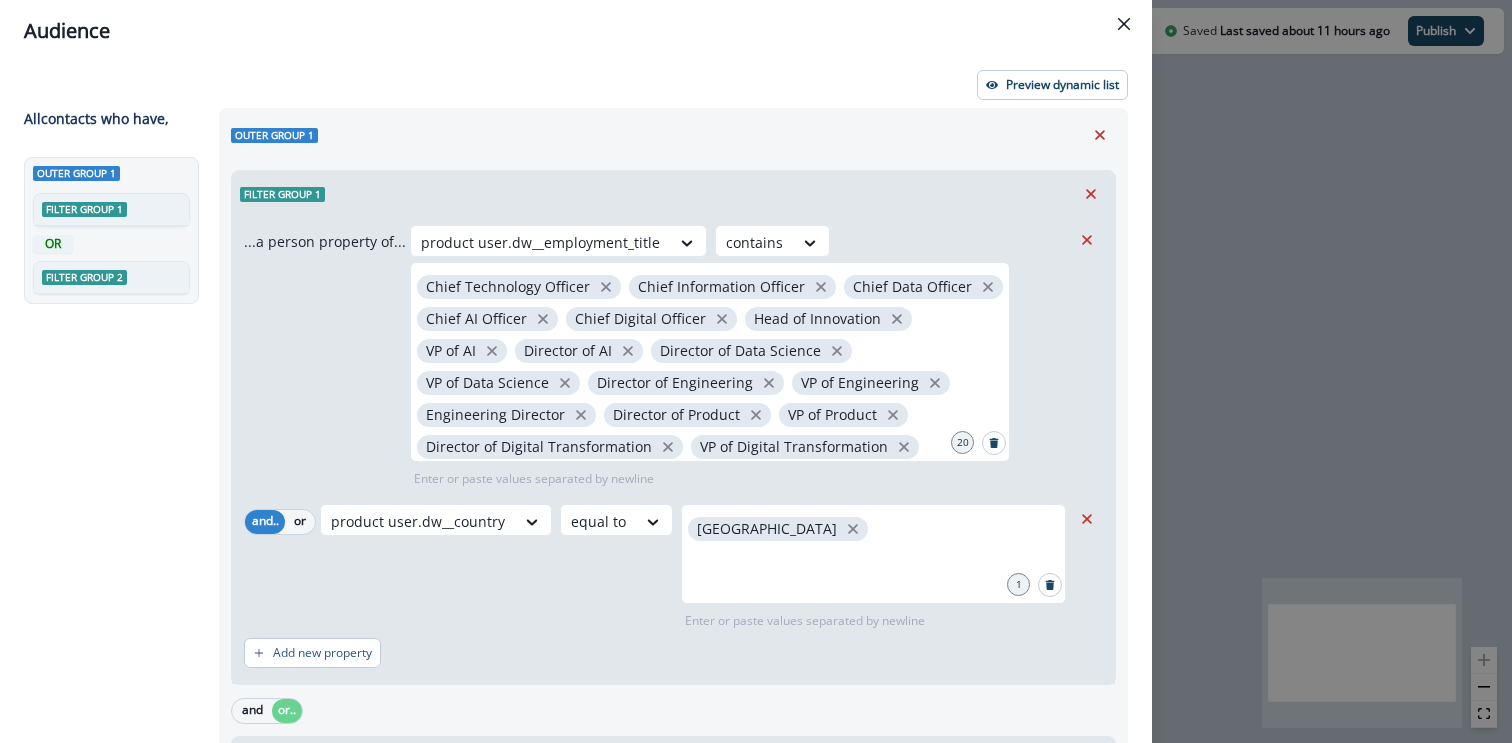 click on "Preview dynamic list All  contact s who have, Outer group 1 Filter group 1 OR Filter group 2 Outer group 1 Filter group 1 ...a person property of... product user.dw__employment_title contains Chief Technology Officer Chief Information Officer Chief Data Officer Chief AI Officer Chief Digital Officer Head of Innovation VP of AI Director of AI Director of Data Science VP of Data Science Director of Engineering VP of Engineering Engineering Director Director of Product VP of Product Director of Digital Transformation VP of Digital Transformation Head of Machine Learning Head of Data & Analytics Head of Platform Strategy 20 Enter or paste values separated by newline and.. or product user.dw__country equal to United States 1 Enter or paste values separated by newline Add new property and or.. Filter group 2 ...a person property of... account.Account Name equal to BNY Dell Autodesk T-Mobile American Express Citizens Bank SFDC Liberty Mutual PWC Cigna Home Depot Verizon Ford EY Mastercard Comcast Travelers Disney 50" at bounding box center (576, 402) 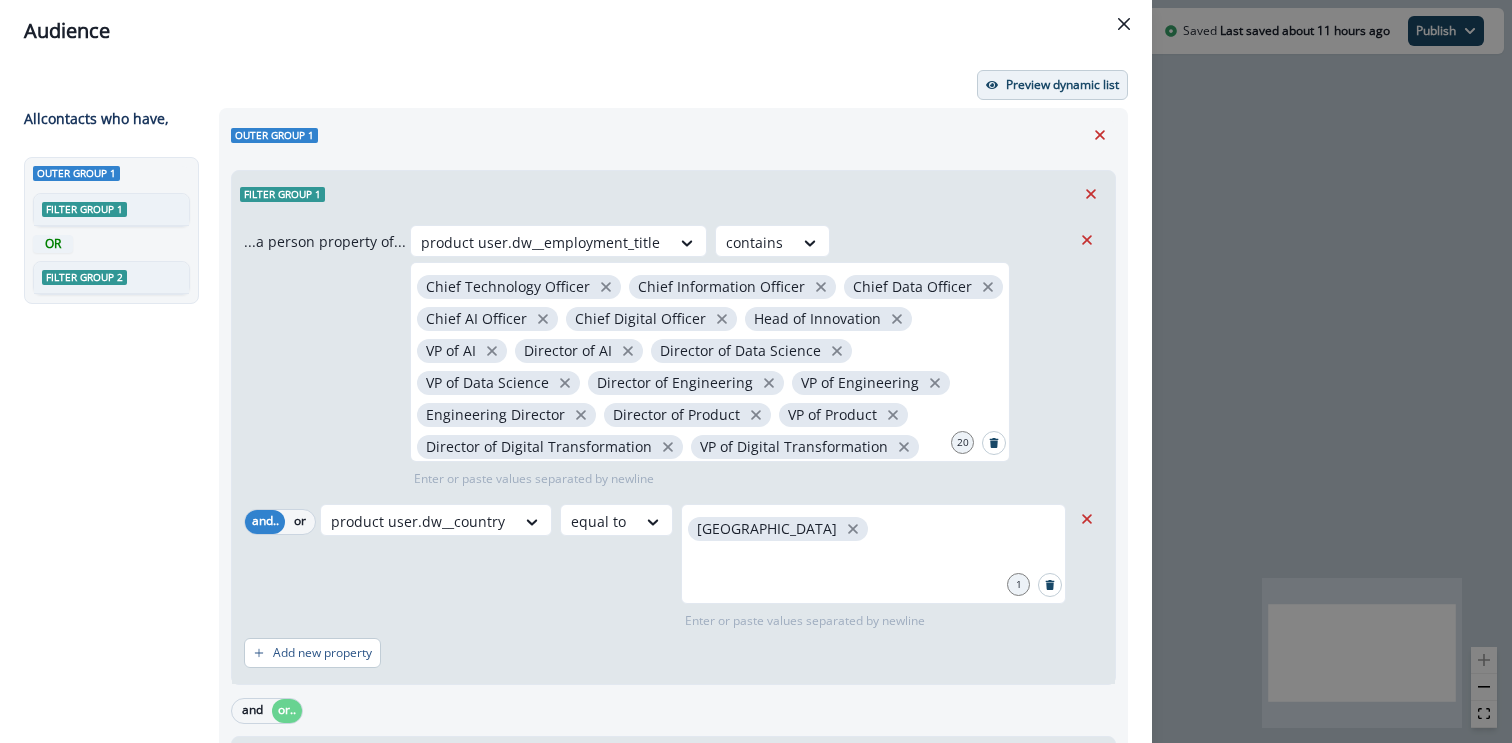 click on "Preview dynamic list" at bounding box center (1062, 85) 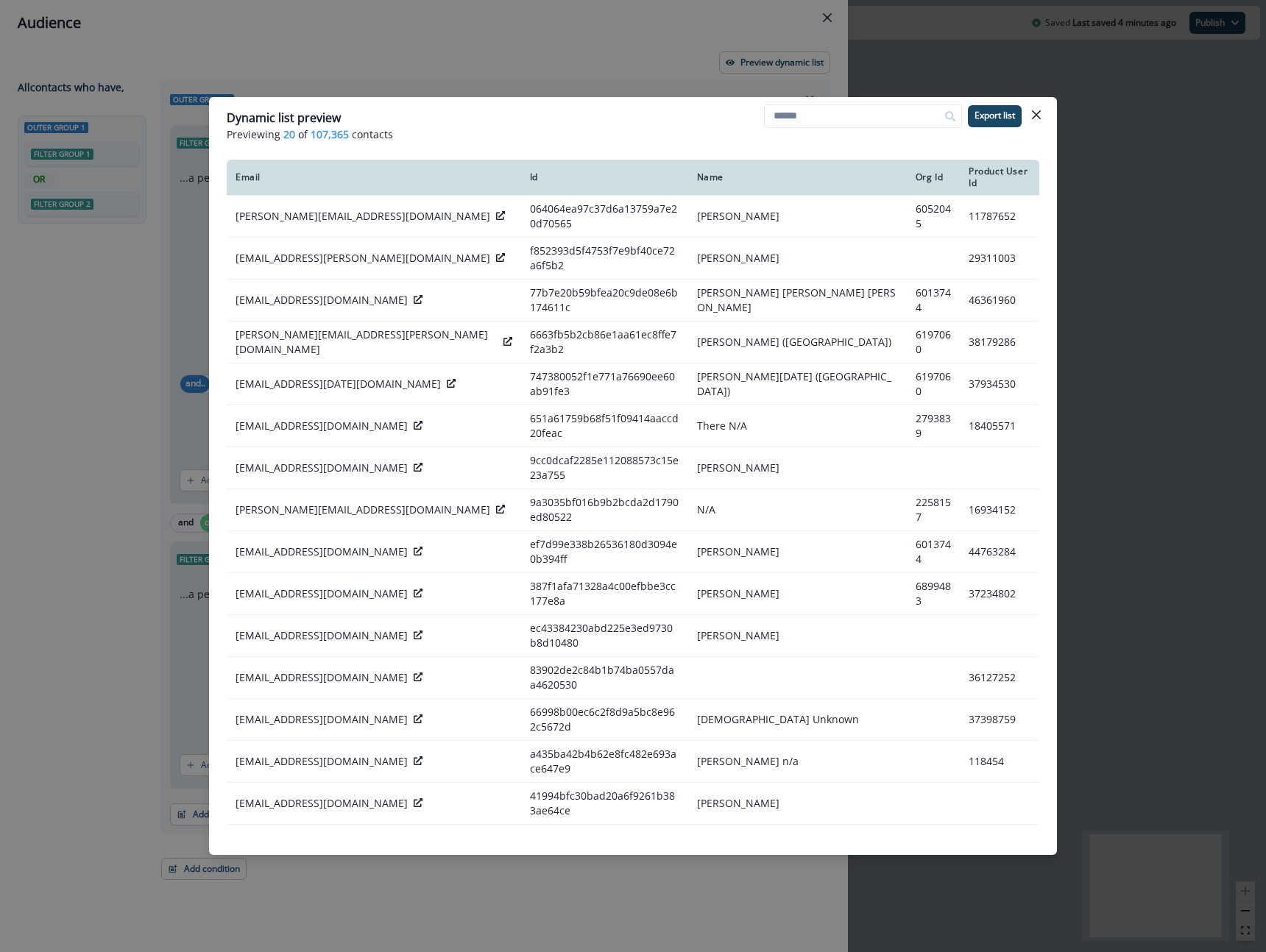 click on "107,365" at bounding box center [330, 134] 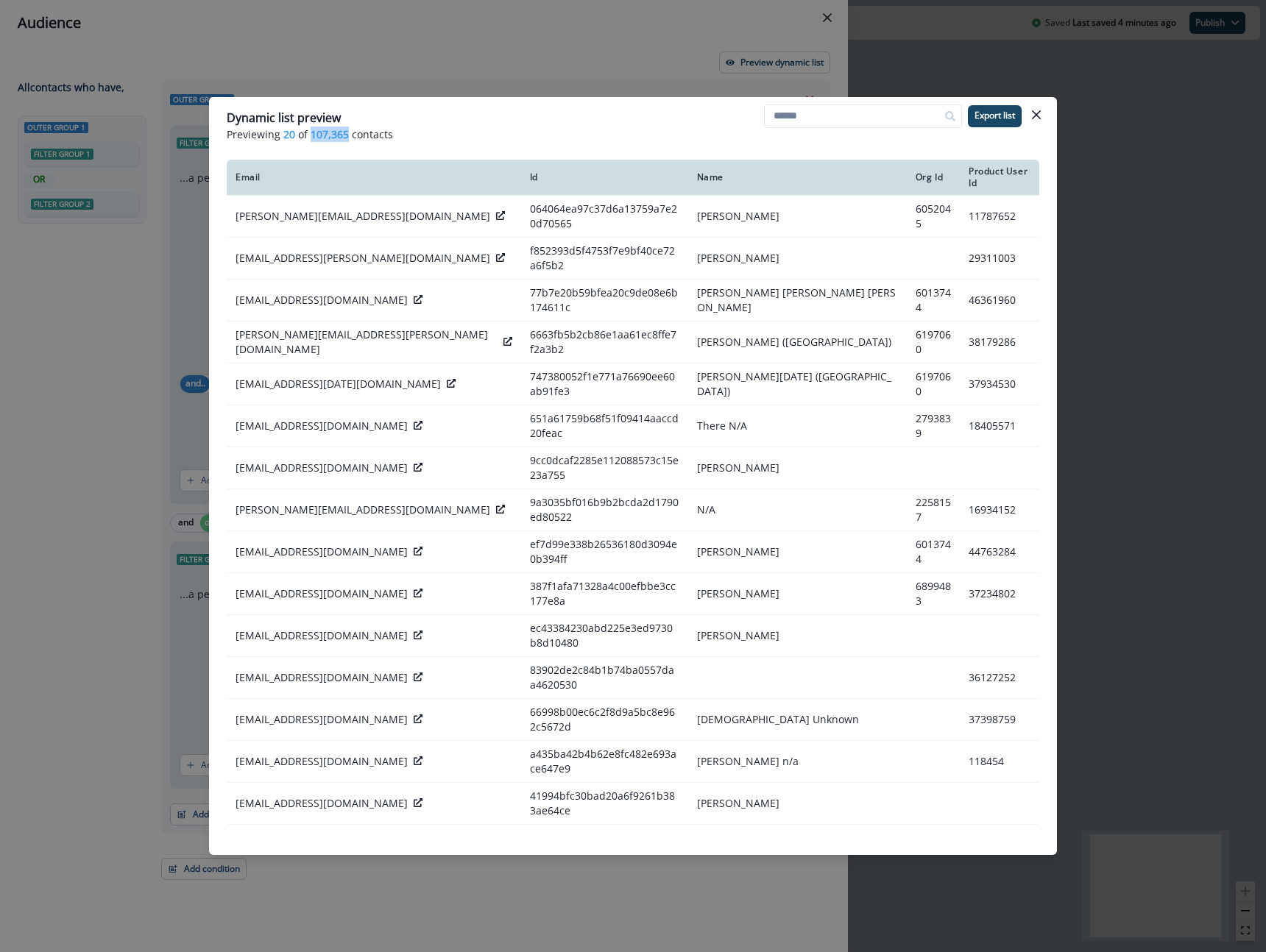 click on "107,365" at bounding box center [330, 134] 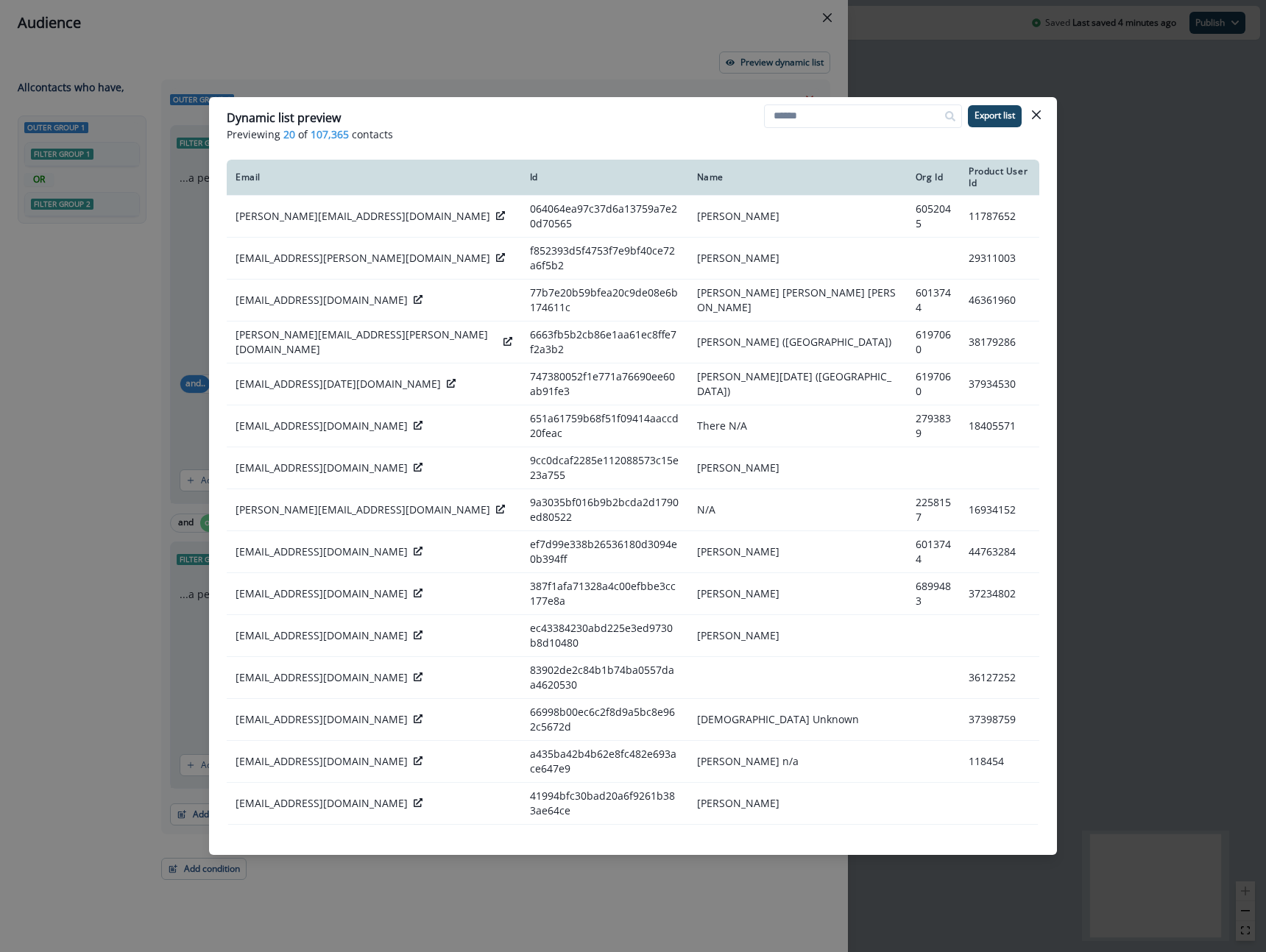 click on "Dynamic list preview Previewing 20 of 107,365 contacts Export list Email Id Name Org Id Product User Id alessandro.valra@oneteam.it 064064ea97c37d6a13759a7e20d70565 Alessandro Valra 6052045 11787652 rance.c.rutherford@pwc.com f852393d5f4753f7e9bf40ce72a6f5b2 Rance Rutherford 29311003 syedimranahmed.hameed@usaa.com 77b7e20b59bfea20c9de08e6b174611c Syed Imran Ahmed Hameed 6013744 46361960 jesse.schein@pwc.com 6663fb5b2cb86e1aa61ec8ffe7f2a3b2 Jesse Schein (US) 6197060 38179286 kenaniah.s.raja.solomon@pwc.com 747380052f1e771a76690ee60ab91fe3 Kenaniah Raja Solomon (US) 6197060 37934530 hsherwal@ford.com 651a61759b68f51f09414aaccd20feac There N/A 2793839 18405571 jie.quan@pfizer.com 9cc0dcaf2285e112088573c15e23a755 Jie Quan richa.arora@microsoft.com 9a3035bf016b9b2bcda2d1790ed80522 N/A 2258157 16934152 harsh.gaur@usaa.com ef7d99e338b26536180d3094e0b394ff Harsh Gaur 6013744 44763284 heharja@mfcgd.com 387f1afa71328a4c00efbbe3cc177e8a Jaahnvi Hehar 6899483 37234802 lzamora@deloitte.com ec43384230abd225e3ed9730b8d10480" at bounding box center [633, 476] 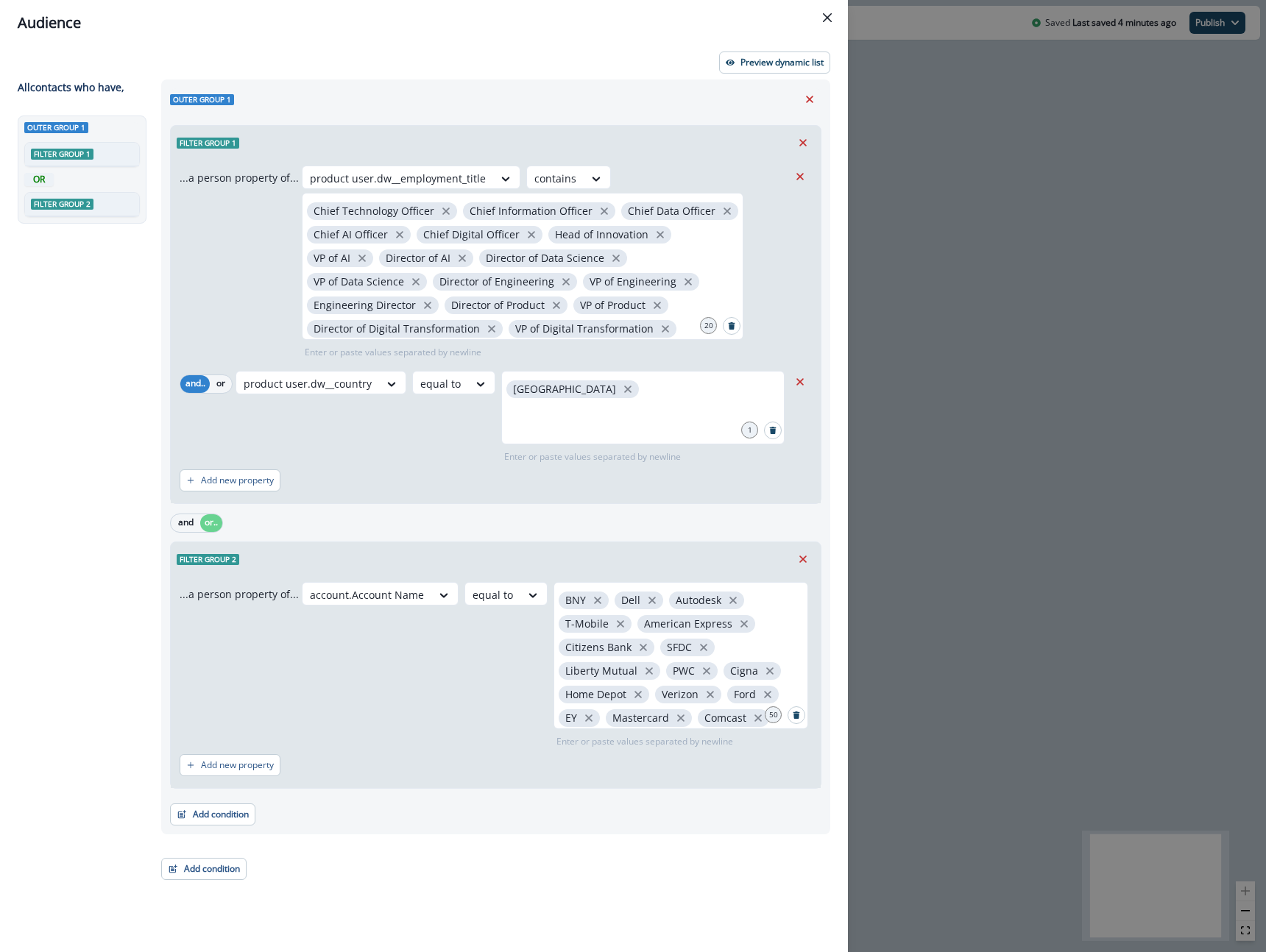 click on "Audience Preview dynamic list All  contact s who have, Outer group 1 Filter group 1 OR Filter group 2 Outer group 1 Filter group 1 ...a person property of... product user.dw__employment_title contains Chief Technology Officer Chief Information Officer Chief Data Officer Chief AI Officer Chief Digital Officer Head of Innovation VP of AI Director of AI Director of Data Science VP of Data Science Director of Engineering VP of Engineering Engineering Director Director of Product VP of Product Director of Digital Transformation VP of Digital Transformation Head of Machine Learning Head of Data & Analytics Head of Platform Strategy 20 Enter or paste values separated by newline and.. or product user.dw__country equal to United States 1 Enter or paste values separated by newline Add new property and or.. Filter group 2 ...a person property of... account.Account Name equal to BNY Dell Autodesk T-Mobile American Express Citizens Bank SFDC Liberty Mutual PWC Cigna Home Depot Verizon Ford EY Mastercard Comcast Travelers" at bounding box center [633, 476] 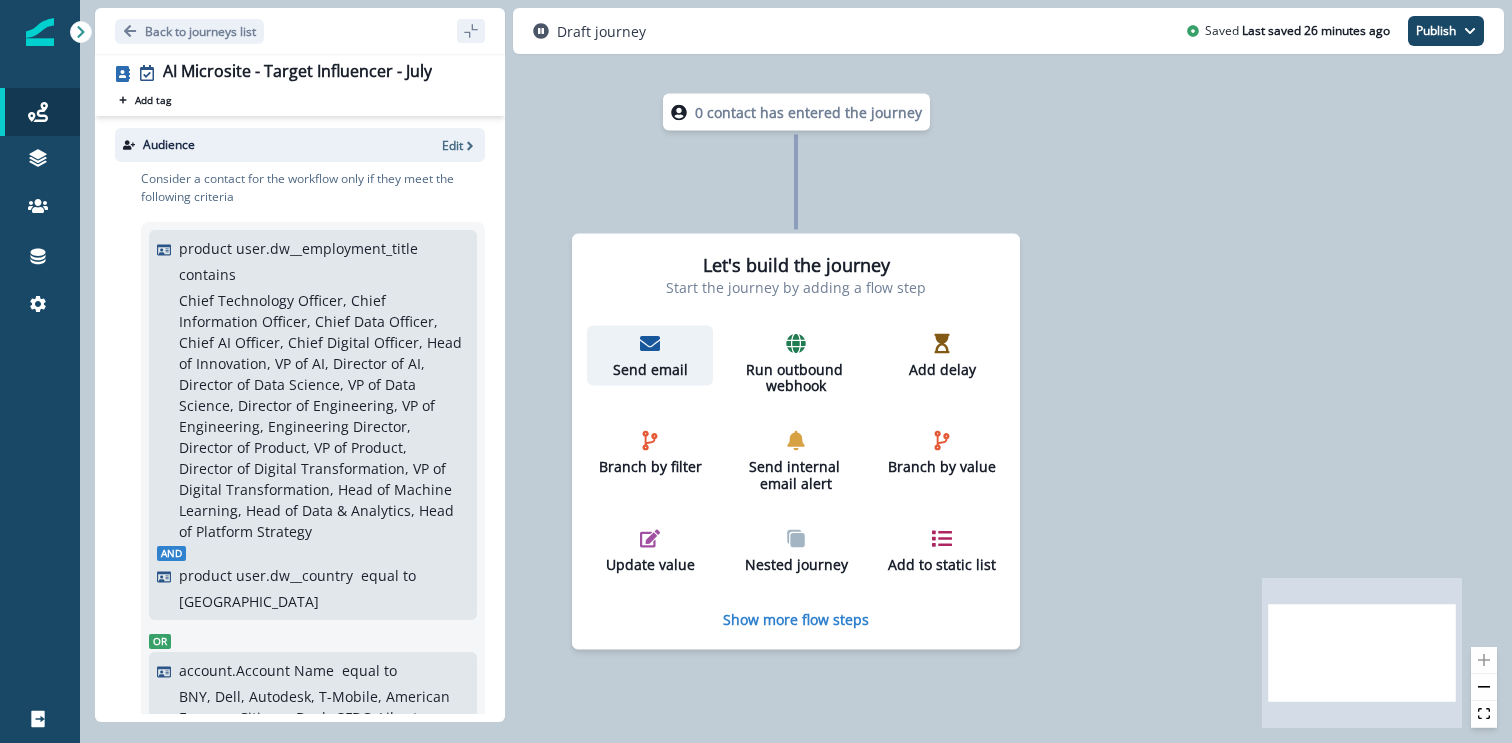 click 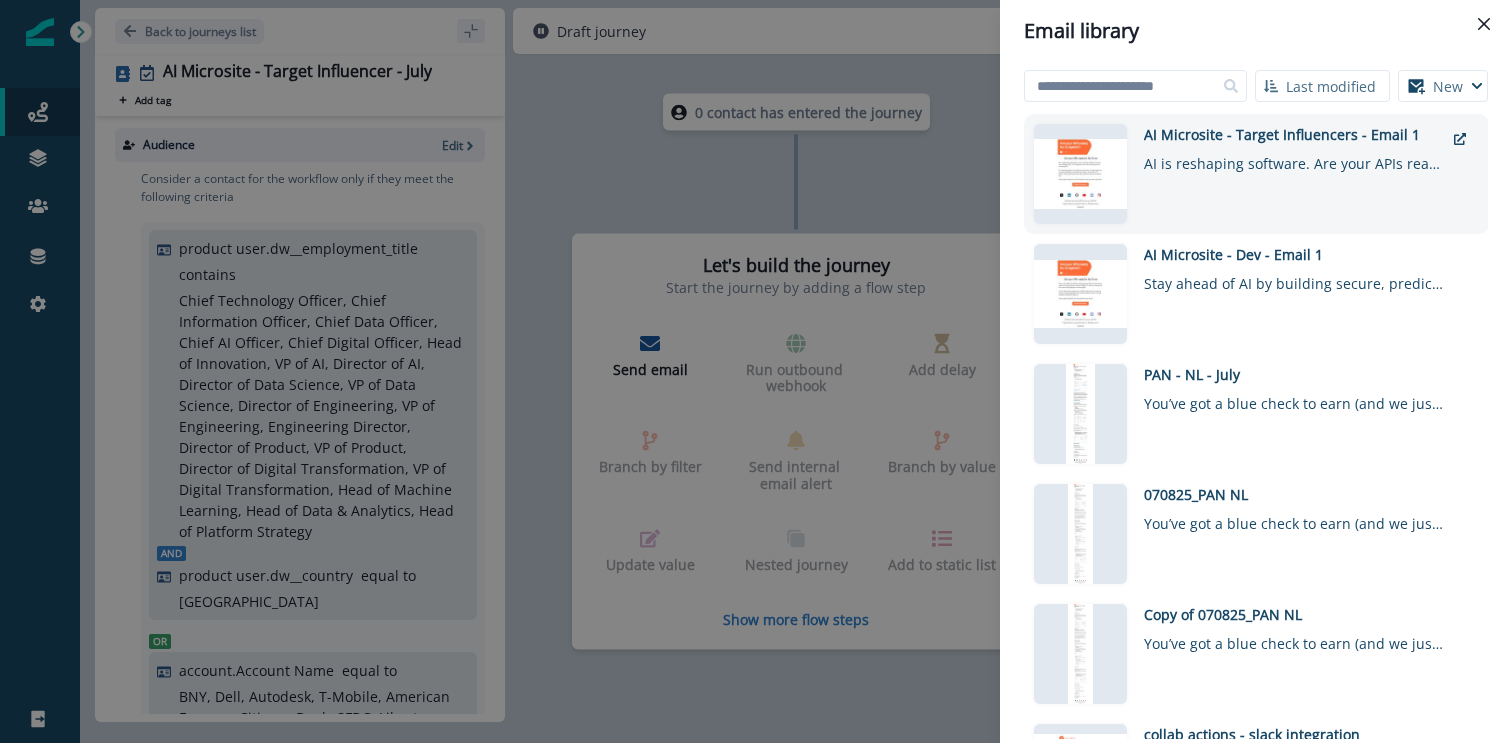 click on "AI Microsite - Target Influencers - Email 1 AI is reshaping software. Are your APIs ready?" at bounding box center [1294, 174] 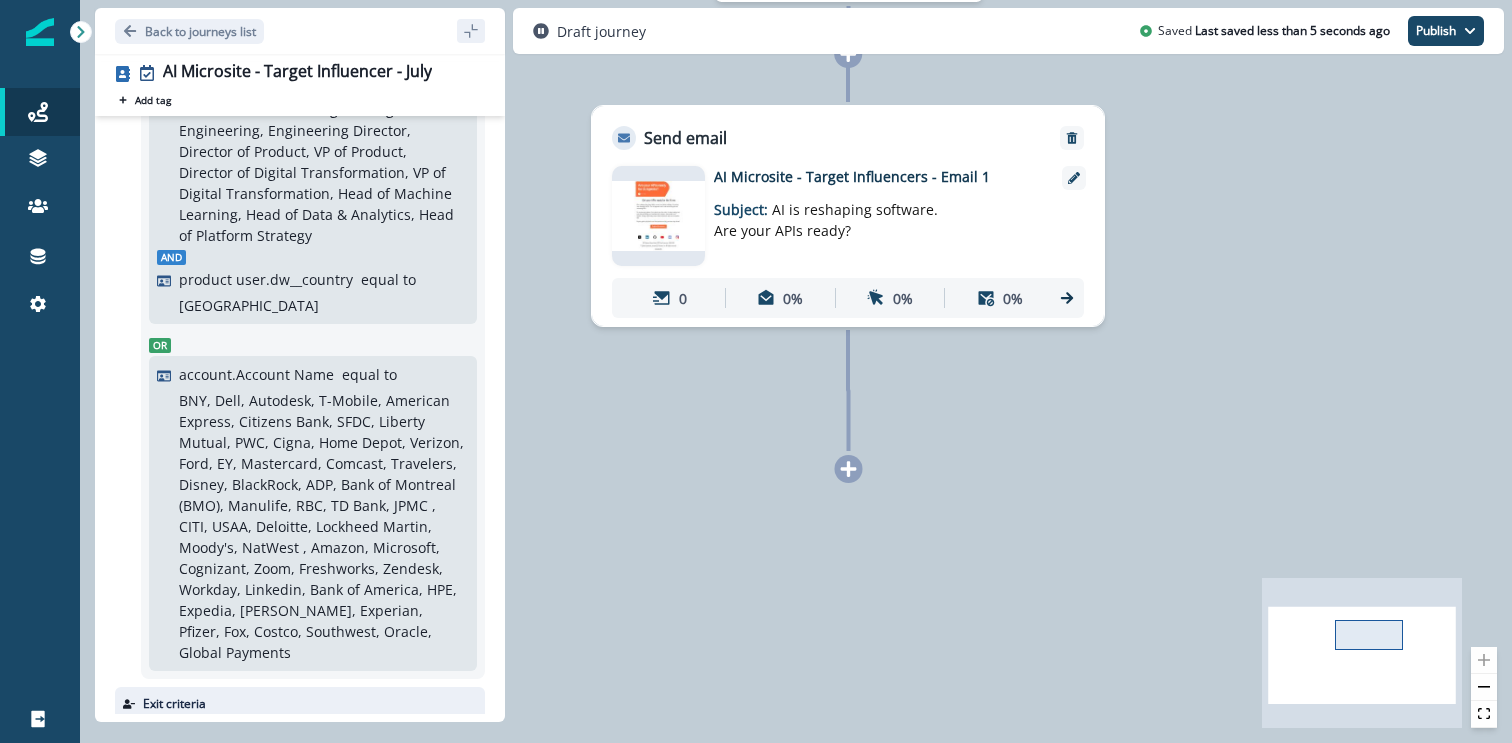 scroll, scrollTop: 439, scrollLeft: 0, axis: vertical 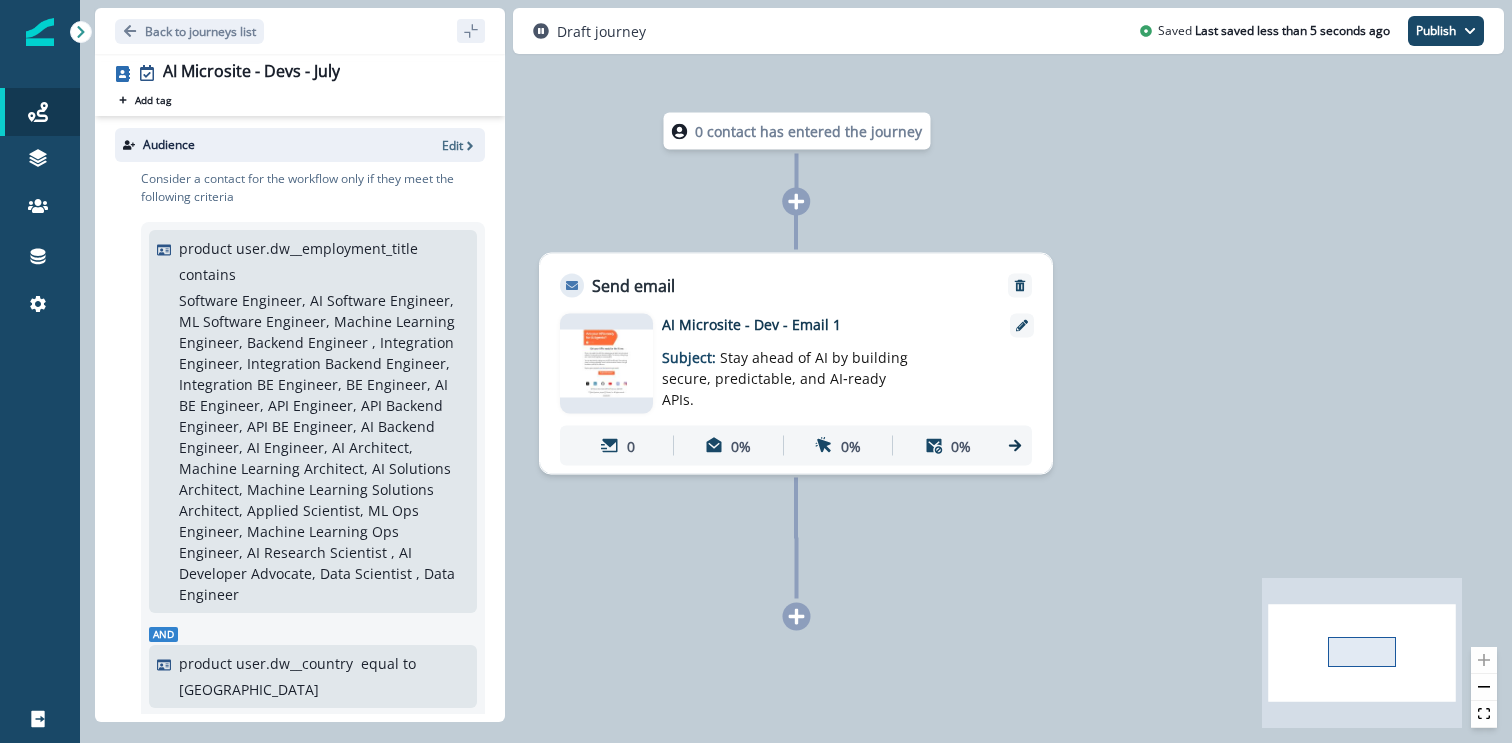 click on "Audience Edit" at bounding box center [300, 145] 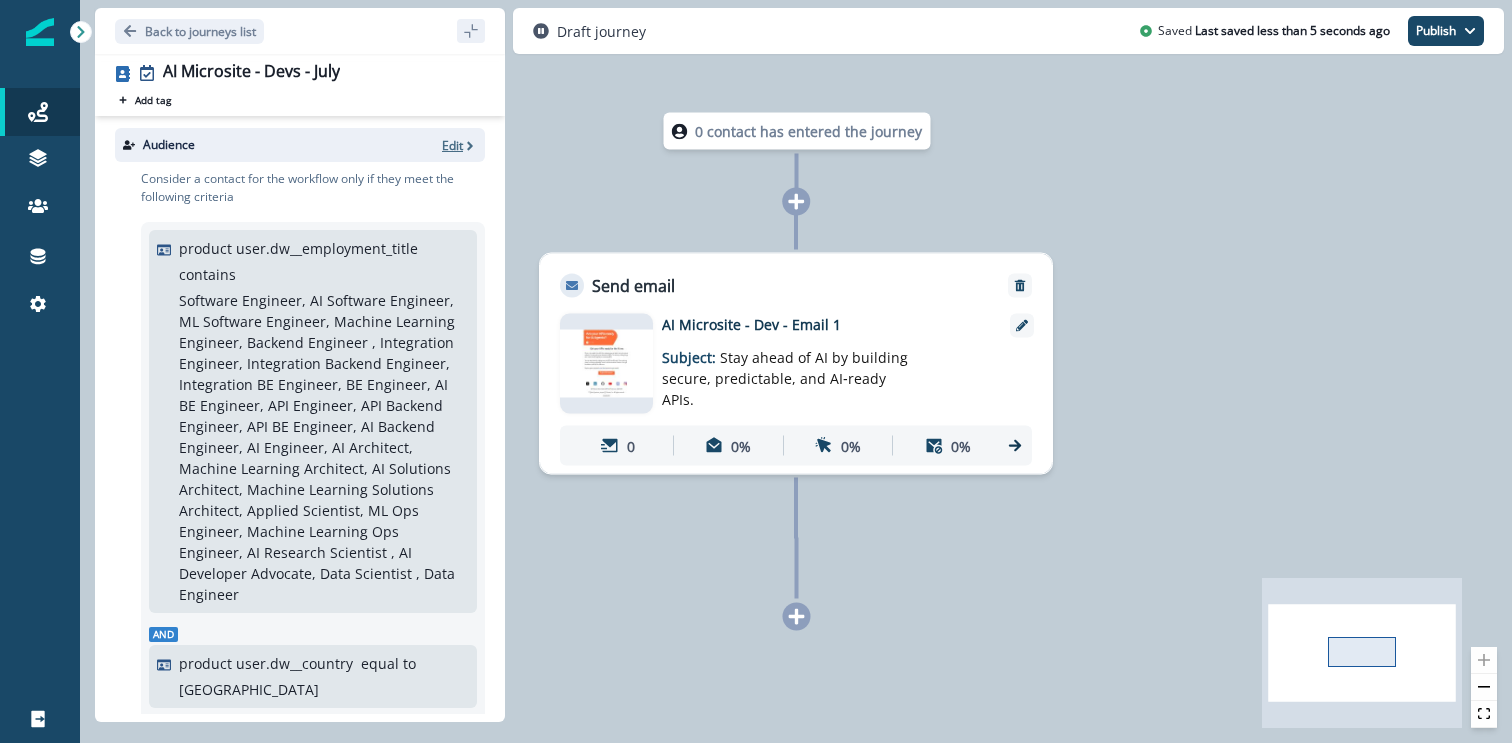 click on "Edit" at bounding box center [452, 145] 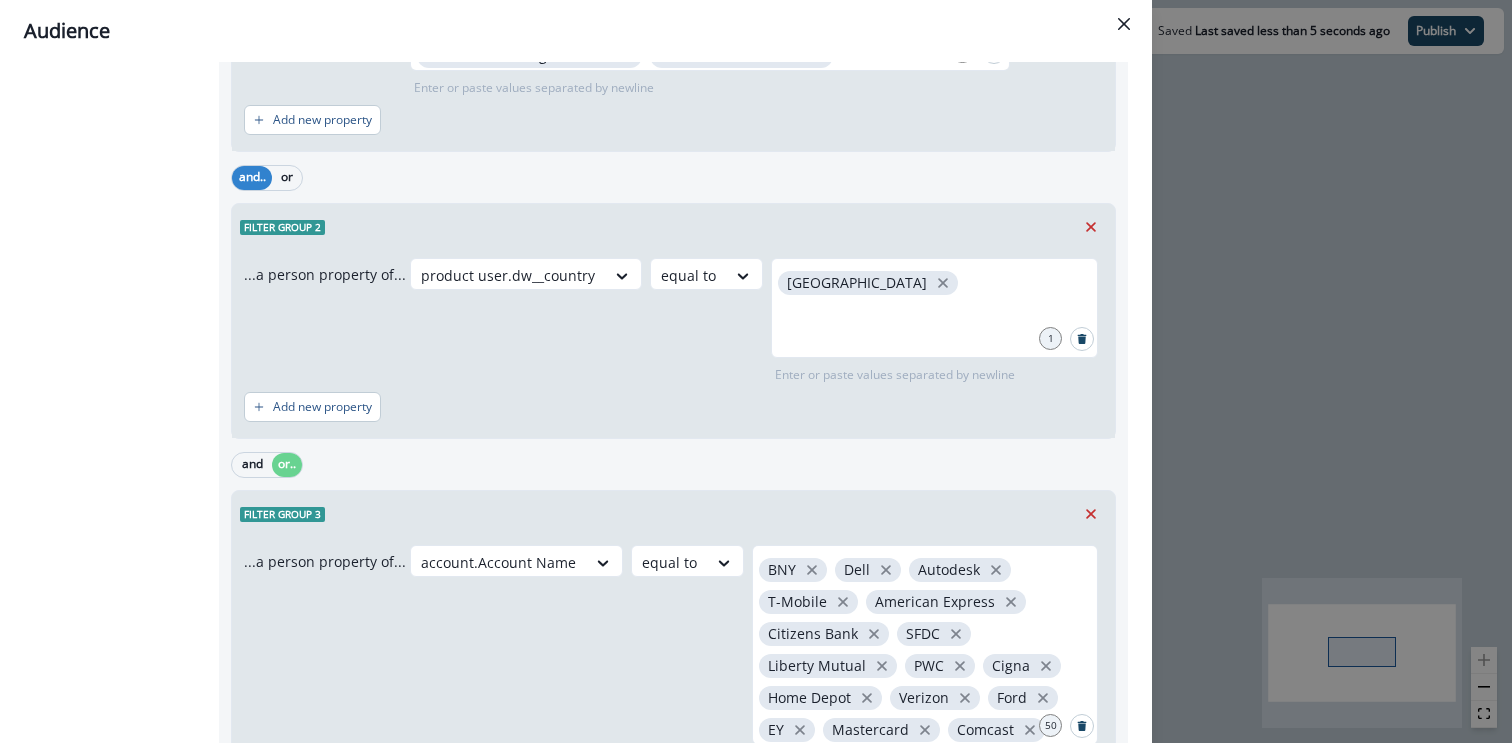 scroll, scrollTop: 606, scrollLeft: 0, axis: vertical 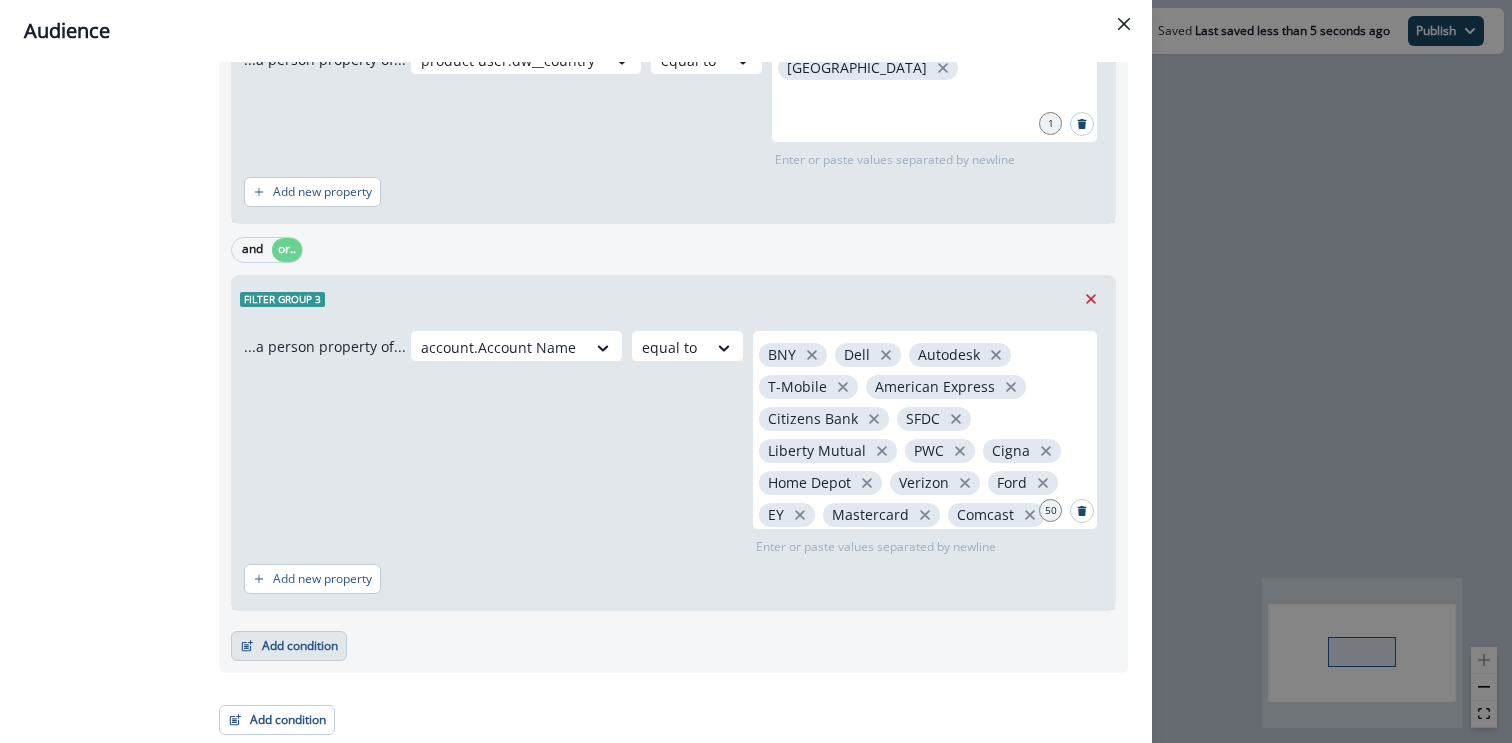 click on "Add condition" at bounding box center [289, 646] 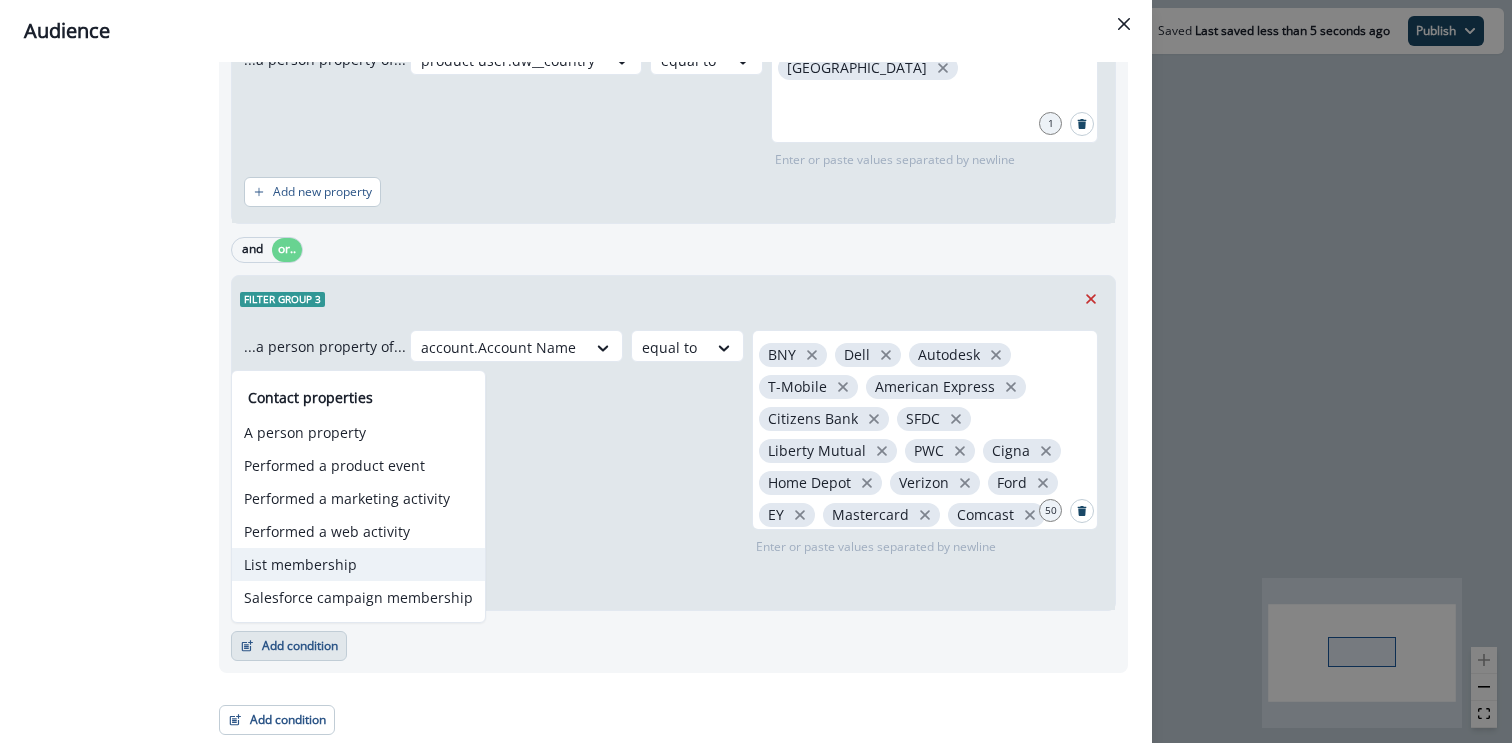 click on "List membership" at bounding box center [358, 564] 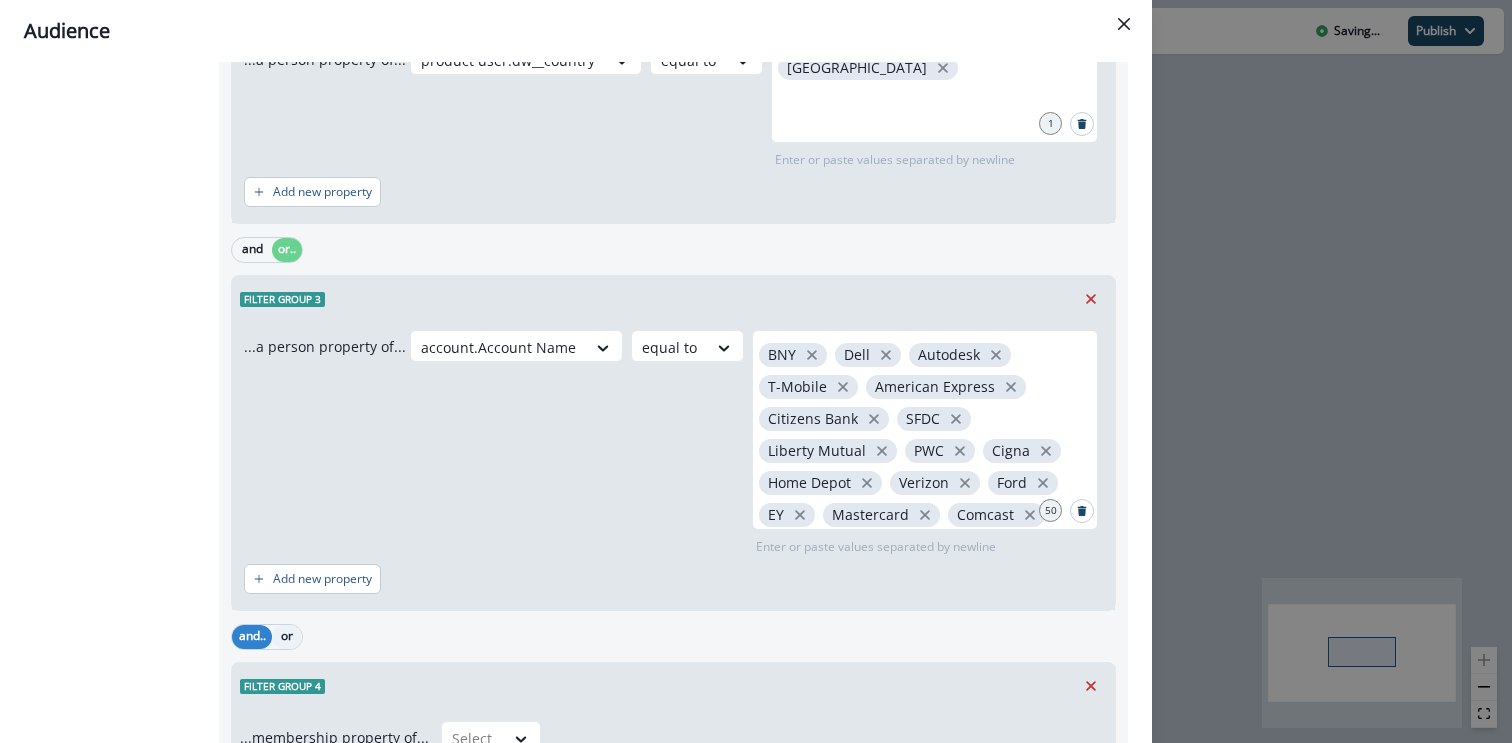 click on "or" at bounding box center [287, 637] 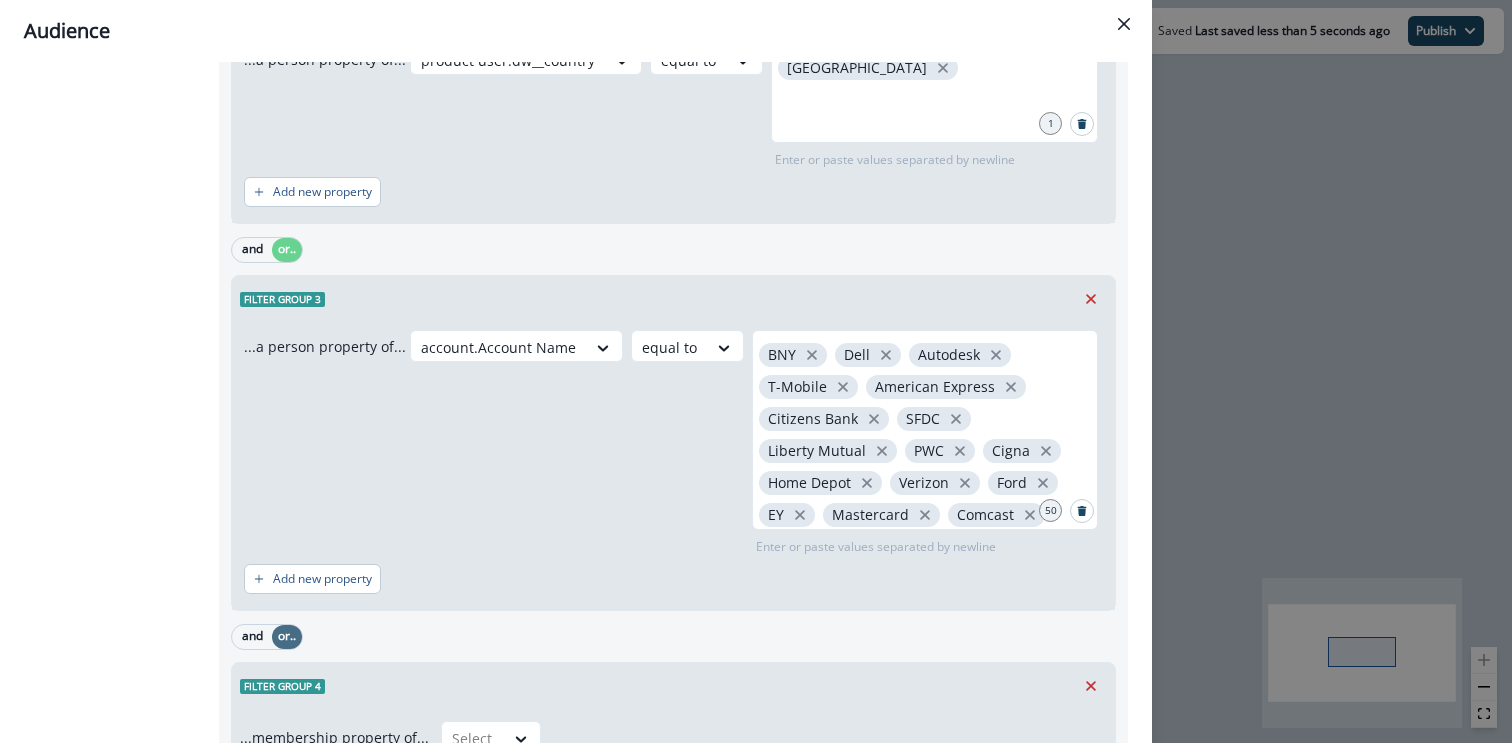 scroll, scrollTop: 761, scrollLeft: 0, axis: vertical 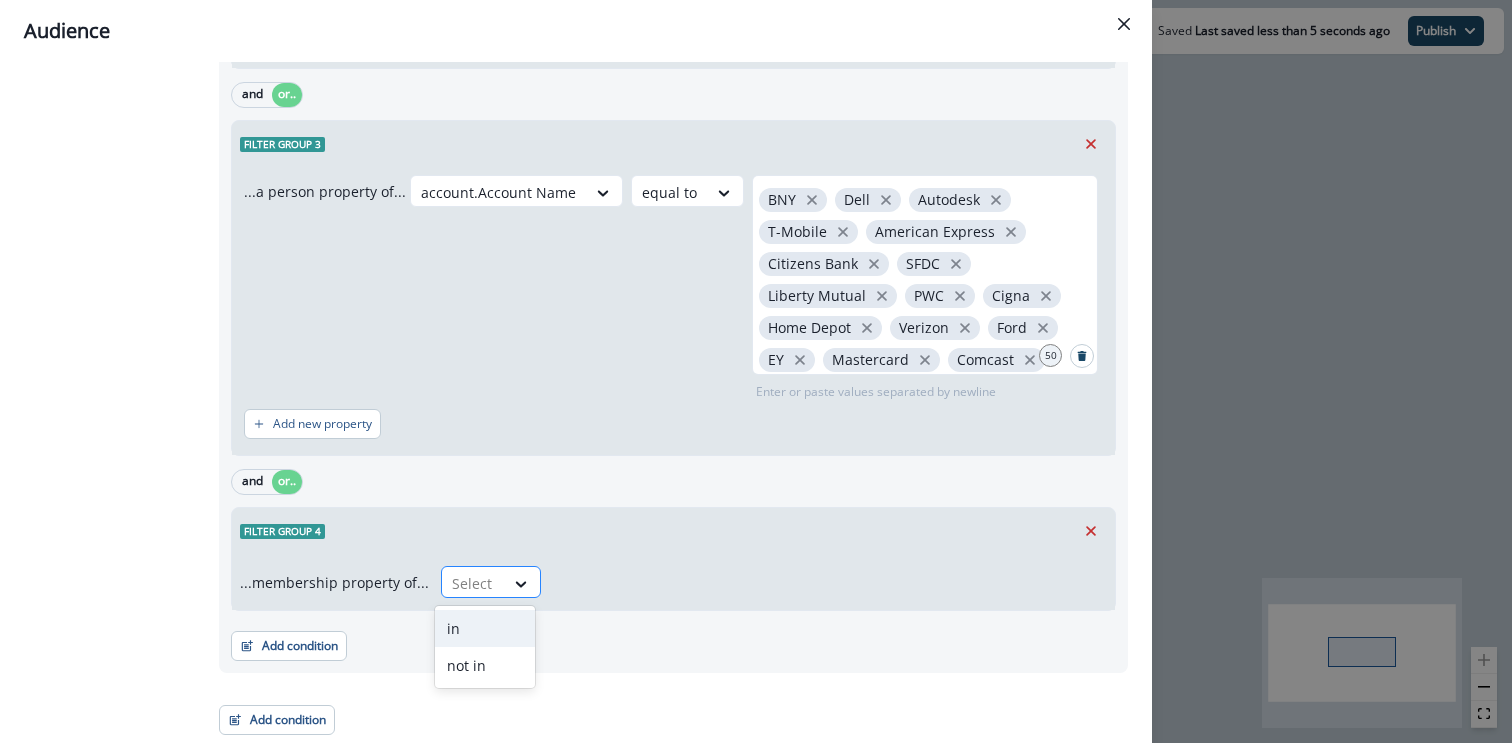 click at bounding box center [473, 583] 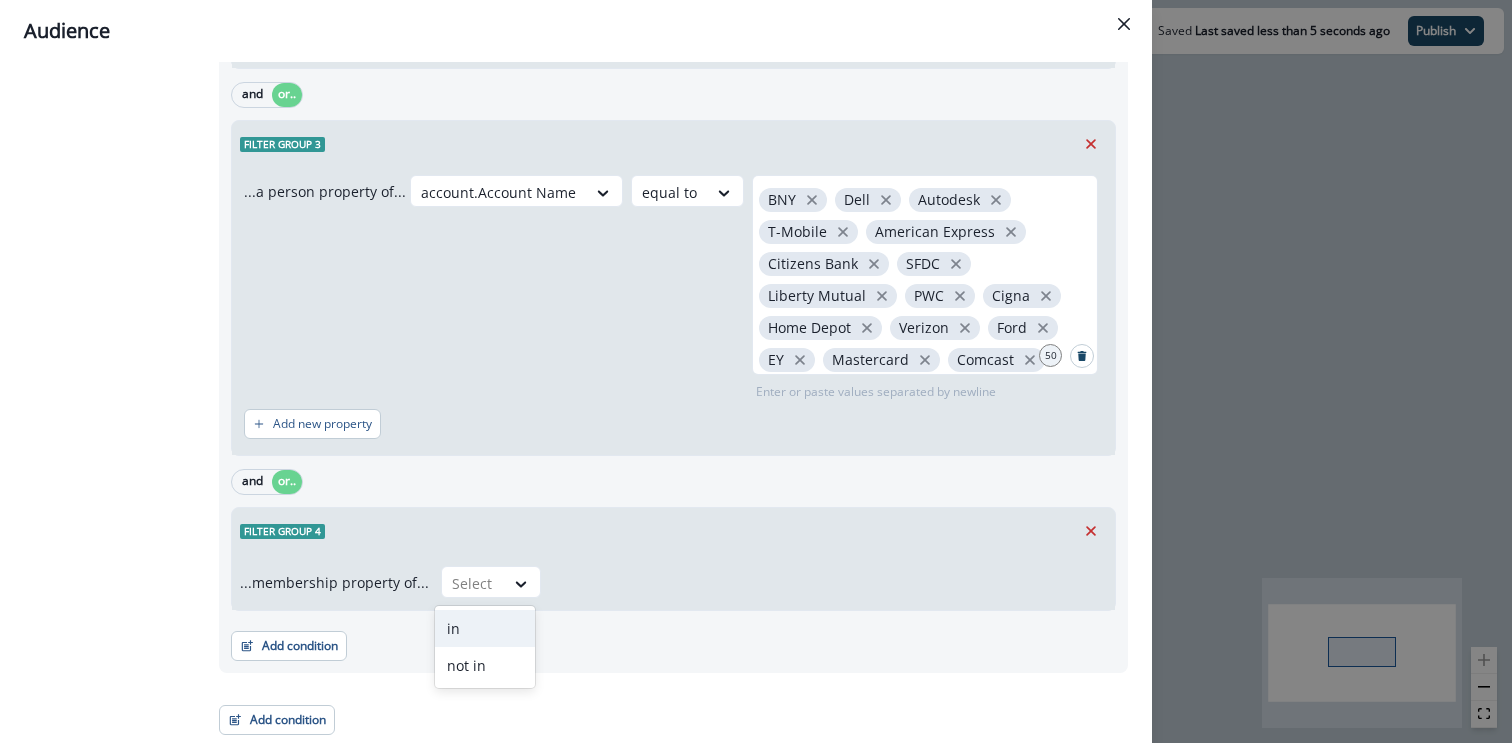 click on "in" at bounding box center [485, 628] 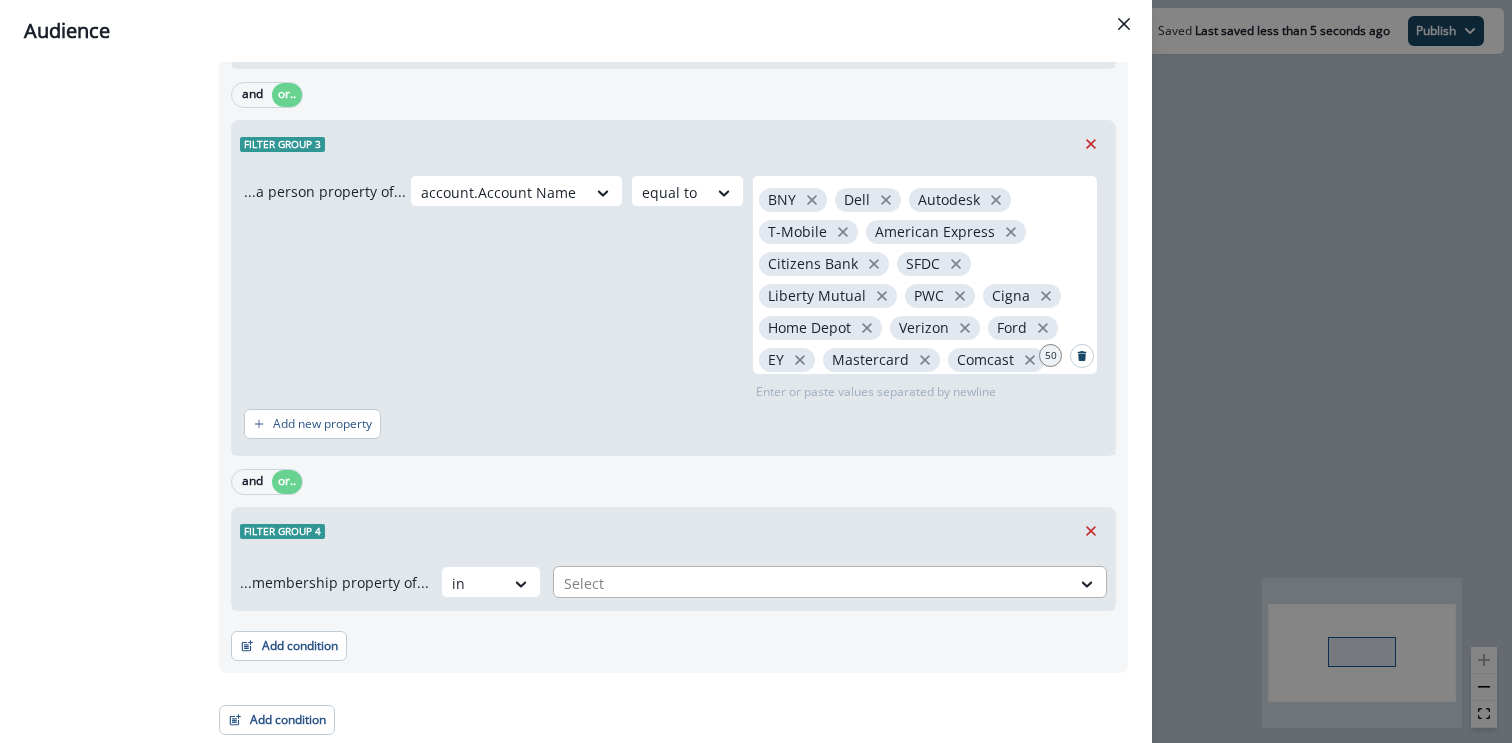 click on "Select" at bounding box center [812, 583] 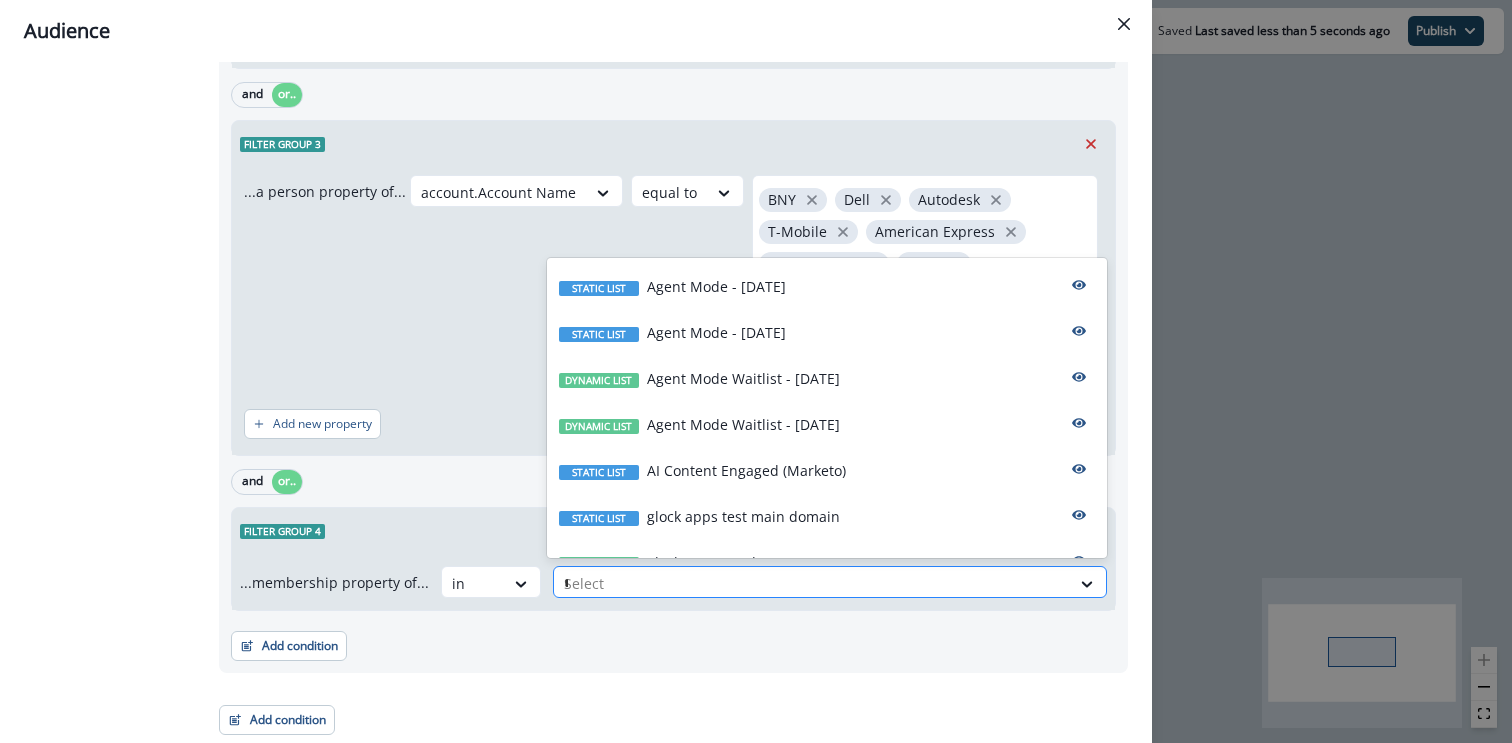 type on "**" 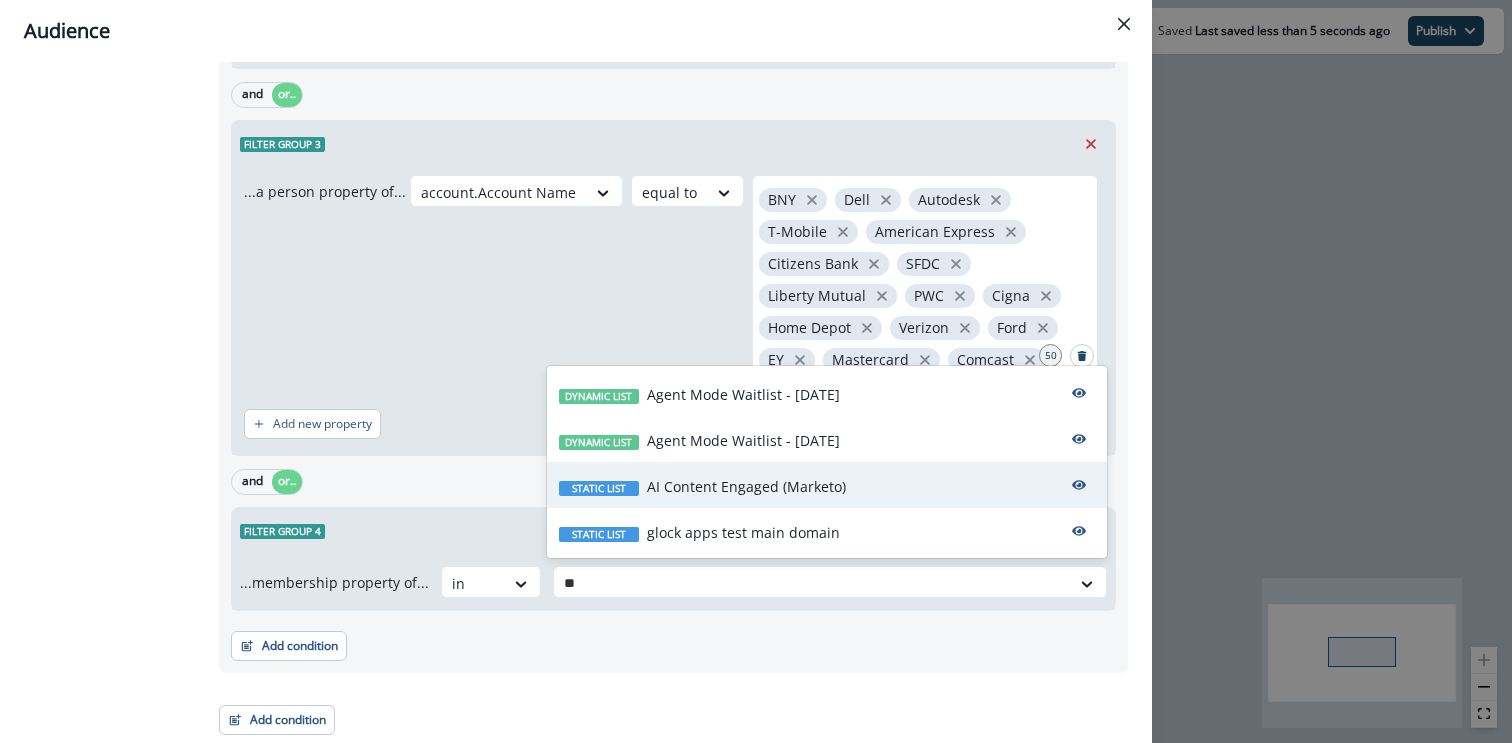 click on "Static list" at bounding box center [599, 488] 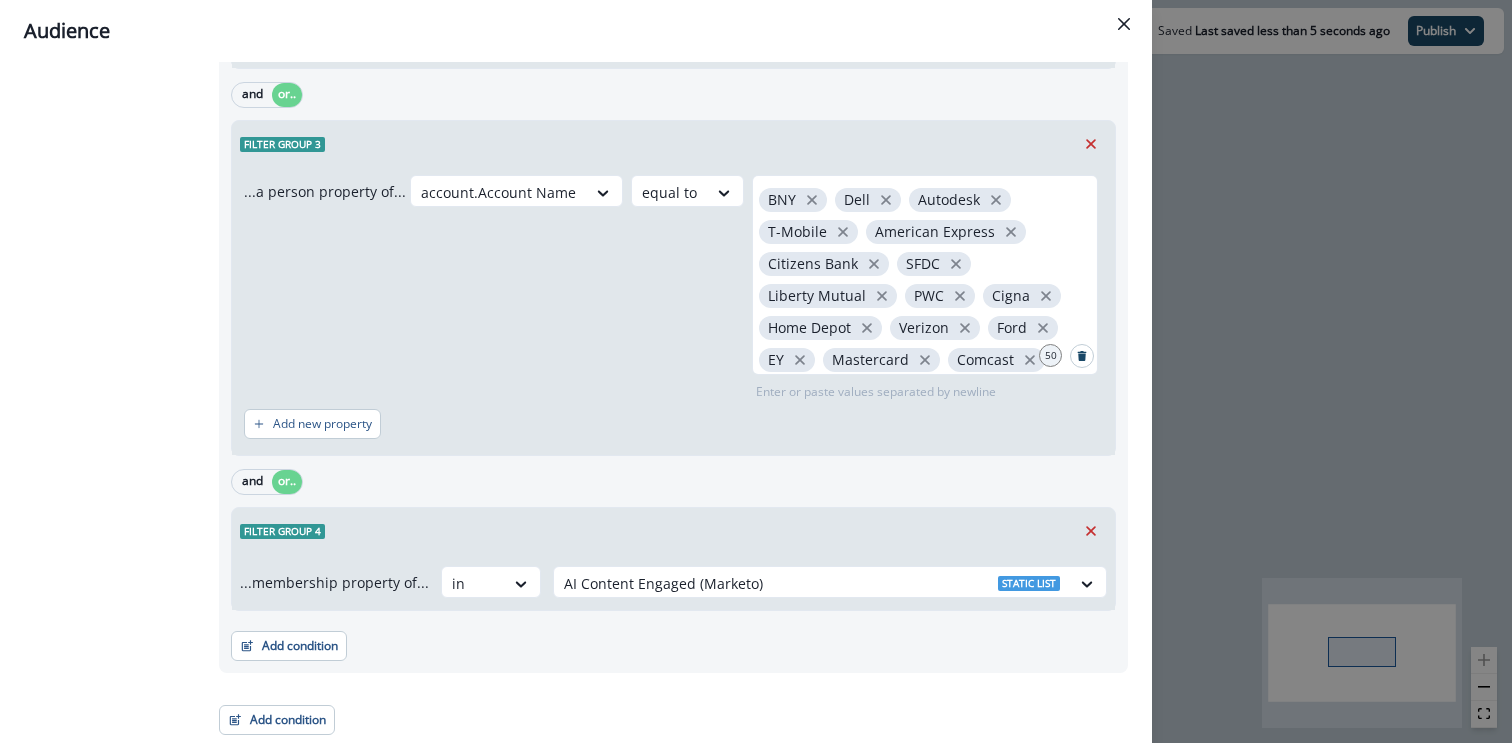 click on "Filter group 4" at bounding box center [673, 531] 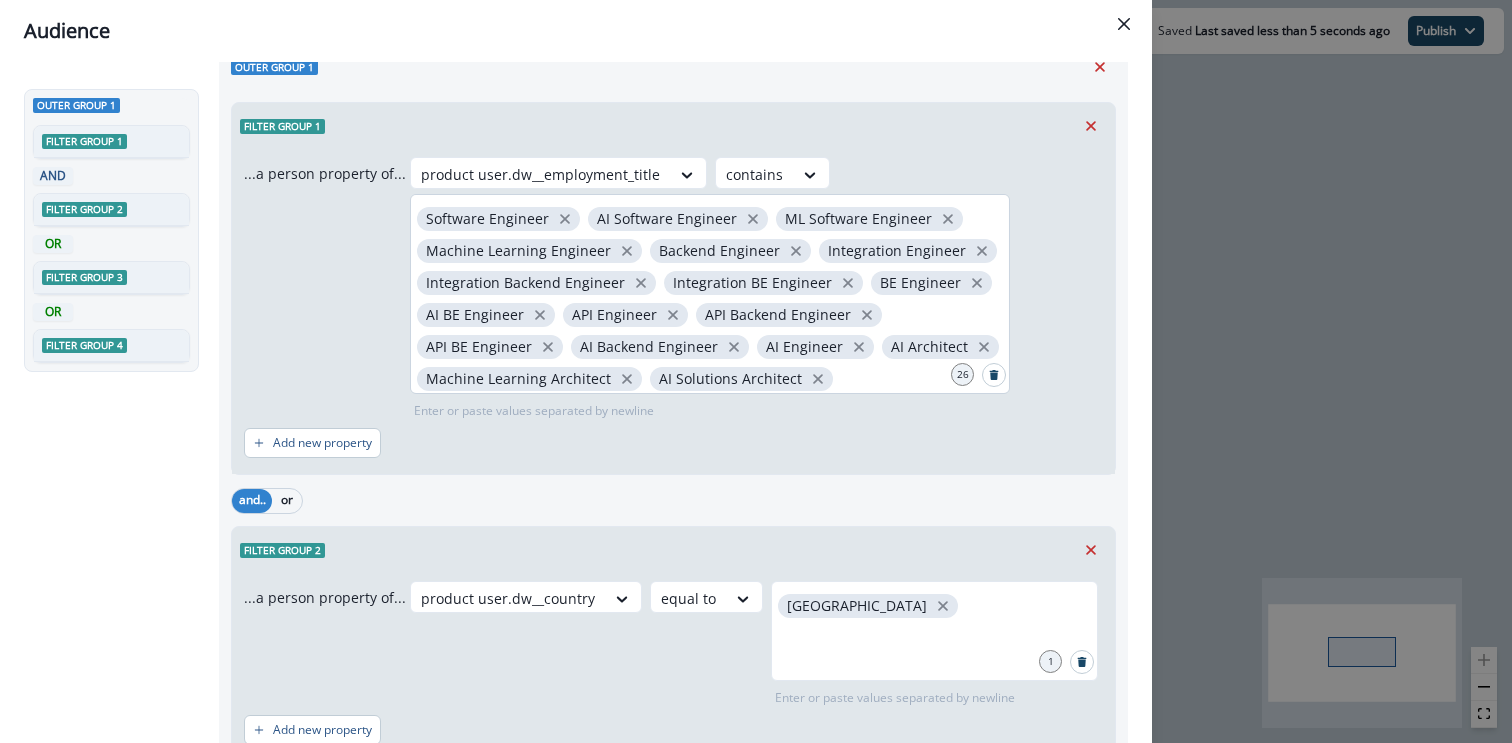 scroll, scrollTop: 49, scrollLeft: 0, axis: vertical 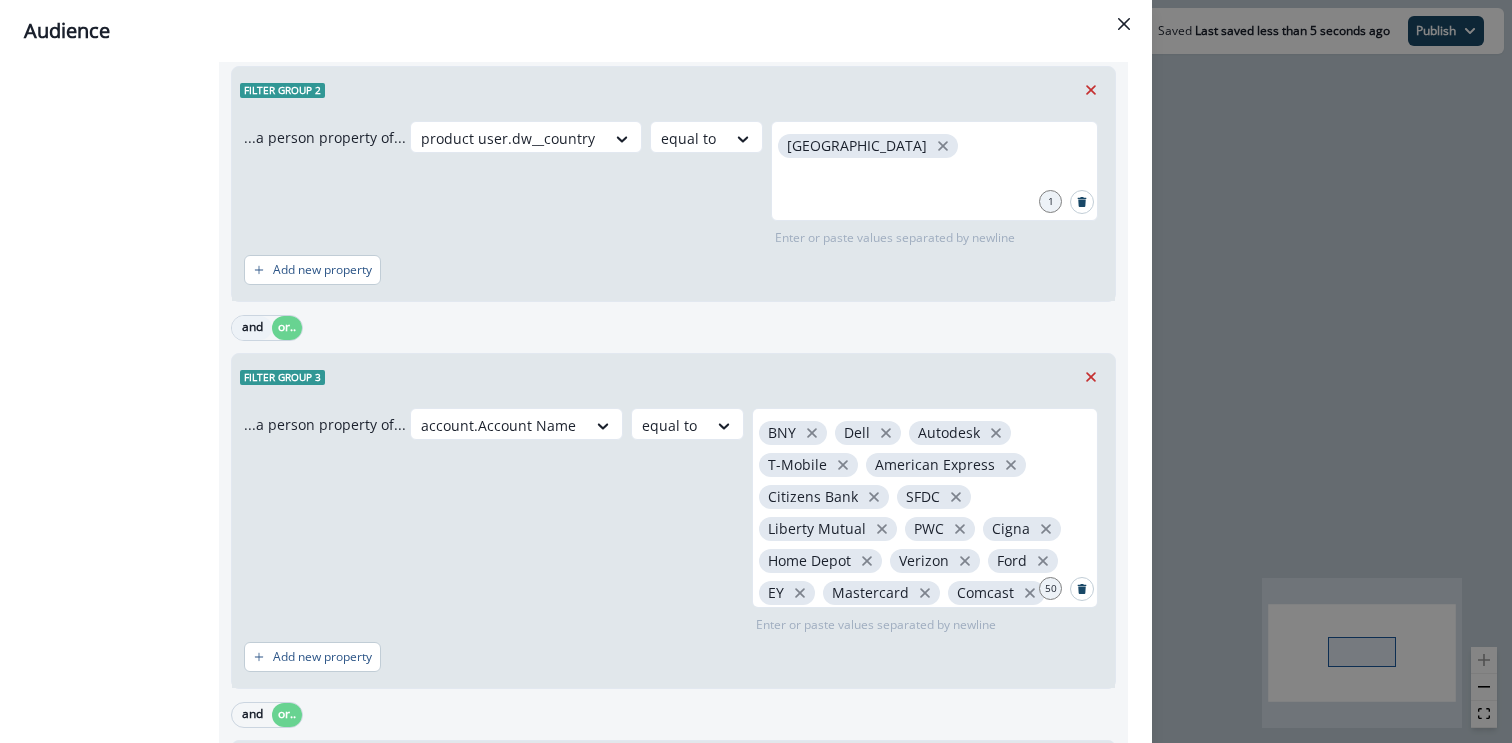 click on "and" at bounding box center (252, 328) 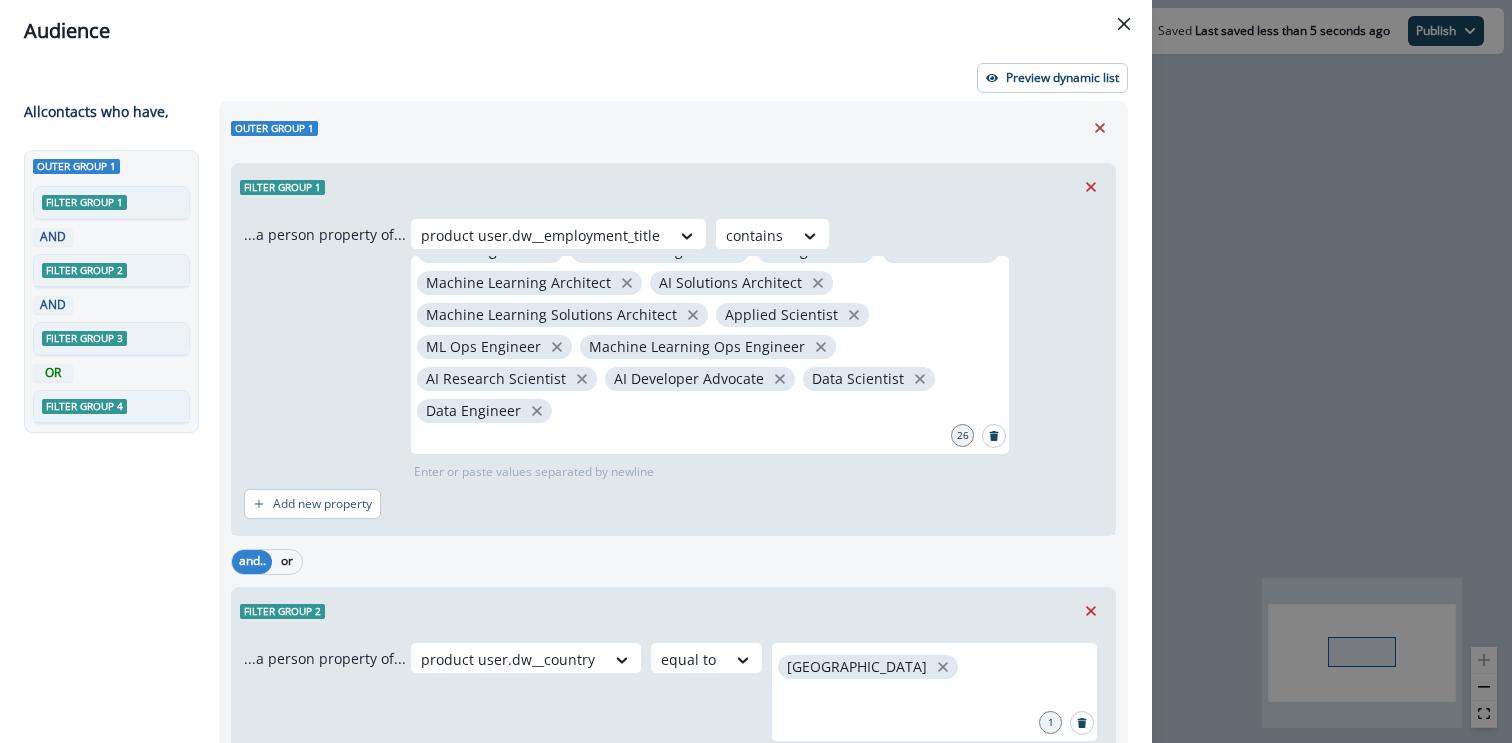 scroll, scrollTop: 0, scrollLeft: 0, axis: both 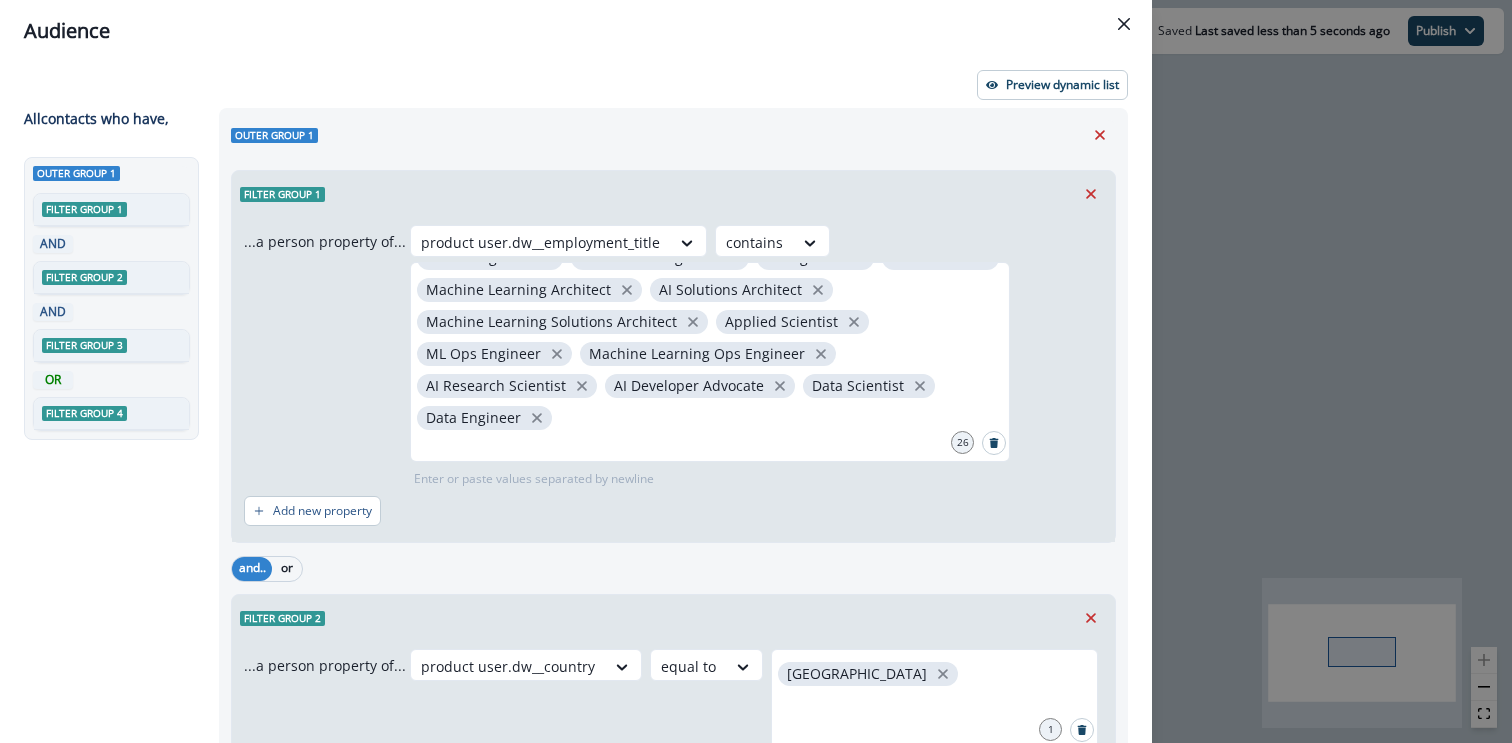 click on "Audience Preview dynamic list All  contact s who have, Outer group 1 Filter group 1 AND Filter group 2 AND Filter group 3 OR Filter group 4 Outer group 1 Filter group 1 ...a person property of... product user.dw__employment_title contains Software Engineer AI Software Engineer ML Software Engineer Machine Learning Engineer Backend Engineer  Integration Engineer Integration Backend Engineer Integration BE Engineer BE Engineer AI BE Engineer API Engineer API Backend Engineer API BE Engineer AI Backend Engineer AI Engineer AI Architect Machine Learning Architect AI Solutions Architect Machine Learning Solutions Architect Applied Scientist ML Ops Engineer Machine Learning Ops Engineer AI Research Scientist  AI Developer Advocate Data Scientist  Data Engineer 26 Enter or paste values separated by newline Add new property and.. or Filter group 2 ...a person property of... product user.dw__country equal to United States 1 Enter or paste values separated by newline Add new property and.. or Filter group 3 equal to EY" at bounding box center (756, 371) 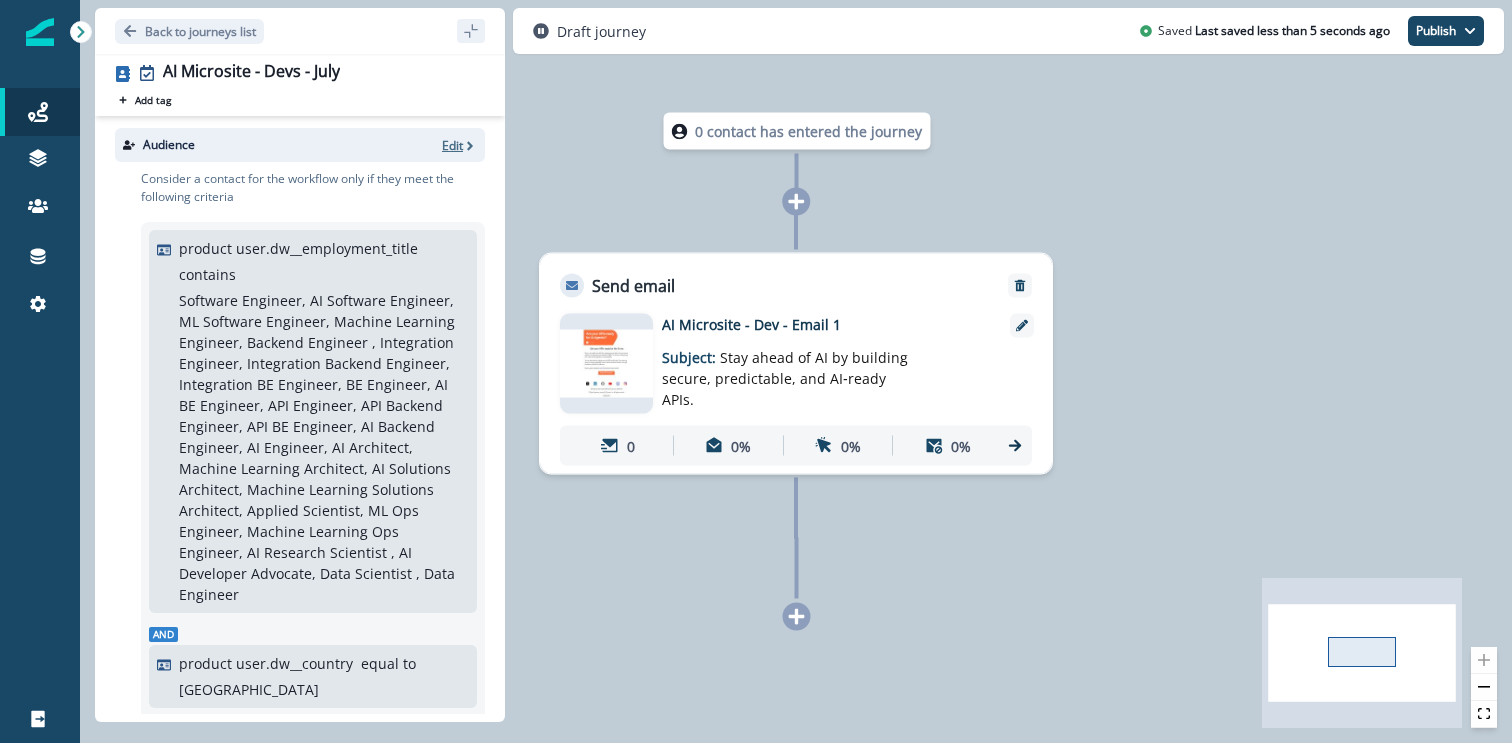 click on "Edit" at bounding box center (452, 145) 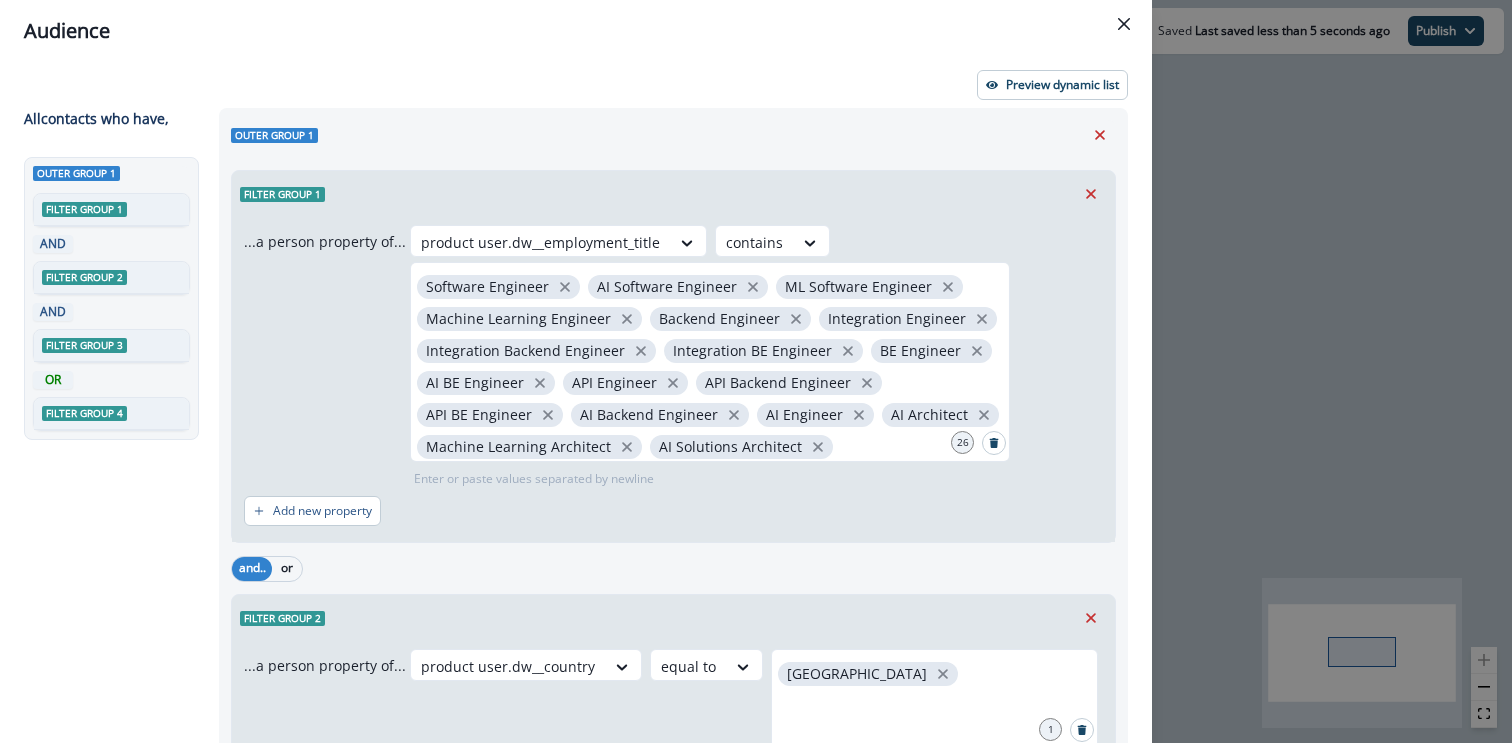 click on "Audience Preview dynamic list All  contact s who have, Outer group 1 Filter group 1 AND Filter group 2 AND Filter group 3 OR Filter group 4 Outer group 1 Filter group 1 ...a person property of... product user.dw__employment_title contains Software Engineer AI Software Engineer ML Software Engineer Machine Learning Engineer Backend Engineer  Integration Engineer Integration Backend Engineer Integration BE Engineer BE Engineer AI BE Engineer API Engineer API Backend Engineer API BE Engineer AI Backend Engineer AI Engineer AI Architect Machine Learning Architect AI Solutions Architect Machine Learning Solutions Architect Applied Scientist ML Ops Engineer Machine Learning Ops Engineer AI Research Scientist  AI Developer Advocate Data Scientist  Data Engineer 26 Enter or paste values separated by newline Add new property and.. or Filter group 2 ...a person property of... product user.dw__country equal to United States 1 Enter or paste values separated by newline Add new property and.. or Filter group 3 equal to EY" at bounding box center (756, 371) 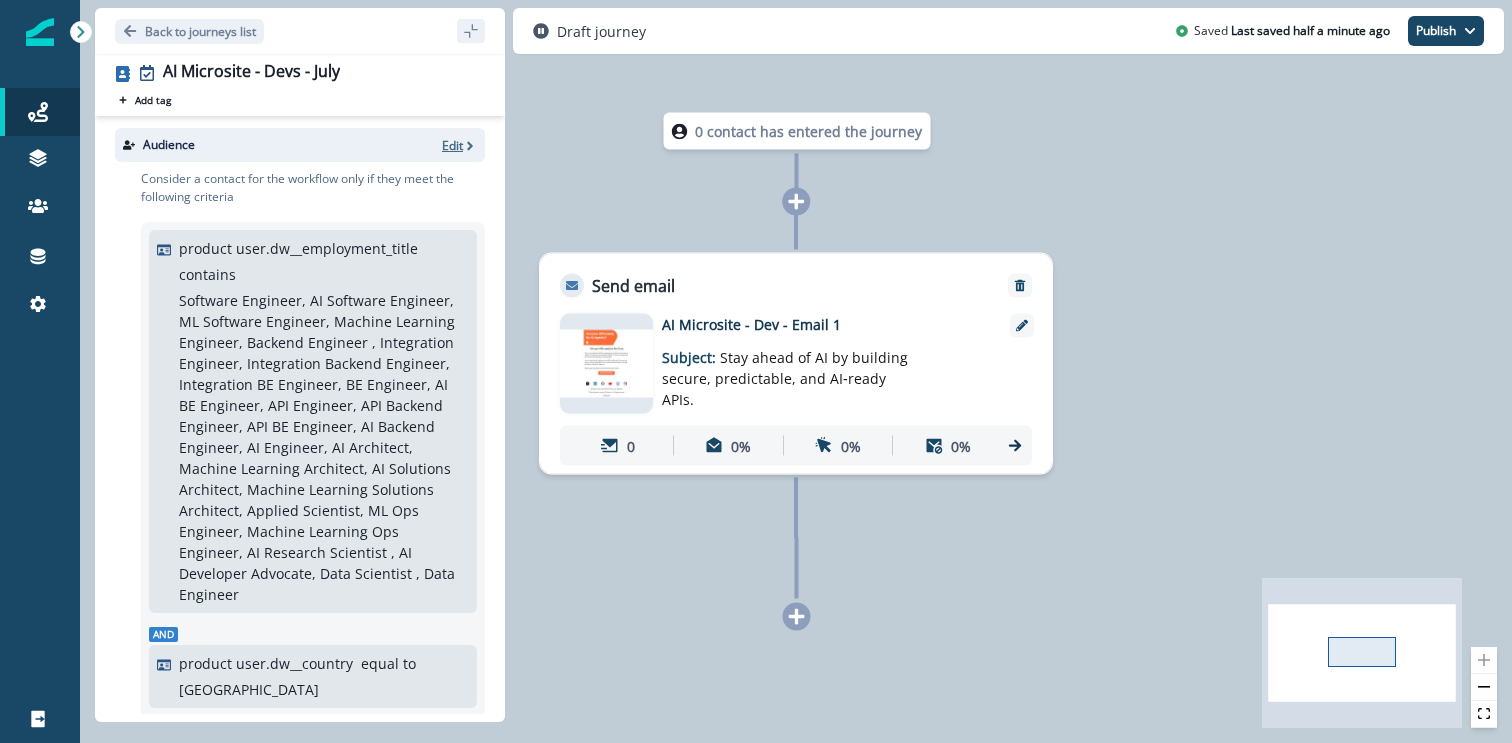 click on "Edit" at bounding box center (452, 145) 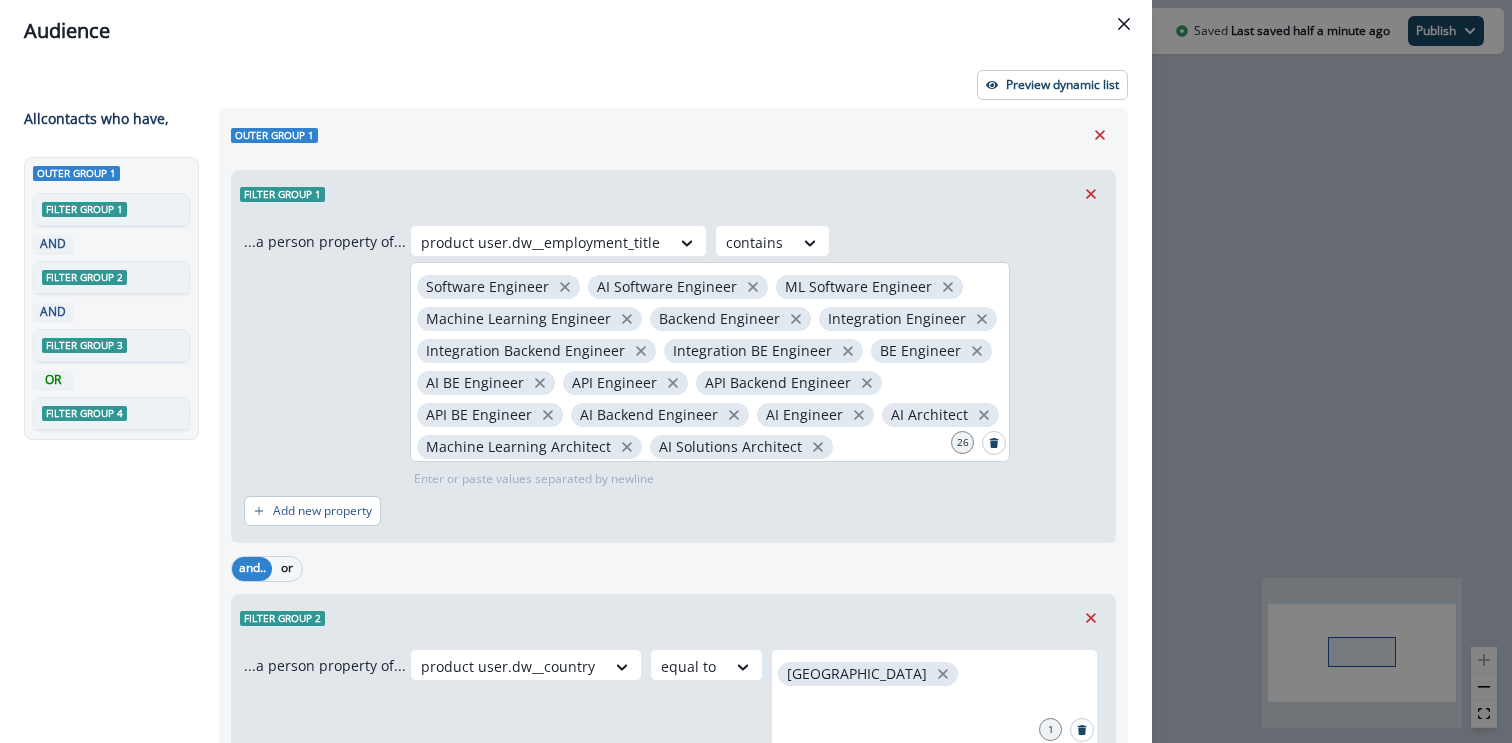 scroll, scrollTop: 170, scrollLeft: 0, axis: vertical 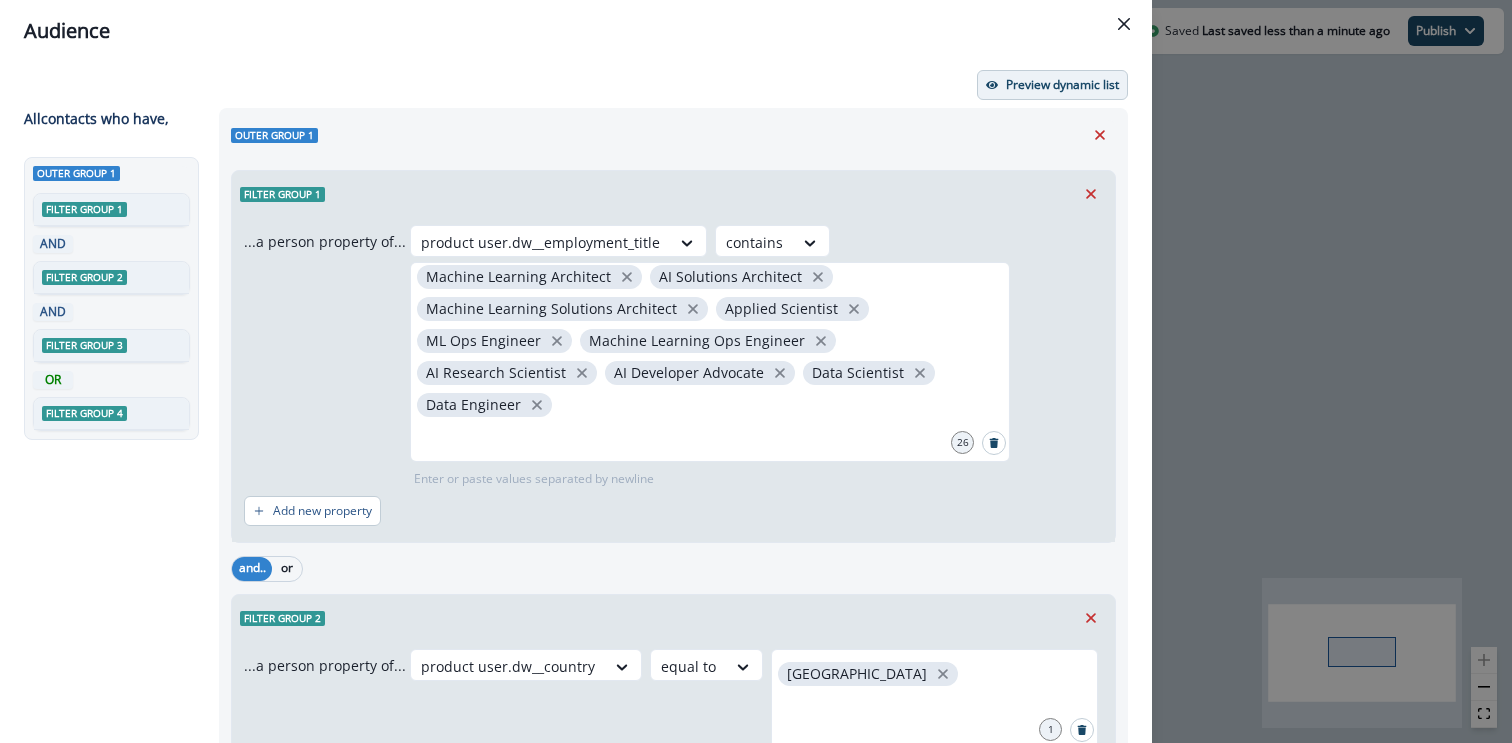 click on "Preview dynamic list" at bounding box center [1062, 85] 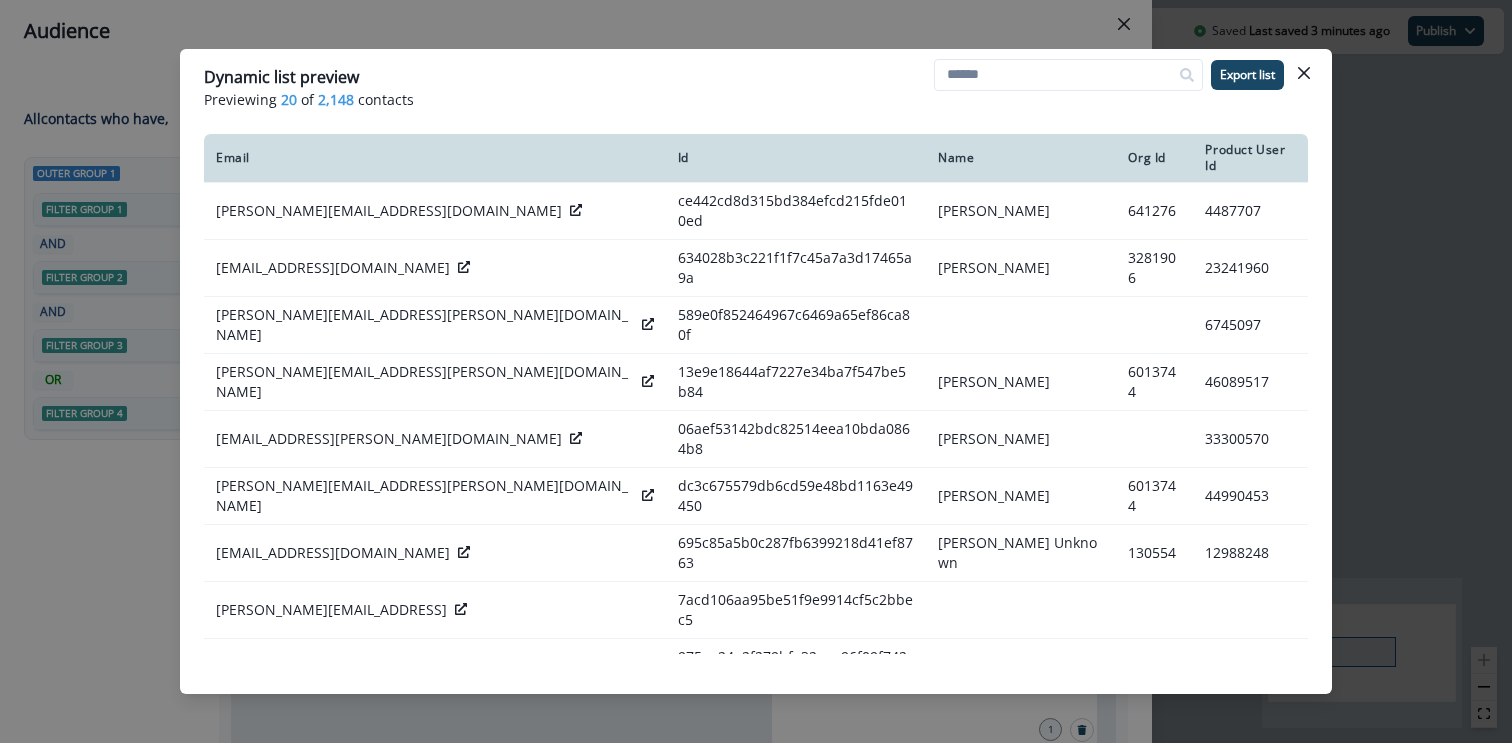 click on "Dynamic list preview Previewing 20 of 2,148 contacts Export list Email Id Name Org Id Product User Id giuseppe.lettere@tecalliance.net ce442cd8d315bd384efcd215fde010ed Giuseppe Lettere 641276 4487707 satish.nath@citi.com 634028b3c221f1f7c45a7a3d17465a9a Satish Nath 3281906 23241960 lucas.barros@ge.com 589e0f852464967c6469a65ef86ca80f 6745097 rachel.palser@usaa.com 13e9e18644af7227e34ba7f547be5b84 Rachel Unknown 6013744 46089517 anil.kumar.sehgal@microsoft.com 06aef53142bdc82514eea10bda0864b8 Anil Kumar 33300570 todd.easley@usaa.com dc3c675579db6cd59e48bd1163e49450 Todd Easley 6013744 44990453 rgonzalezg@abanca.com 695c85a5b0c287fb6399218d41ef8763 Roberto Unknown 130554 12988248 kareem@teammates.ai 7acd106aa95be51f9e9914cf5c2bbec5 xilu@linkedin.com 975aa24e2f279bfe32eaa96f09f74205 Xie Lu 29974809 120145245@fvtc.edu 2a3301ab652422be8e54f3a0a03f0b60 Unknown 120145245 278552 39177797 jonathan.leack@pwc.com 2f95a9794db11ebba4e6c6d1ec0f777b Jonathan Leack 6197060 37734696 inna_khan@americancentury.com Inna Khan" at bounding box center (756, 371) 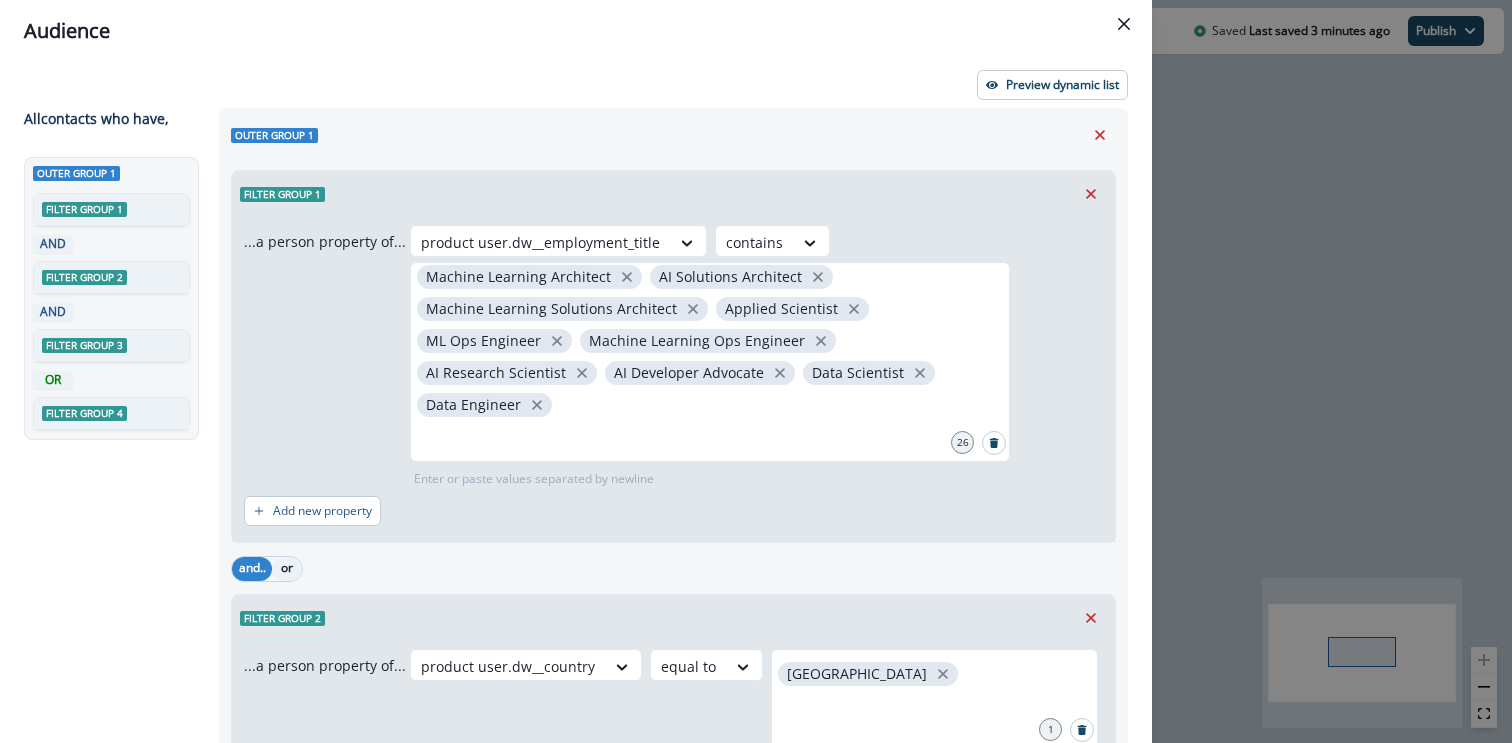 click on "or" at bounding box center (287, 569) 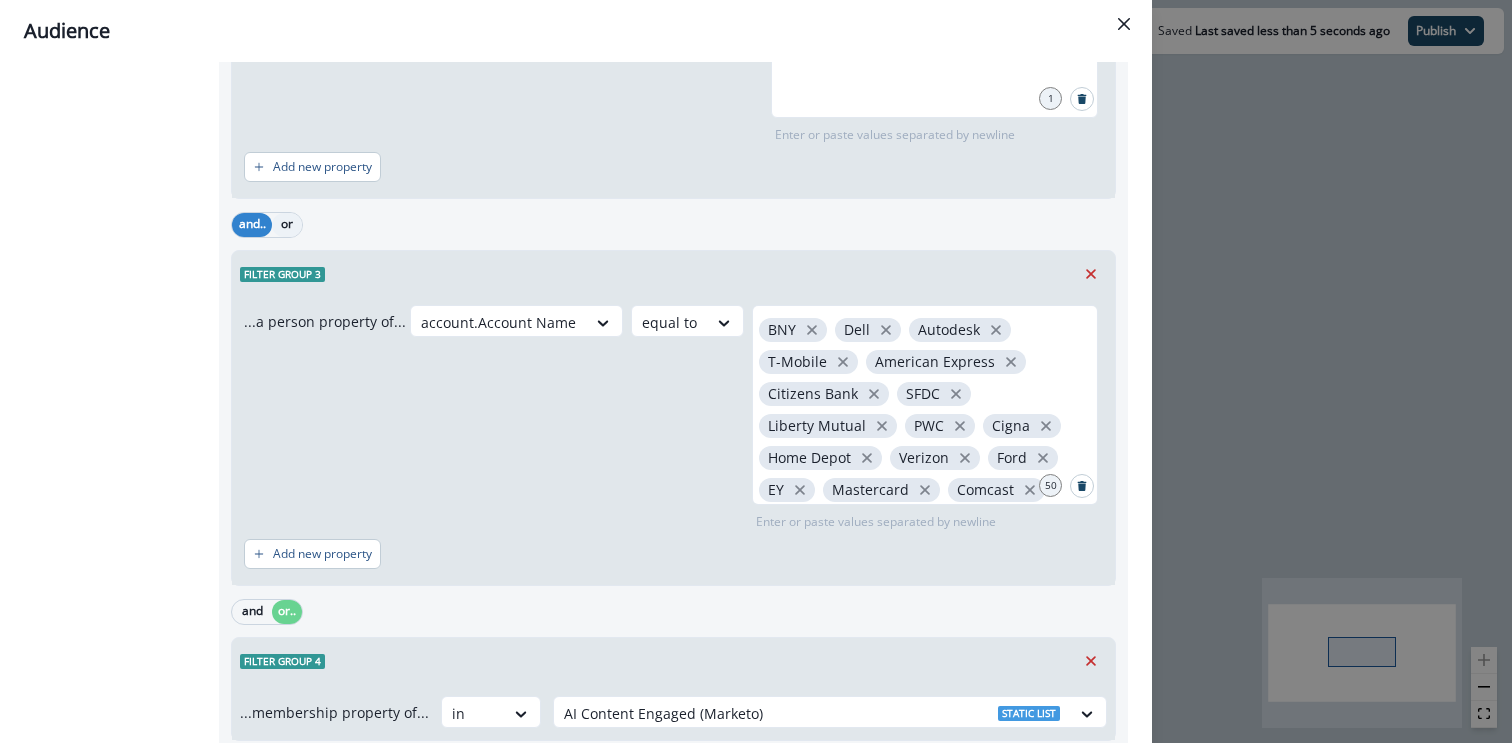 scroll, scrollTop: 619, scrollLeft: 0, axis: vertical 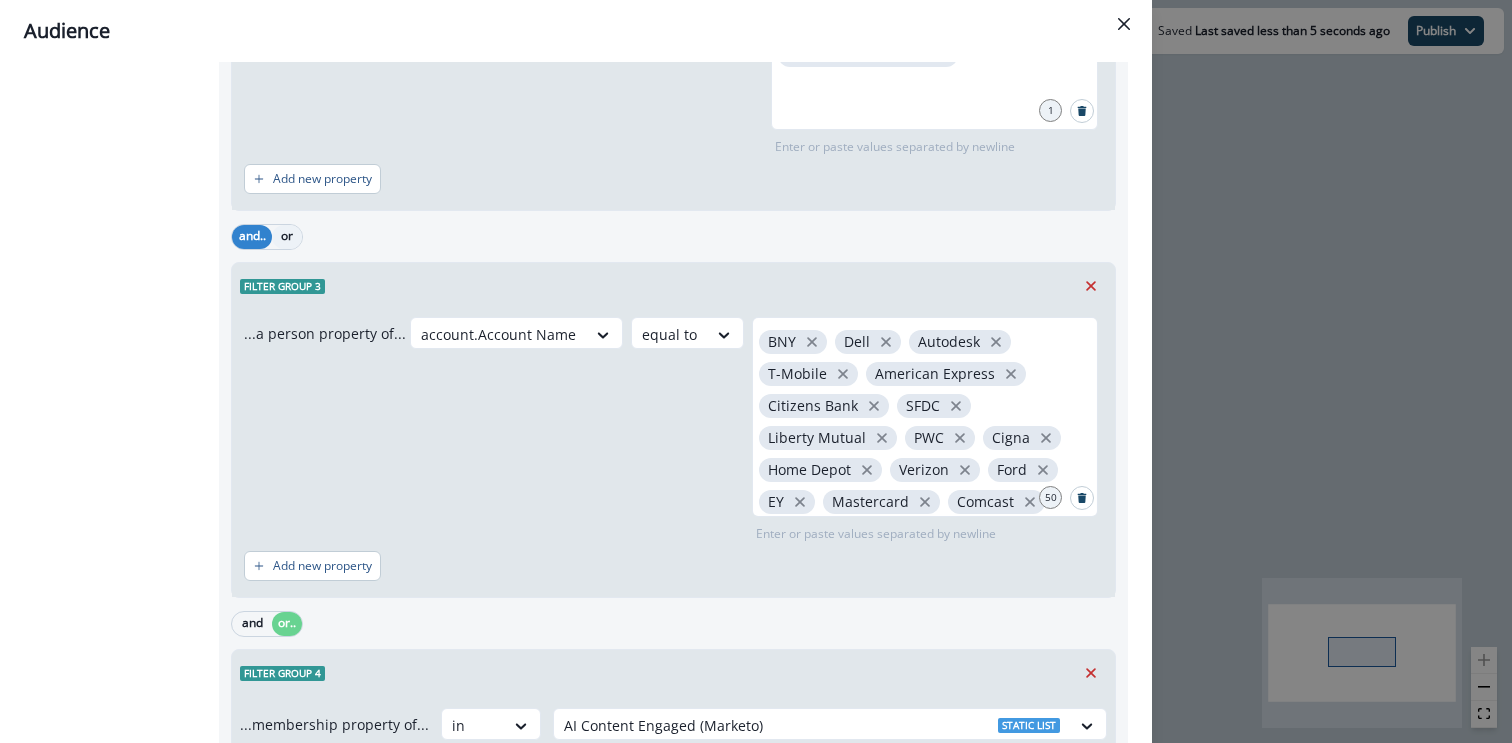 click on "or" at bounding box center (287, 237) 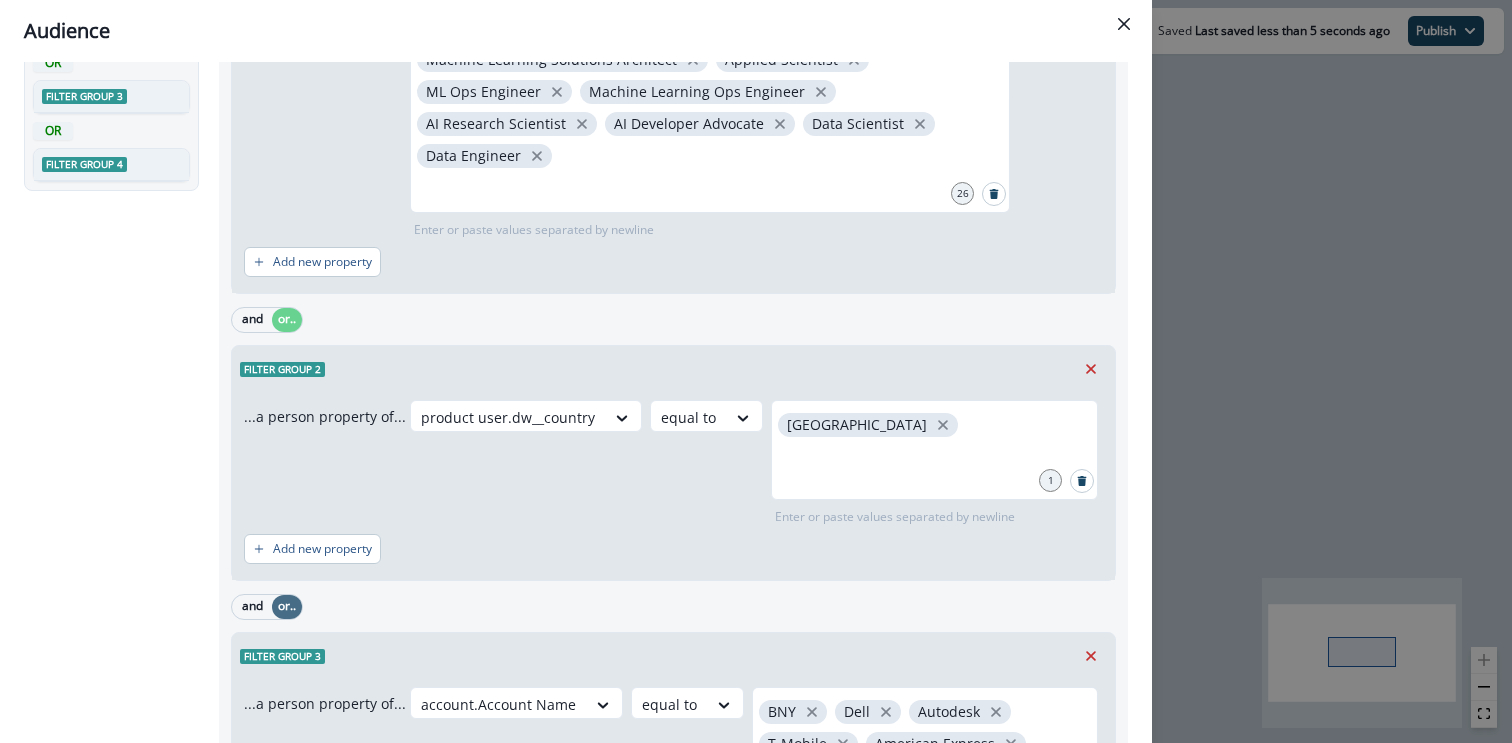 scroll, scrollTop: 169, scrollLeft: 0, axis: vertical 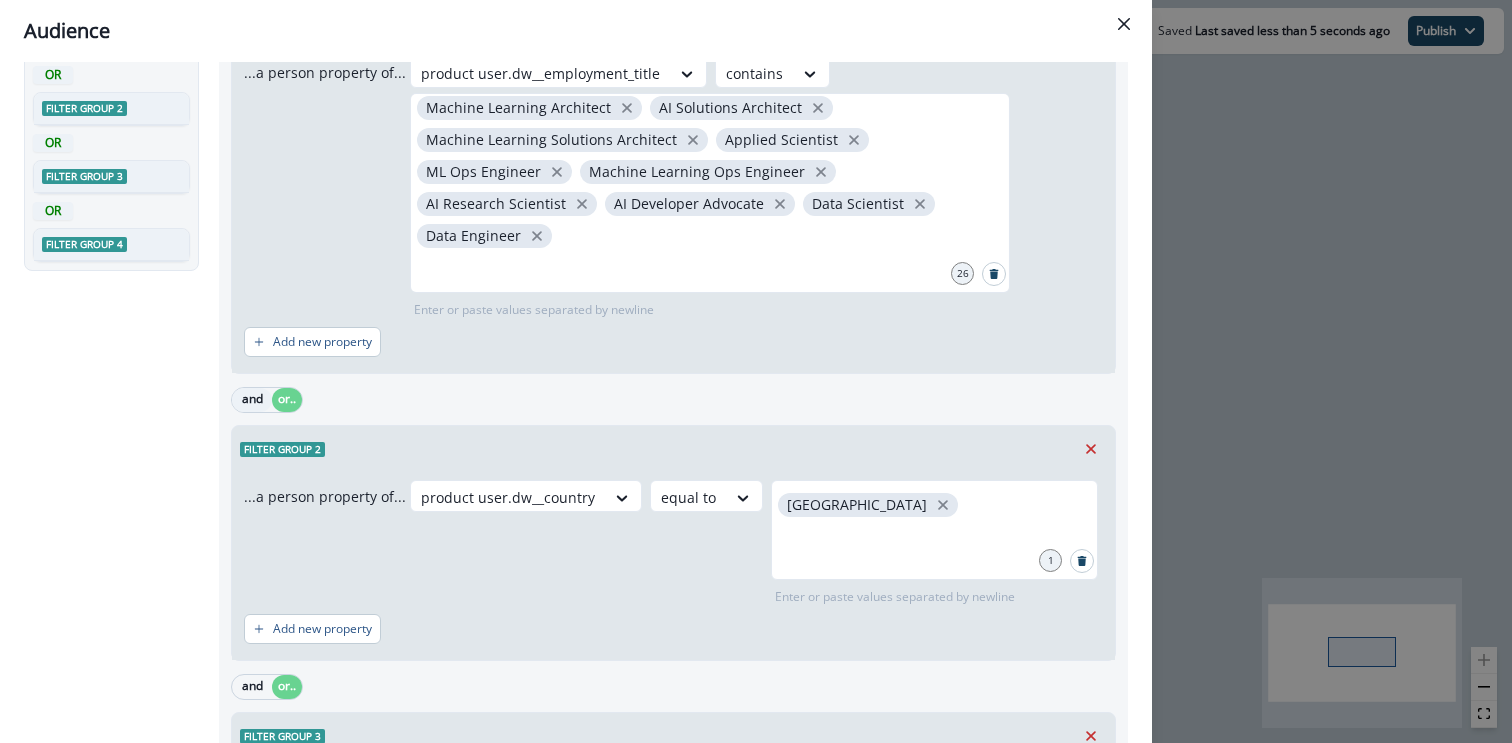 click on "and" at bounding box center (252, 400) 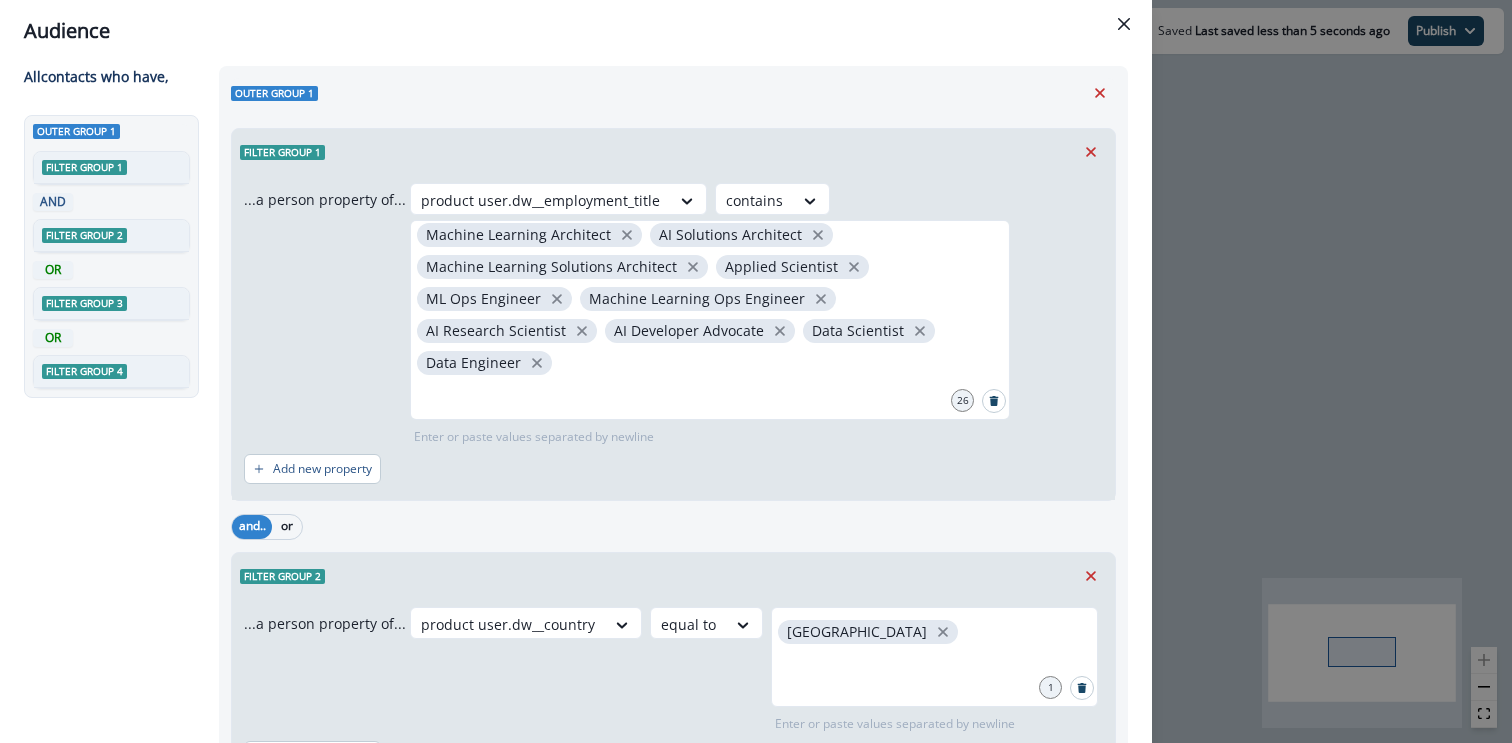 scroll, scrollTop: 0, scrollLeft: 0, axis: both 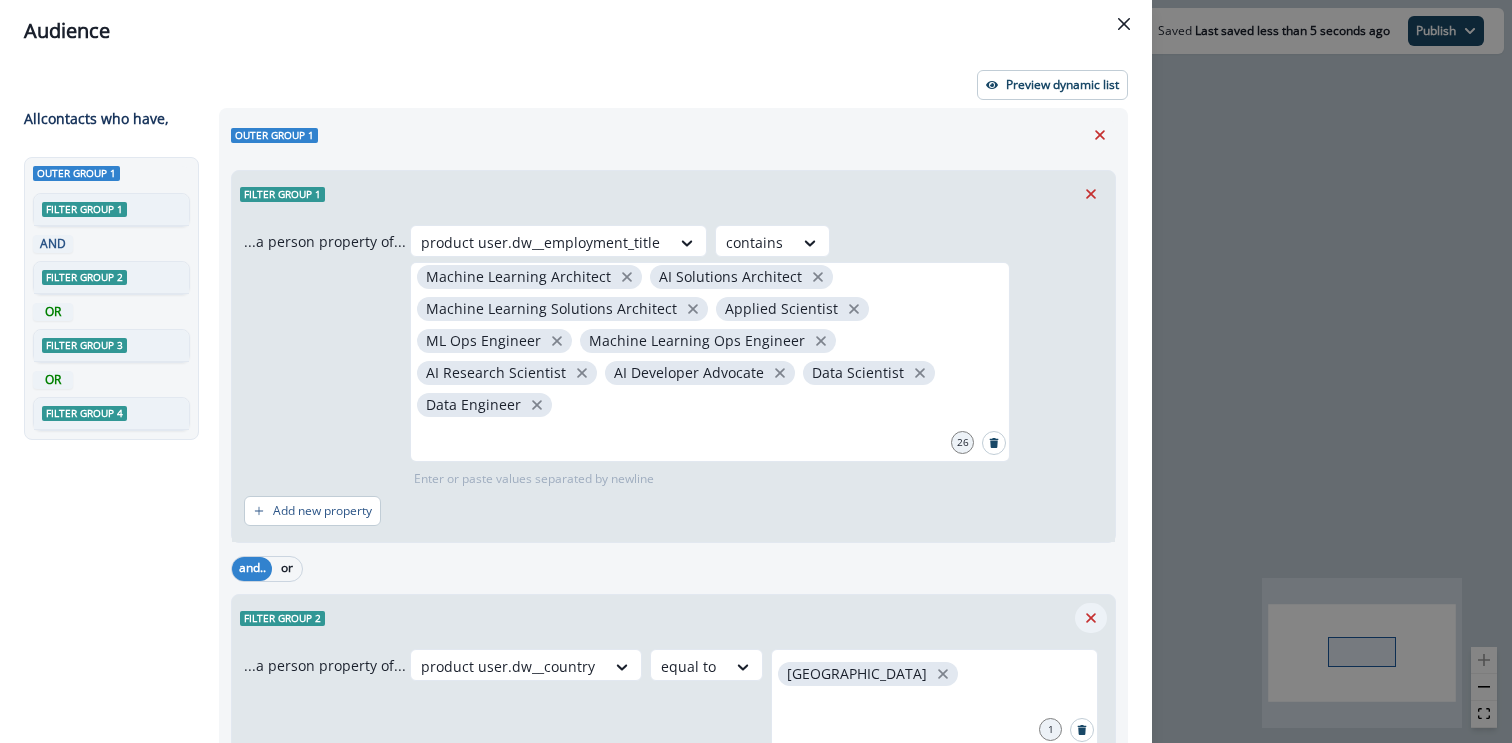 click 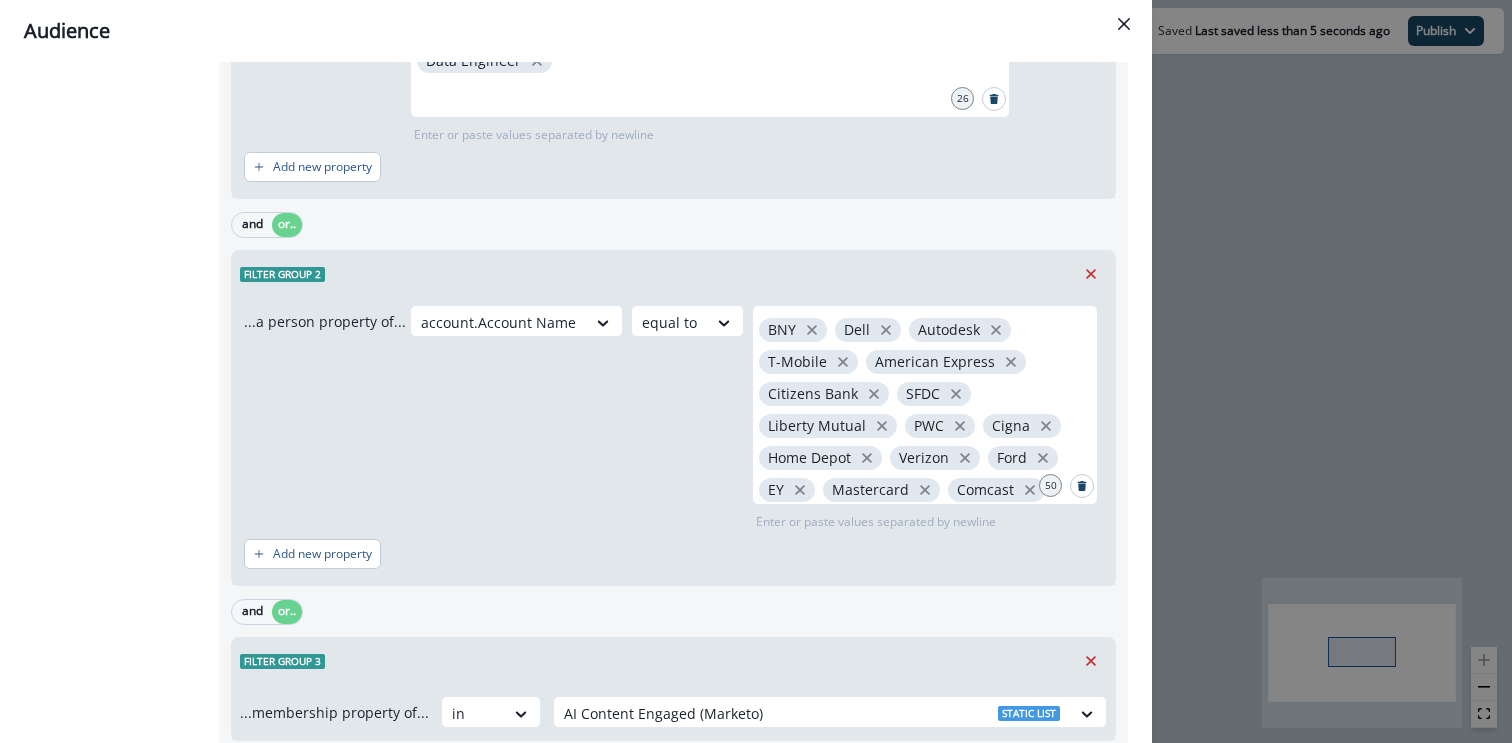 scroll, scrollTop: 323, scrollLeft: 0, axis: vertical 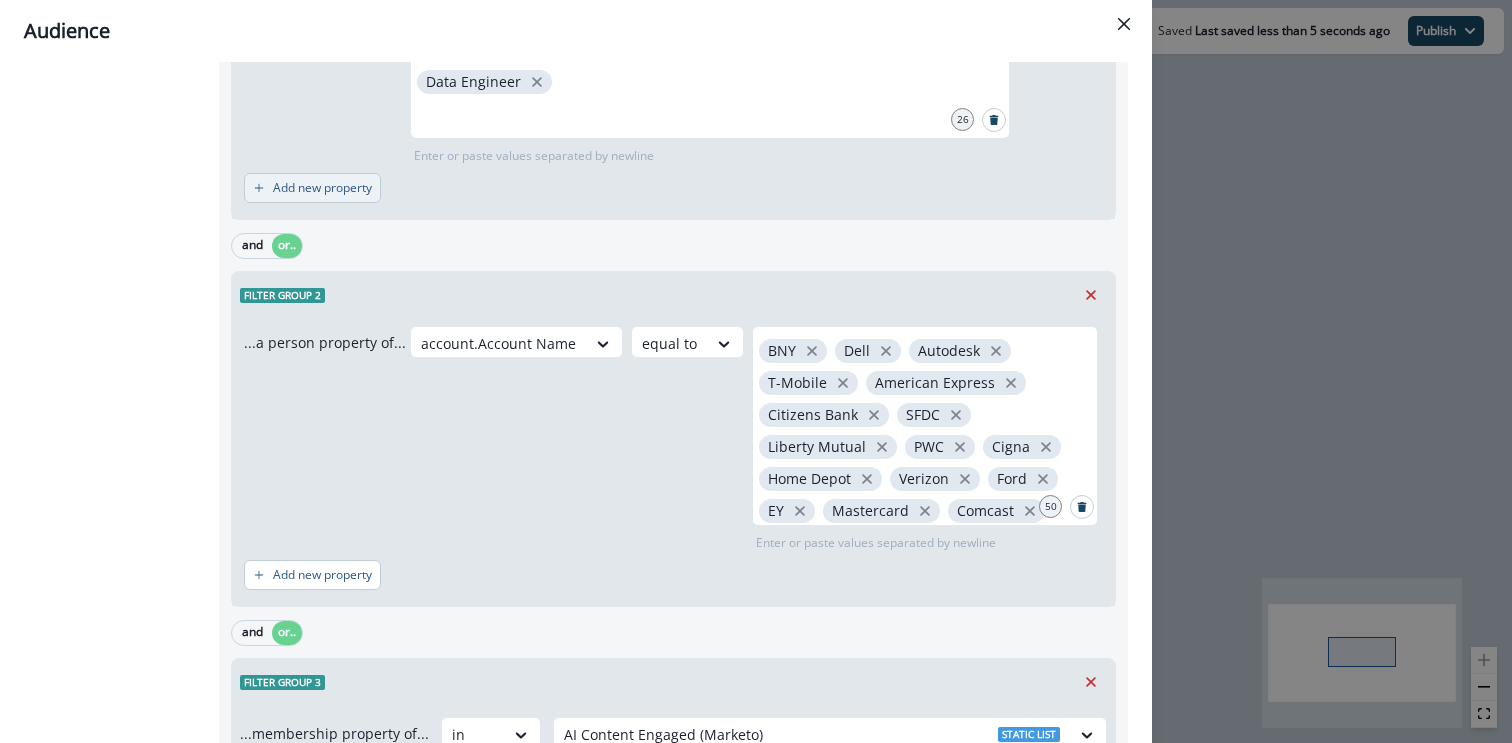 click on "Add new property" at bounding box center [322, 188] 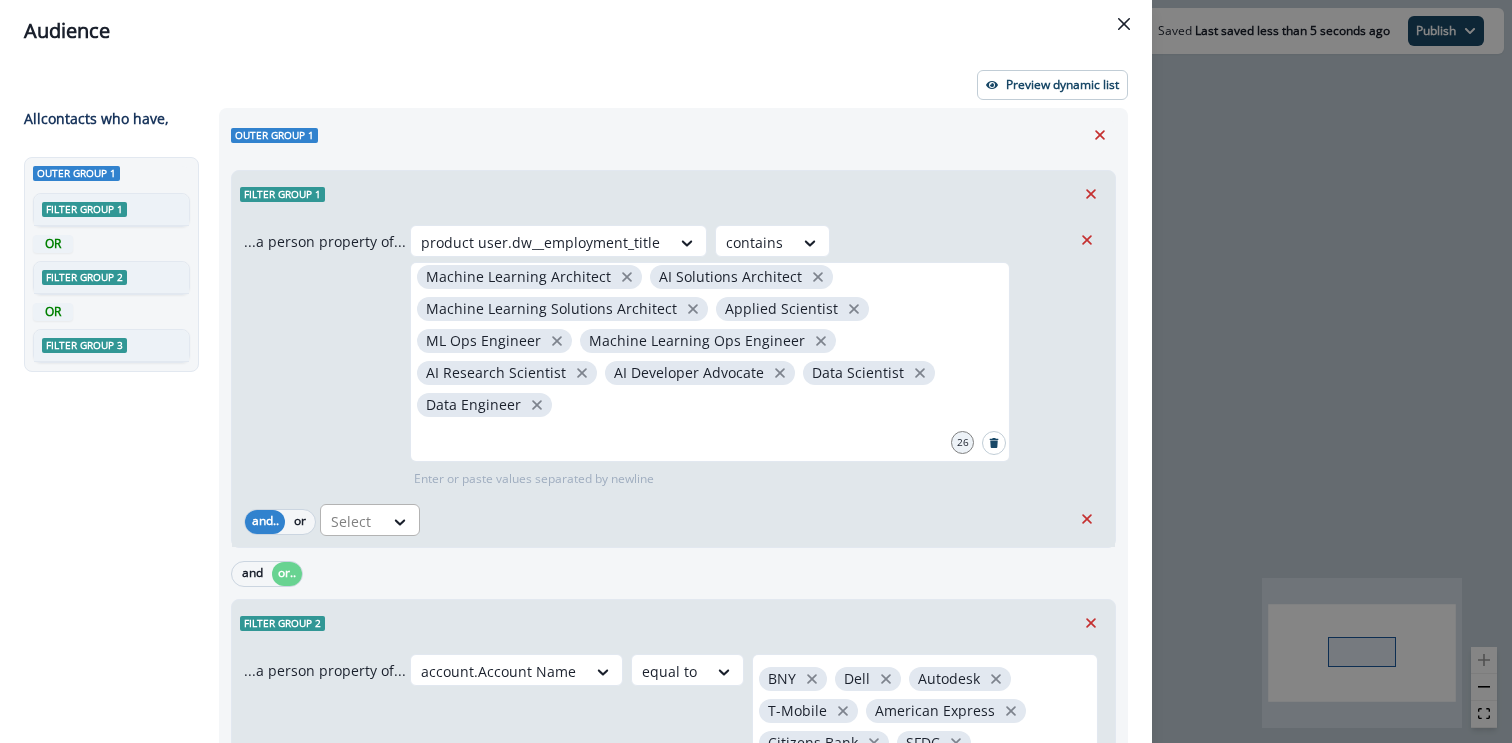 click at bounding box center (754, 242) 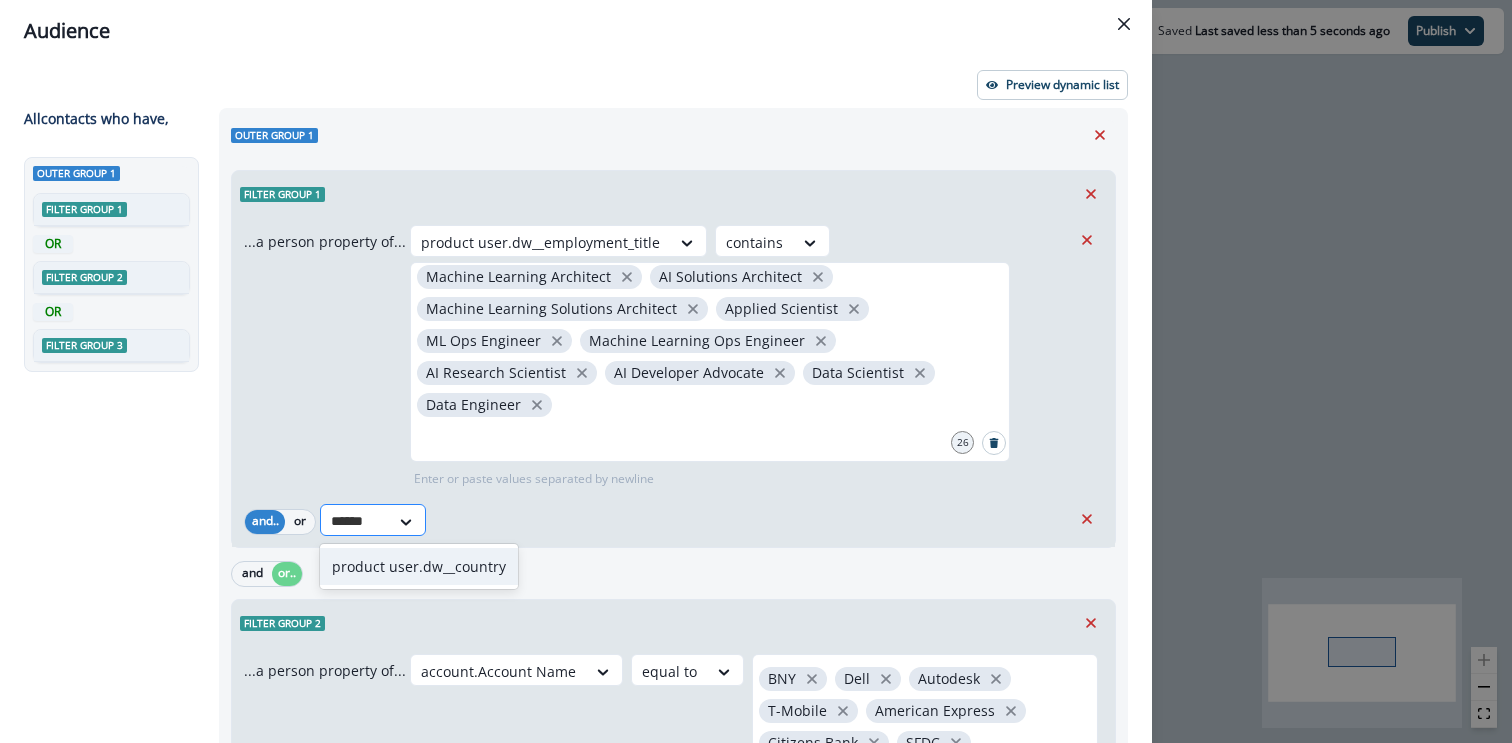 type on "*******" 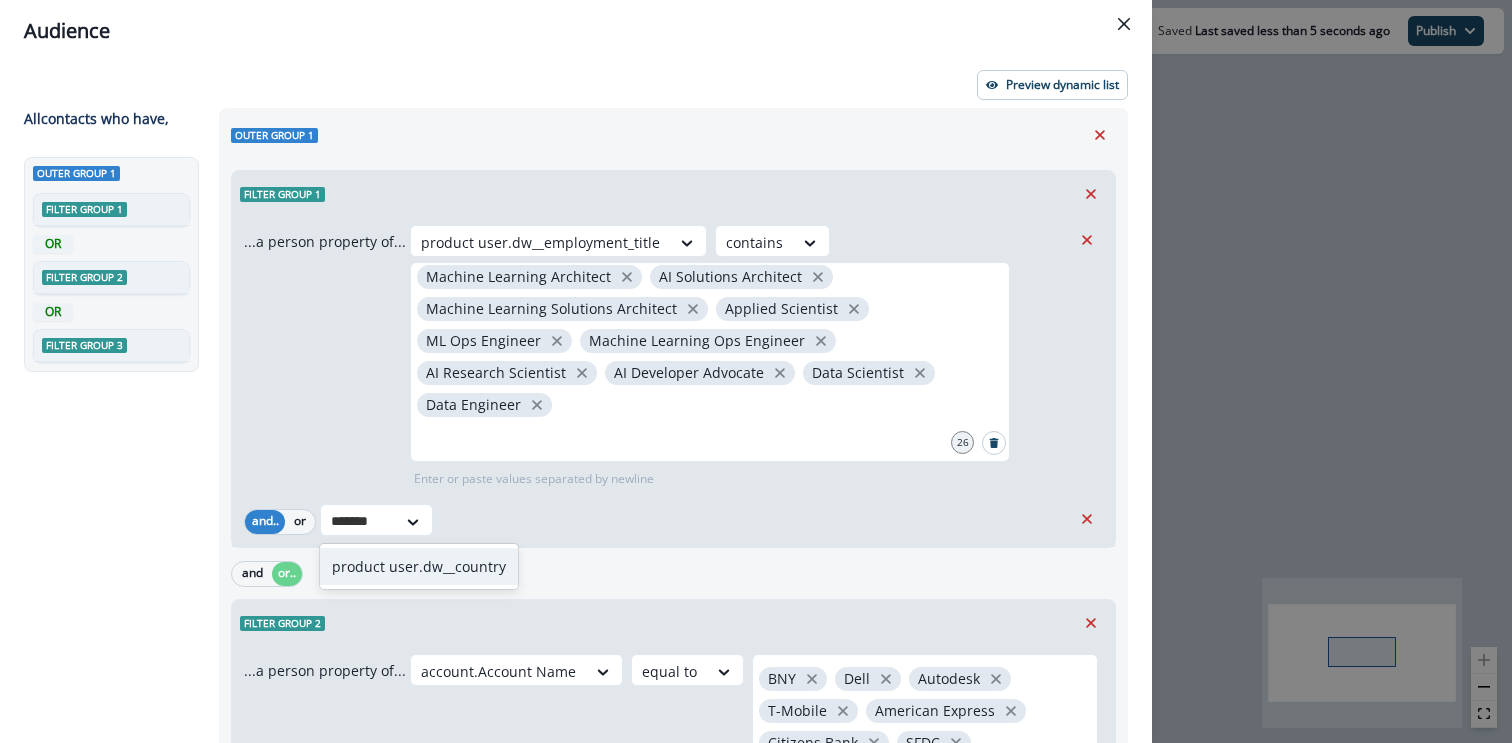 click on "product user.dw__country" at bounding box center [419, 566] 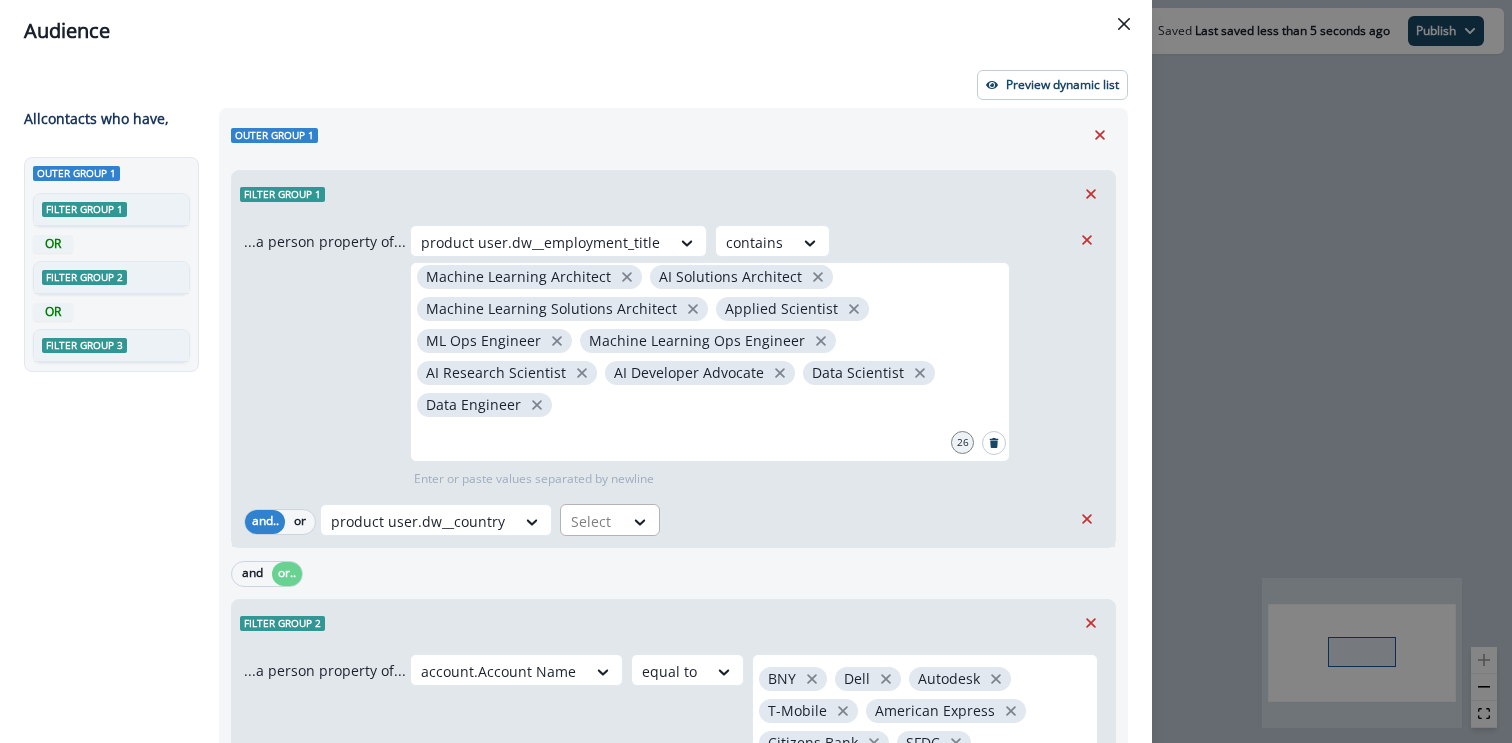 click at bounding box center (540, 242) 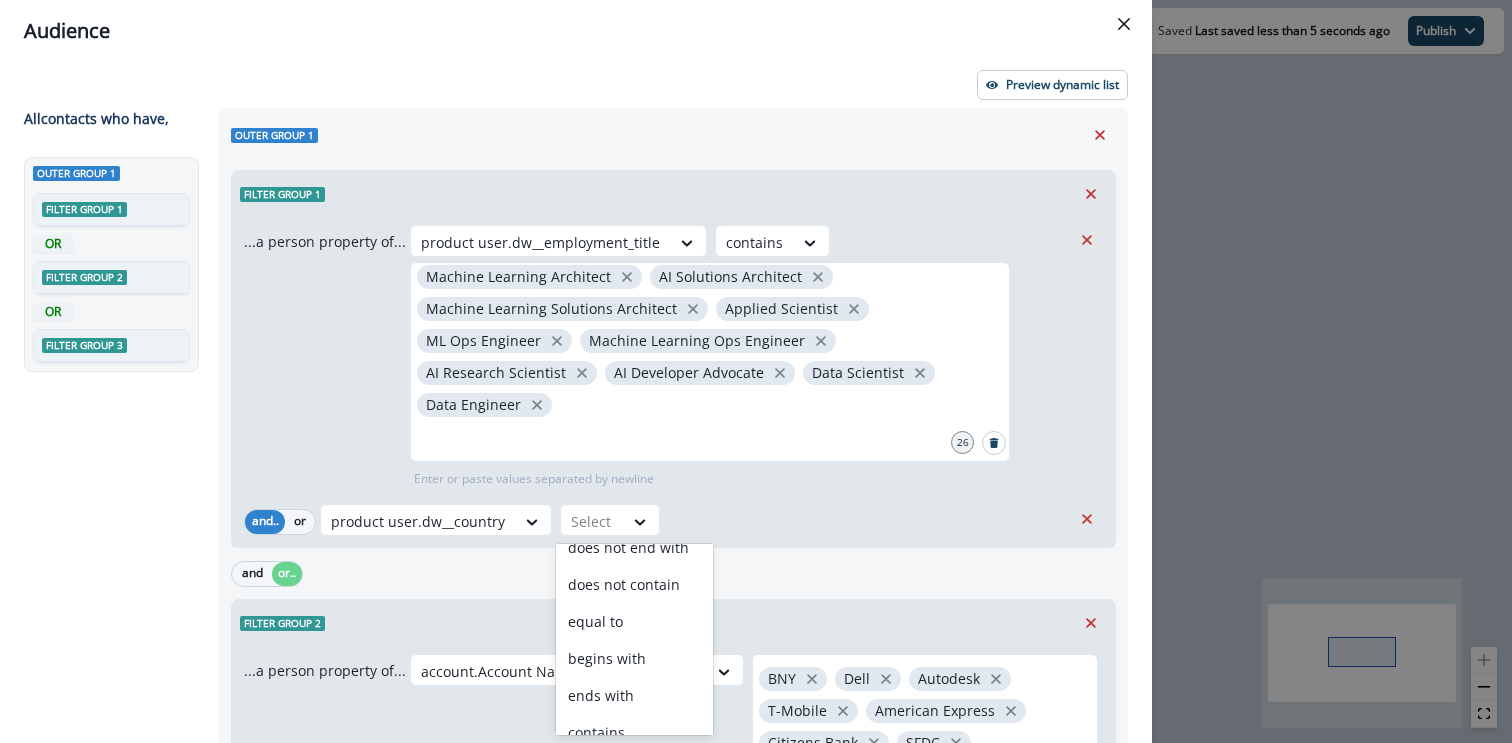 scroll, scrollTop: 175, scrollLeft: 0, axis: vertical 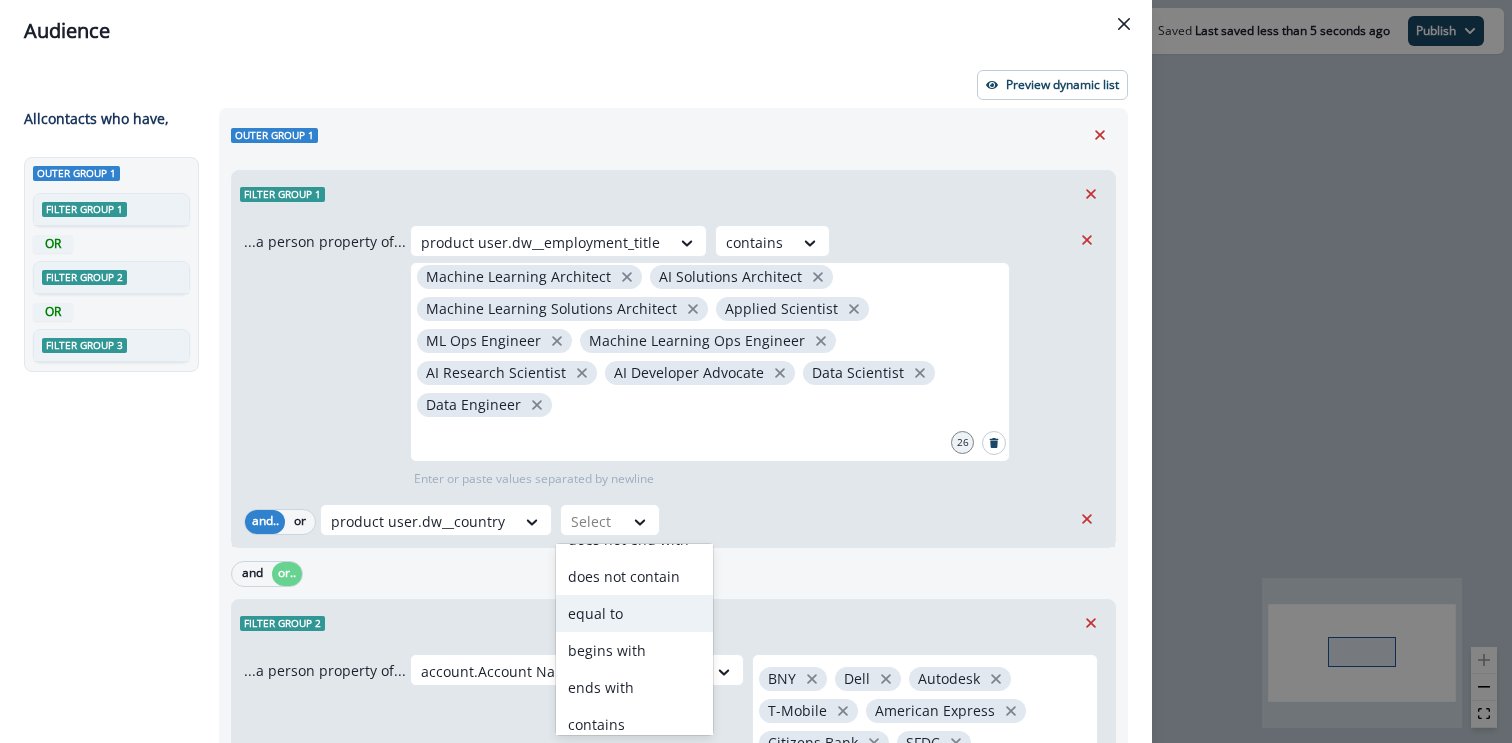 click on "equal to" at bounding box center (634, 613) 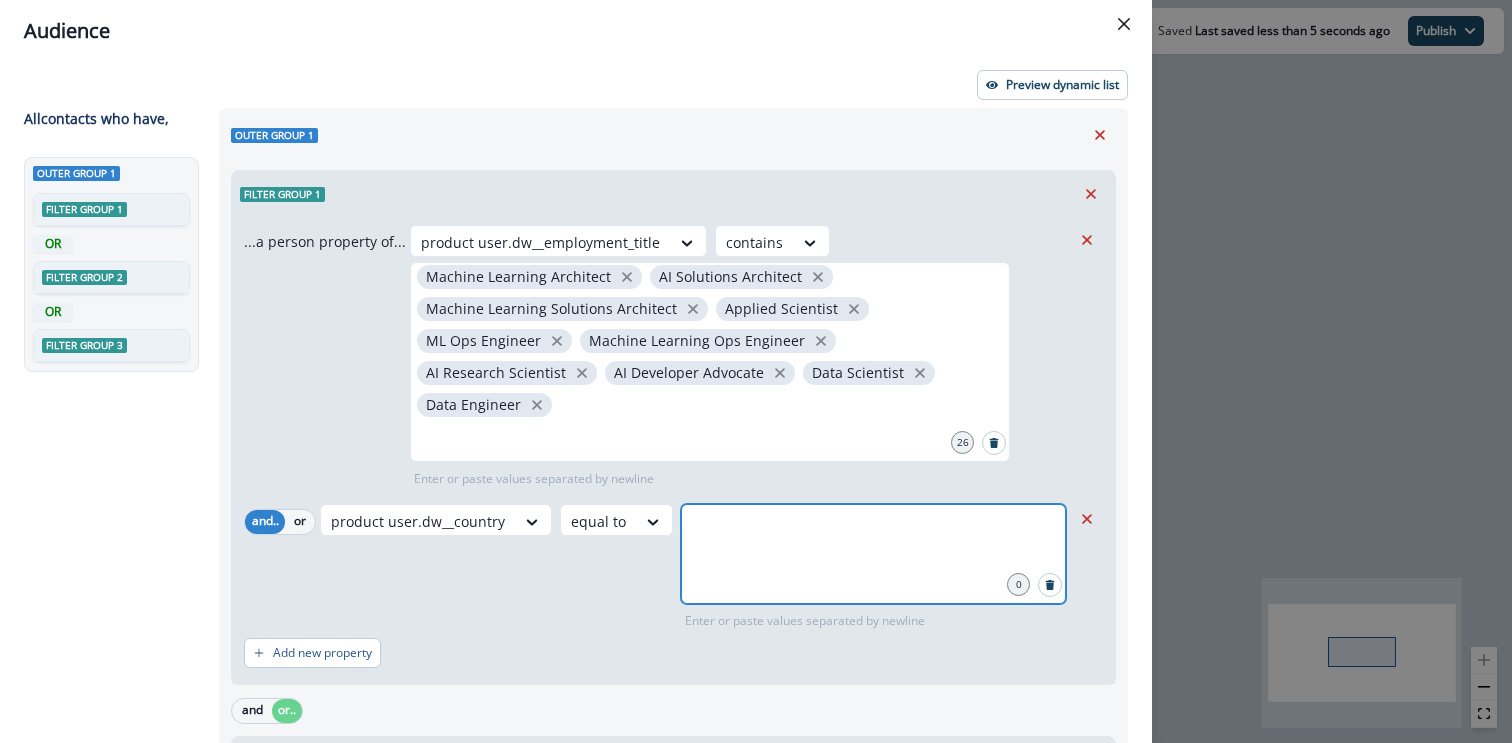 click at bounding box center [873, 529] 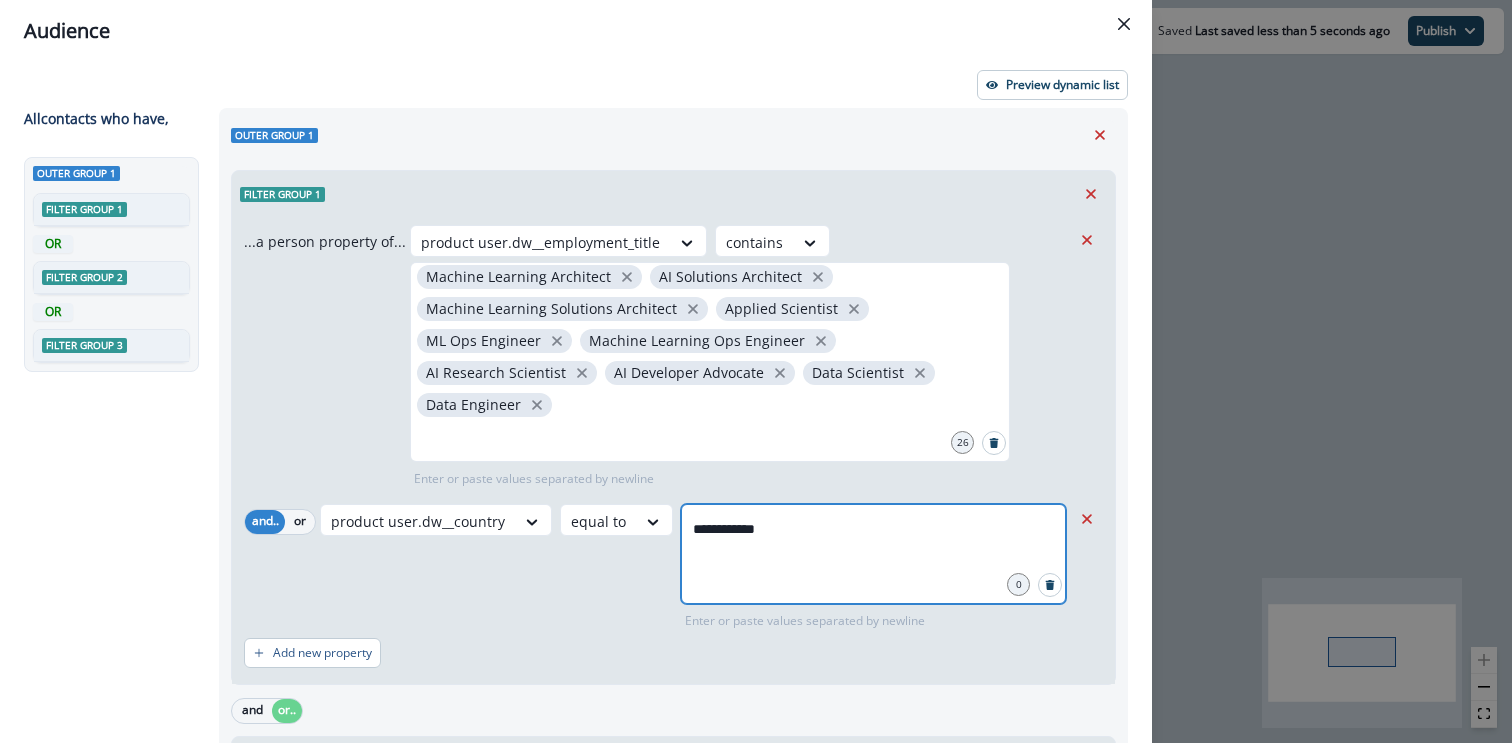 type on "**********" 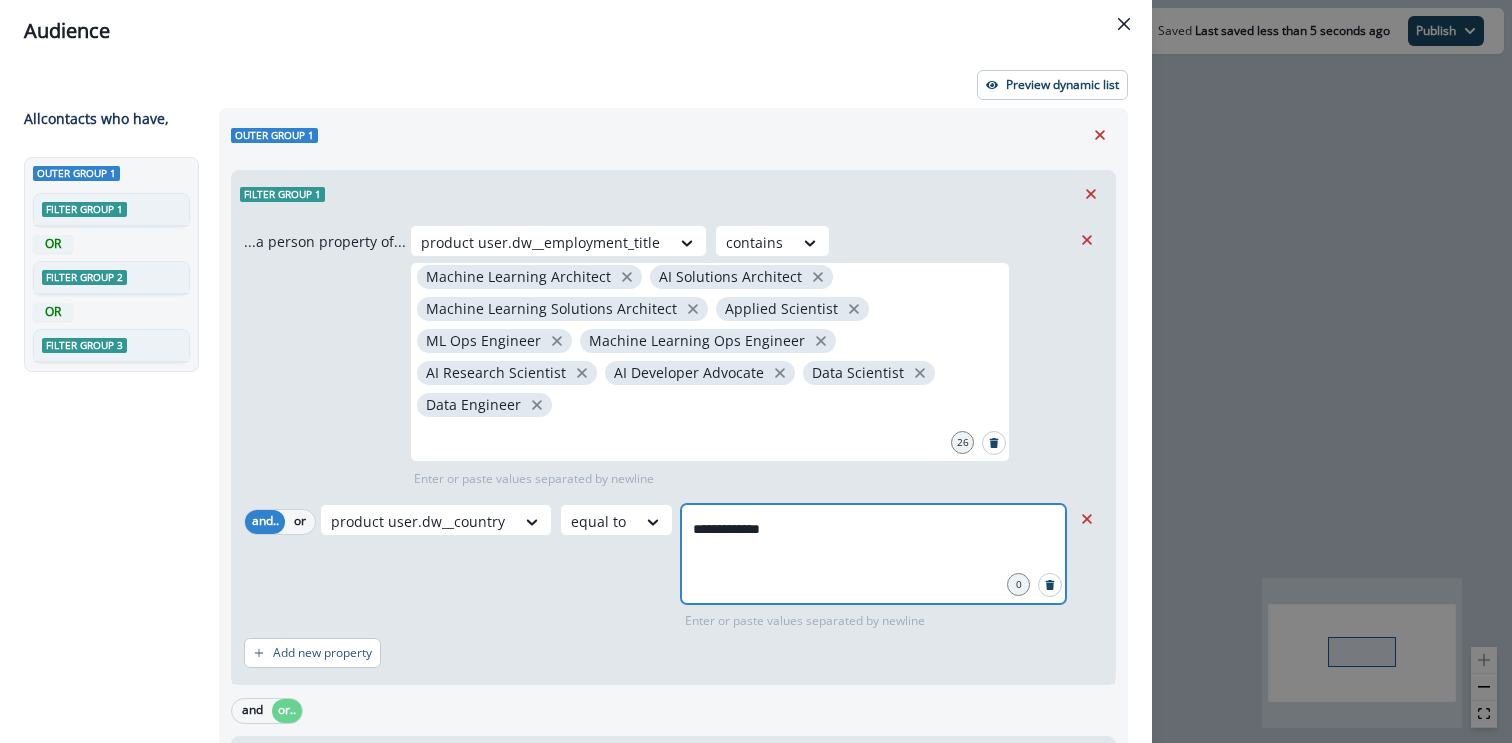 type 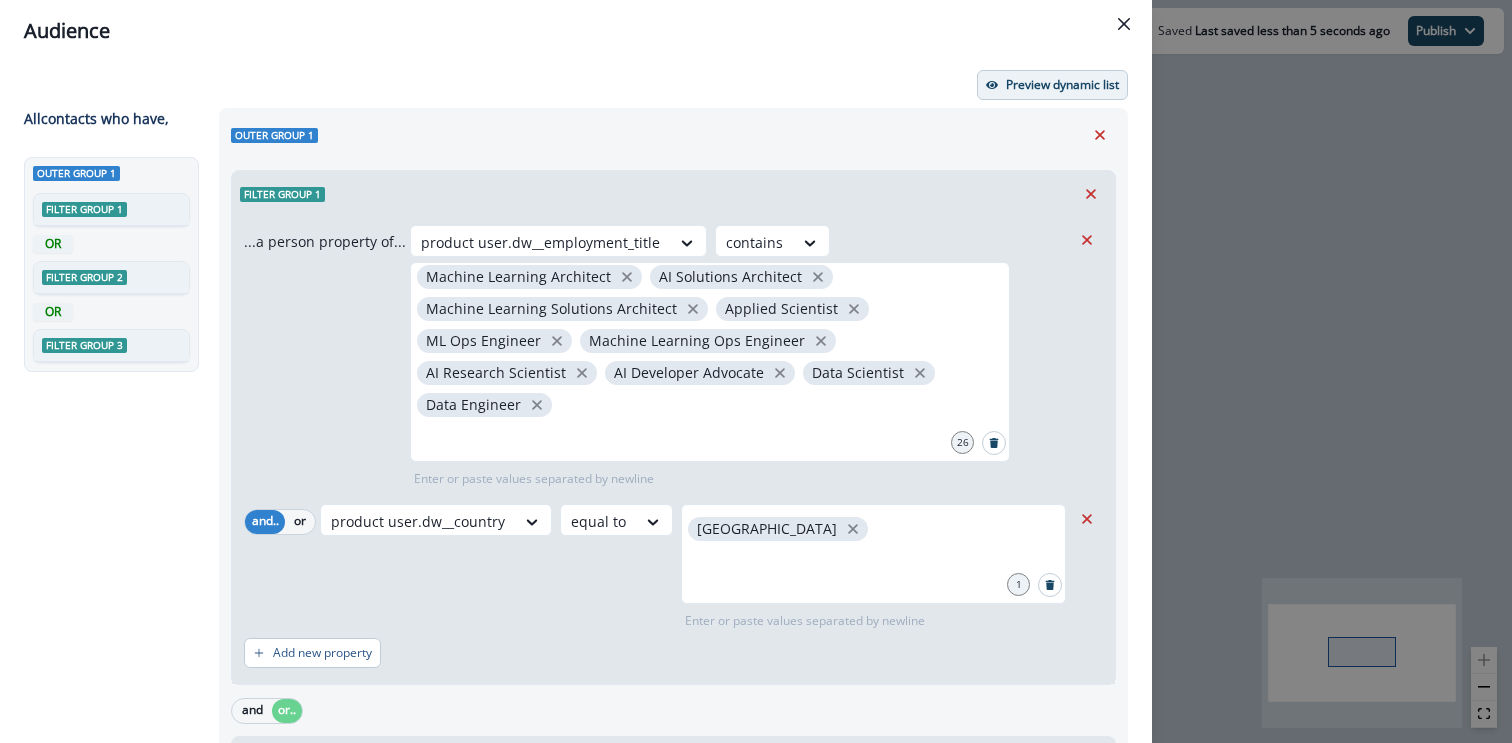 click on "Preview dynamic list" at bounding box center (1052, 85) 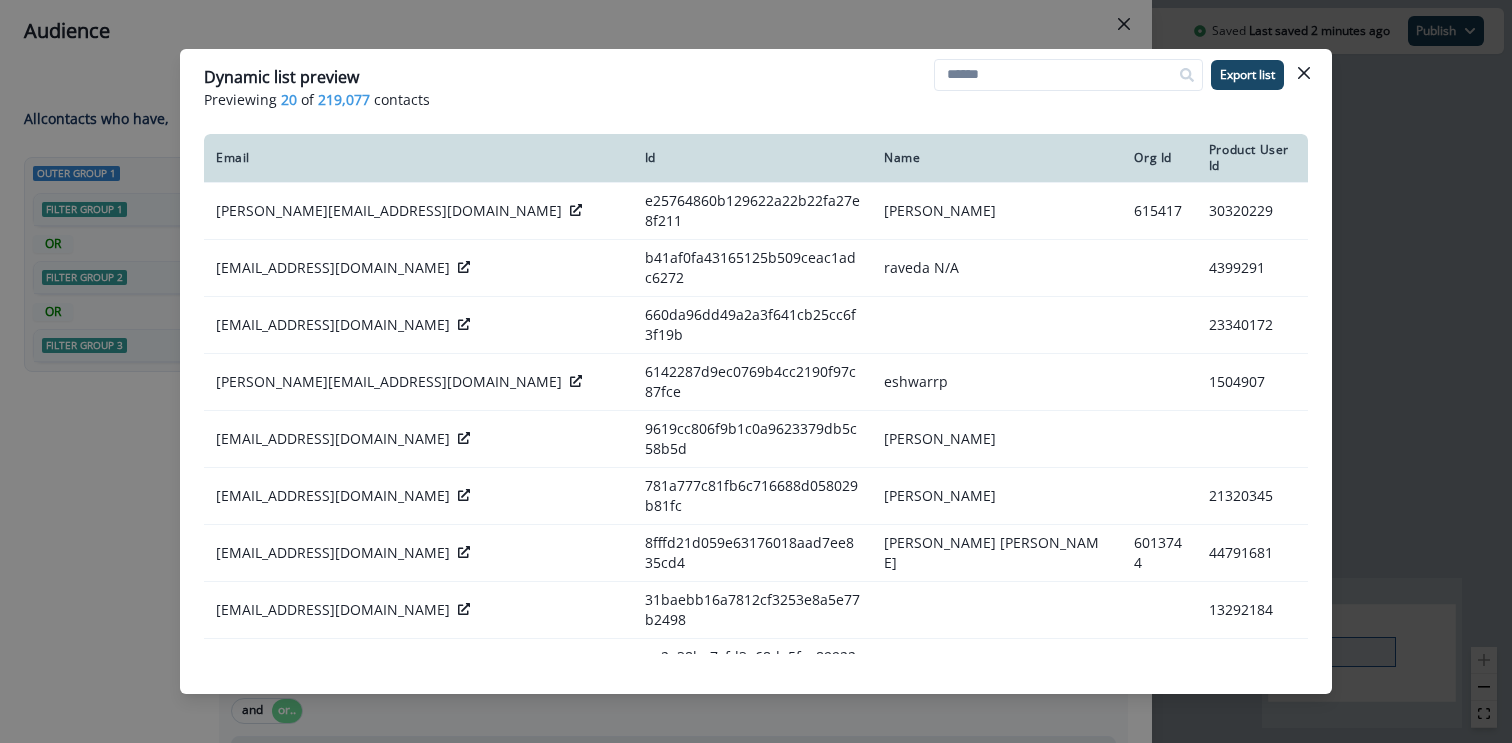 click on "Dynamic list preview Previewing 20 of 219,077 contacts Export list Email Id Name Org Id Product User Id colin.pade@gofundme.com e25764860b129622a22b22fa27e8f211 Colin Pade 615417 30320229 rani.veda@microsoft.com b41af0fa43165125b509ceac1adc6272 raveda N/A 4399291 slavik_isakov@bio-rad.com 660da96dd49a2a3f641cb25cc6f3f19b 23340172 eshwar.reddy@experianinteractive.com 6142287d9ec0769b4cc2190f97c87fce eshwarrp 1504907 philipto@microsoft.com 9619cc806f9b1c0a9623379db5c58b5d Philip To oksana.silchyna@citi.com 781a777c81fb6c716688d058029b81fc Oksana Silchyna 21320345 mohammedshoeb.ali@usaa.com 8fffd21d059e63176018aad7ee835cd4 Mohammed Shoeb Ali 6013744 44791681 jpark@dataminr.com 31baebb16a7812cf3253e8a5e77b2498 13292184 chiragladn92@gmail.com ea2e38ba7cfd3e68da5fac899221fbdc 881435 eric.chan@mckesson.com 2194ad2da7320f1712204f9787743246 4788373 ckimjin@gmail.com 3135600e66258644717bf403498d1ef5 400760 harbir.mahal@gmail.com 9f54909bda06bd1e4b55bdf57aff7bbc 30654952 marc@firstinterview.com 40234004 23757255 2140360" at bounding box center (756, 371) 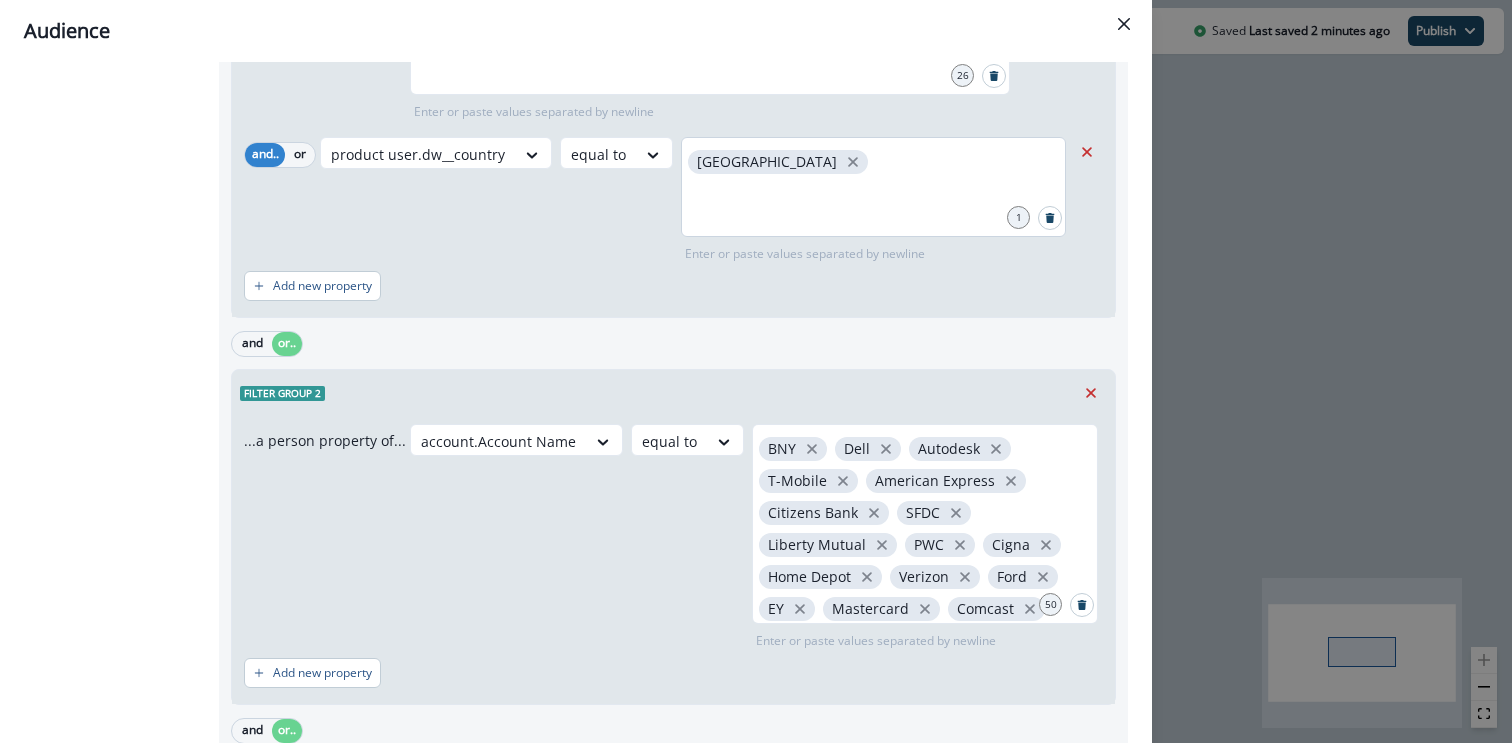scroll, scrollTop: 502, scrollLeft: 0, axis: vertical 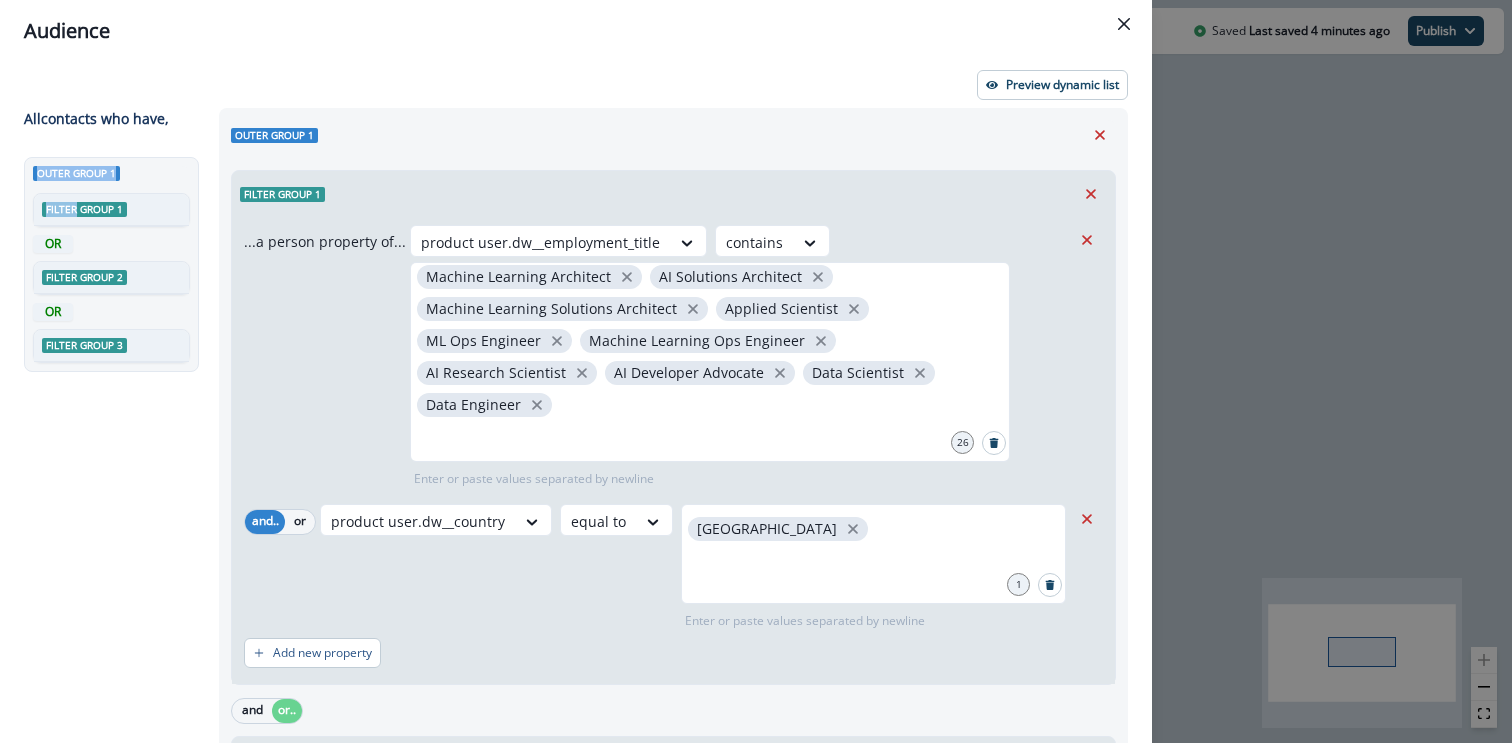 drag, startPoint x: 73, startPoint y: 206, endPoint x: 74, endPoint y: 160, distance: 46.010868 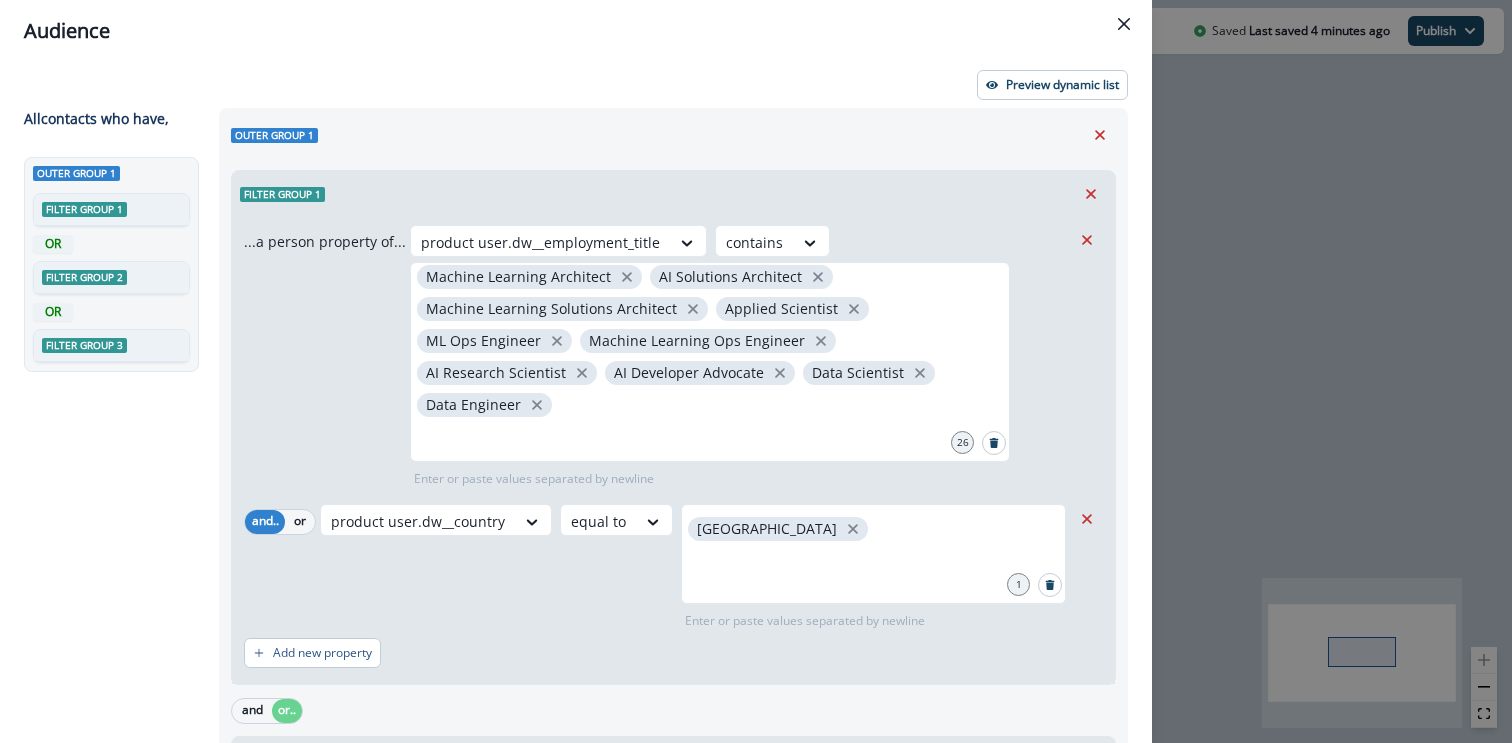 click on "Filter group 1" at bounding box center [84, 209] 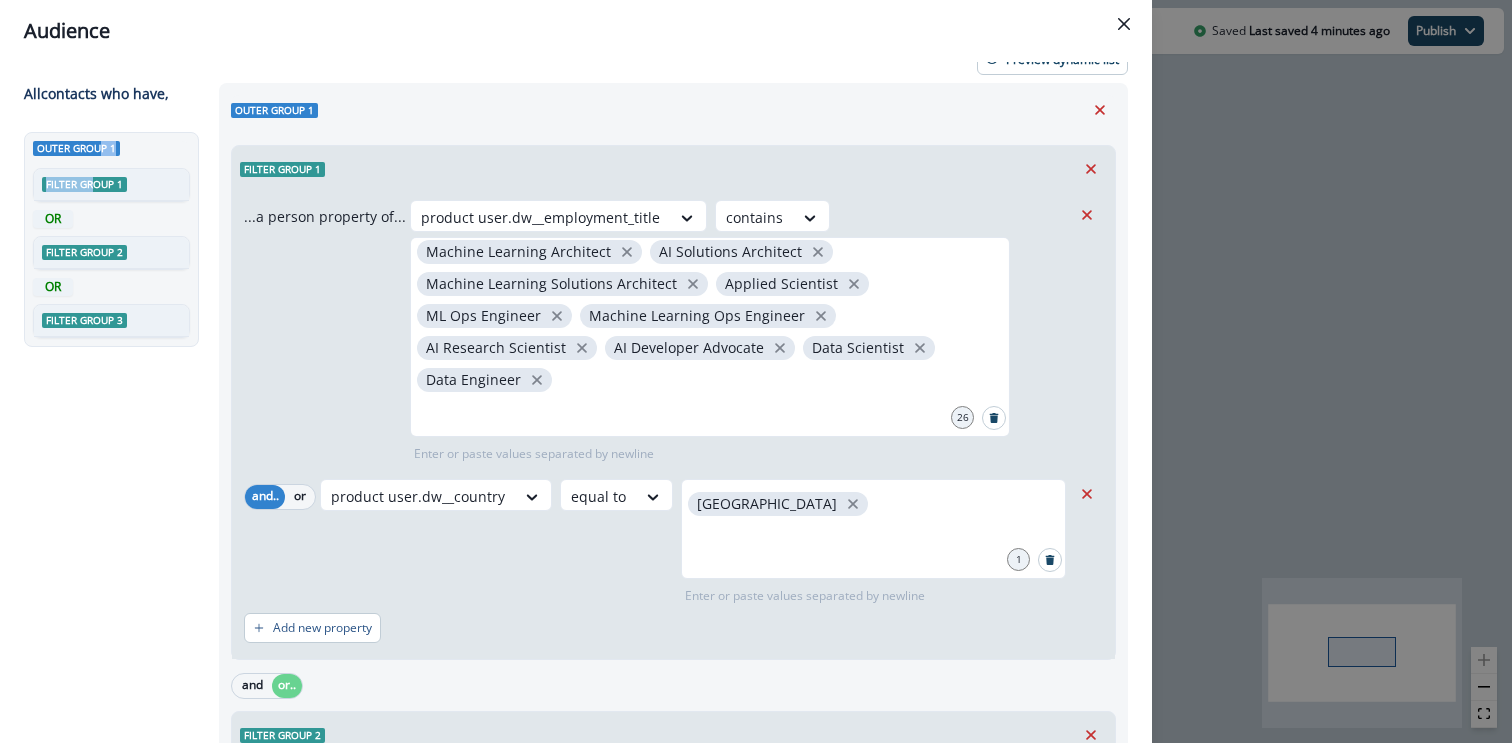 drag, startPoint x: 94, startPoint y: 185, endPoint x: 100, endPoint y: 141, distance: 44.407207 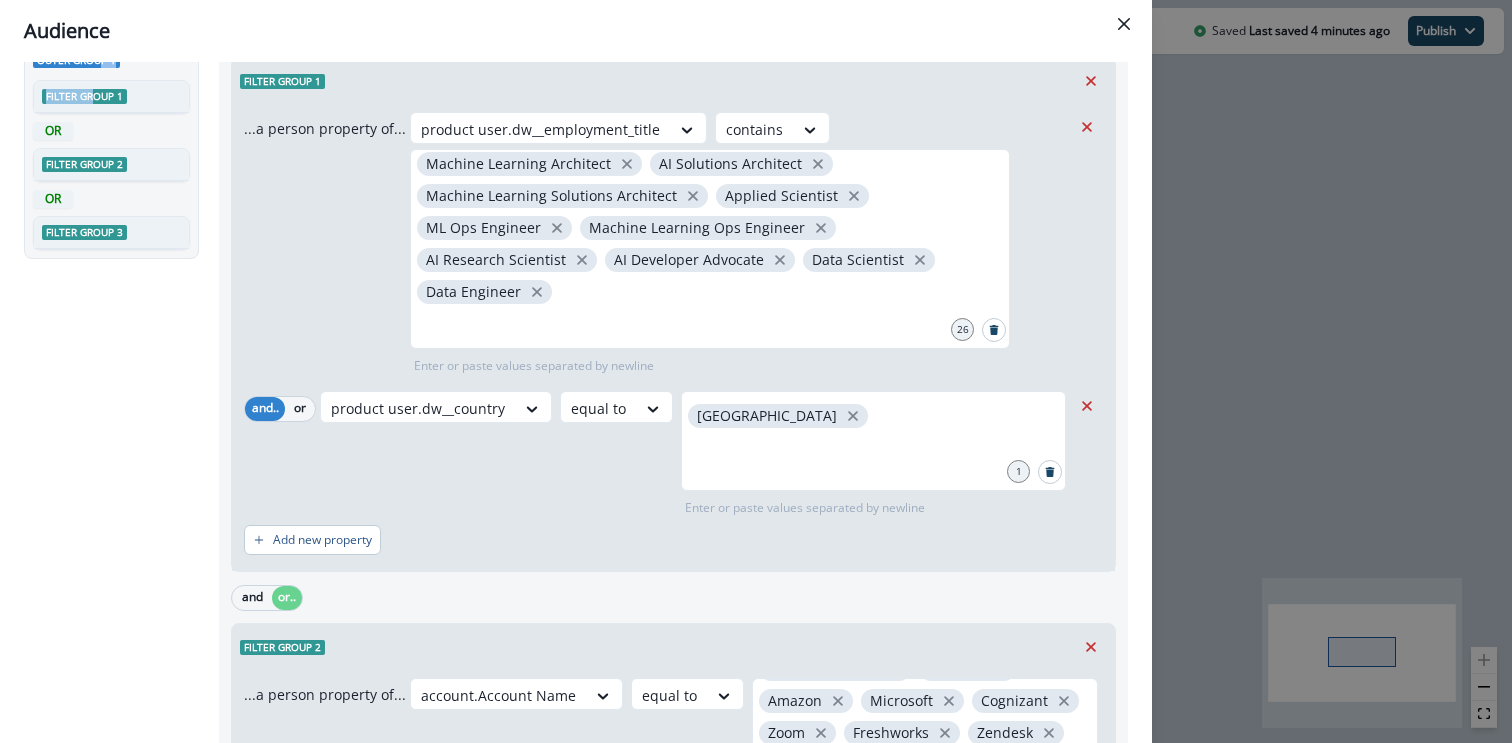 scroll, scrollTop: 0, scrollLeft: 0, axis: both 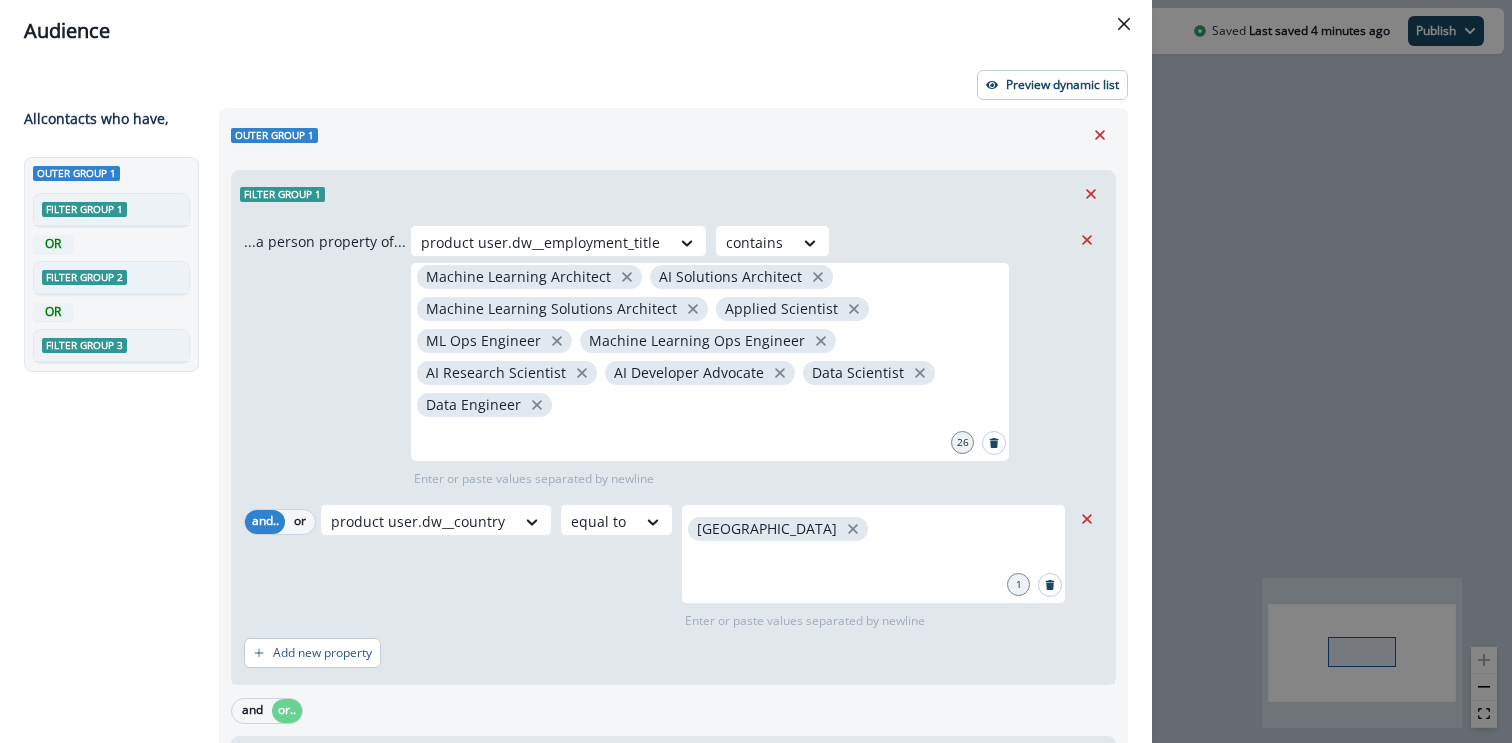 click on "Filter group 1" at bounding box center (673, 194) 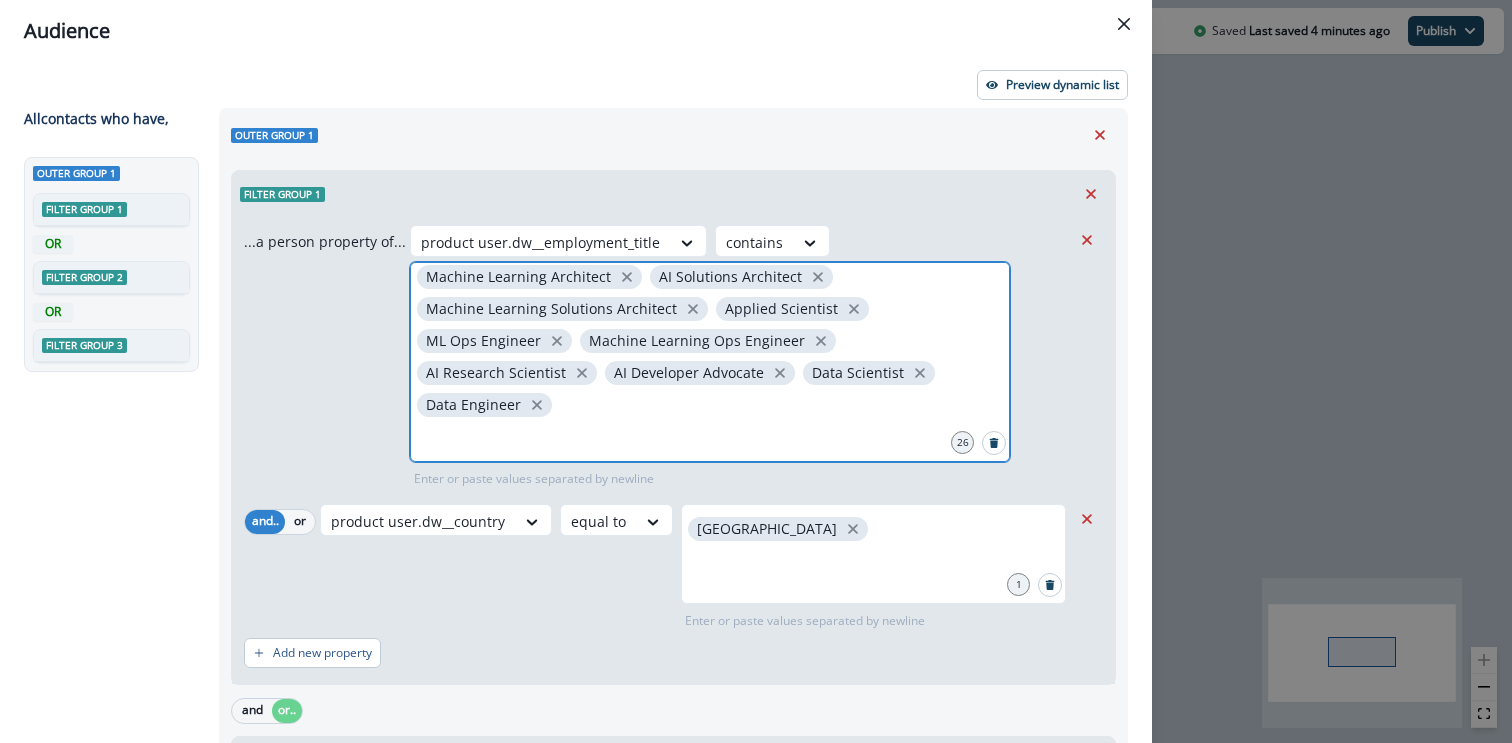 click at bounding box center (710, 437) 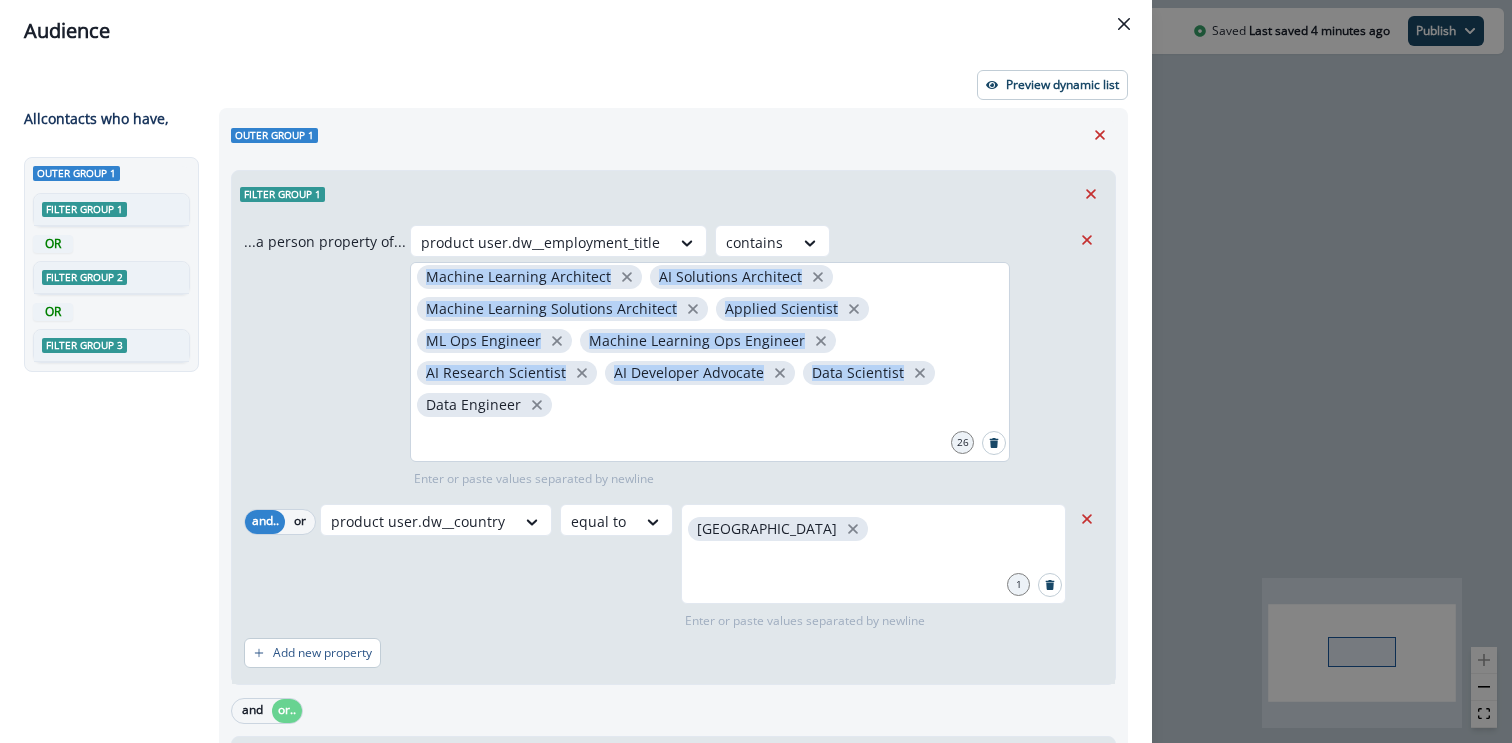 drag, startPoint x: 634, startPoint y: 410, endPoint x: 415, endPoint y: 273, distance: 258.3215 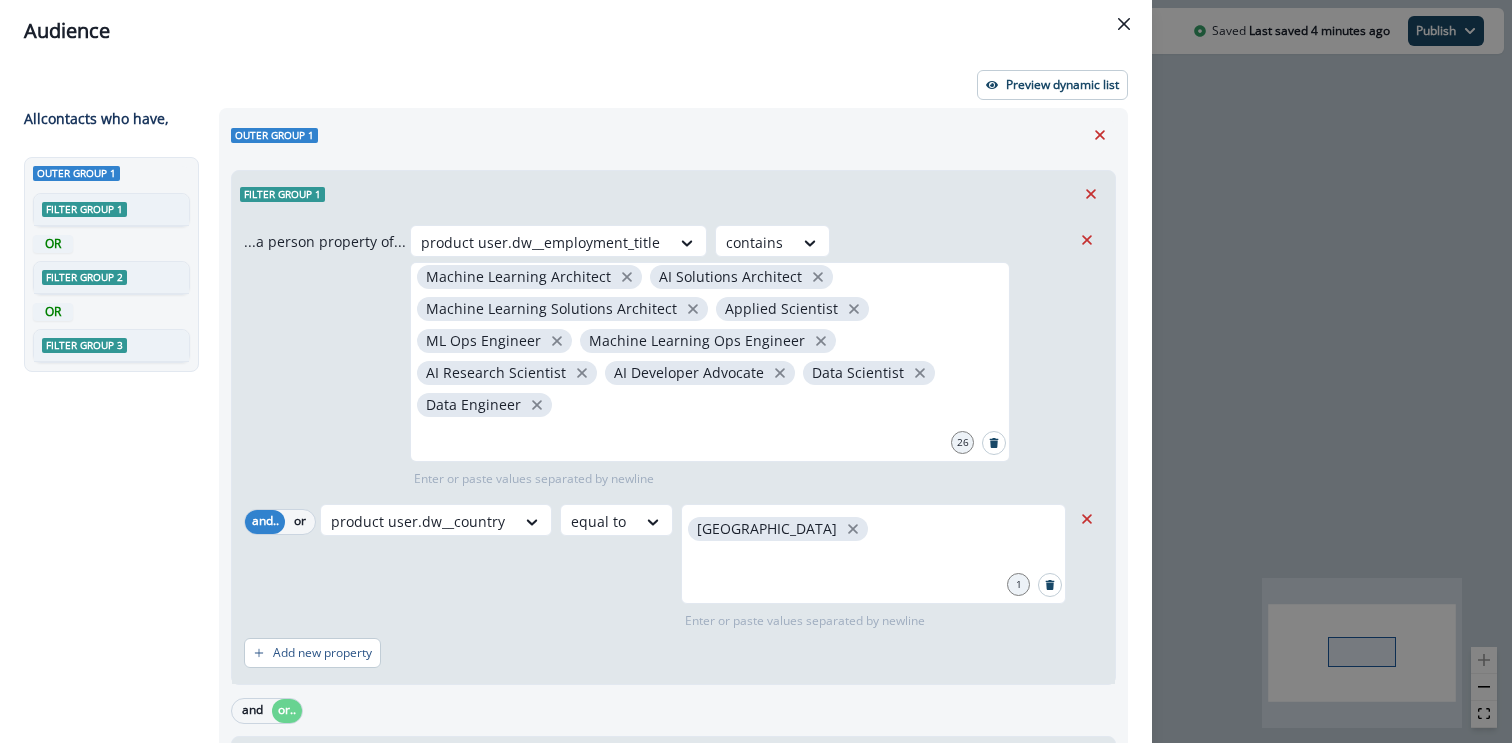 click on "...a person property of... product user.dw__employment_title contains Software Engineer AI Software Engineer ML Software Engineer Machine Learning Engineer Backend Engineer  Integration Engineer Integration Backend Engineer Integration BE Engineer BE Engineer AI BE Engineer API Engineer API Backend Engineer API BE Engineer AI Backend Engineer AI Engineer AI Architect Machine Learning Architect AI Solutions Architect Machine Learning Solutions Architect Applied Scientist ML Ops Engineer Machine Learning Ops Engineer AI Research Scientist  AI Developer Advocate Data Scientist  Data Engineer 26 Enter or paste values separated by newline" at bounding box center [657, 356] 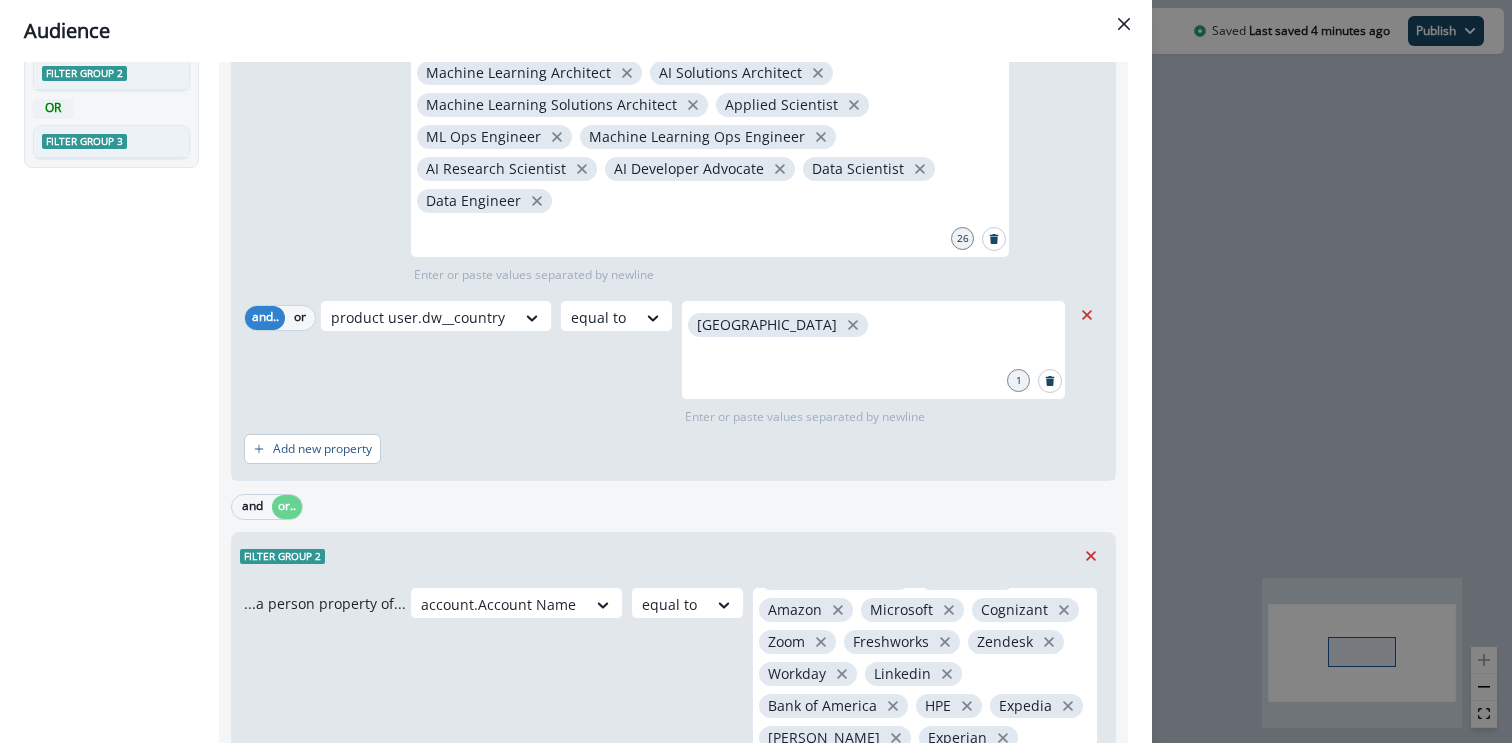 scroll, scrollTop: 0, scrollLeft: 0, axis: both 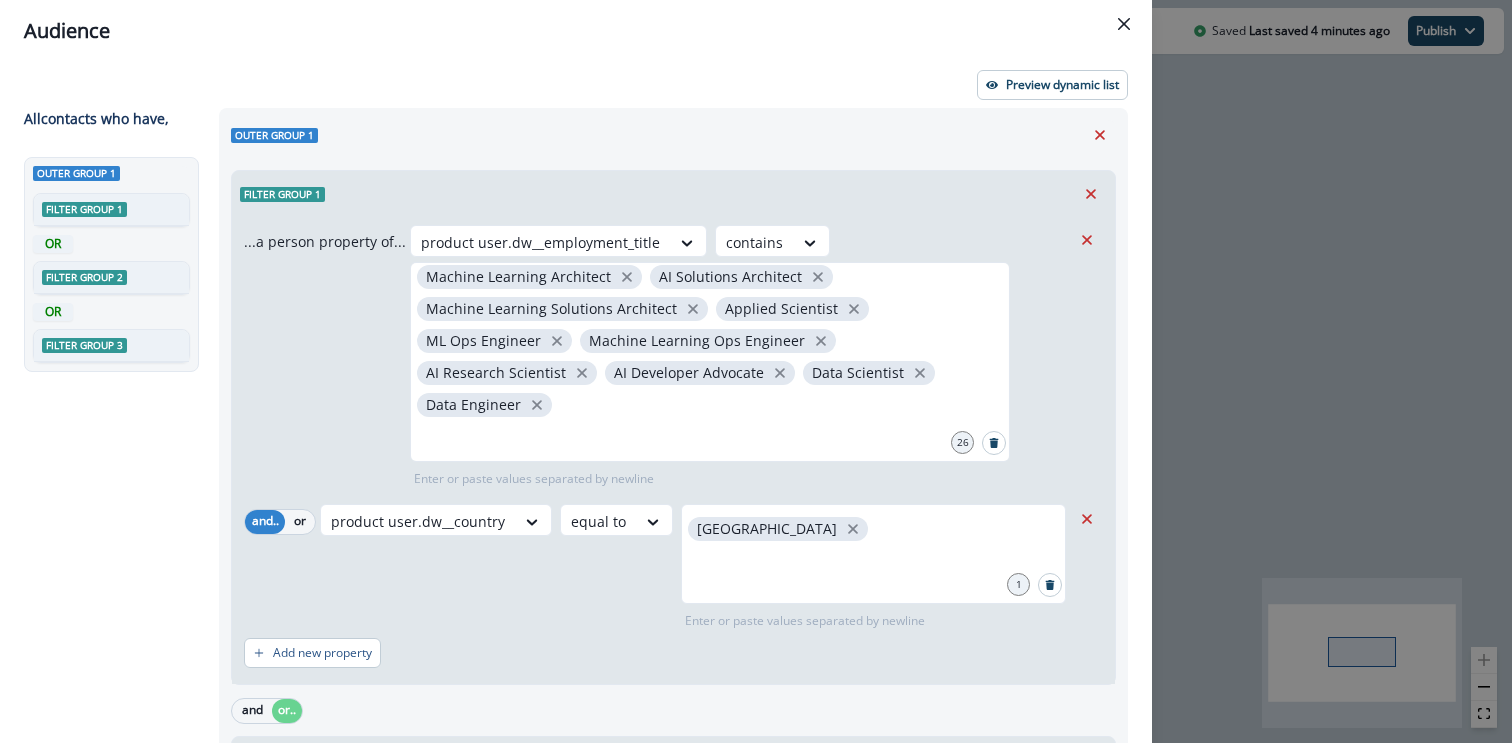 click on "...a person property of... product user.dw__employment_title contains Software Engineer AI Software Engineer ML Software Engineer Machine Learning Engineer Backend Engineer  Integration Engineer Integration Backend Engineer Integration BE Engineer BE Engineer AI BE Engineer API Engineer API Backend Engineer API BE Engineer AI Backend Engineer AI Engineer AI Architect Machine Learning Architect AI Solutions Architect Machine Learning Solutions Architect Applied Scientist ML Ops Engineer Machine Learning Ops Engineer AI Research Scientist  AI Developer Advocate Data Scientist  Data Engineer 26 Enter or paste values separated by newline" at bounding box center (657, 356) 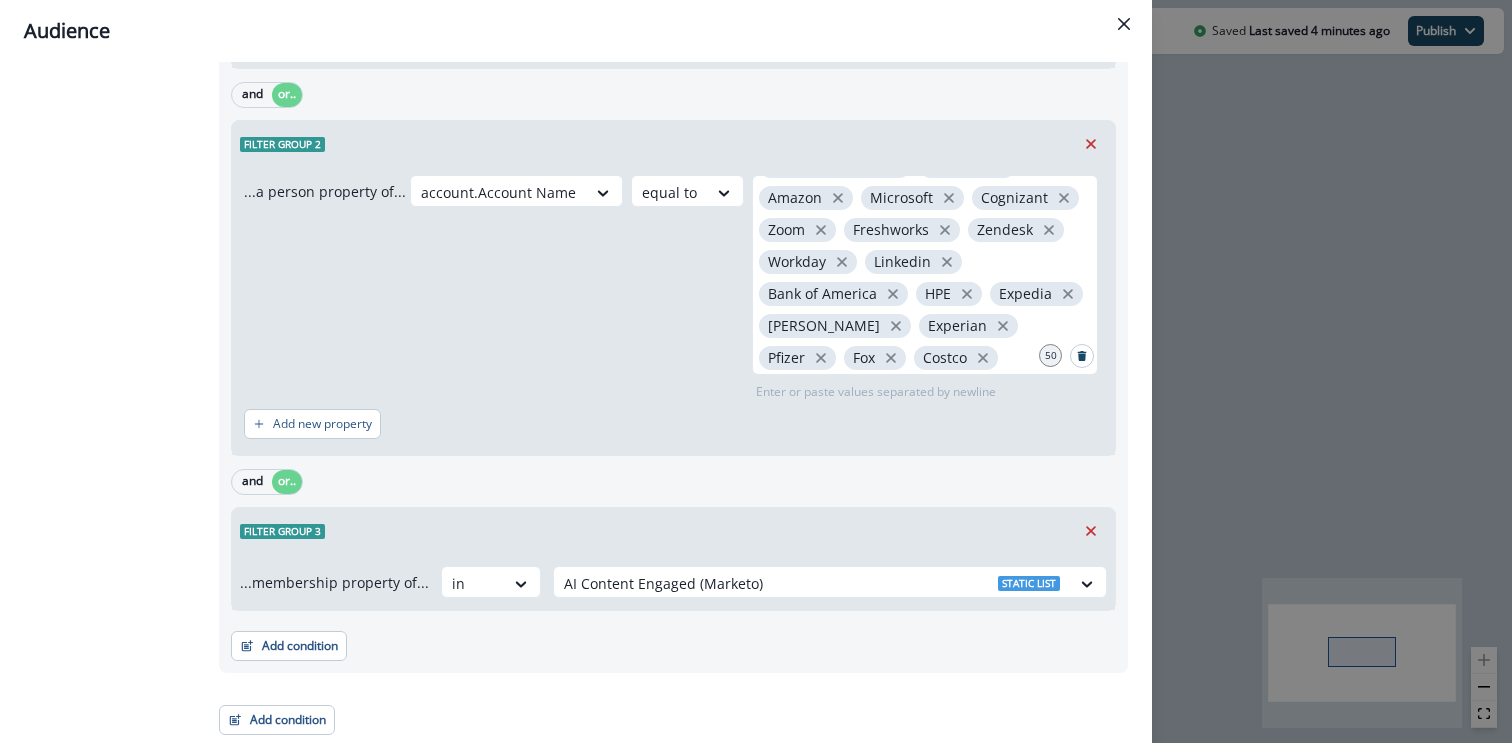 scroll, scrollTop: 0, scrollLeft: 0, axis: both 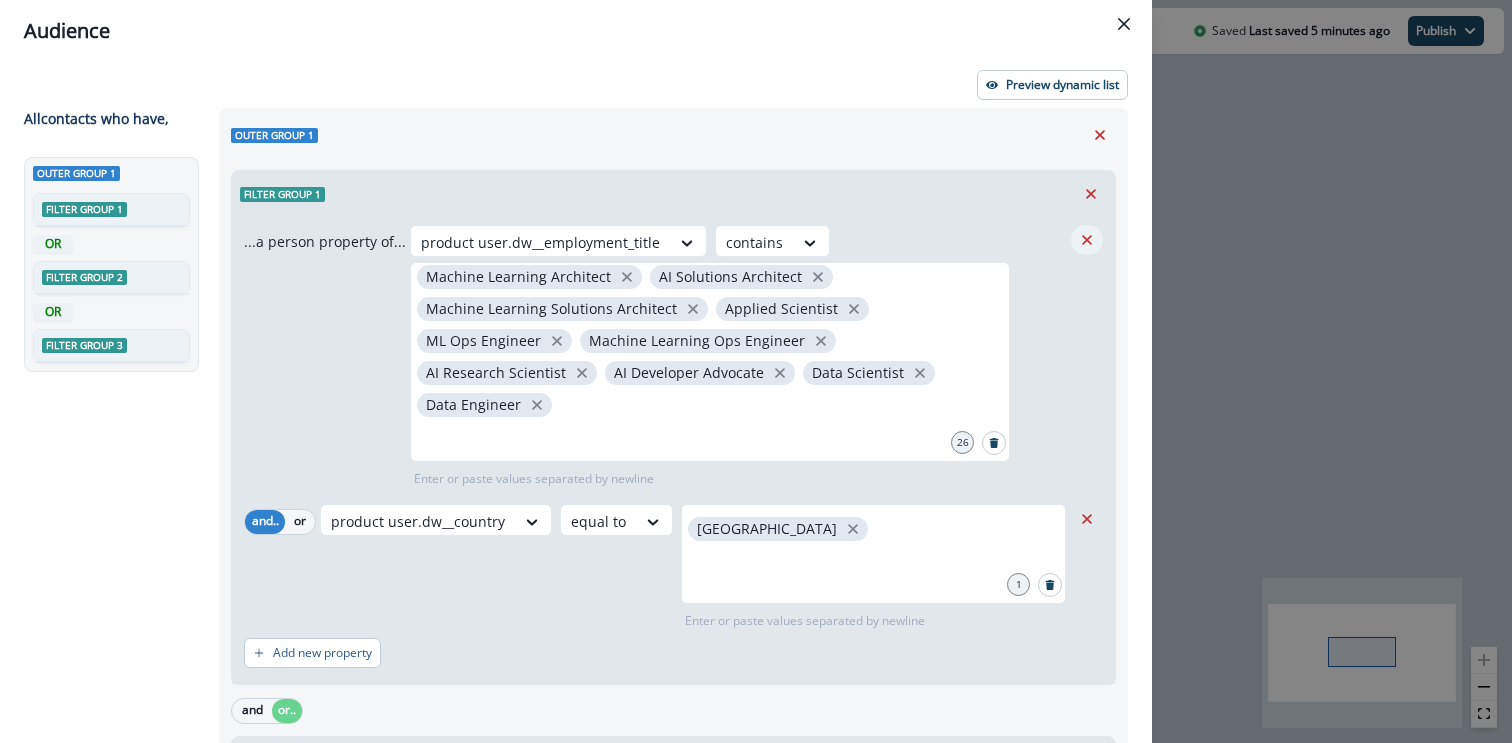 click 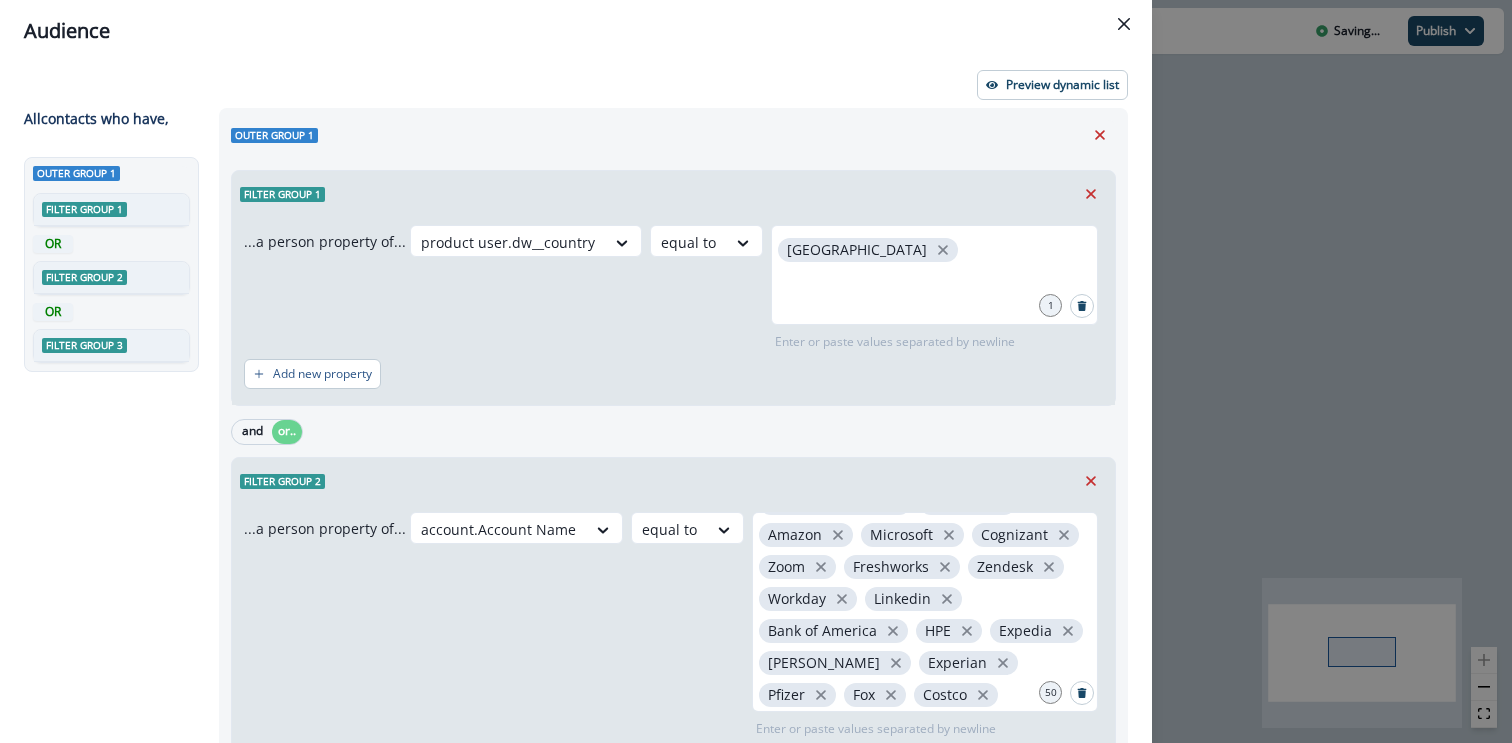 click on "and or.." at bounding box center (673, 431) 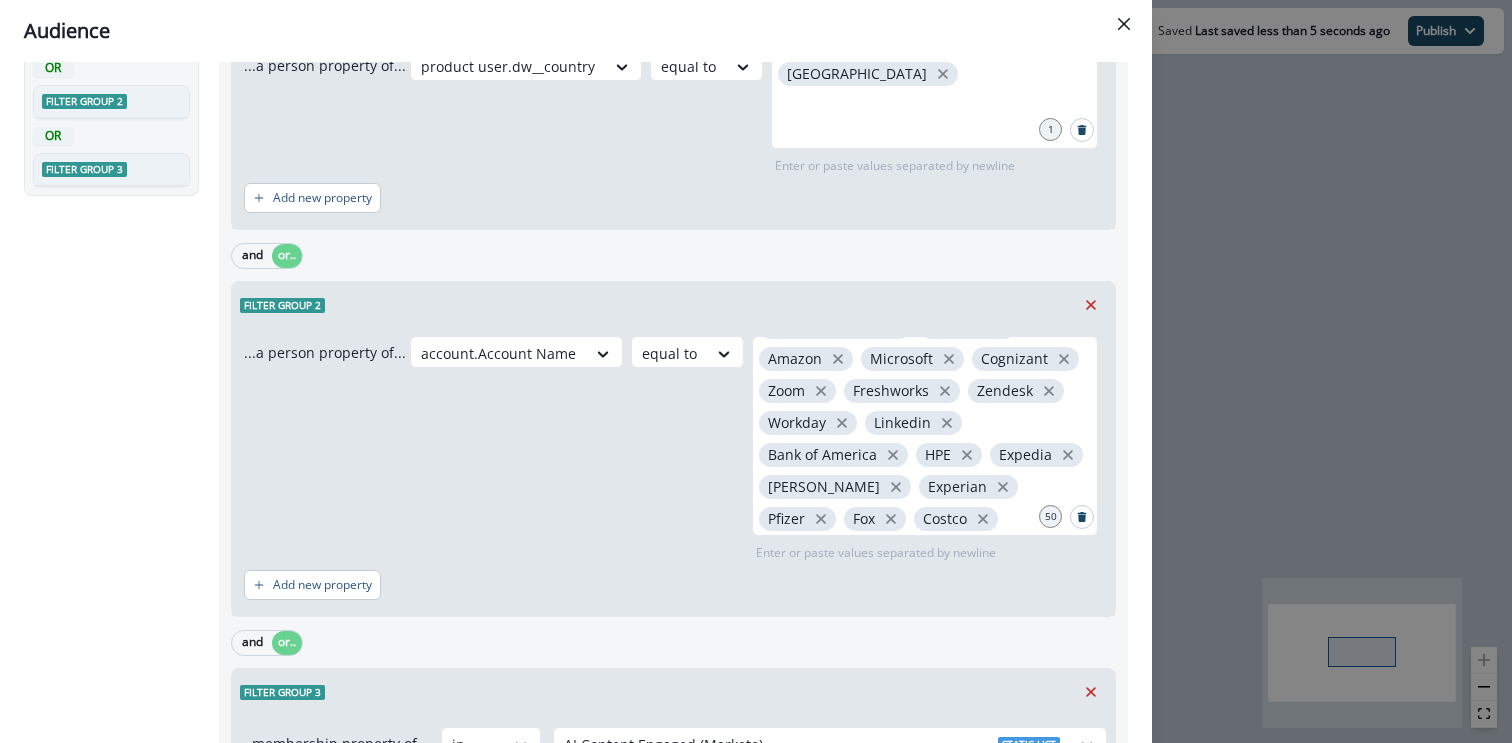 scroll, scrollTop: 208, scrollLeft: 0, axis: vertical 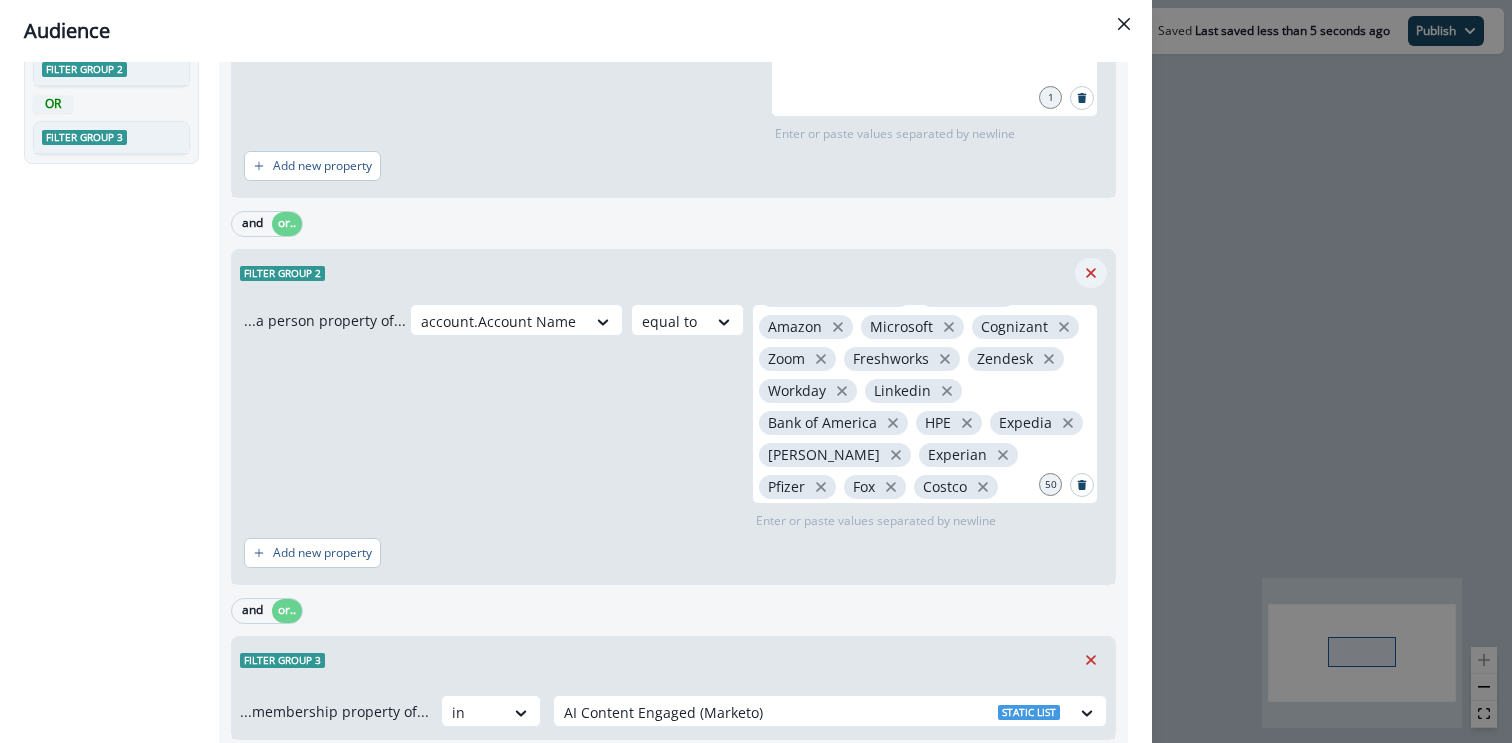 click 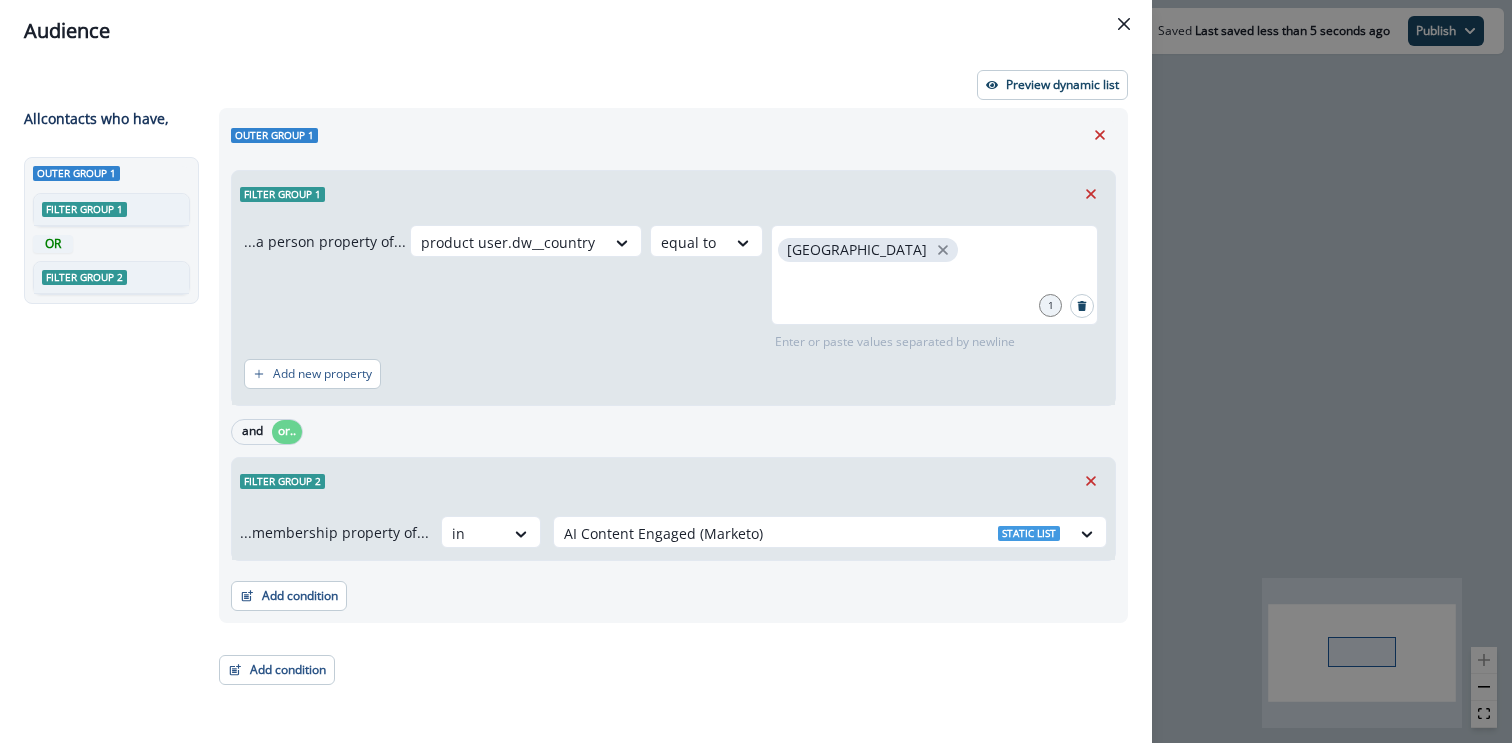 scroll, scrollTop: 0, scrollLeft: 0, axis: both 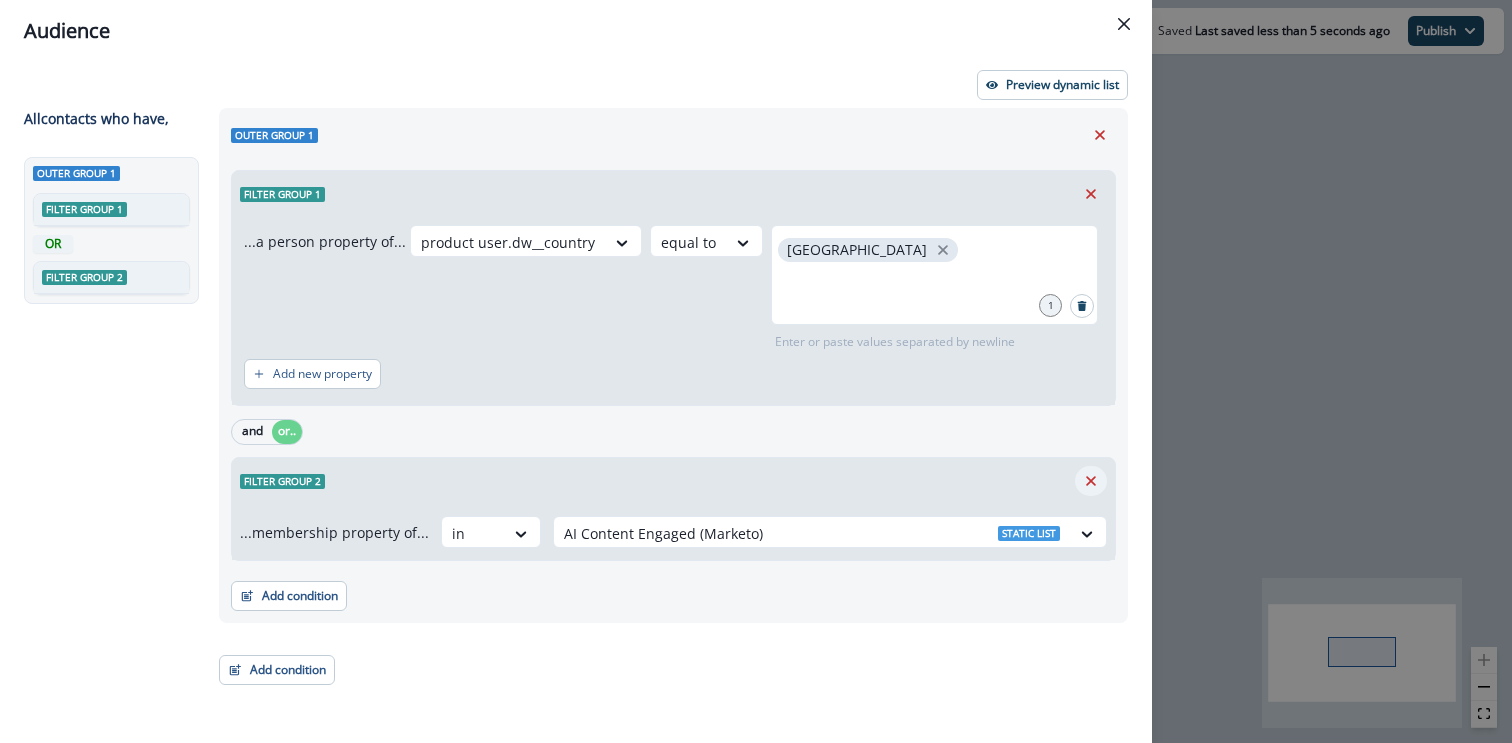 click 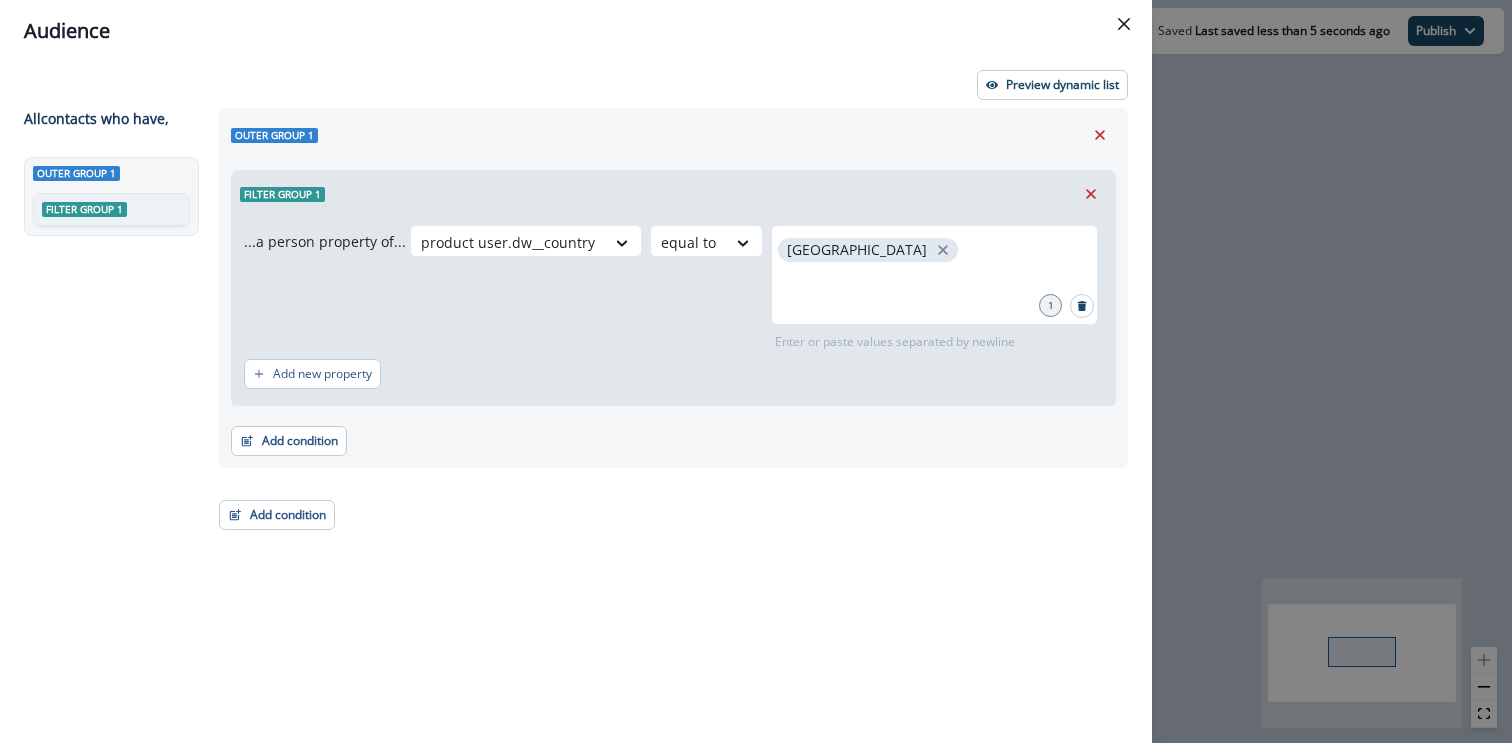 click on "Add new property" at bounding box center (673, 374) 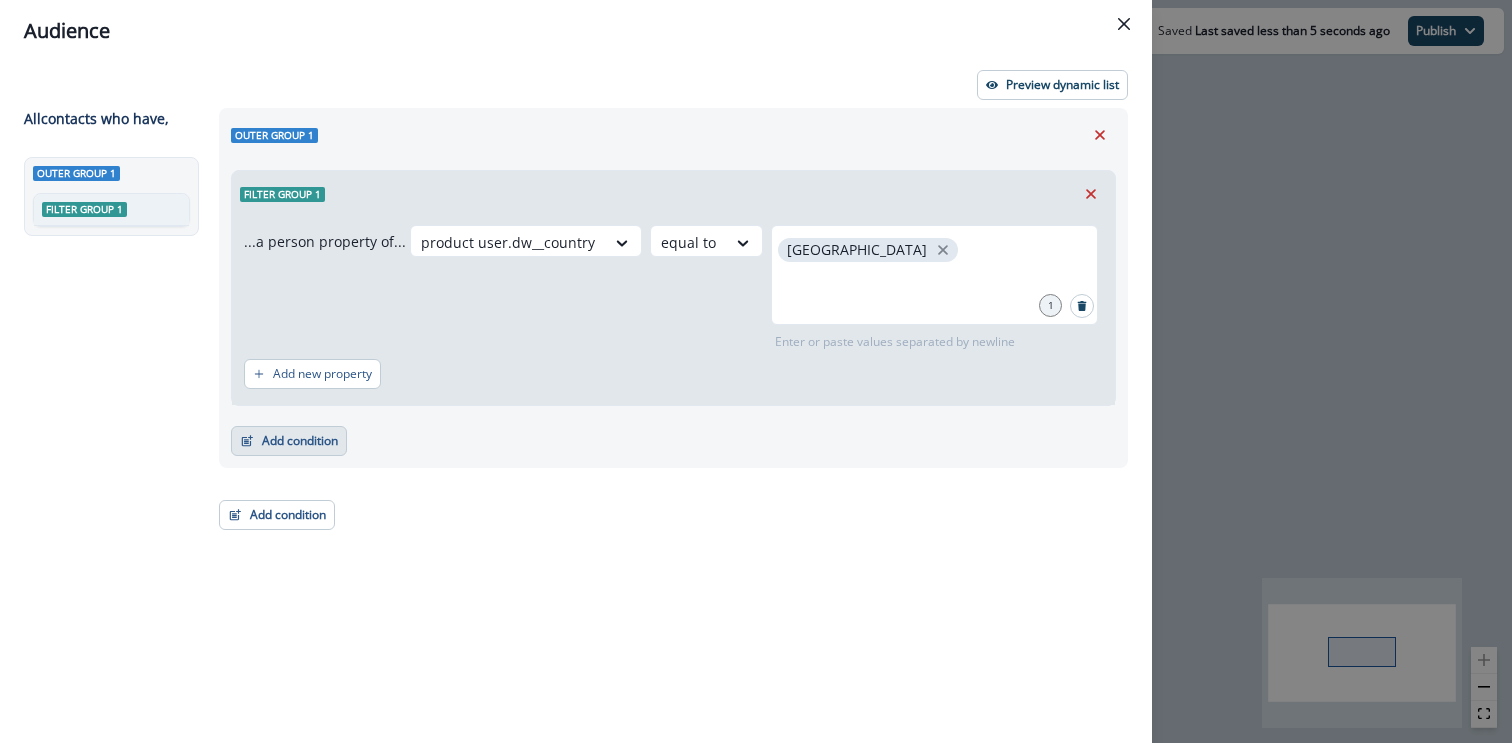 click on "Add condition" at bounding box center (289, 441) 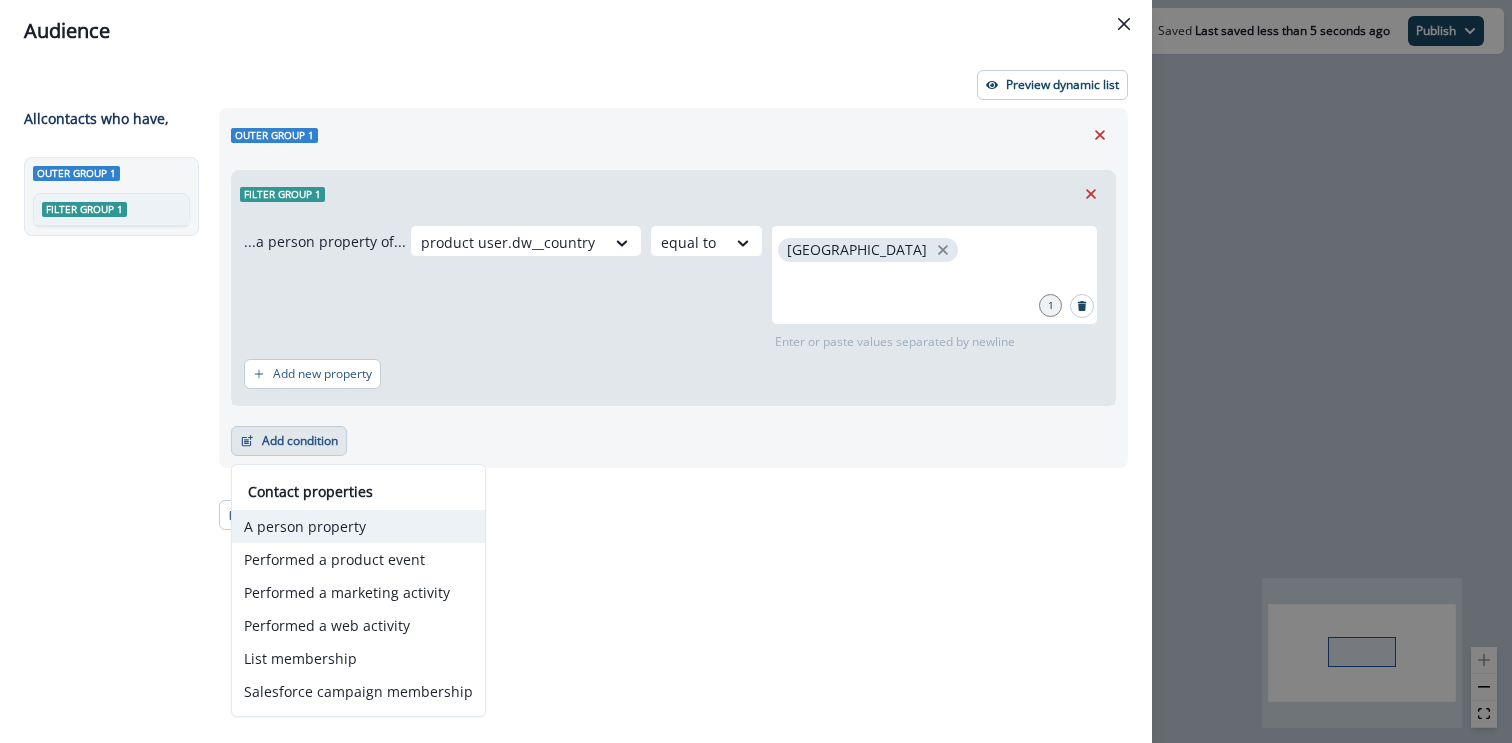 click on "A person property" at bounding box center [358, 526] 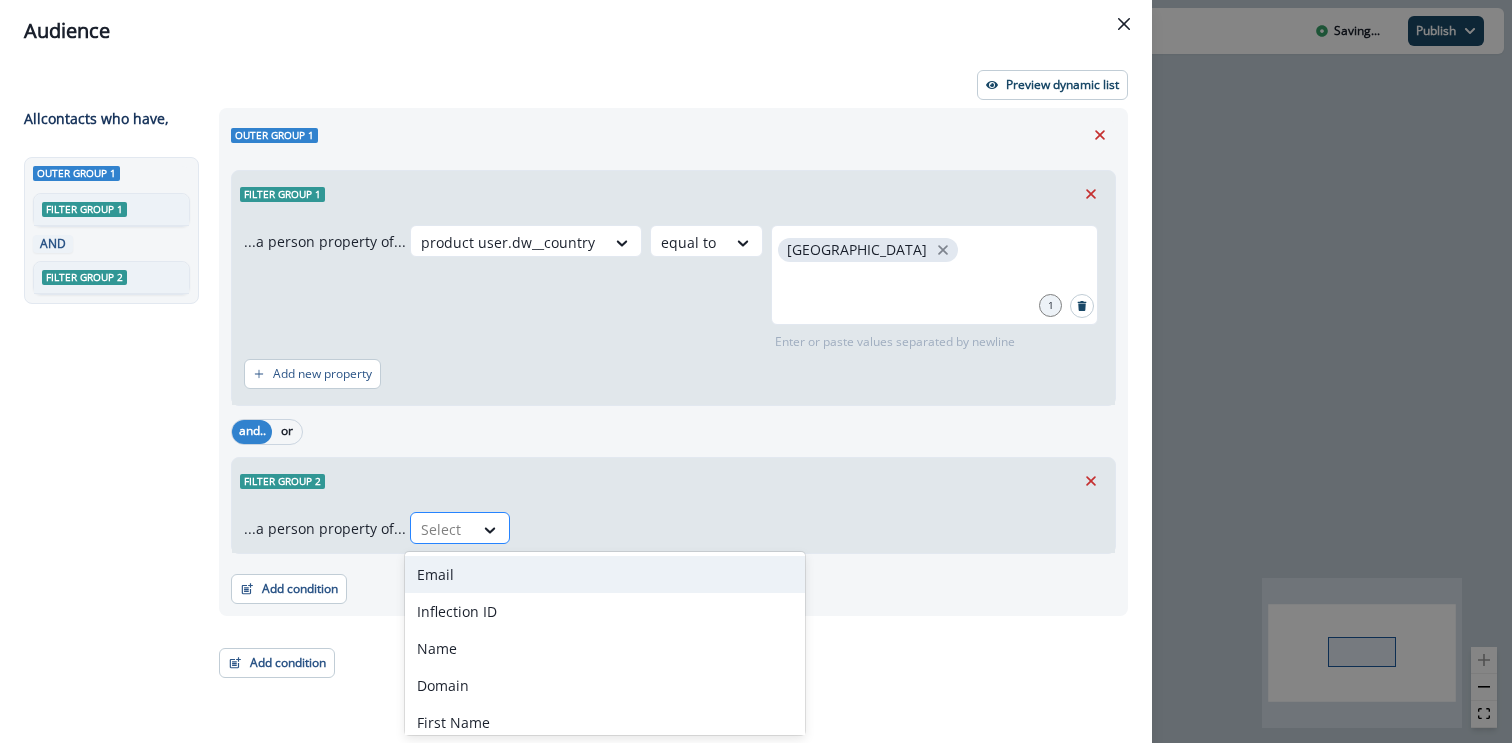 click at bounding box center (442, 529) 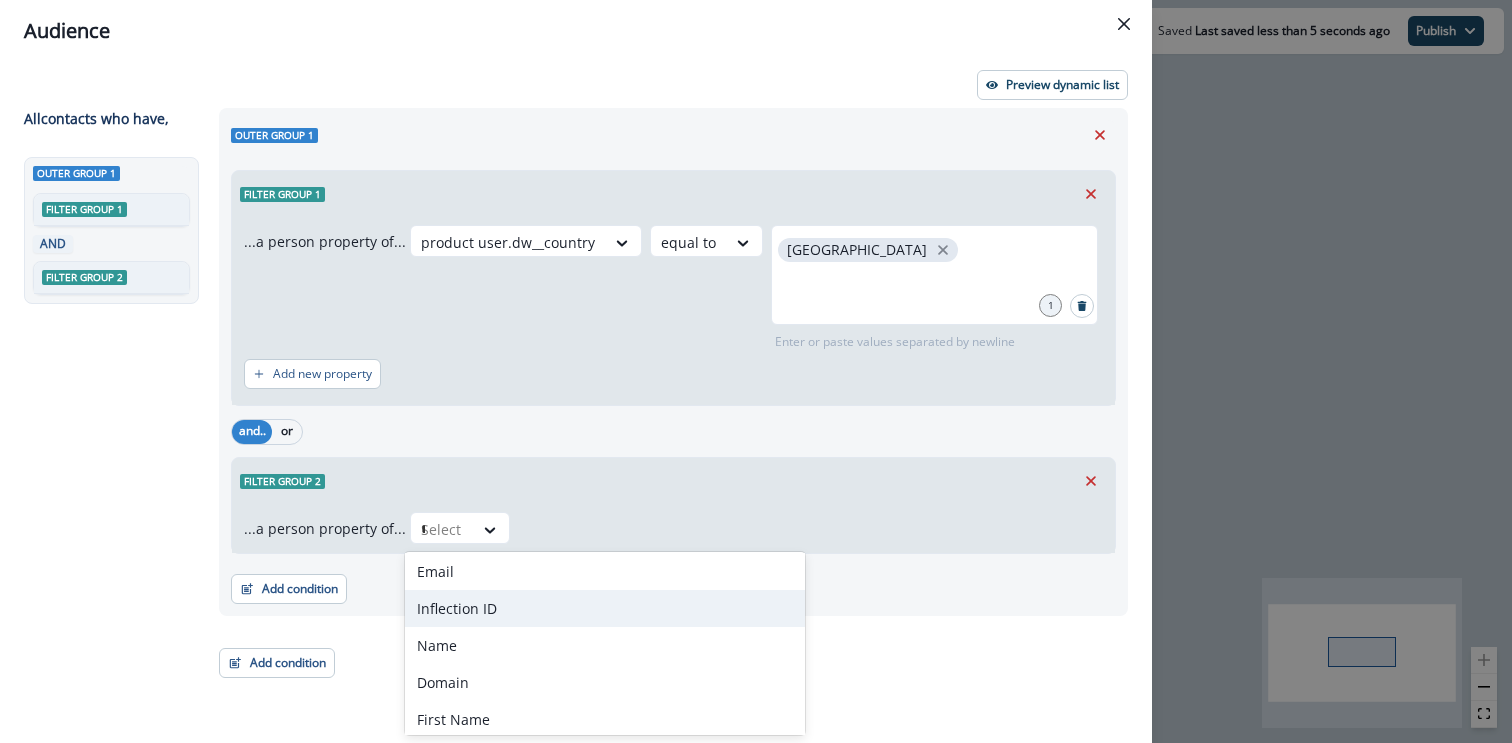 scroll, scrollTop: 0, scrollLeft: 0, axis: both 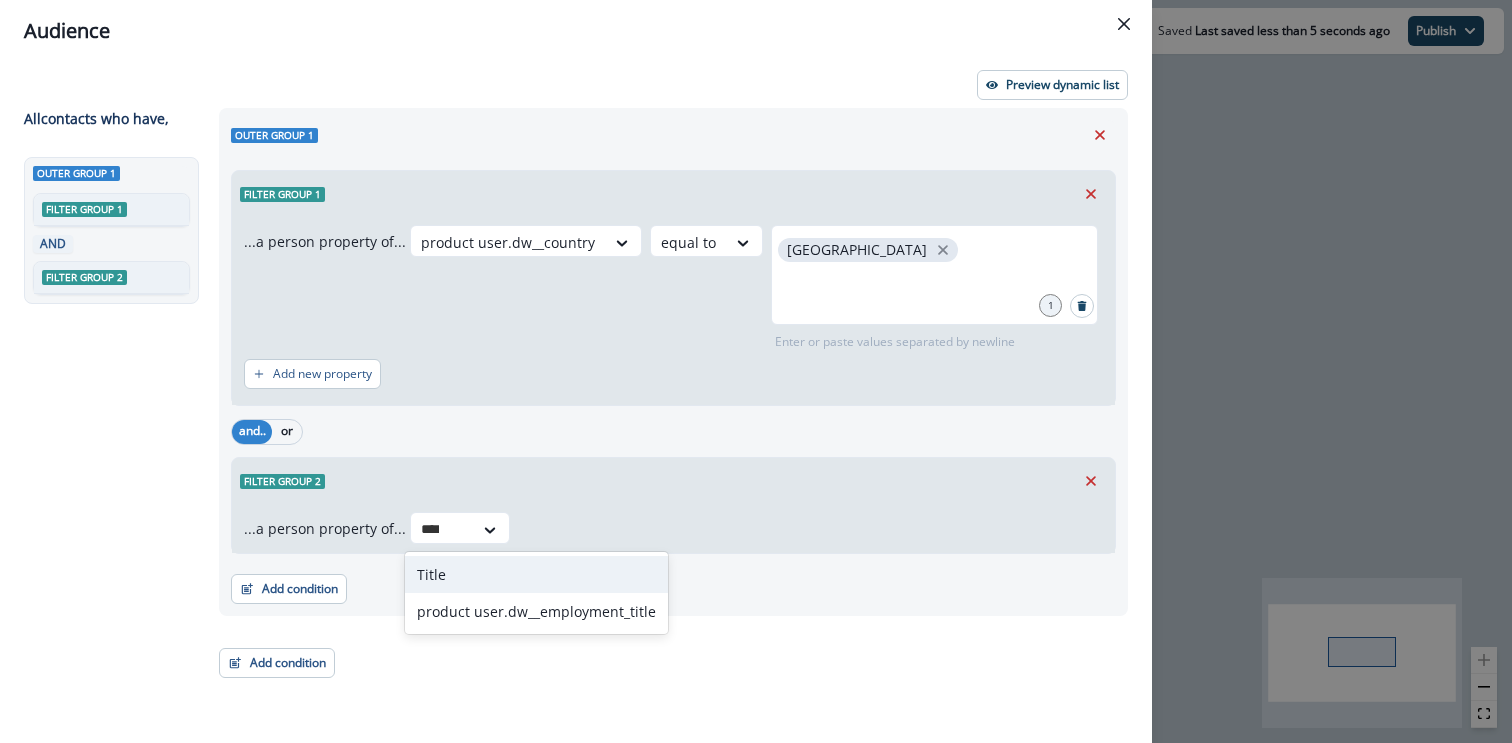 type on "*****" 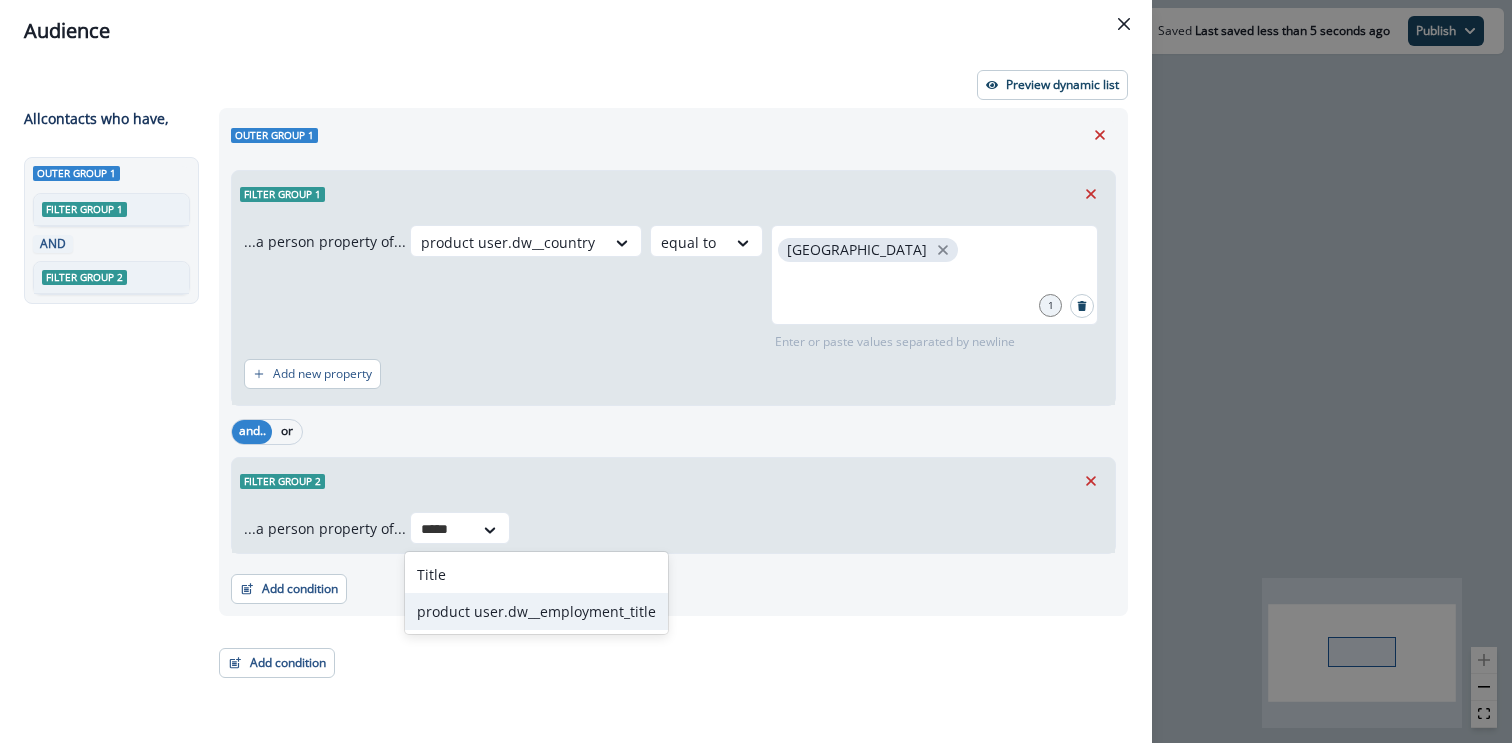 click on "product user.dw__employment_title" at bounding box center [536, 611] 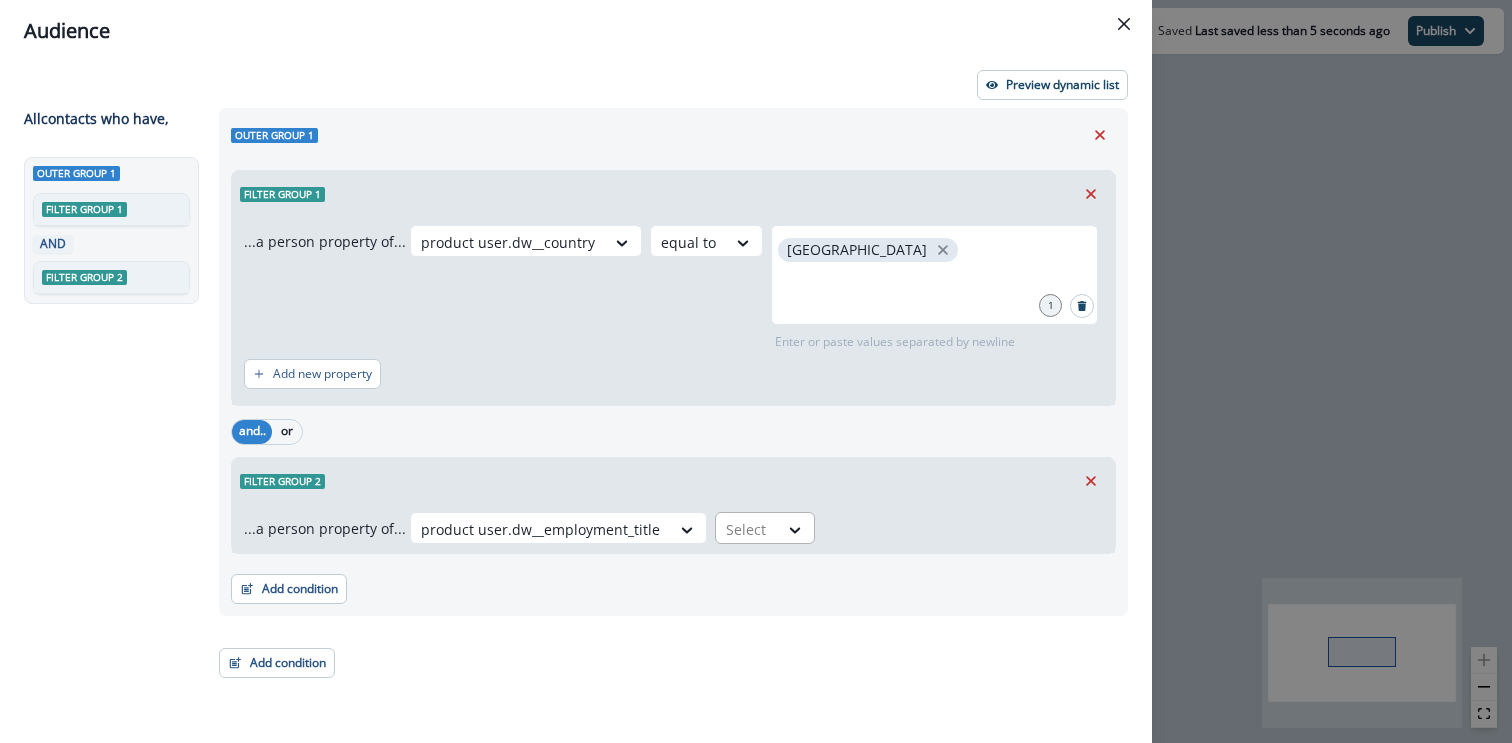click at bounding box center [747, 529] 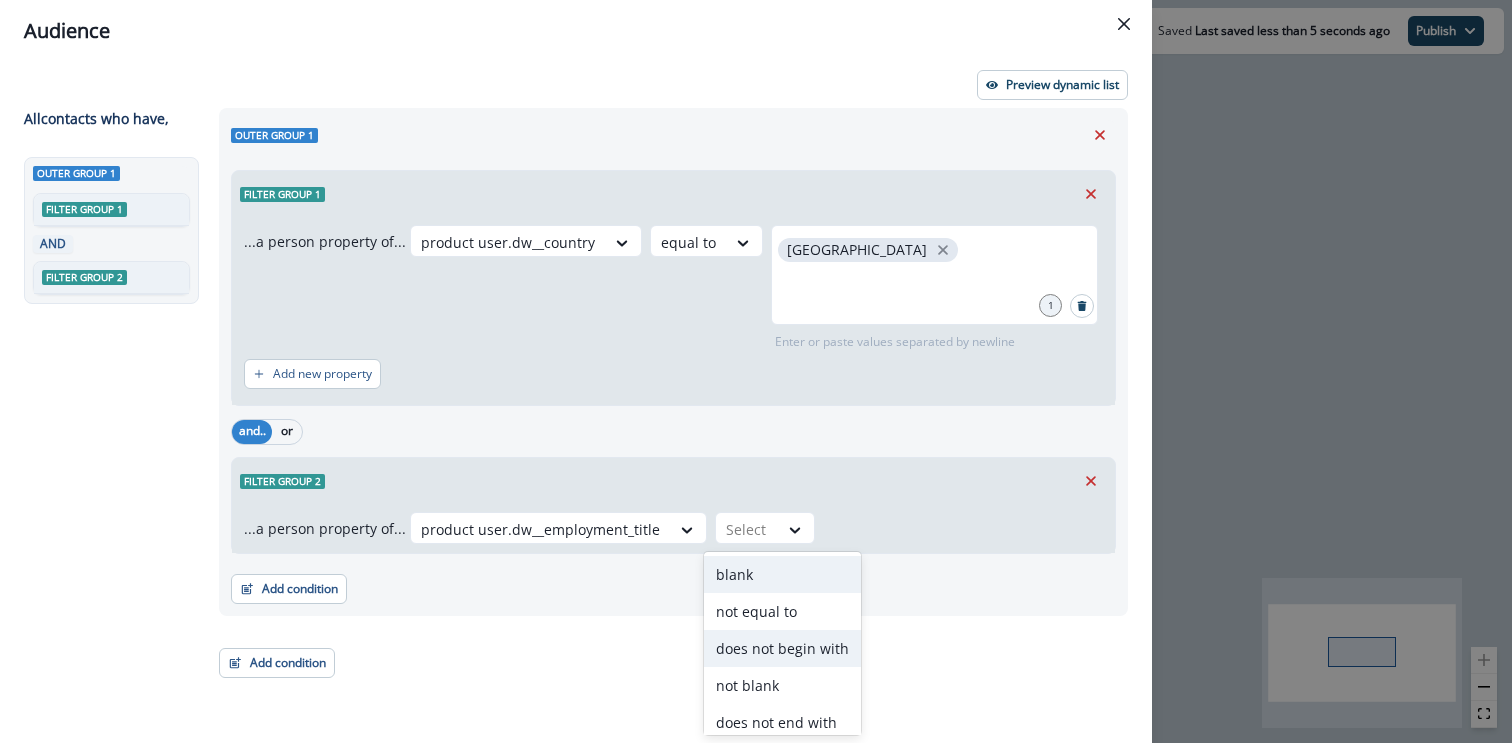 scroll, scrollTop: 195, scrollLeft: 0, axis: vertical 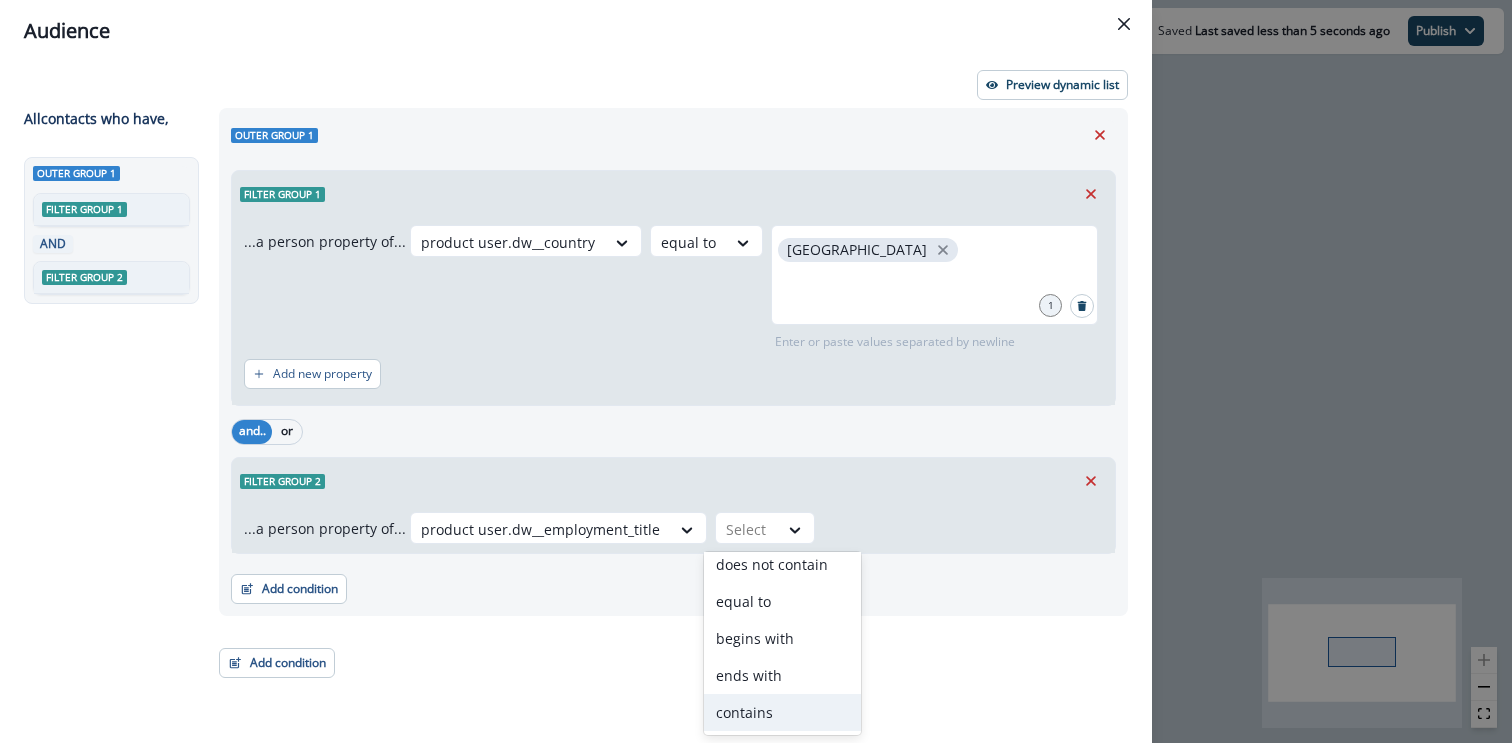 click on "contains" at bounding box center (782, 712) 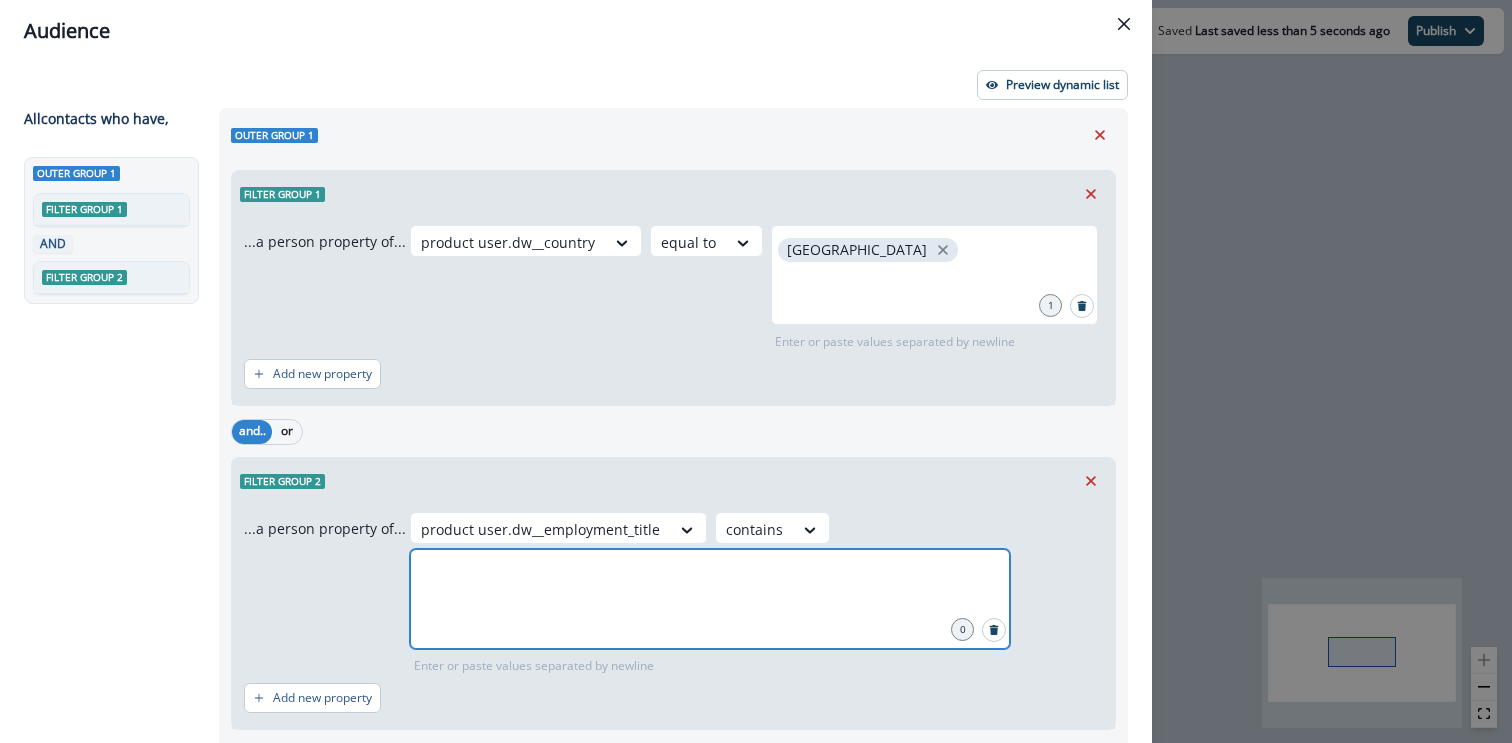 click at bounding box center (710, 574) 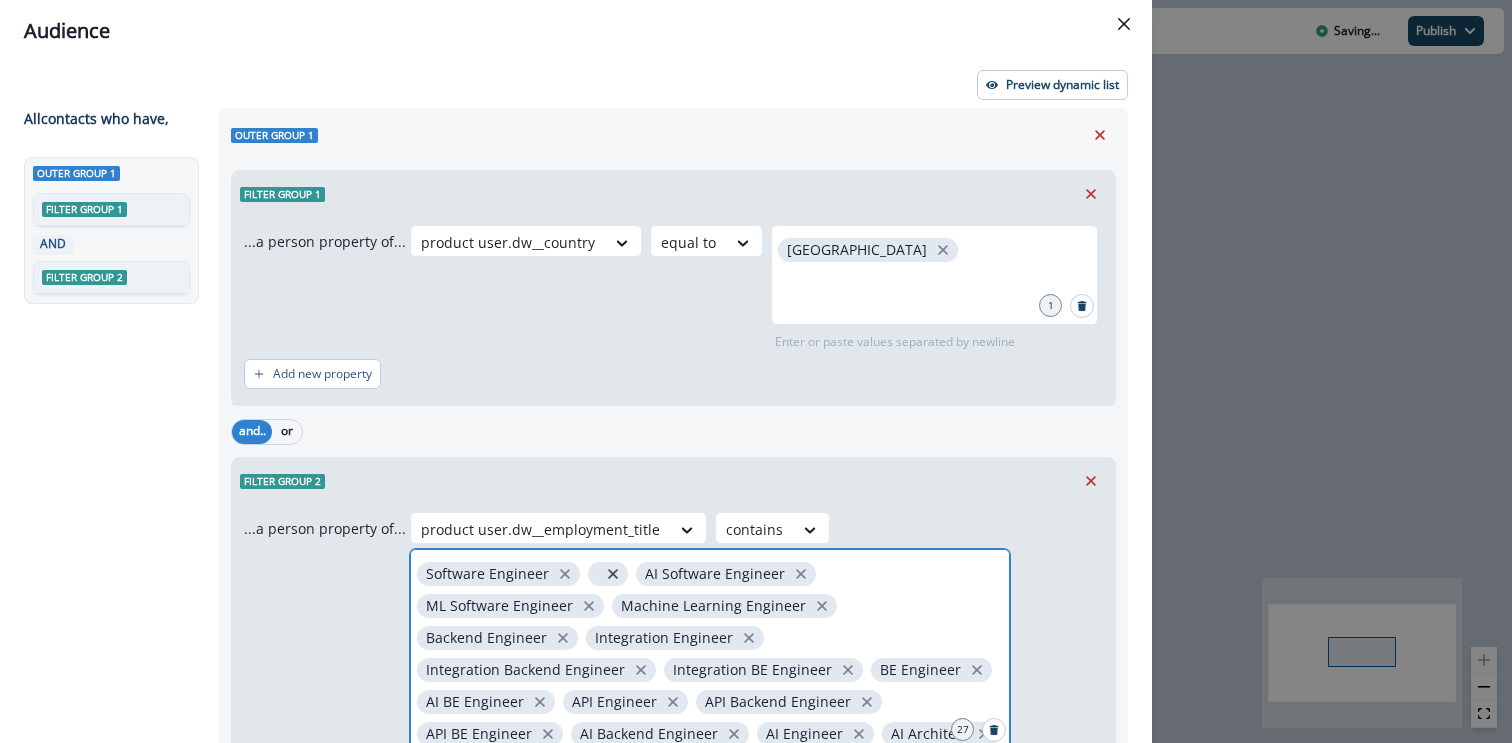 click 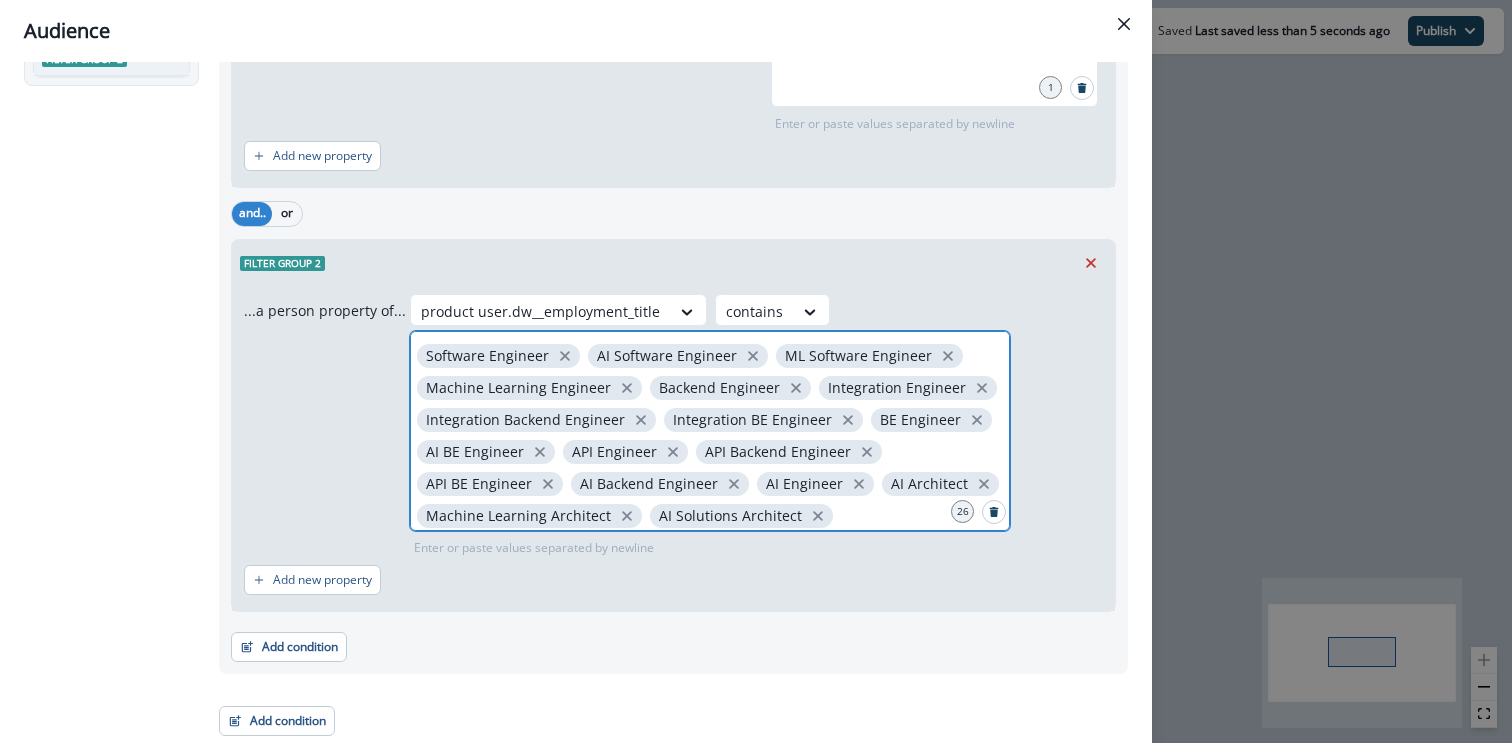 scroll, scrollTop: 219, scrollLeft: 0, axis: vertical 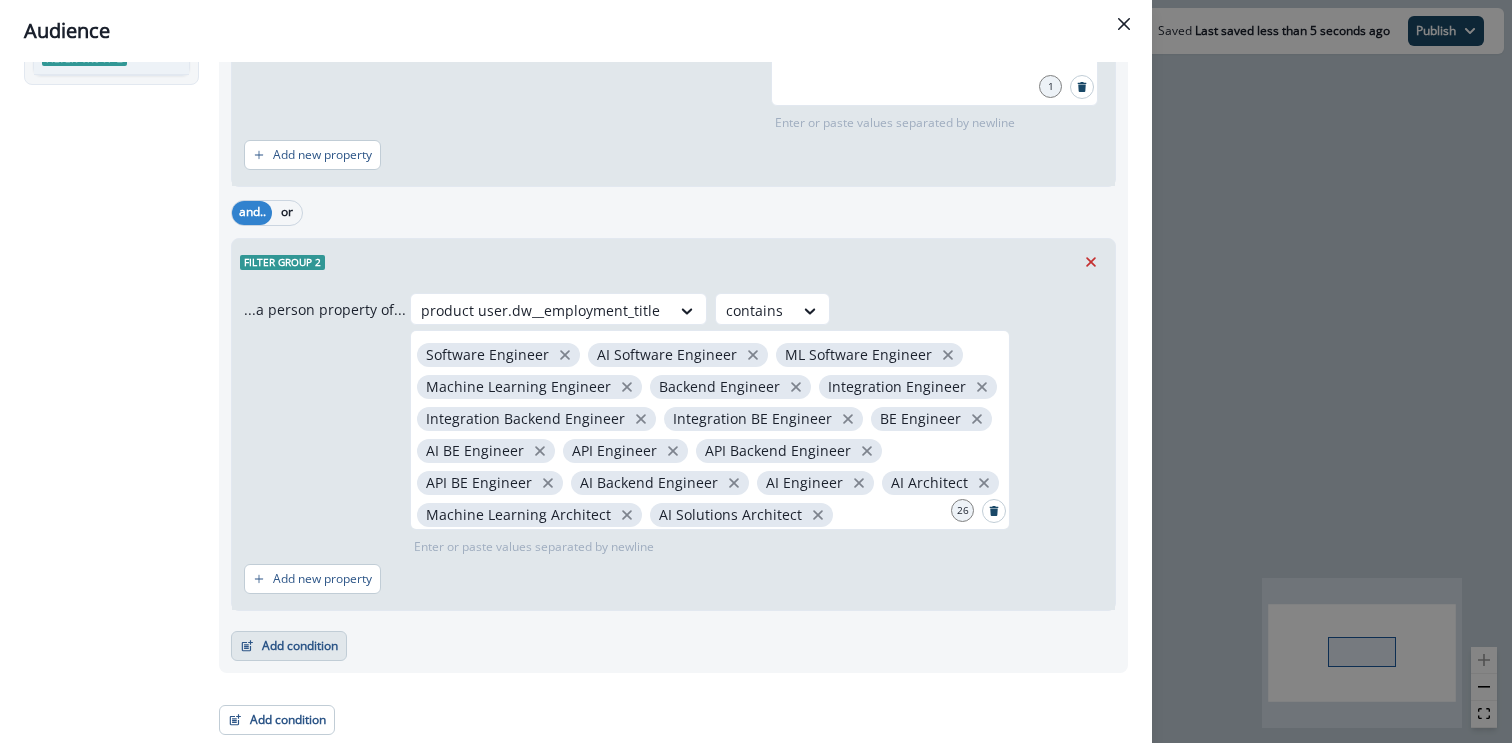 click on "Add condition" at bounding box center [289, 646] 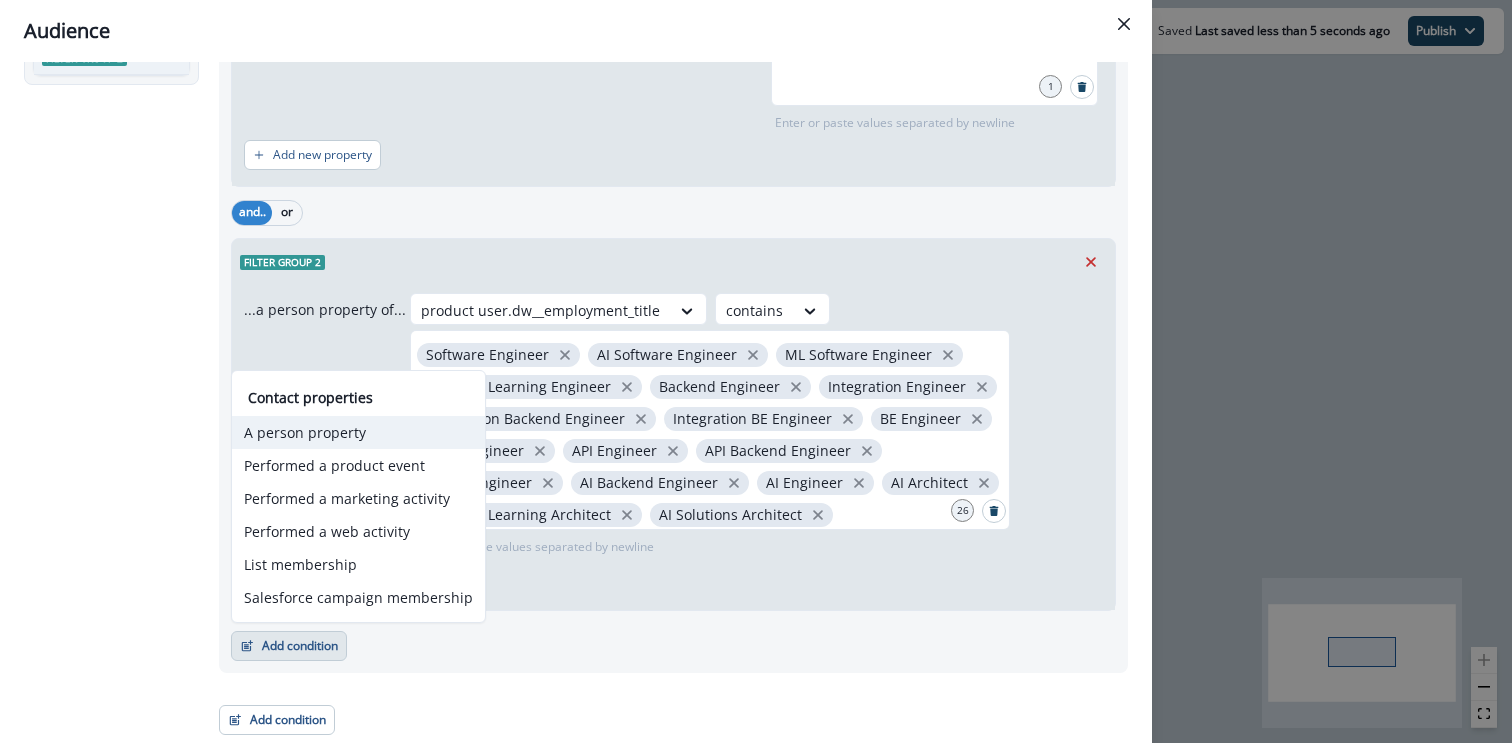 click on "A person property" at bounding box center (358, 432) 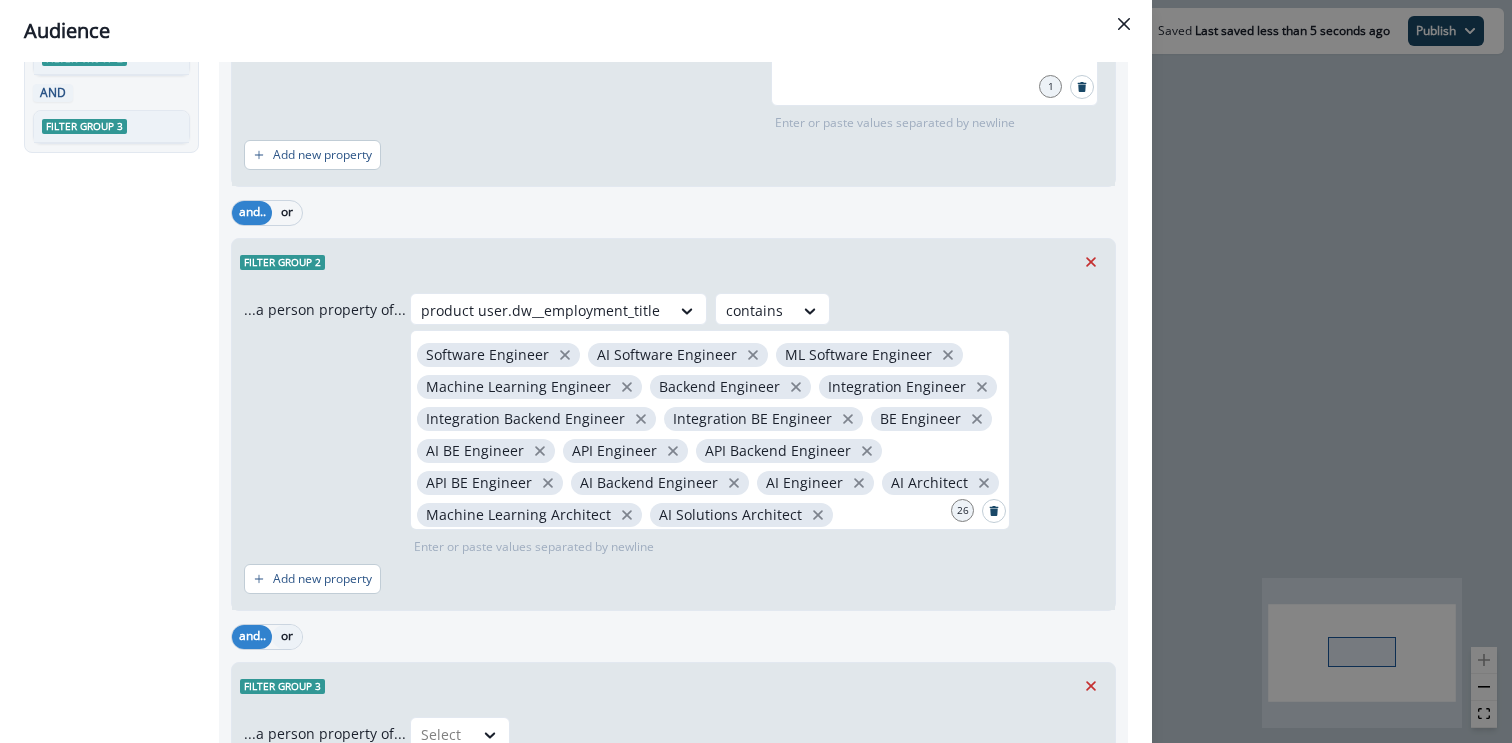 click on "or" at bounding box center (287, 637) 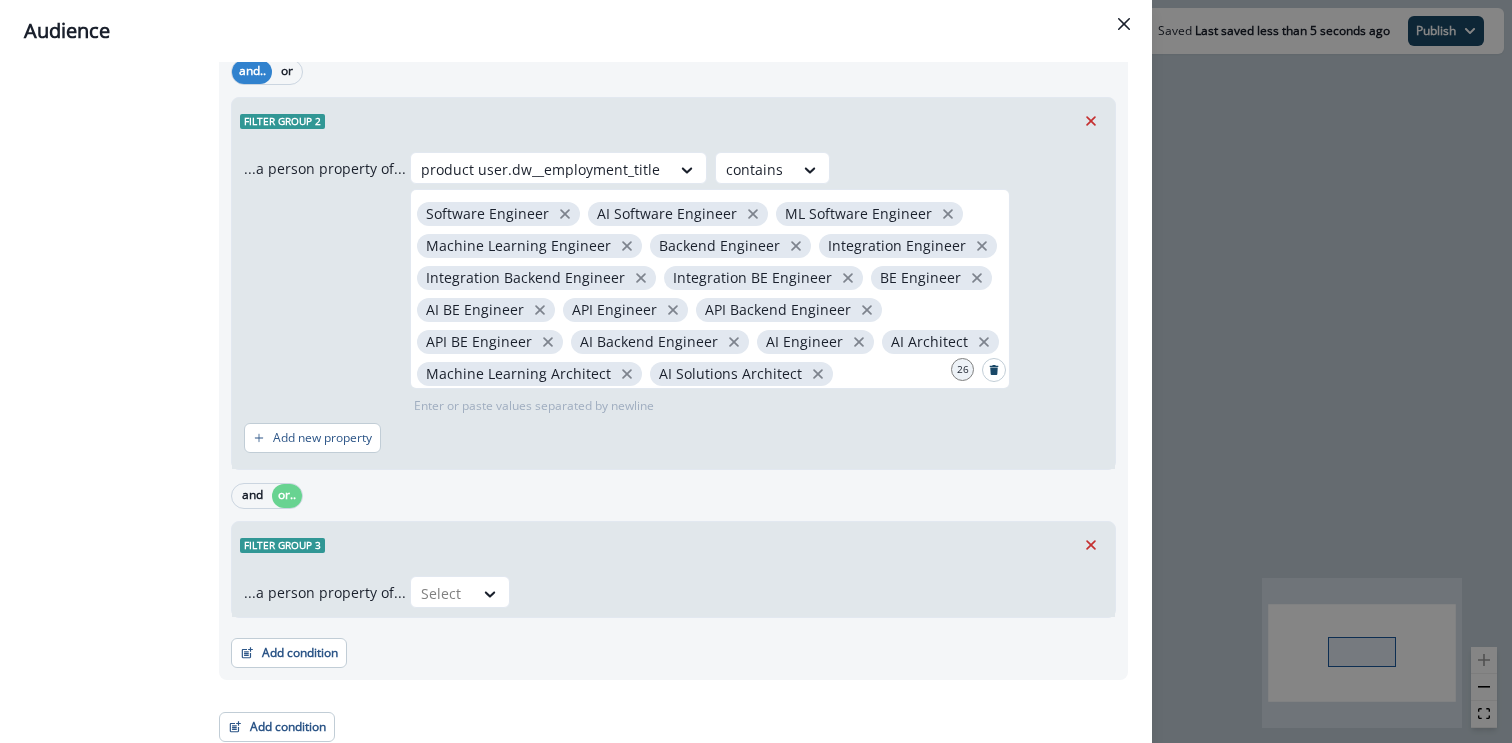 scroll, scrollTop: 367, scrollLeft: 0, axis: vertical 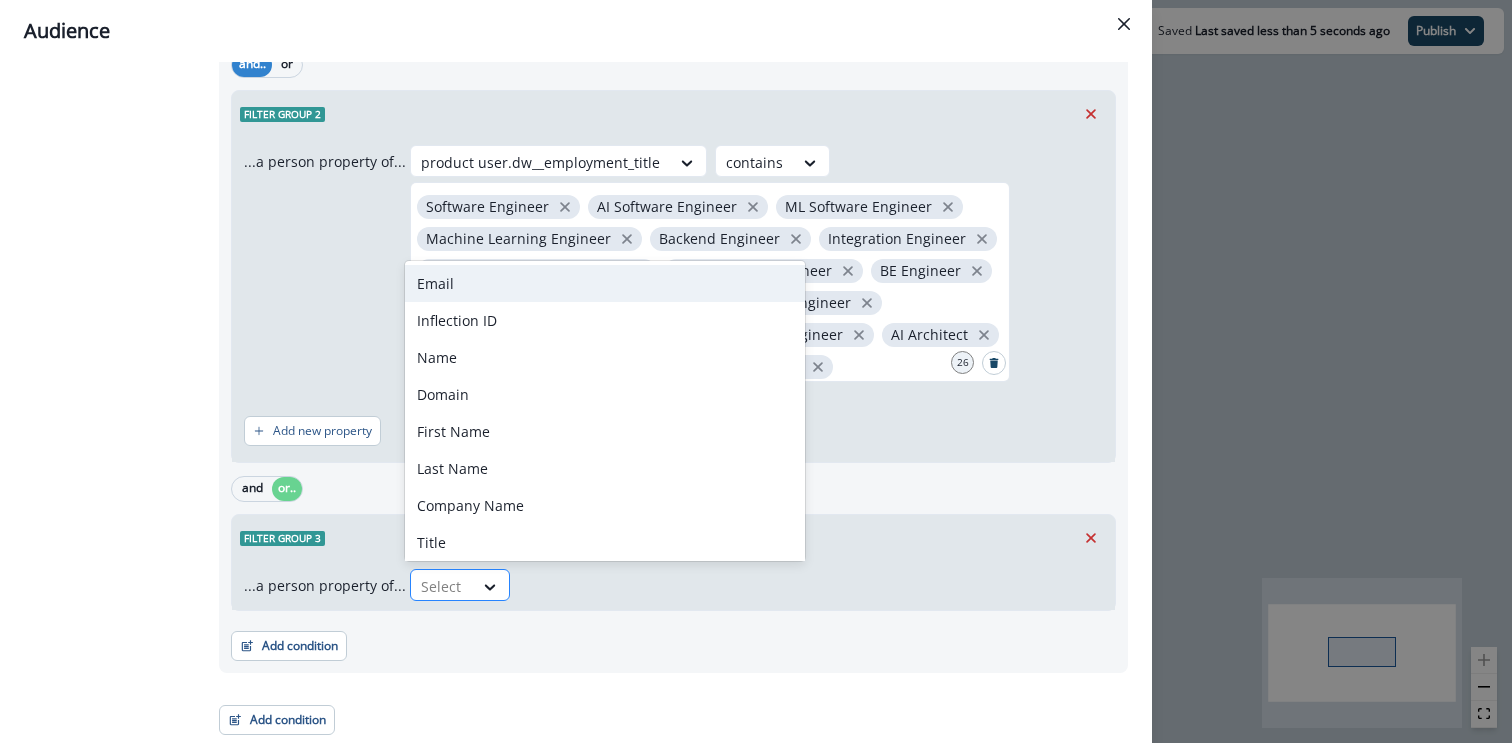 click at bounding box center [442, 586] 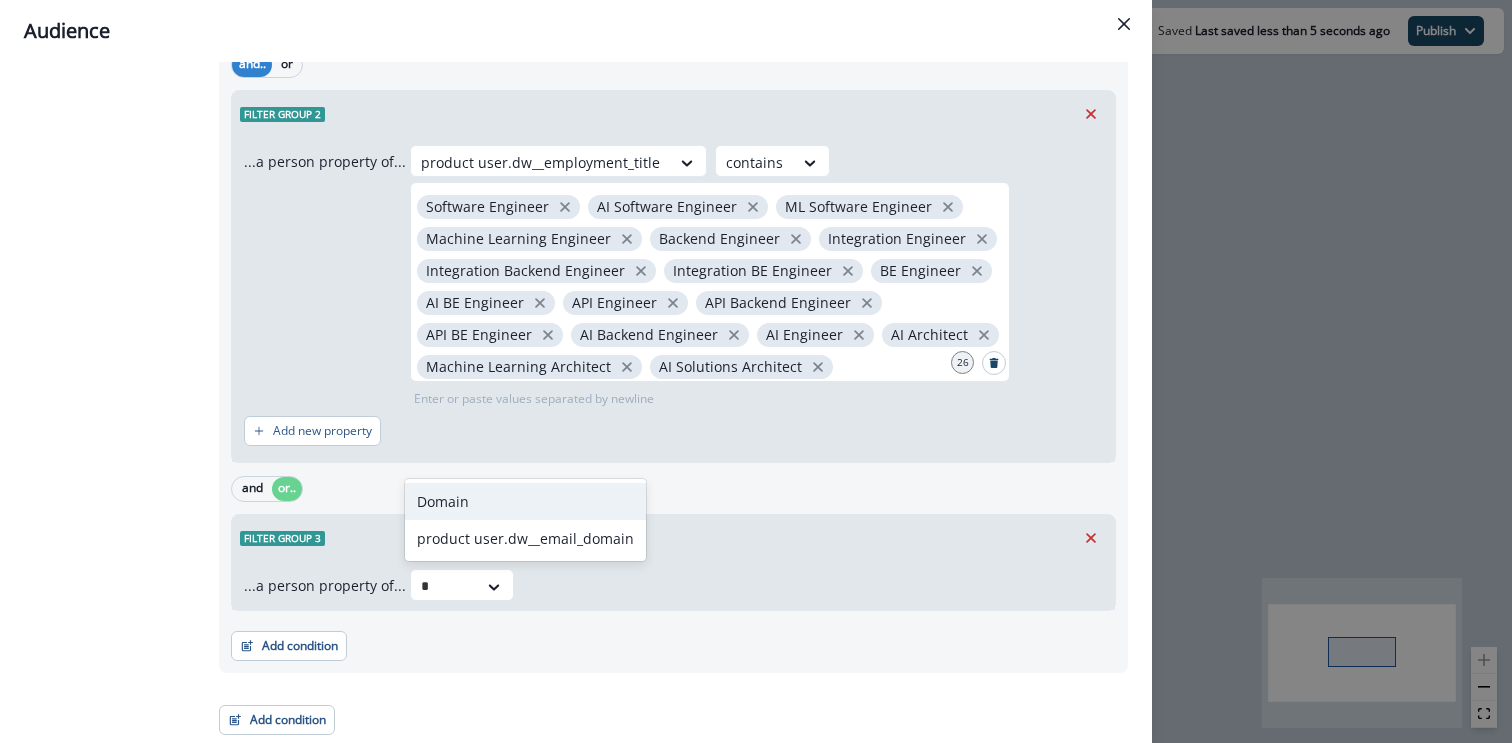 type on "**" 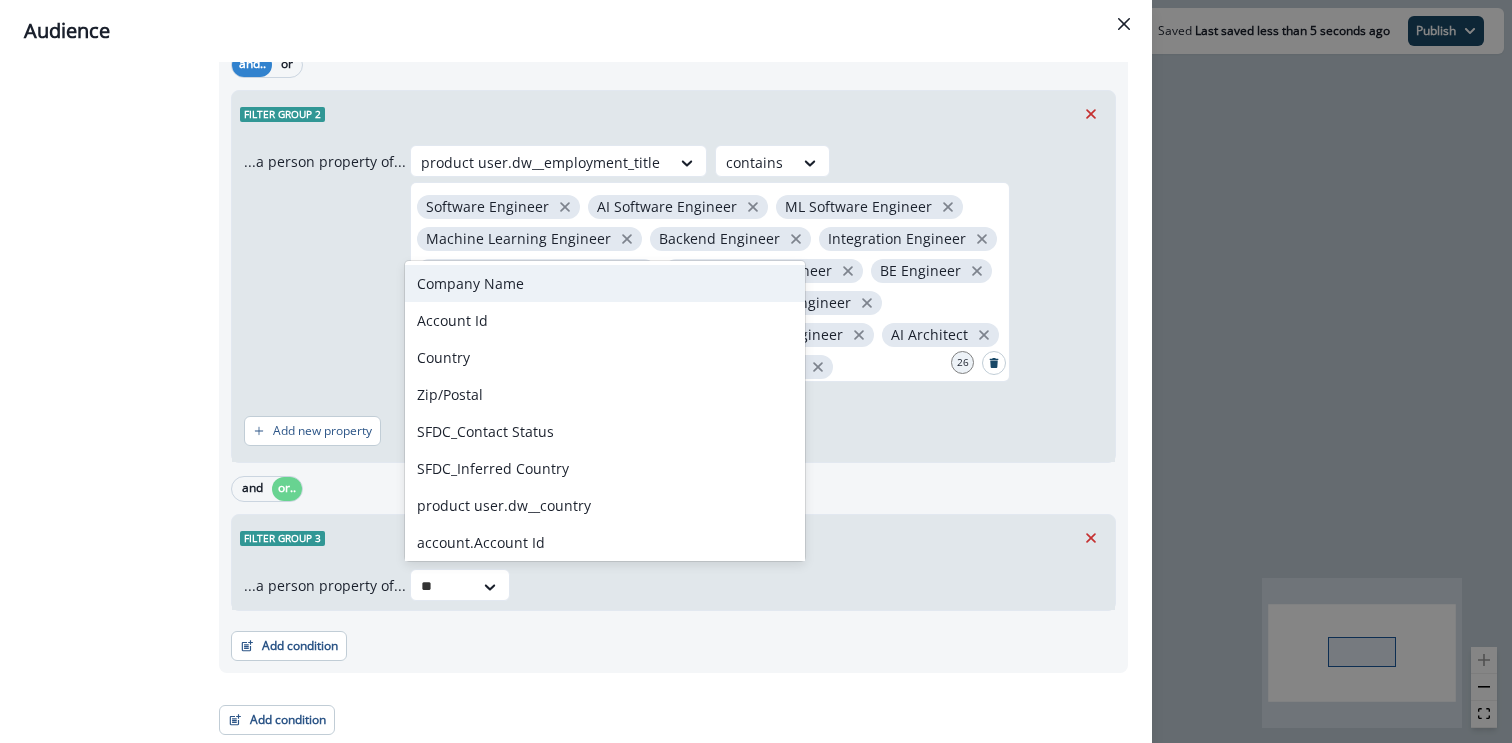 click on "Company Name" at bounding box center (605, 283) 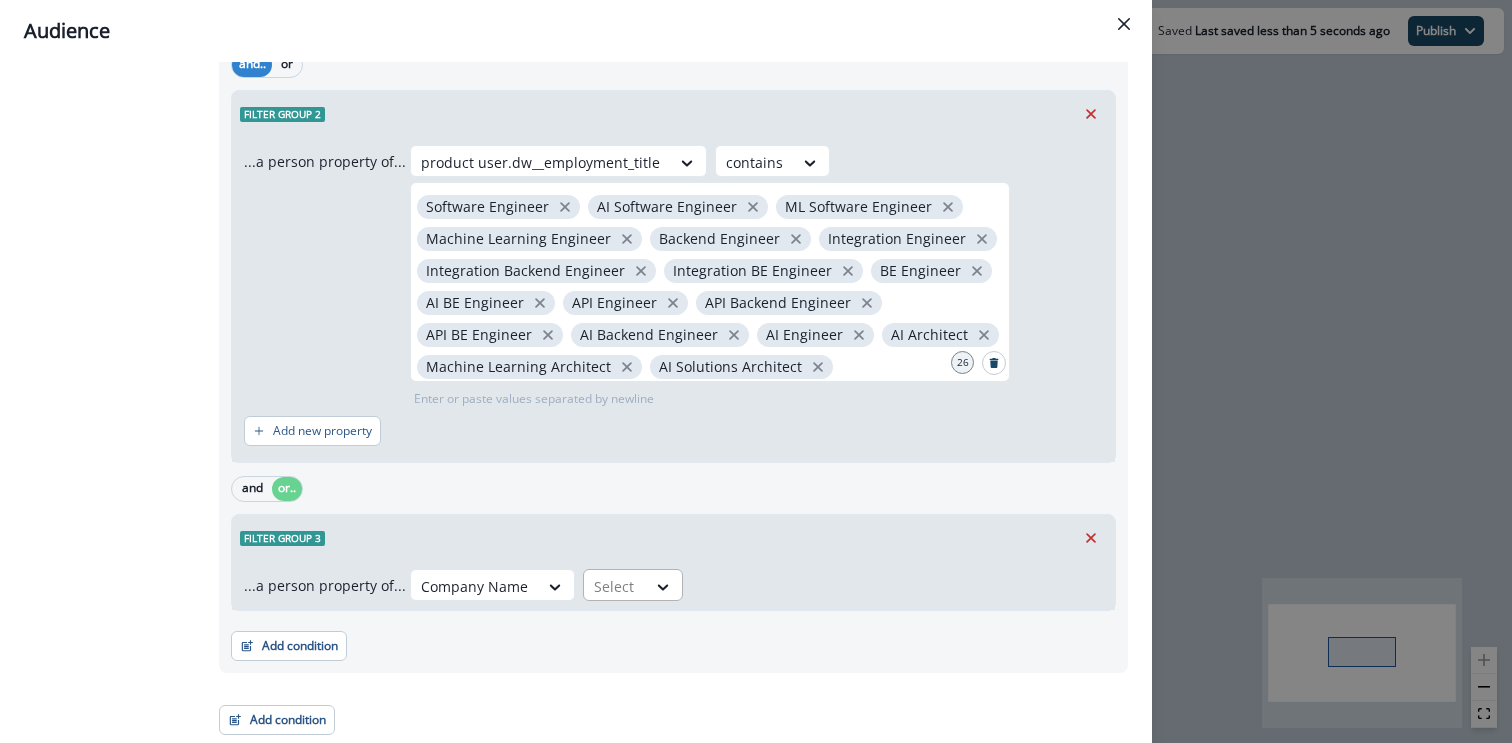 click at bounding box center (615, 586) 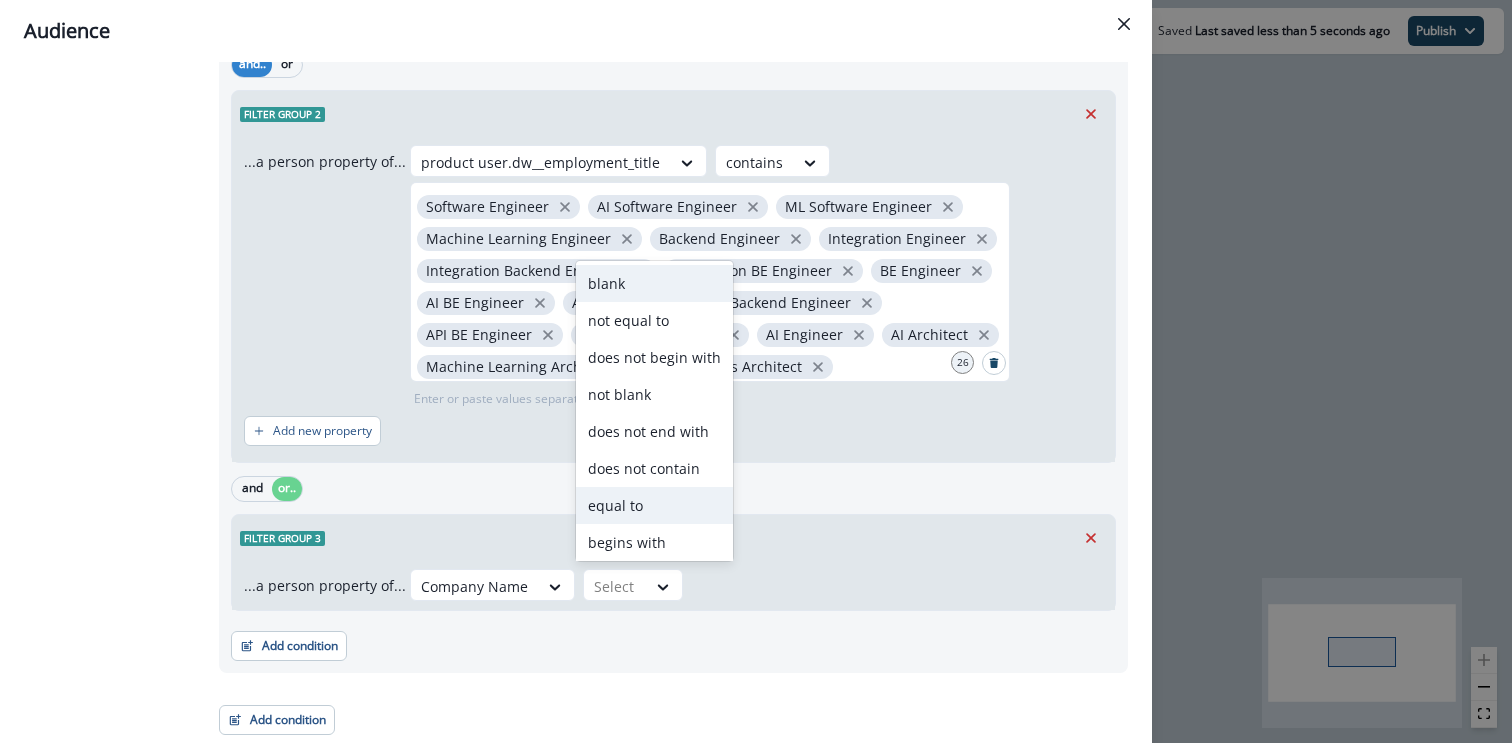 click on "equal to" at bounding box center (654, 505) 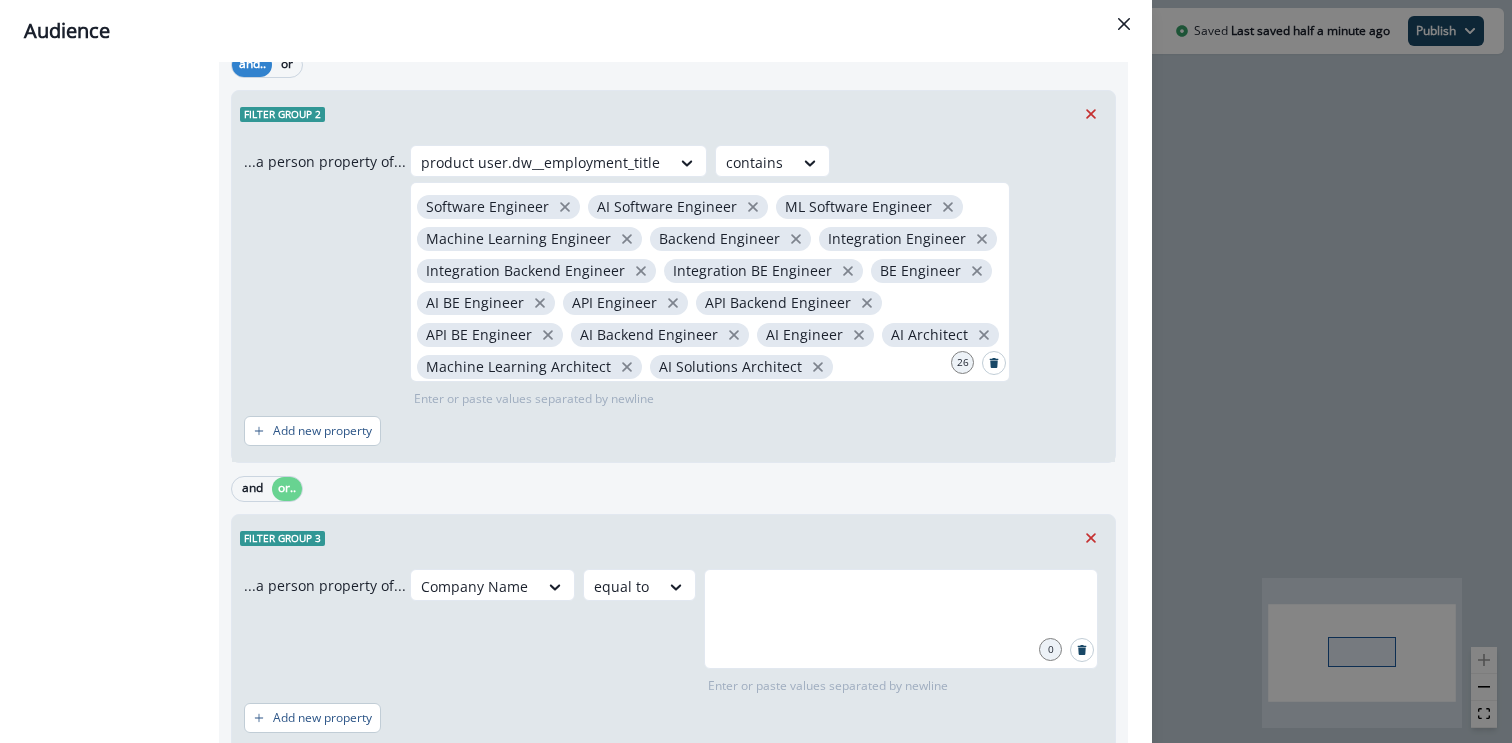 scroll, scrollTop: 506, scrollLeft: 0, axis: vertical 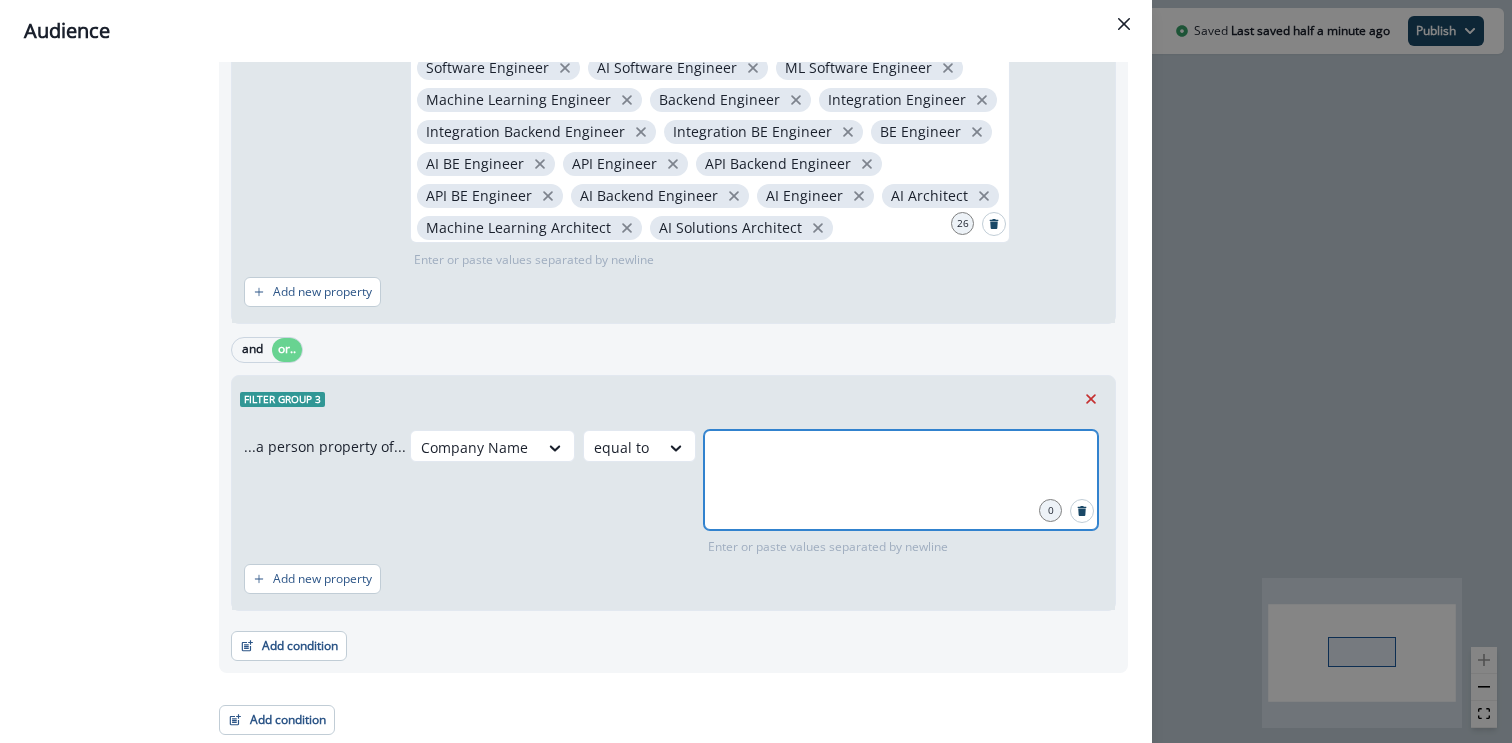 click at bounding box center [901, 455] 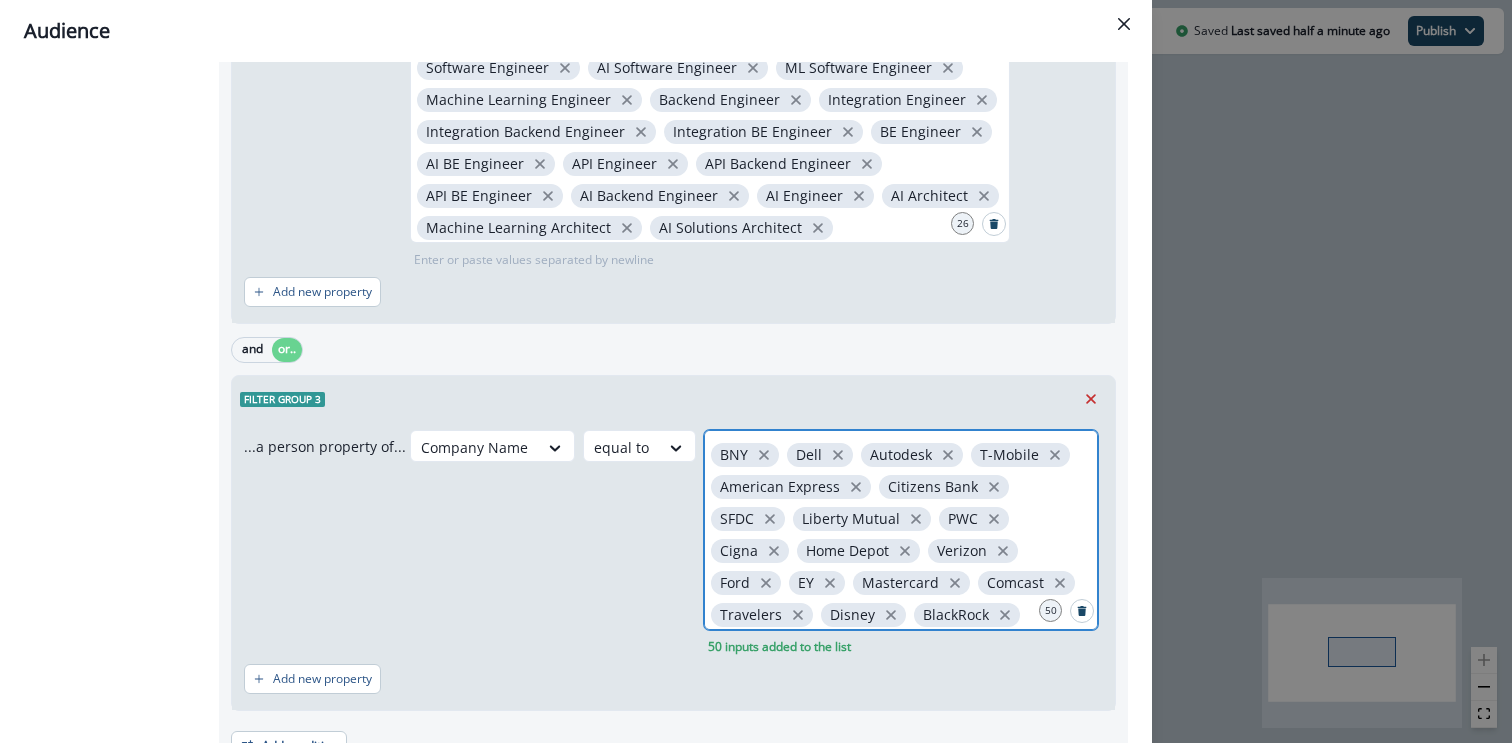 type 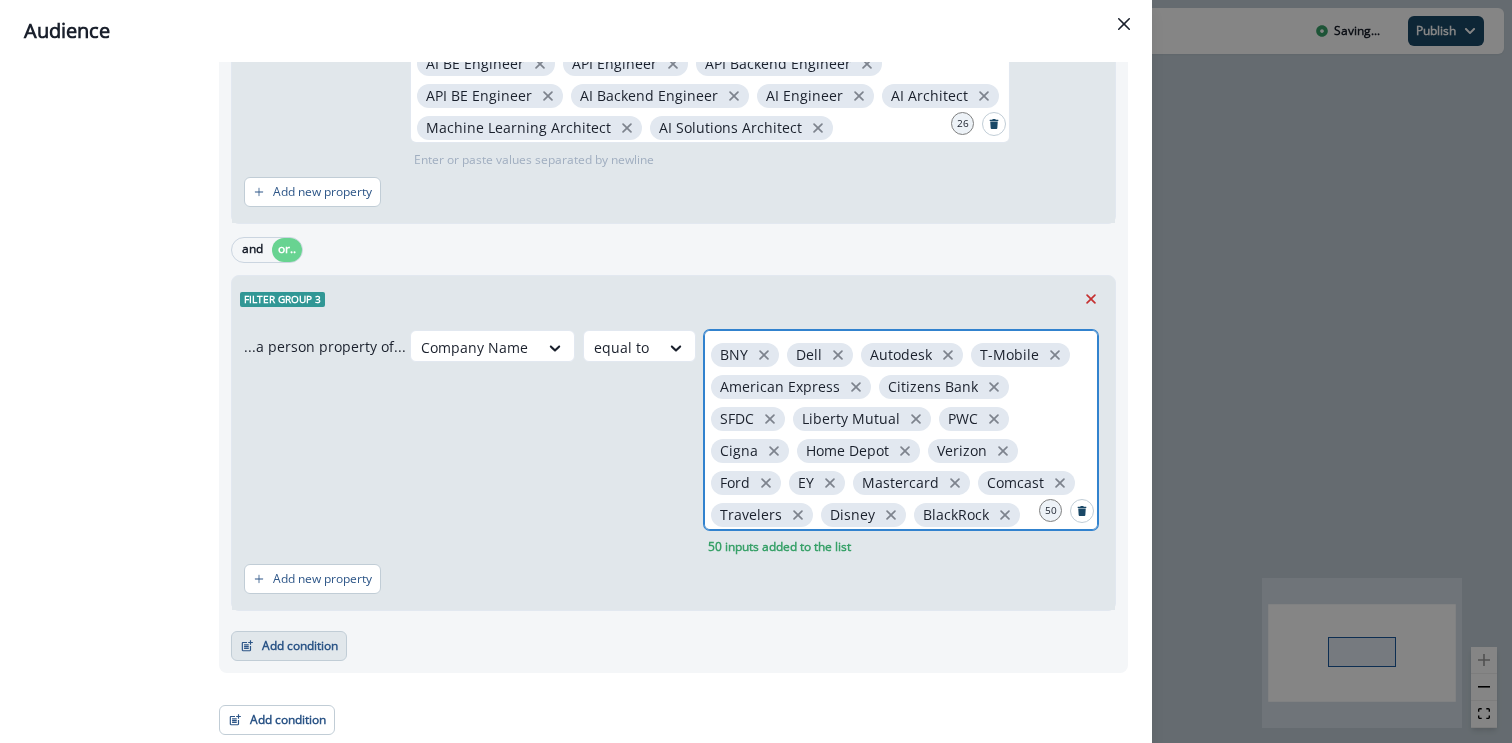 click on "Add condition" at bounding box center [289, 646] 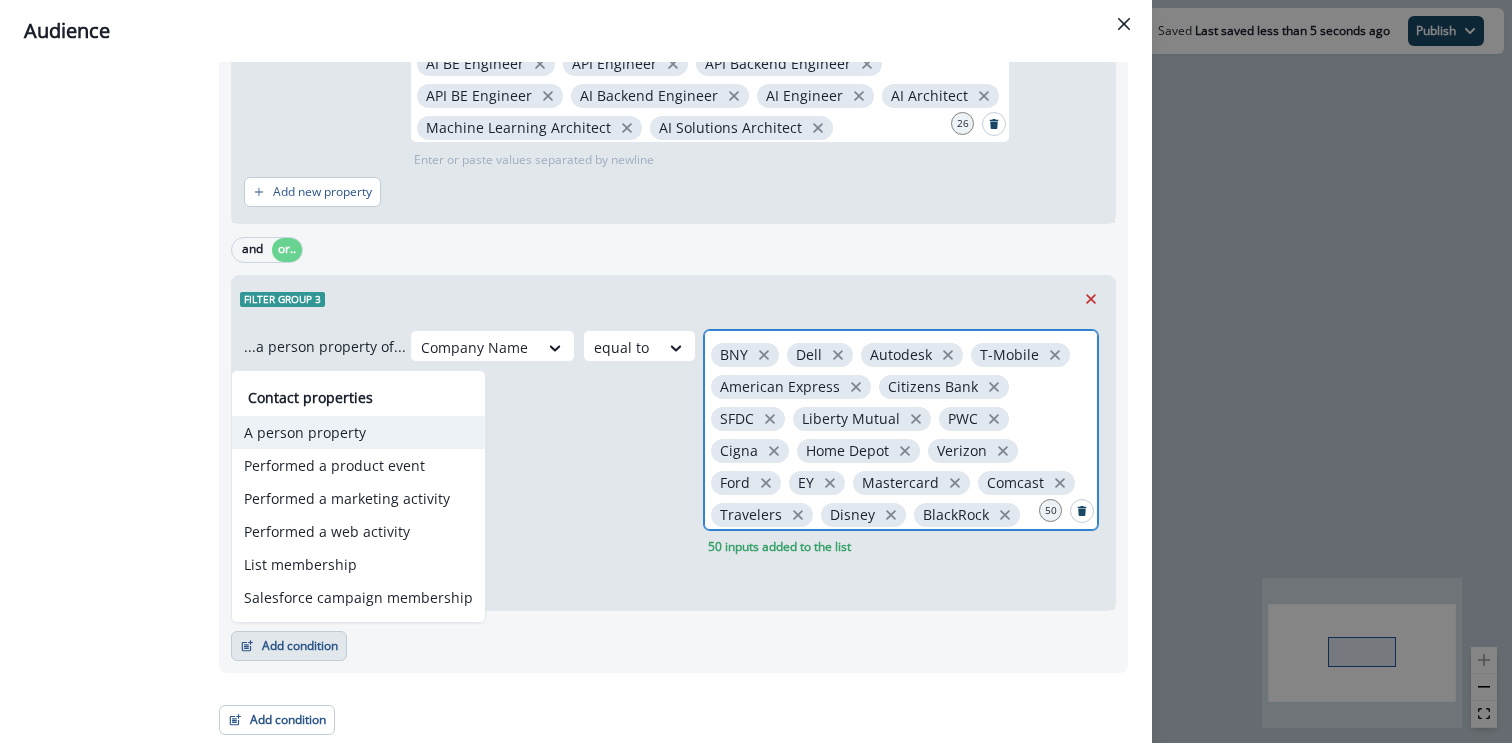 click on "A person property" at bounding box center [358, 432] 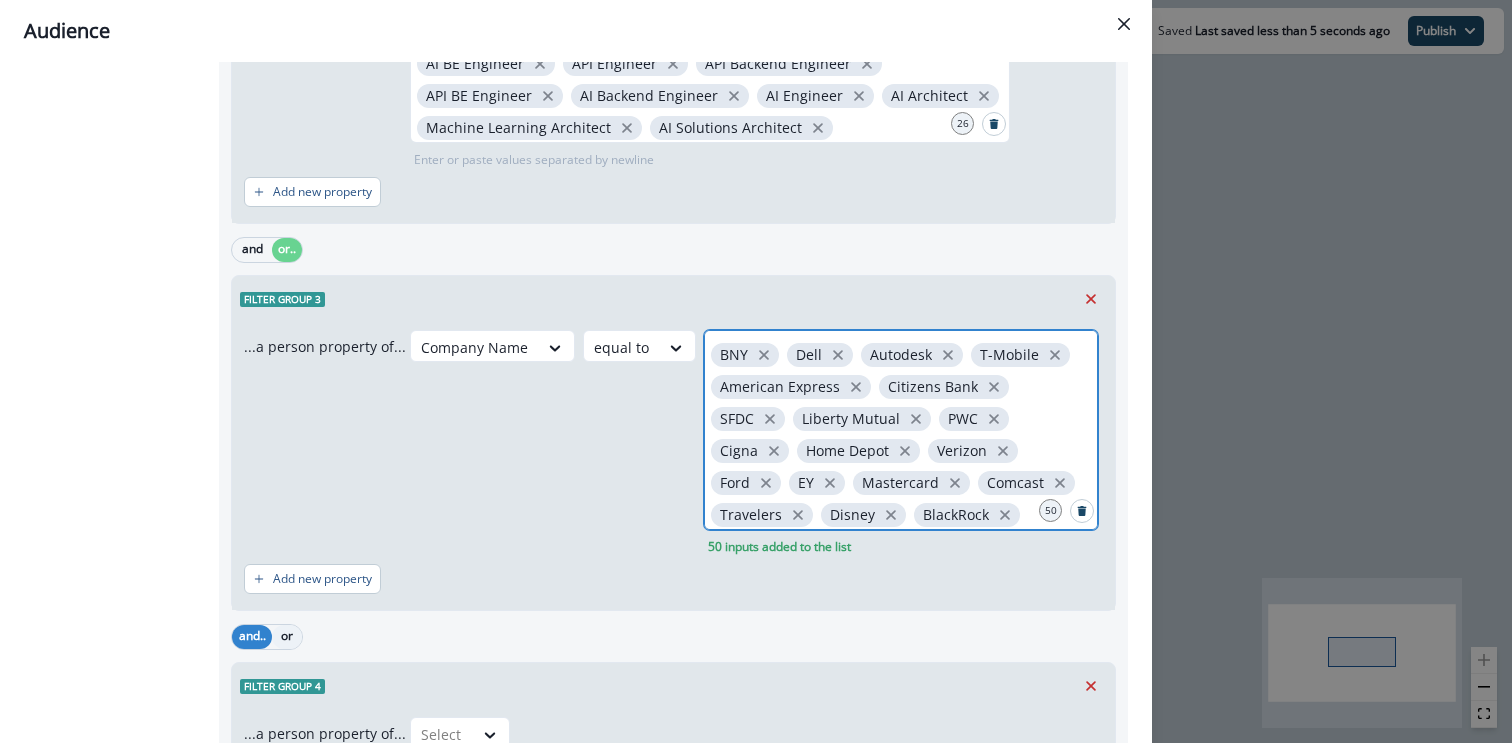 click on "or" at bounding box center (287, 637) 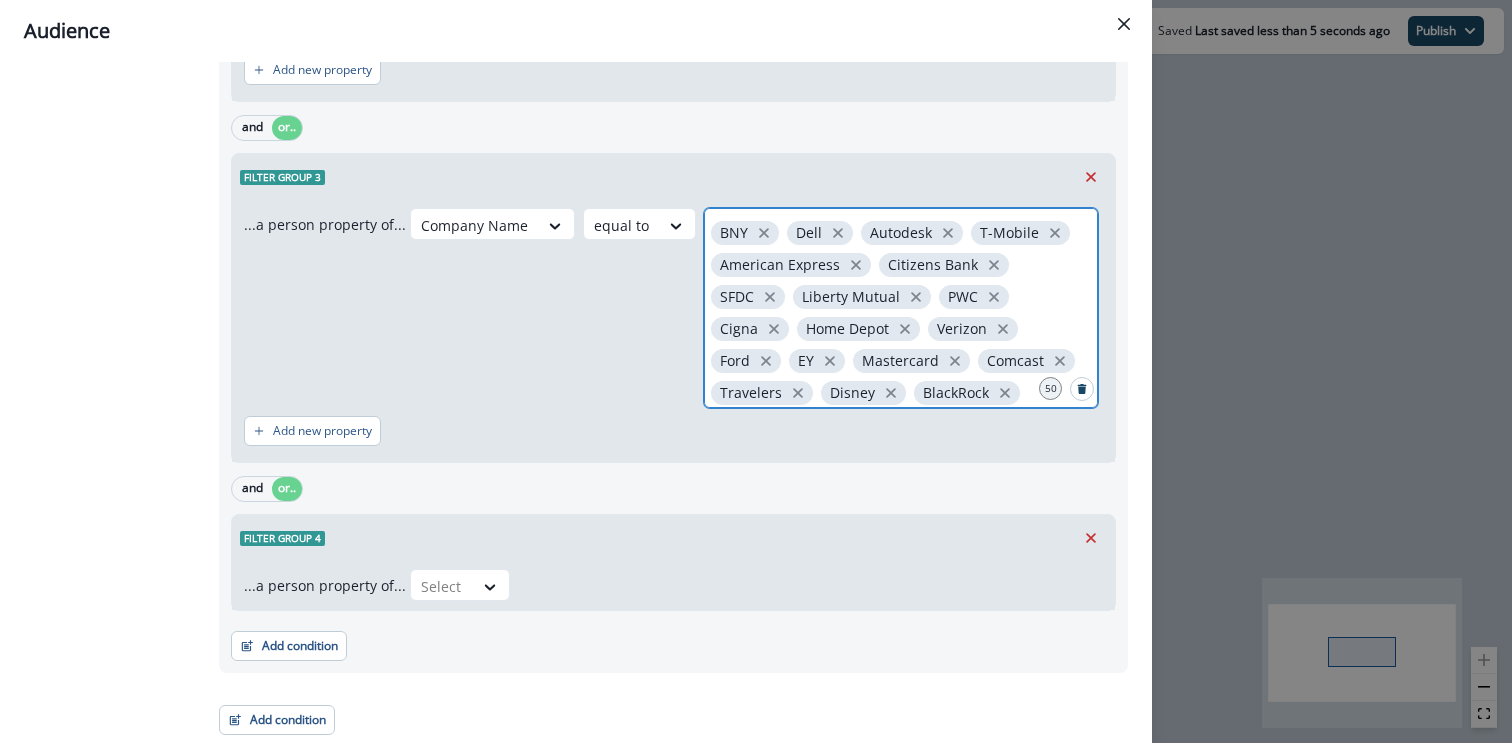 scroll, scrollTop: 728, scrollLeft: 0, axis: vertical 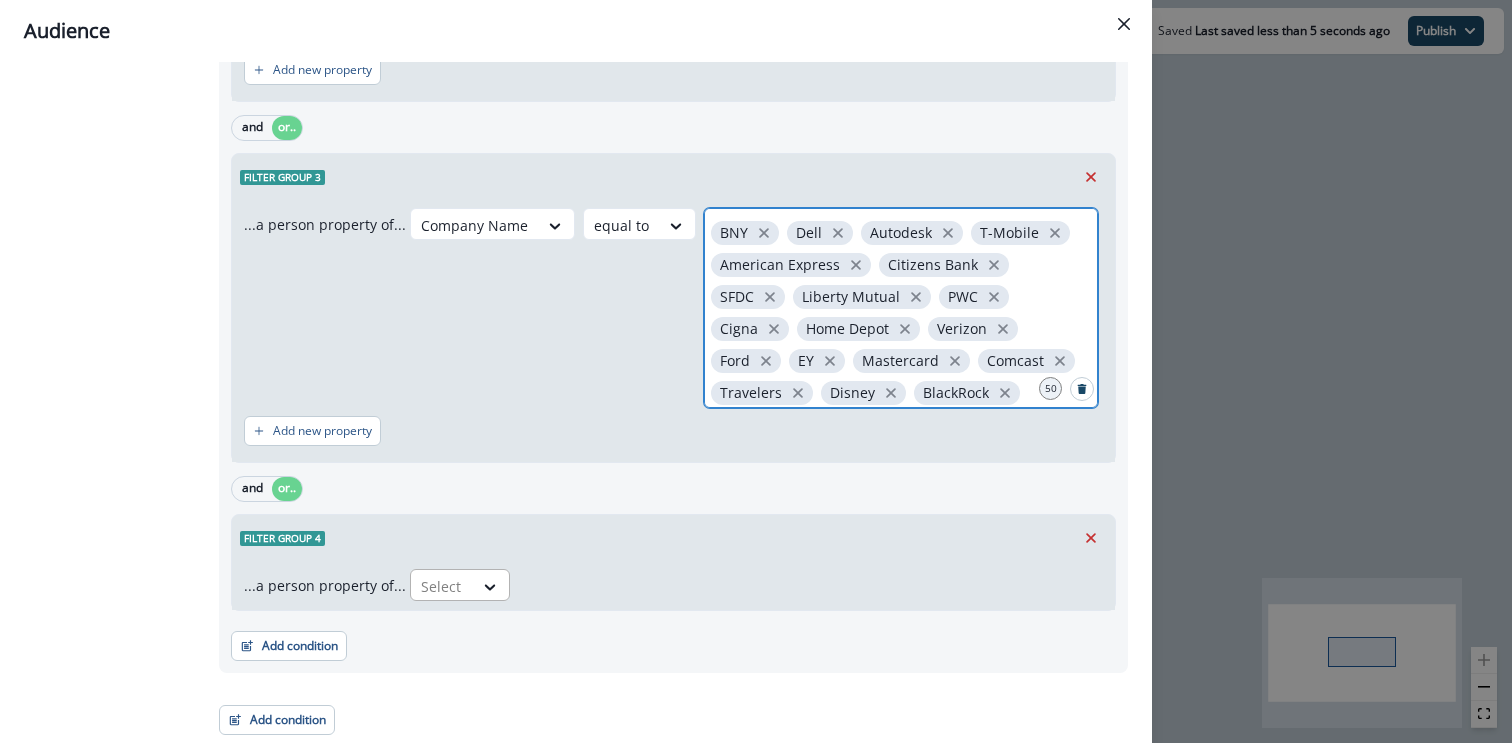 click at bounding box center (442, 586) 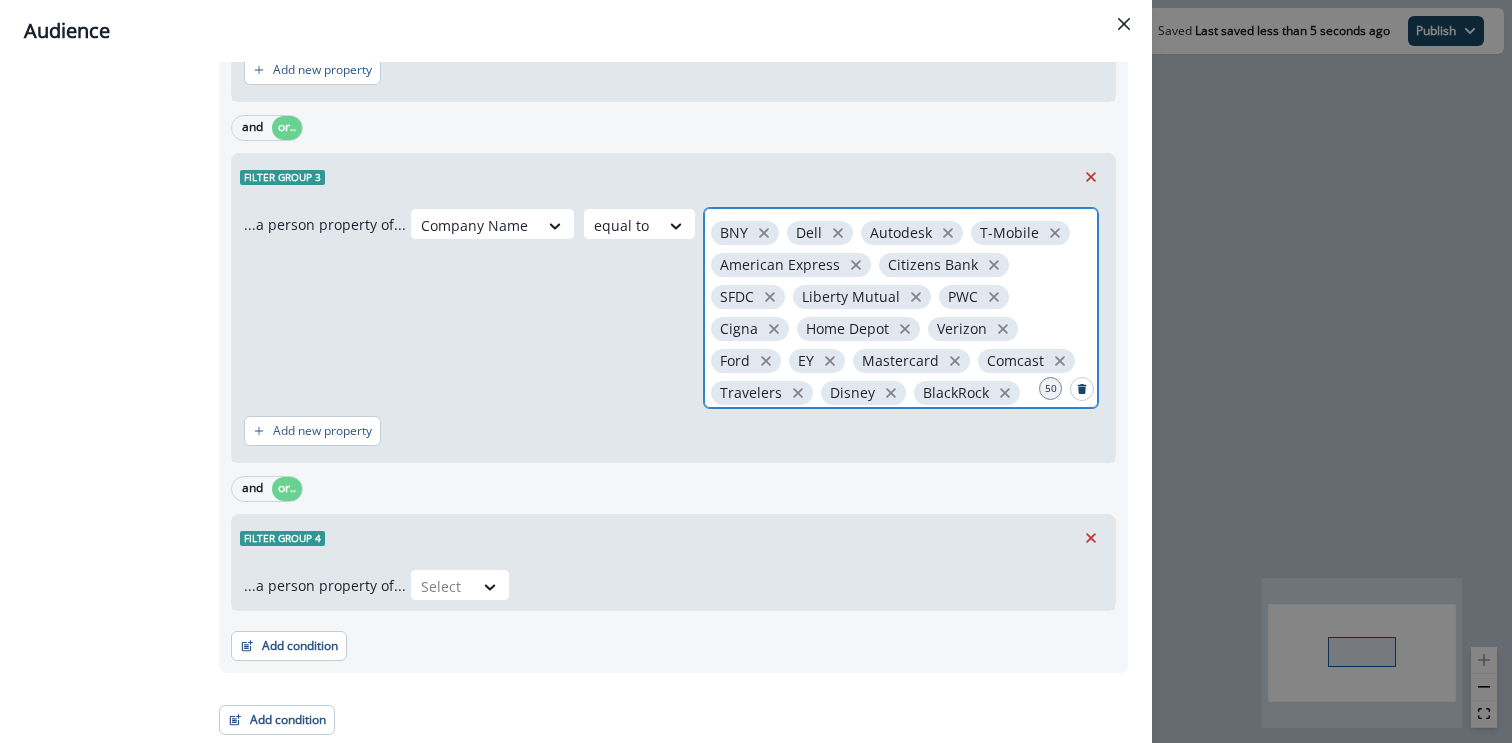click on "...a person property of... Company Name equal to BNY Dell Autodesk T-Mobile American Express Citizens Bank SFDC Liberty Mutual PWC Cigna Home Depot Verizon Ford EY Mastercard Comcast Travelers Disney BlackRock ADP Bank of Montreal (BMO) Manulife RBC TD Bank JPMC  CITI USAA Deloitte Lockheed Martin Moody's NatWest  Amazon Microsoft Cognizant Zoom Freshworks Zendesk Workday Linkedin Bank of America HPE Expedia Koch Experian Pfizer Fox Costco Southwest Oracle Global Payments 50" at bounding box center (673, 308) 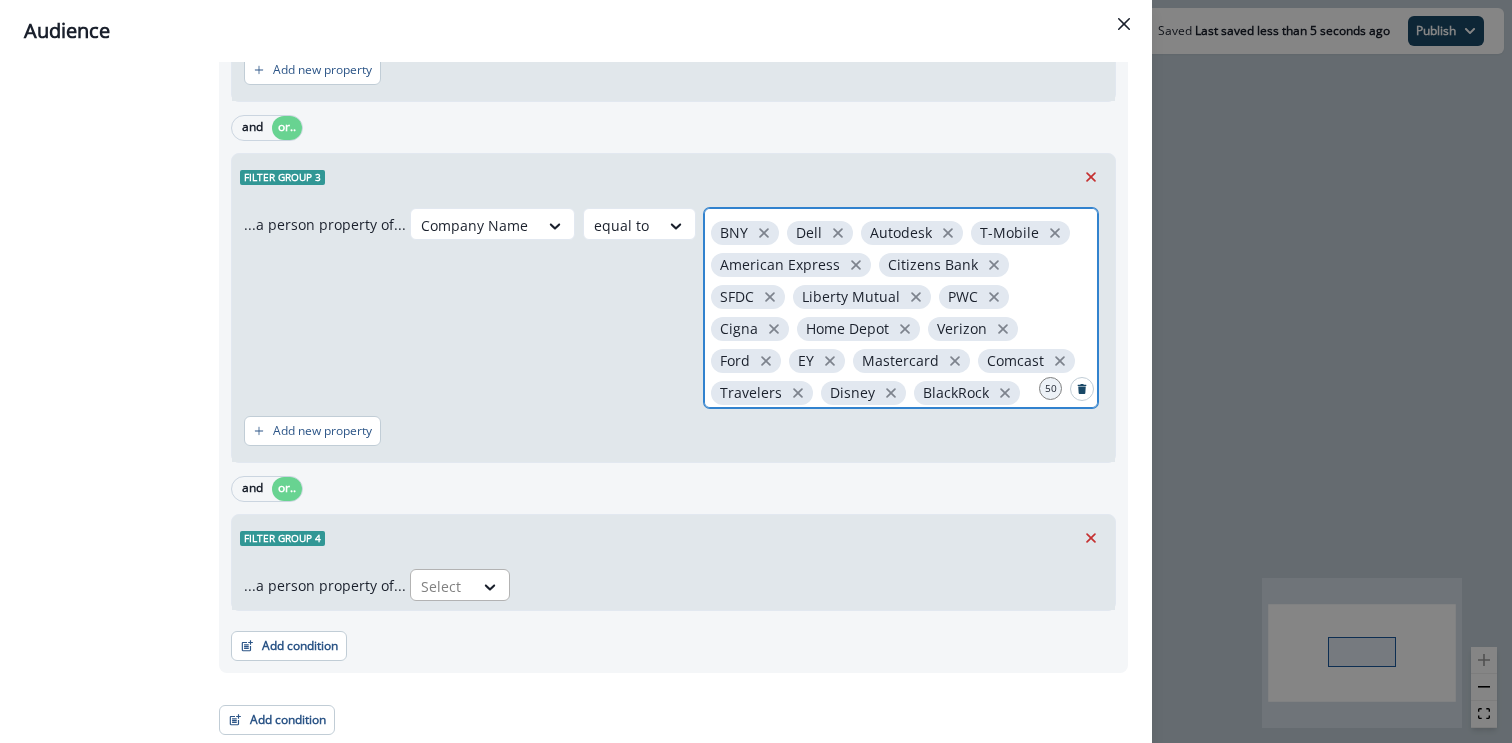 click on "Select" at bounding box center (442, 586) 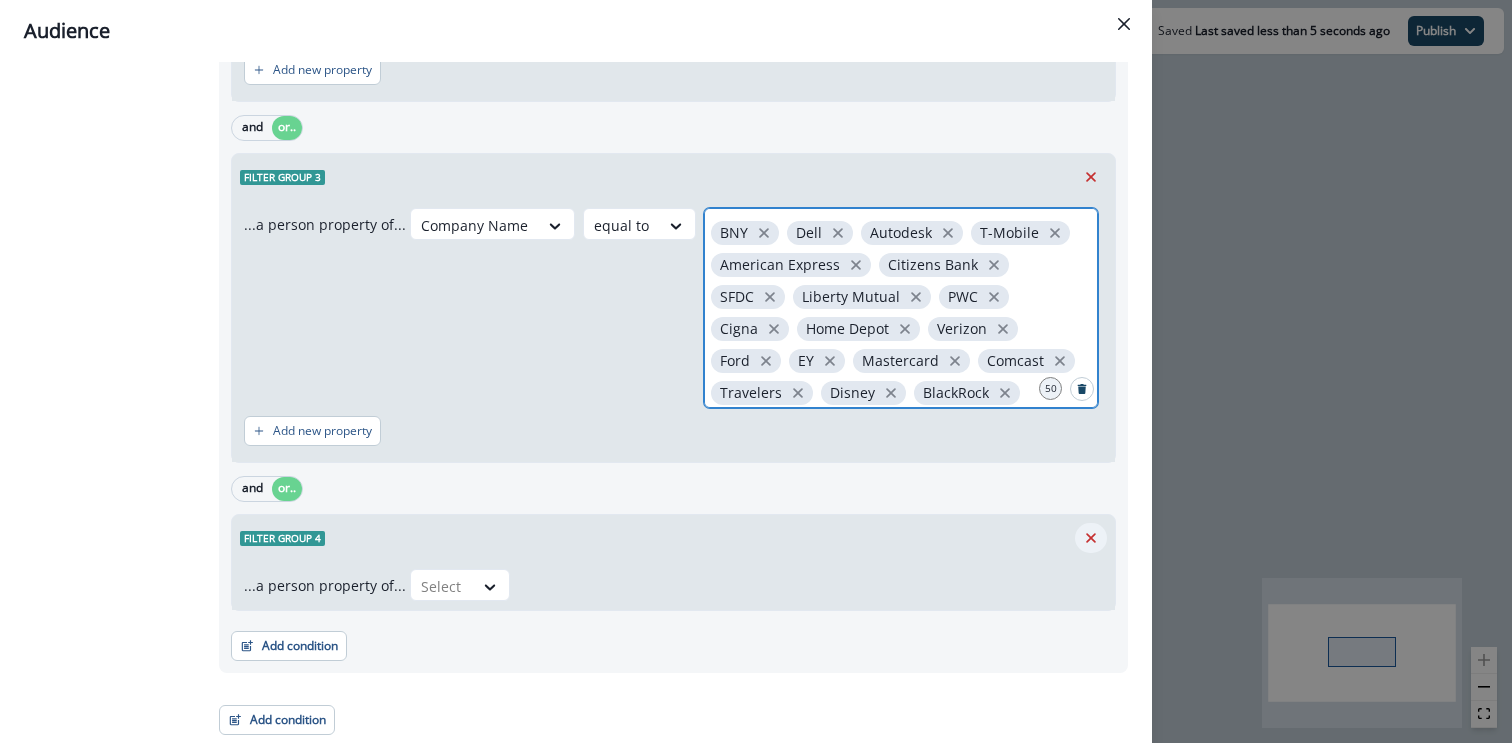 click at bounding box center [1091, 538] 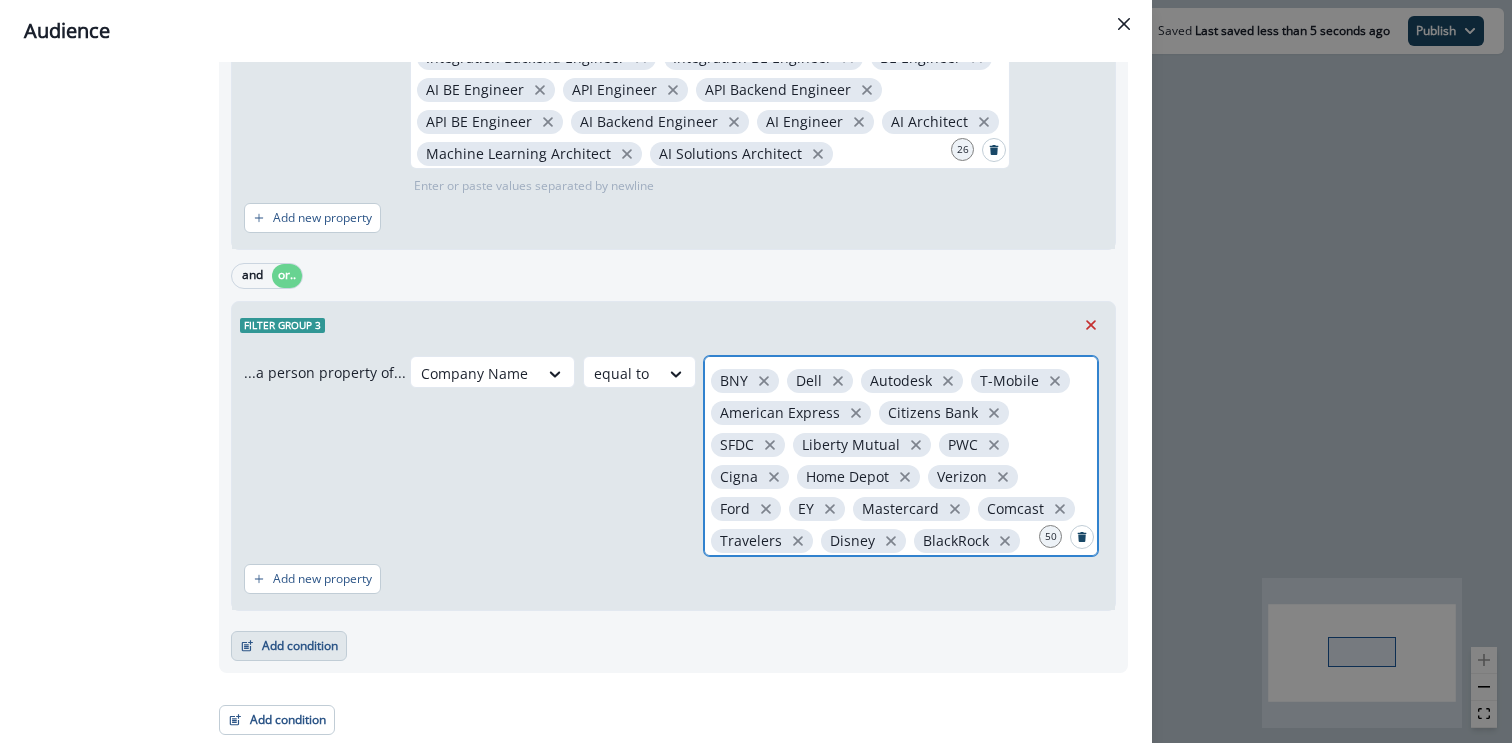 click on "Add condition" at bounding box center (289, 646) 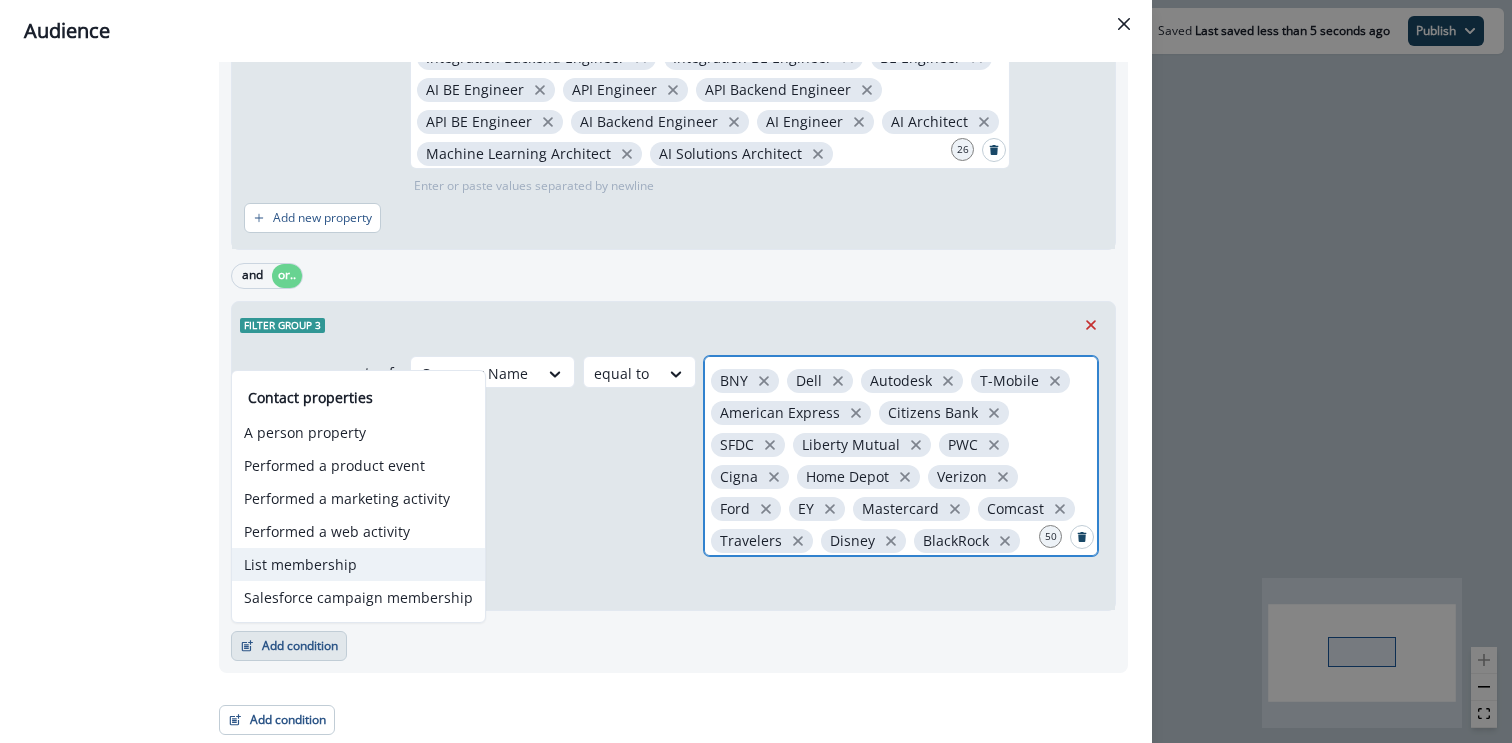 click on "List membership" at bounding box center [358, 564] 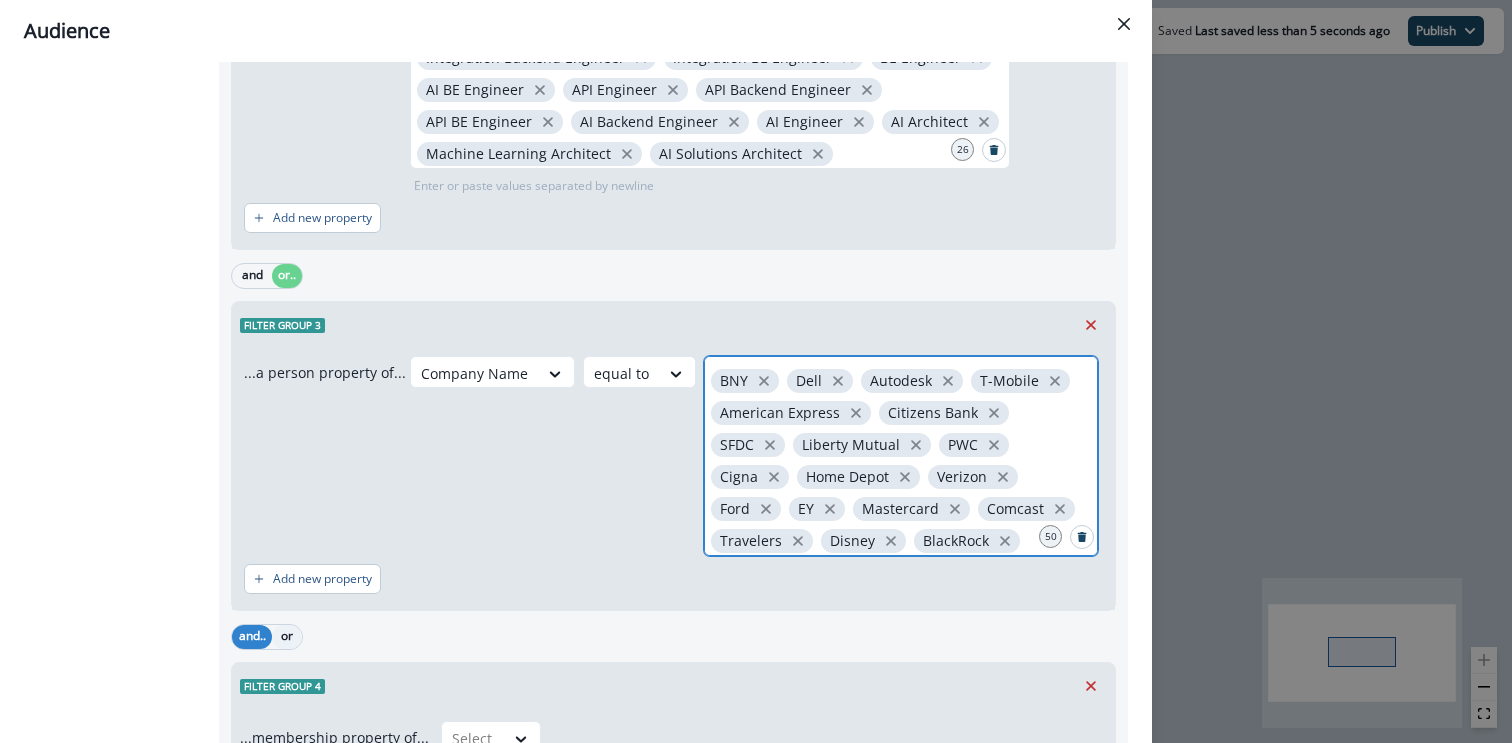 click on "or" at bounding box center [287, 637] 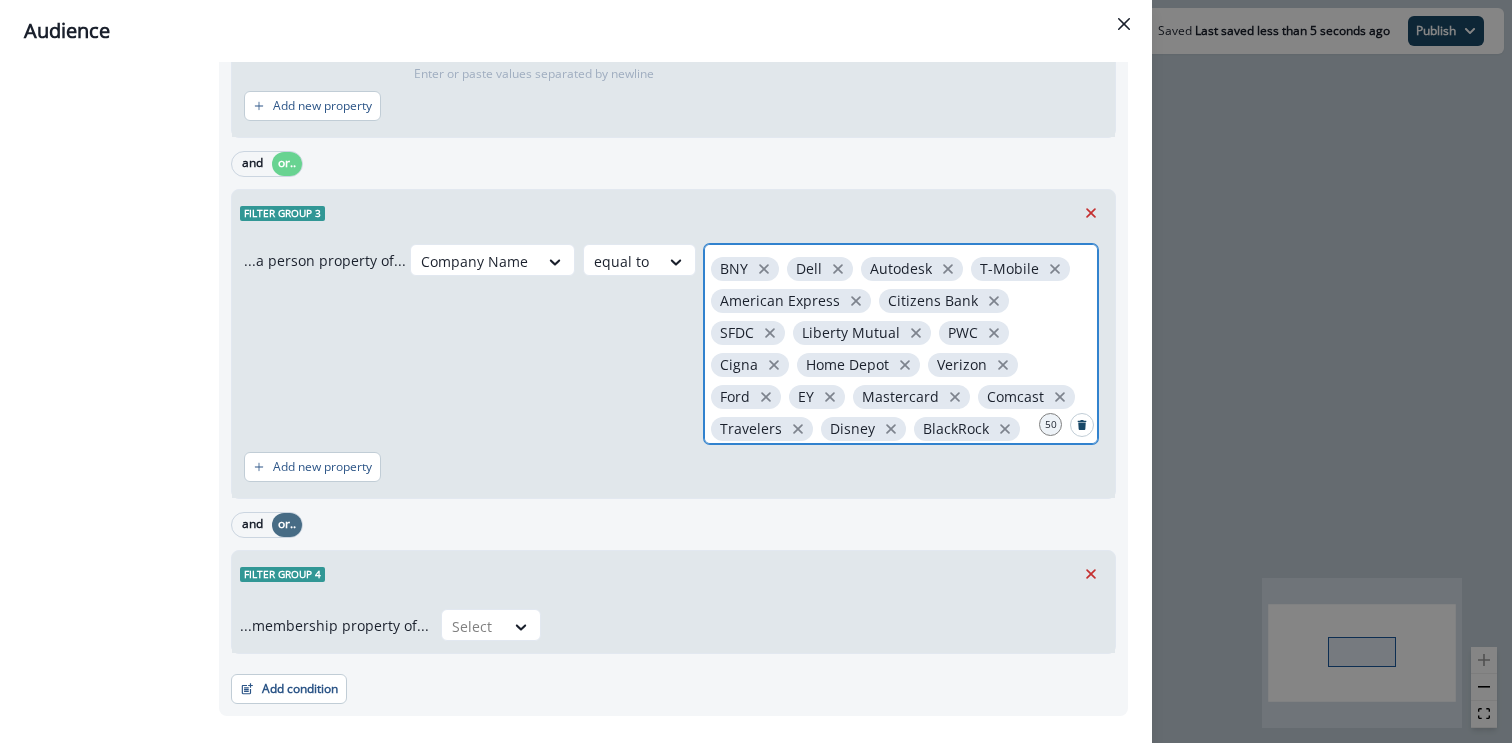 scroll, scrollTop: 735, scrollLeft: 0, axis: vertical 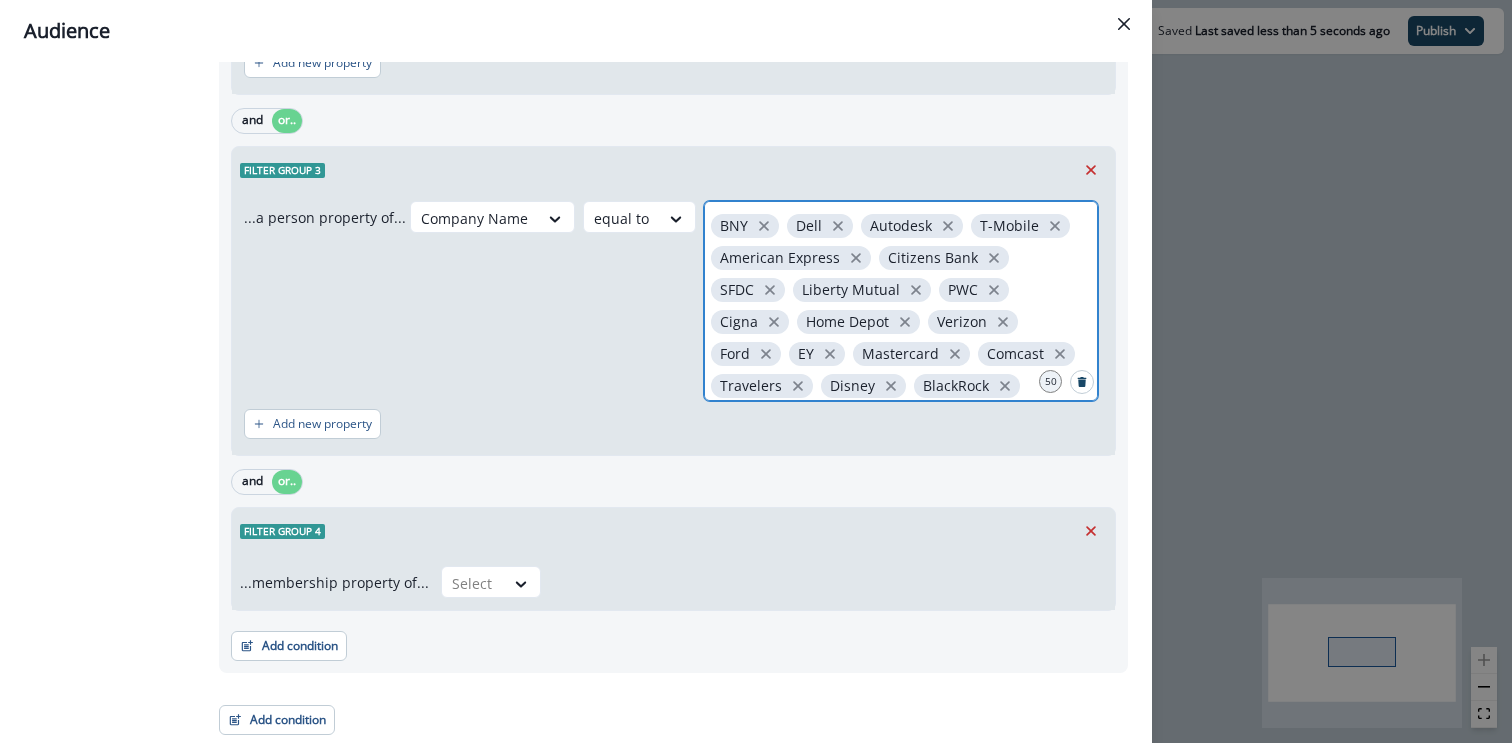 click on "...membership property of... Select" at bounding box center [673, 582] 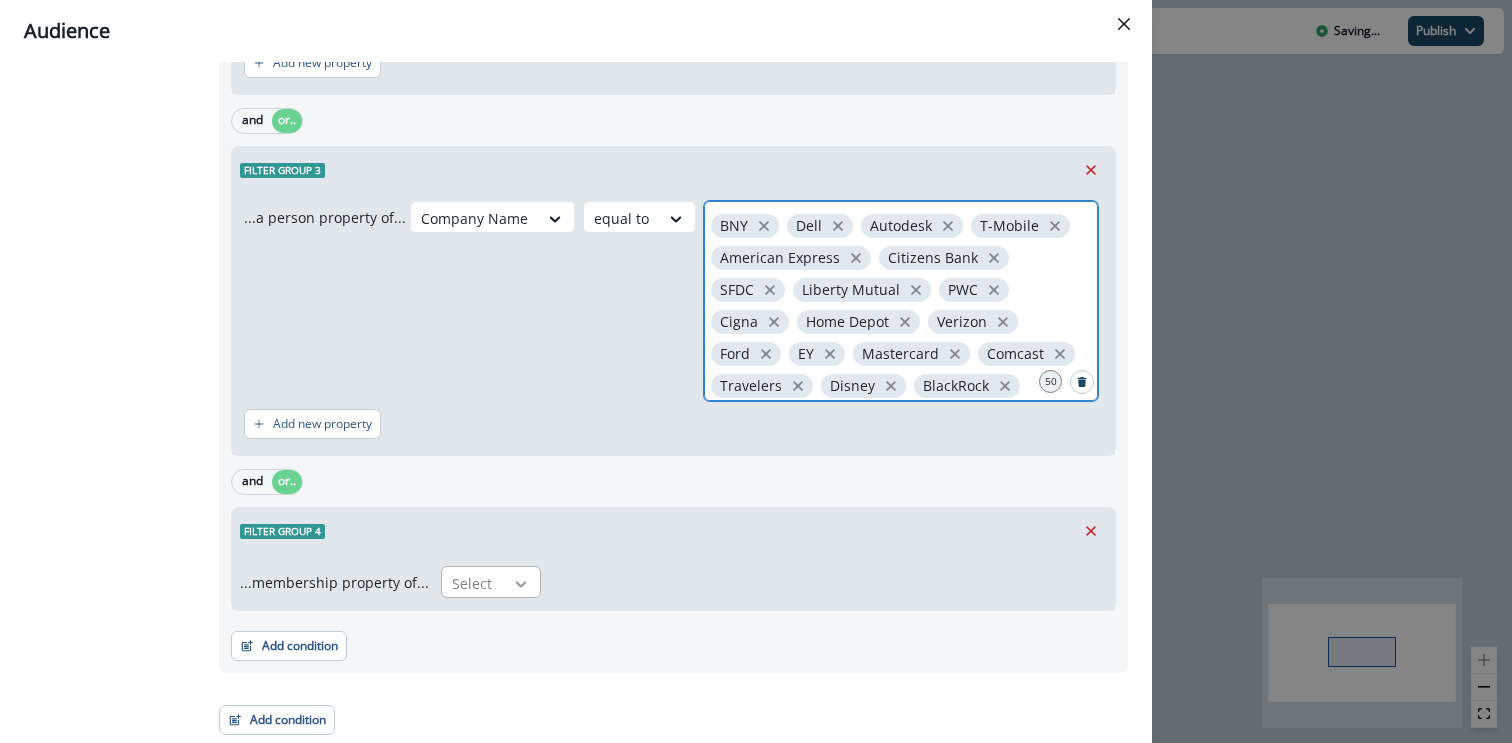 click 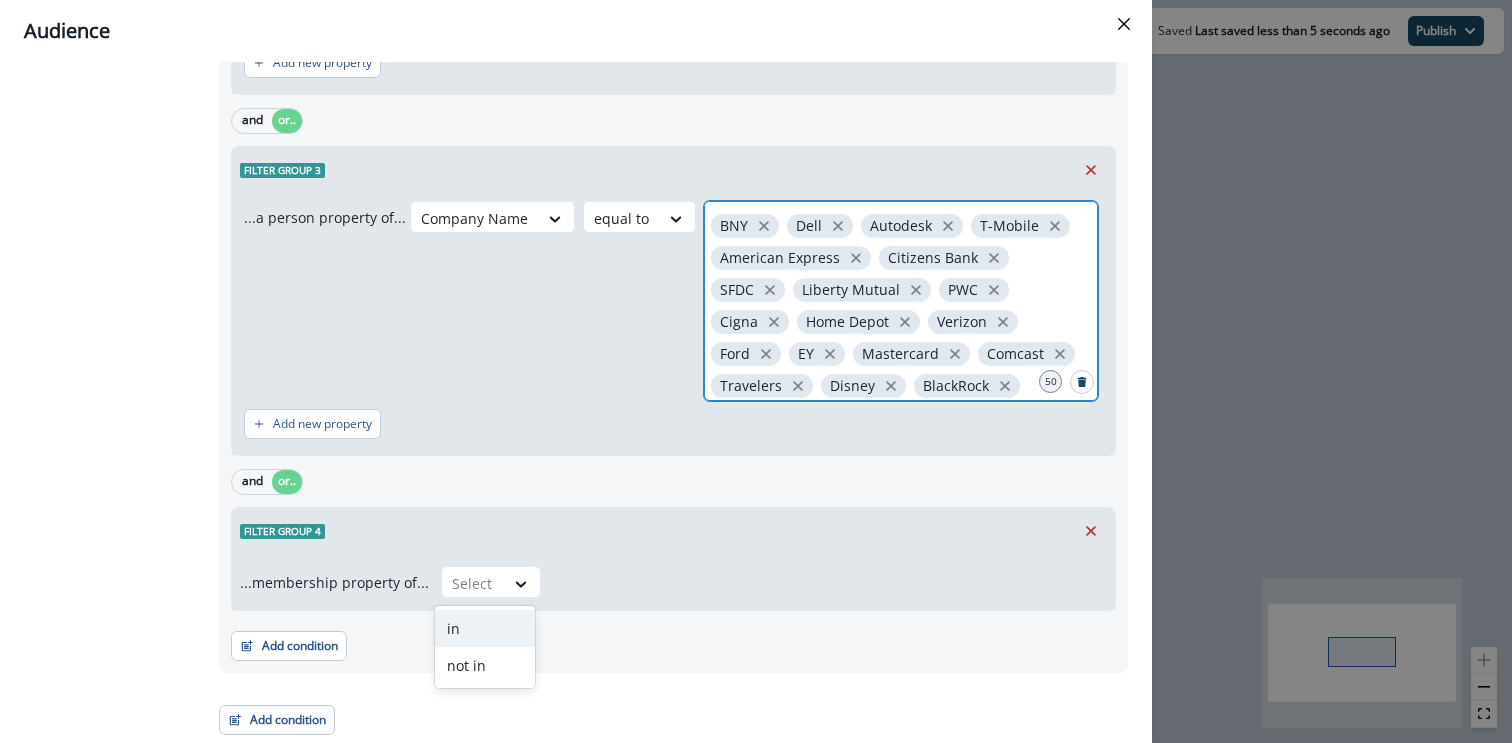 click on "in" at bounding box center [485, 628] 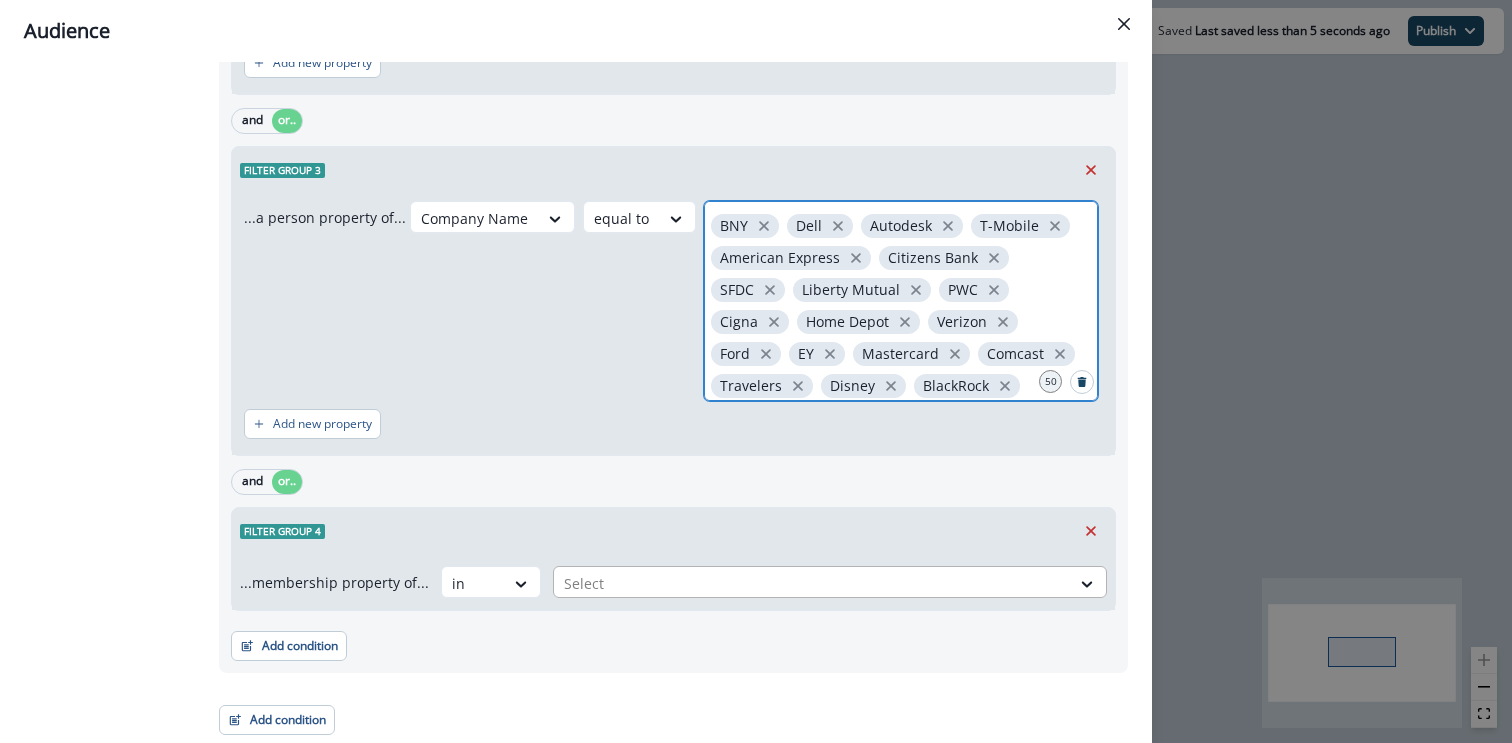 click on "Select" at bounding box center (812, 583) 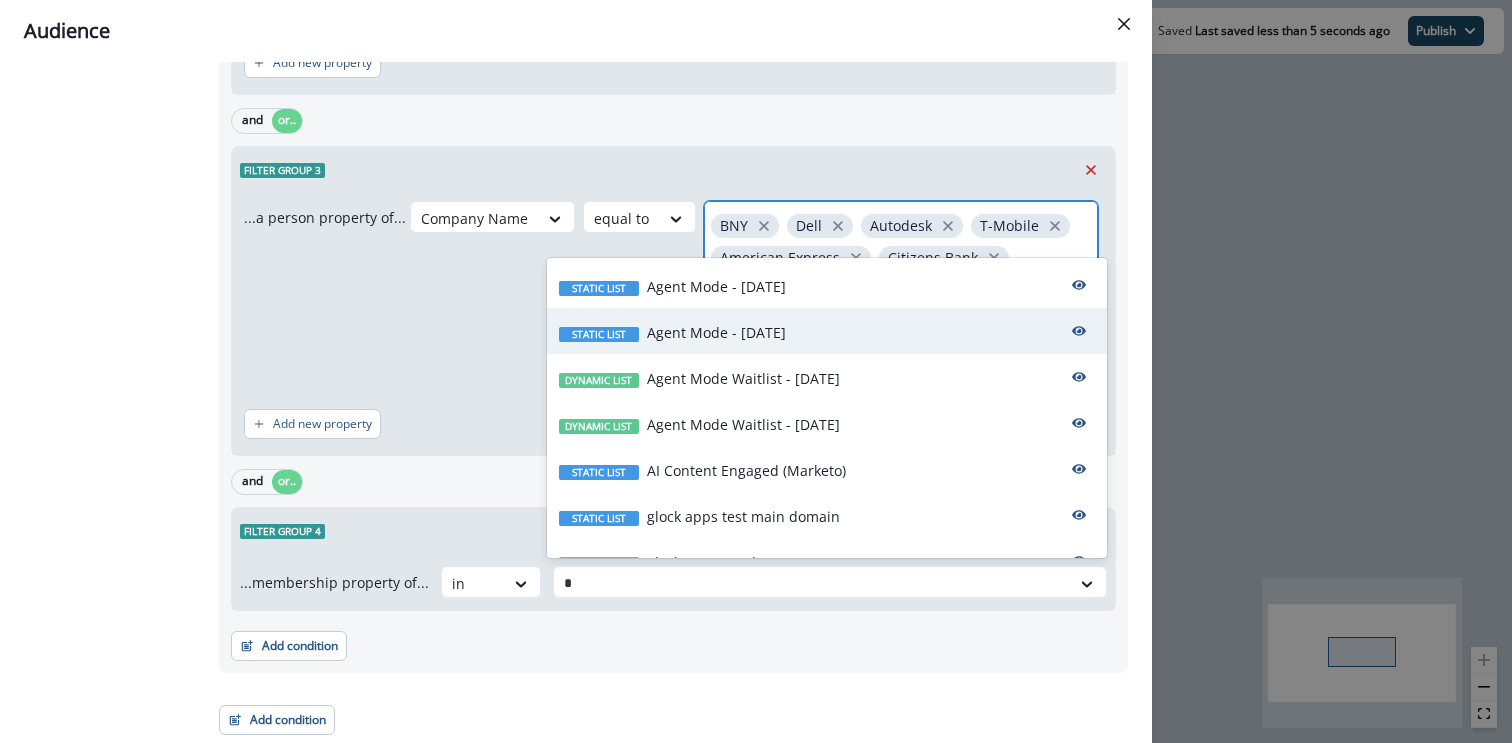 type on "**" 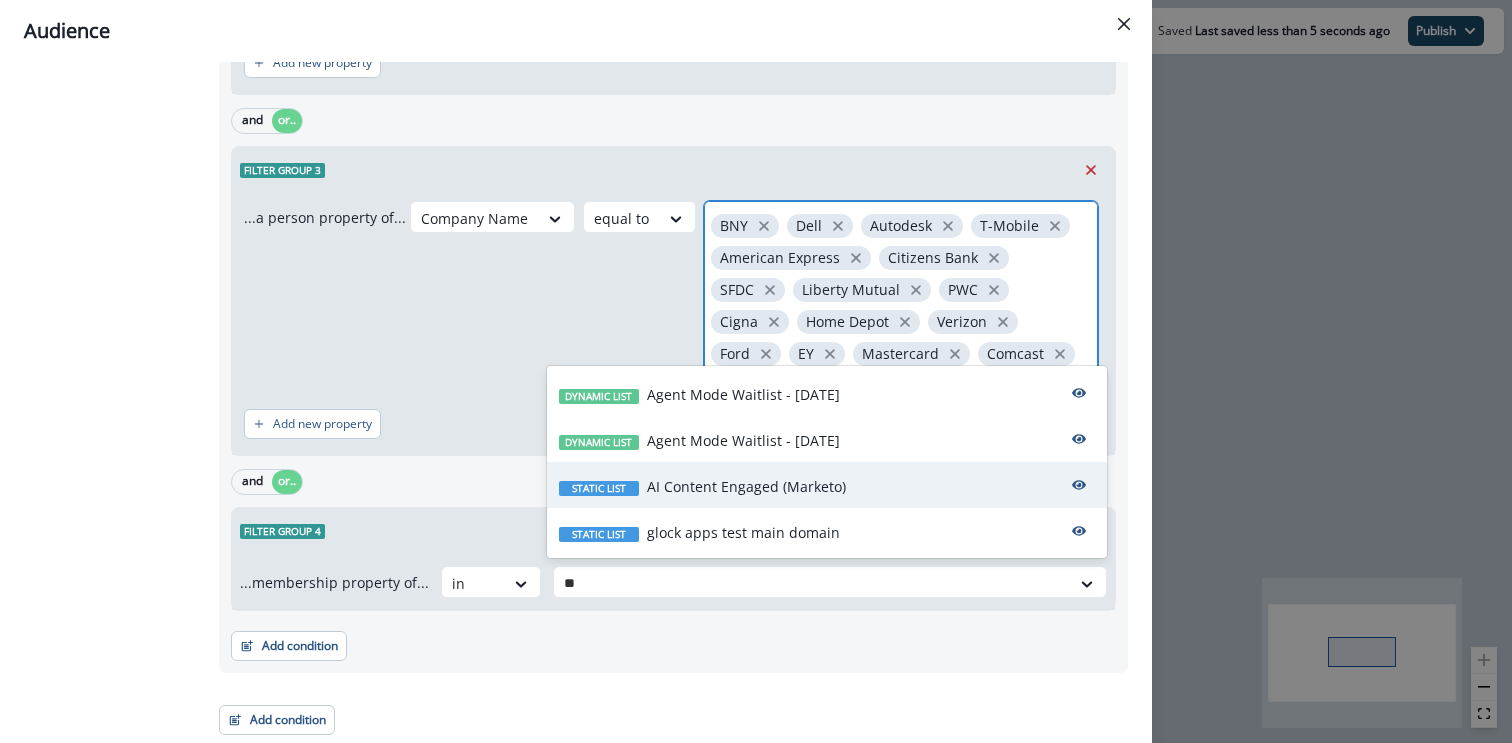 click on "AI Content Engaged (Marketo)" at bounding box center [746, 486] 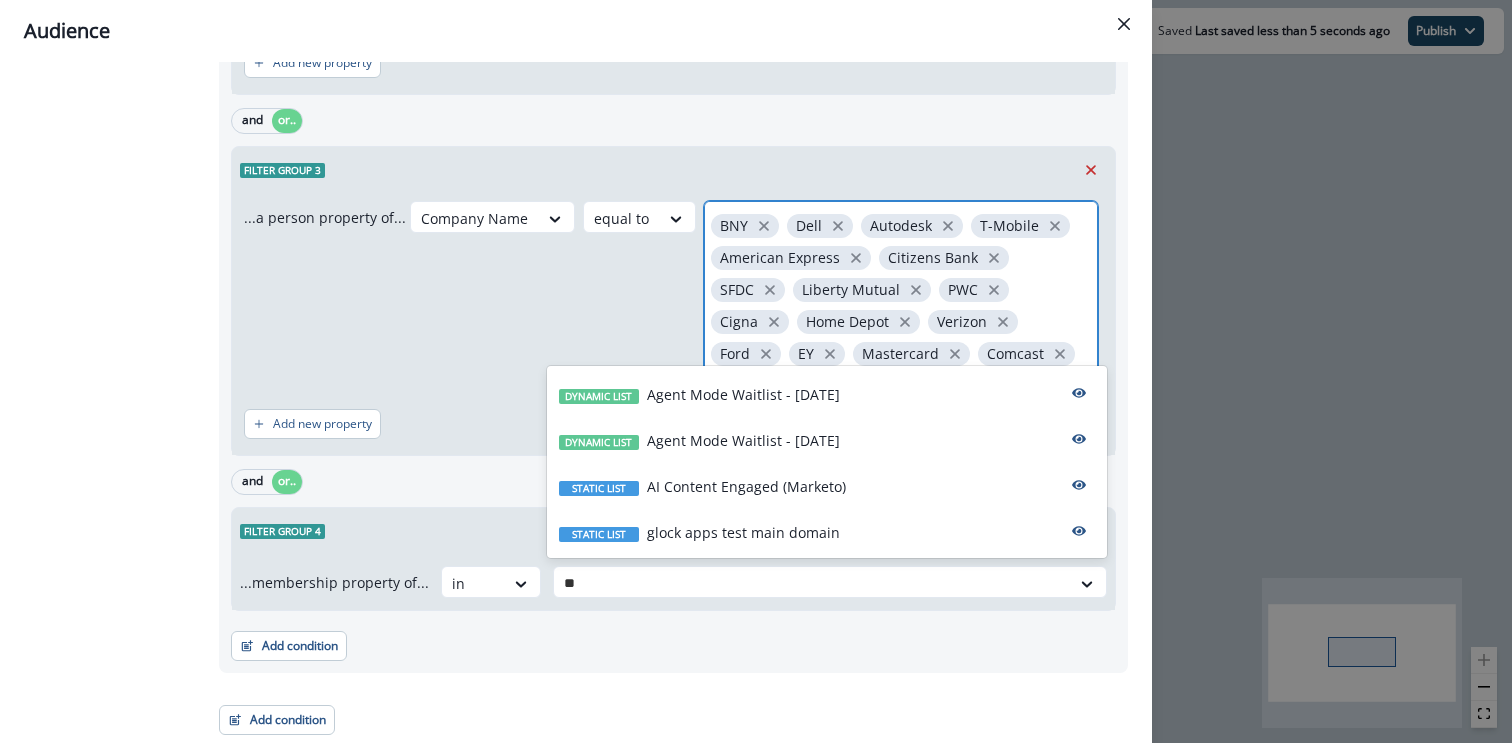 type 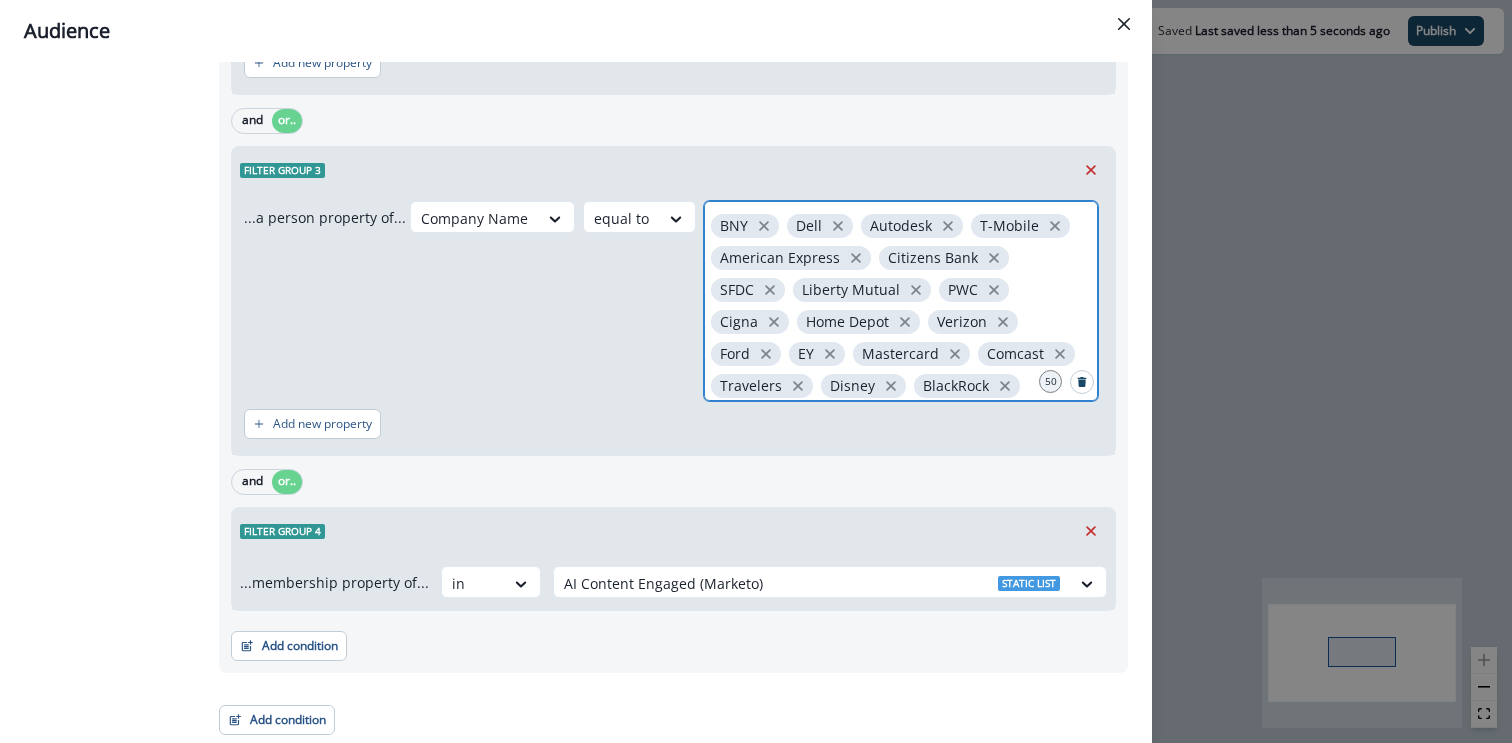 click on "and or.." at bounding box center (673, 481) 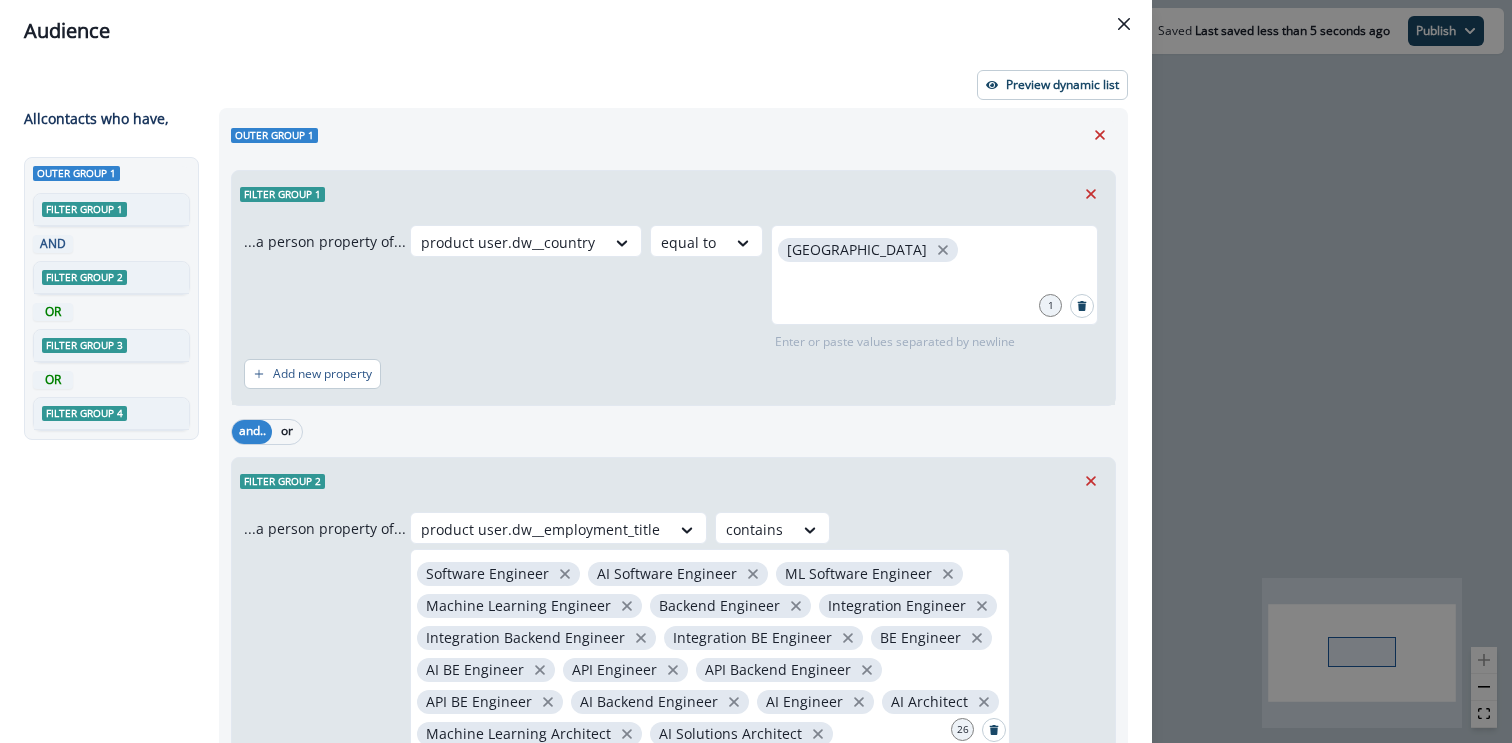 click on "Outer group 1 Filter group 1 ...a person property of... product user.dw__country equal to United States 1 Enter or paste values separated by newline Add new property and.. or Filter group 2 ...a person property of... product user.dw__employment_title contains Software Engineer AI Software Engineer ML Software Engineer Machine Learning Engineer Backend Engineer  Integration Engineer Integration Backend Engineer Integration BE Engineer BE Engineer AI BE Engineer API Engineer API Backend Engineer API BE Engineer AI Backend Engineer AI Engineer AI Architect Machine Learning Architect AI Solutions Architect Machine Learning Solutions Architect Applied Scientist ML Ops Engineer Machine Learning Ops Engineer AI Research Scientist  AI Developer Advocate Data Scientist  Data Engineer 26 Enter or paste values separated by newline Add new property and or.. Filter group 3 ...a person property of... Company Name equal to BNY Dell Autodesk T-Mobile American Express Citizens Bank SFDC Liberty Mutual PWC Cigna Home Depot EY" at bounding box center (673, 758) 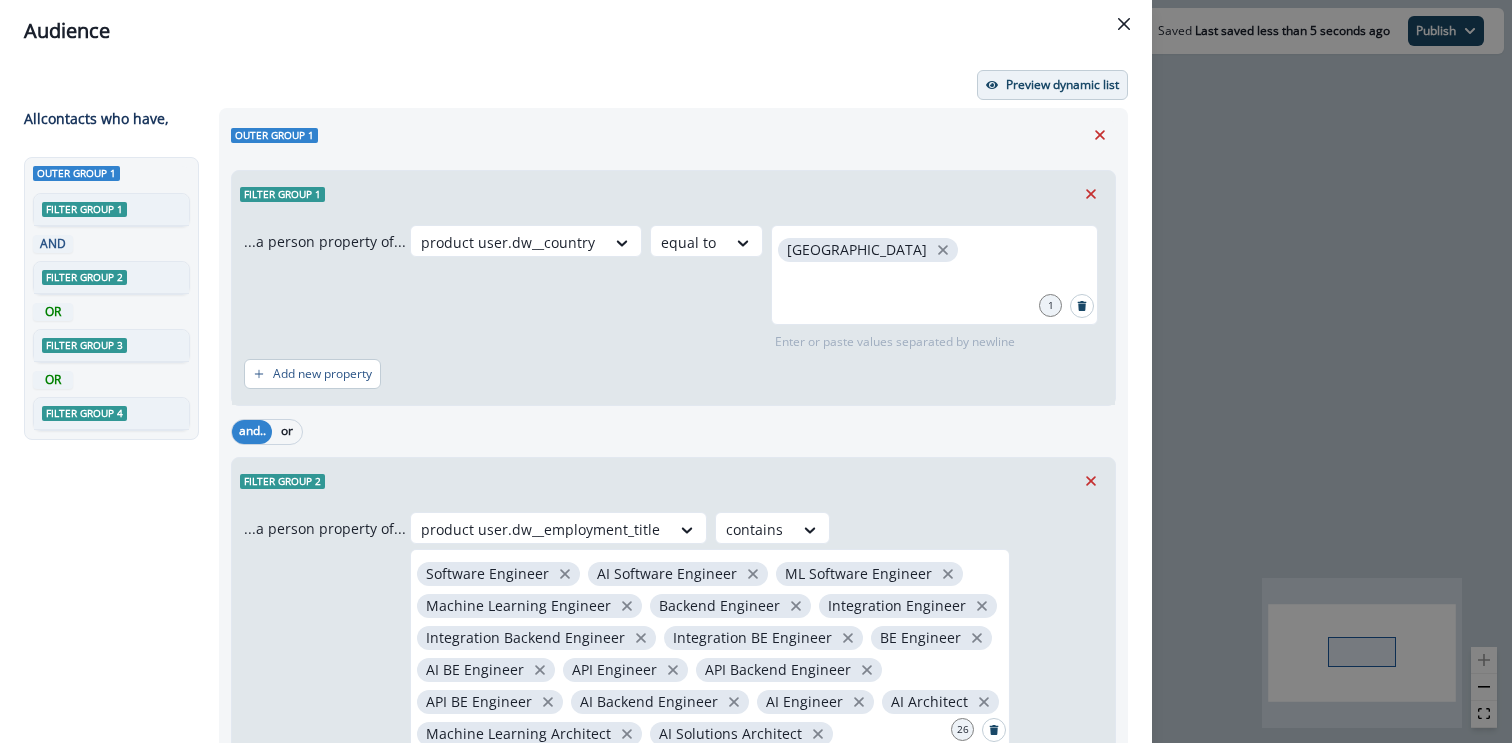 click on "Preview dynamic list" at bounding box center [1062, 85] 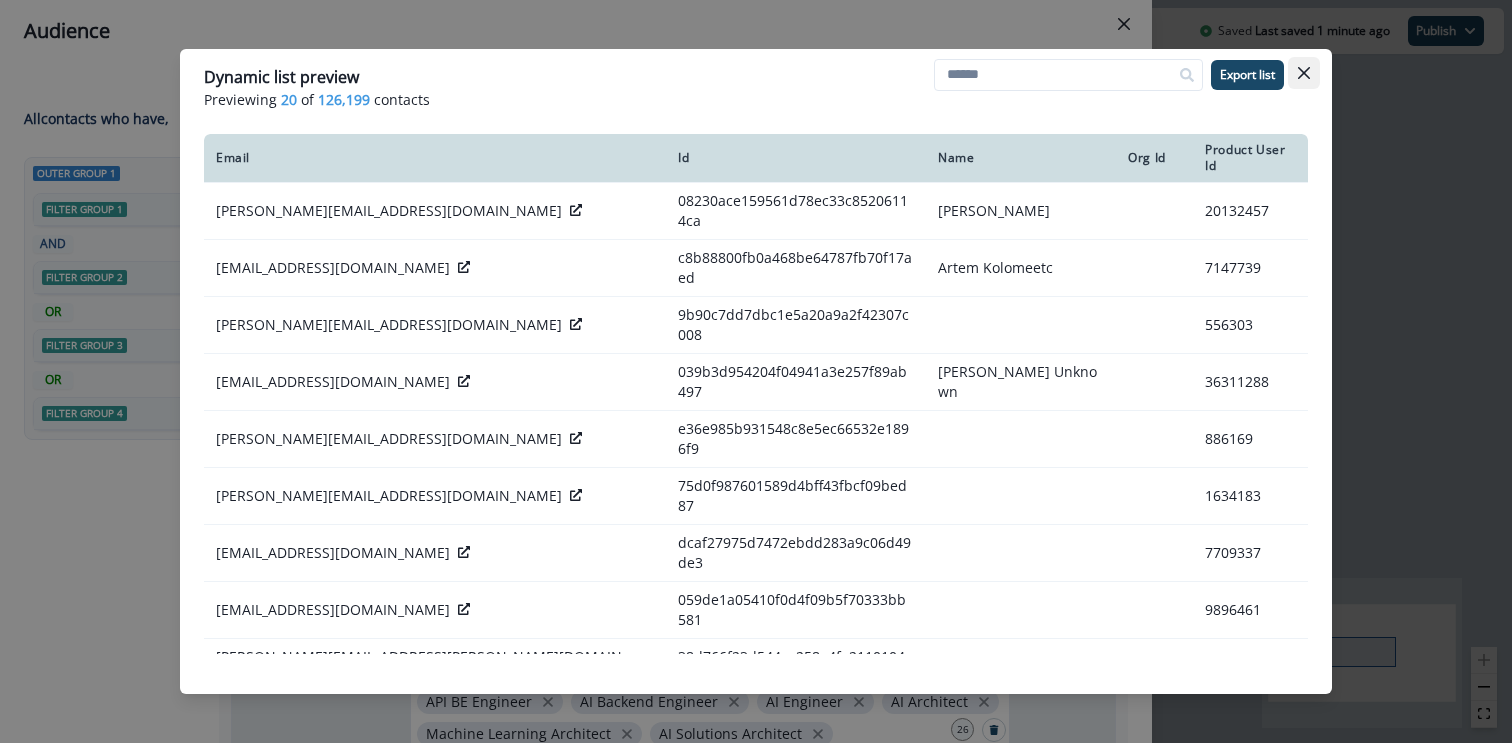 click 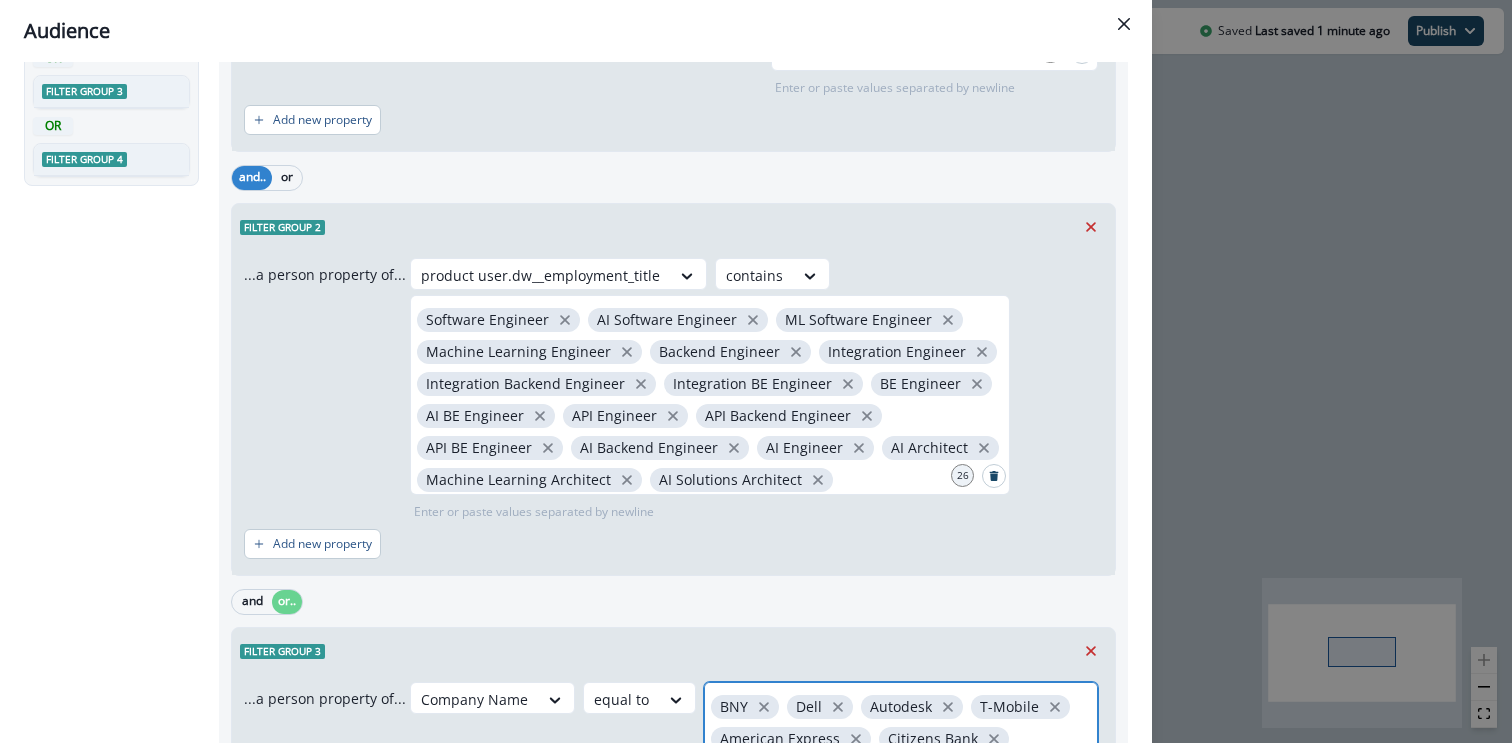 scroll, scrollTop: 0, scrollLeft: 0, axis: both 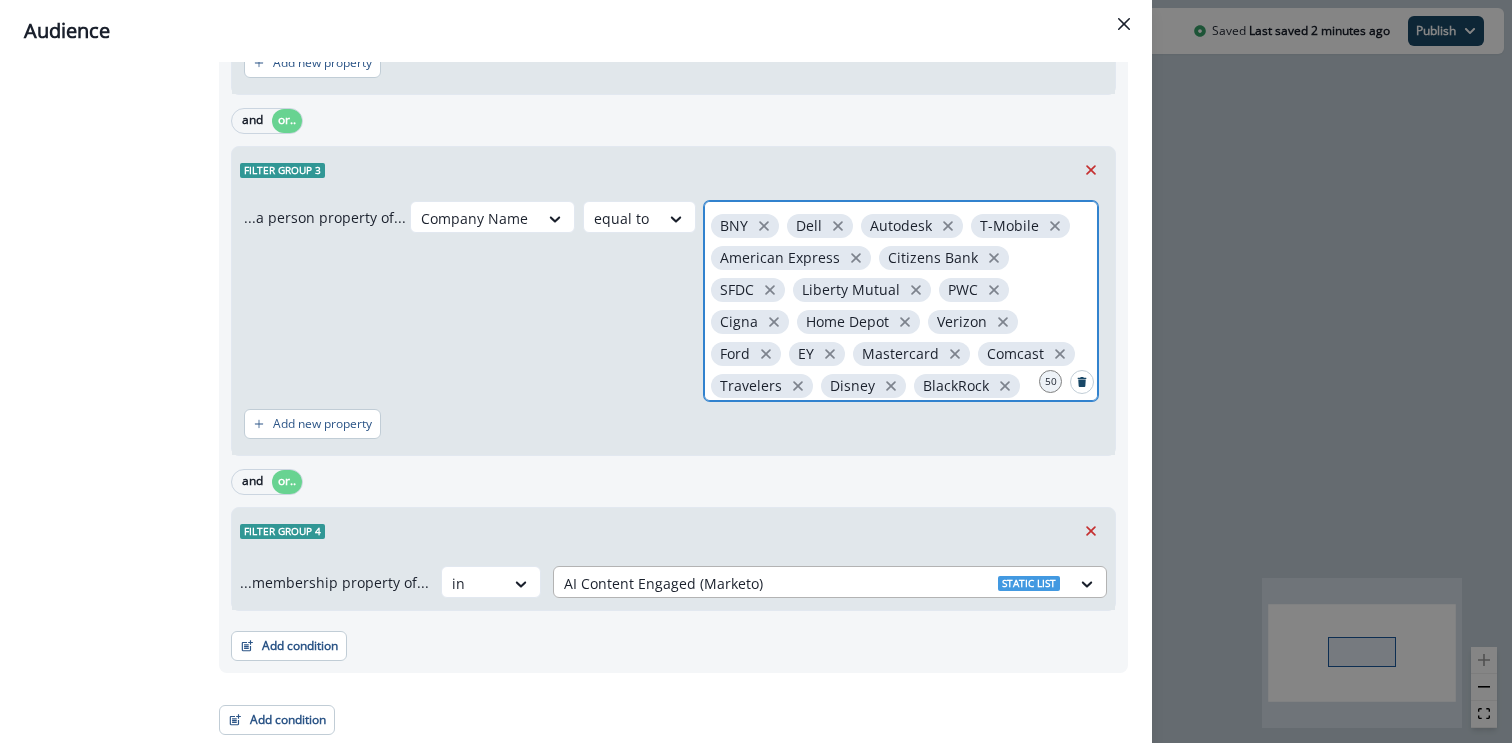 click at bounding box center [812, 583] 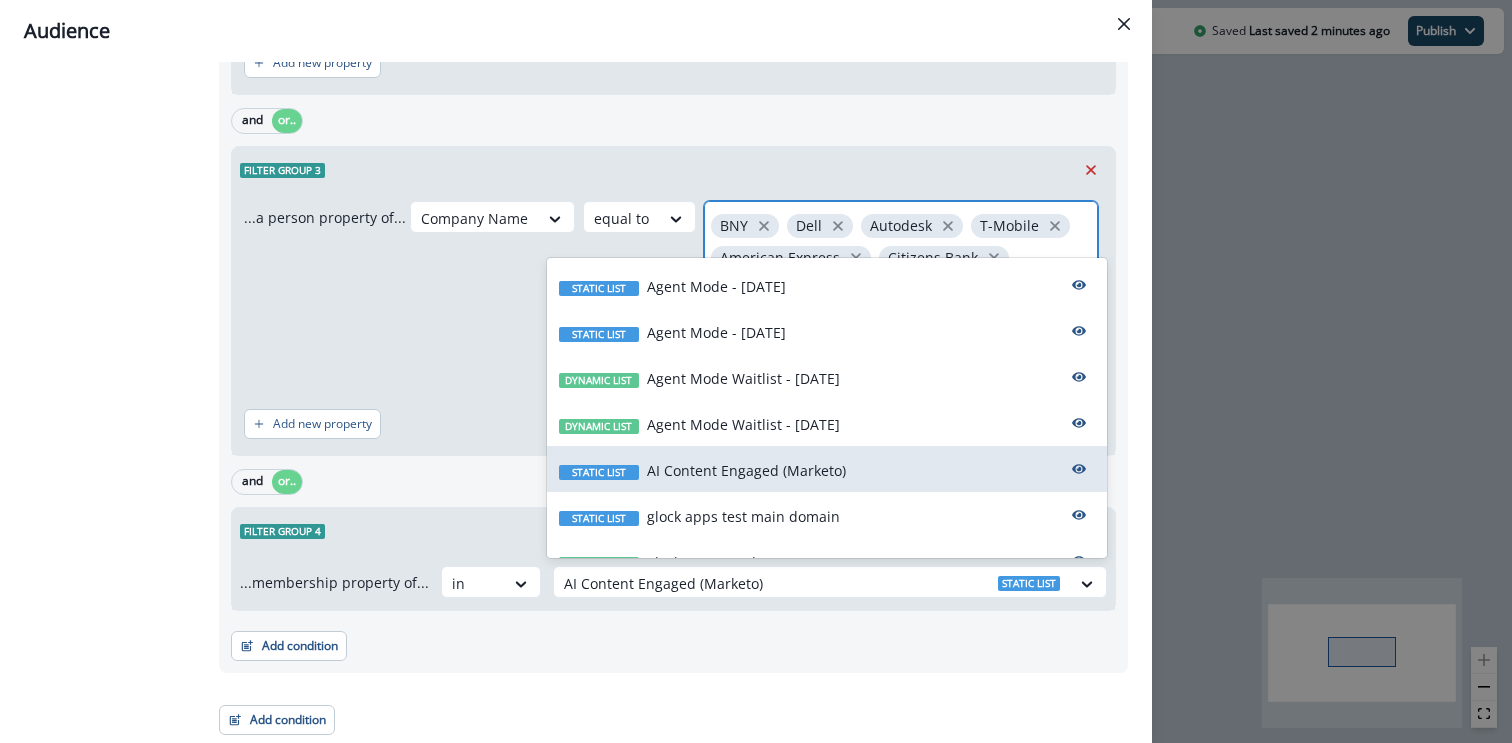 click on "Outer group 1 Filter group 1 ...a person property of... product user.dw__country equal to United States 1 Enter or paste values separated by newline Add new property and.. or Filter group 2 ...a person property of... product user.dw__employment_title contains Software Engineer AI Software Engineer ML Software Engineer Machine Learning Engineer Backend Engineer  Integration Engineer Integration Backend Engineer Integration BE Engineer BE Engineer AI BE Engineer API Engineer API Backend Engineer API BE Engineer AI Backend Engineer AI Engineer AI Architect Machine Learning Architect AI Solutions Architect Machine Learning Solutions Architect Applied Scientist ML Ops Engineer Machine Learning Ops Engineer AI Research Scientist  AI Developer Advocate Data Scientist  Data Engineer 26 Enter or paste values separated by newline Add new property and or.. Filter group 3 ...a person property of... Company Name equal to BNY Dell Autodesk T-Mobile American Express Citizens Bank SFDC Liberty Mutual PWC Cigna Home Depot EY" at bounding box center [673, 23] 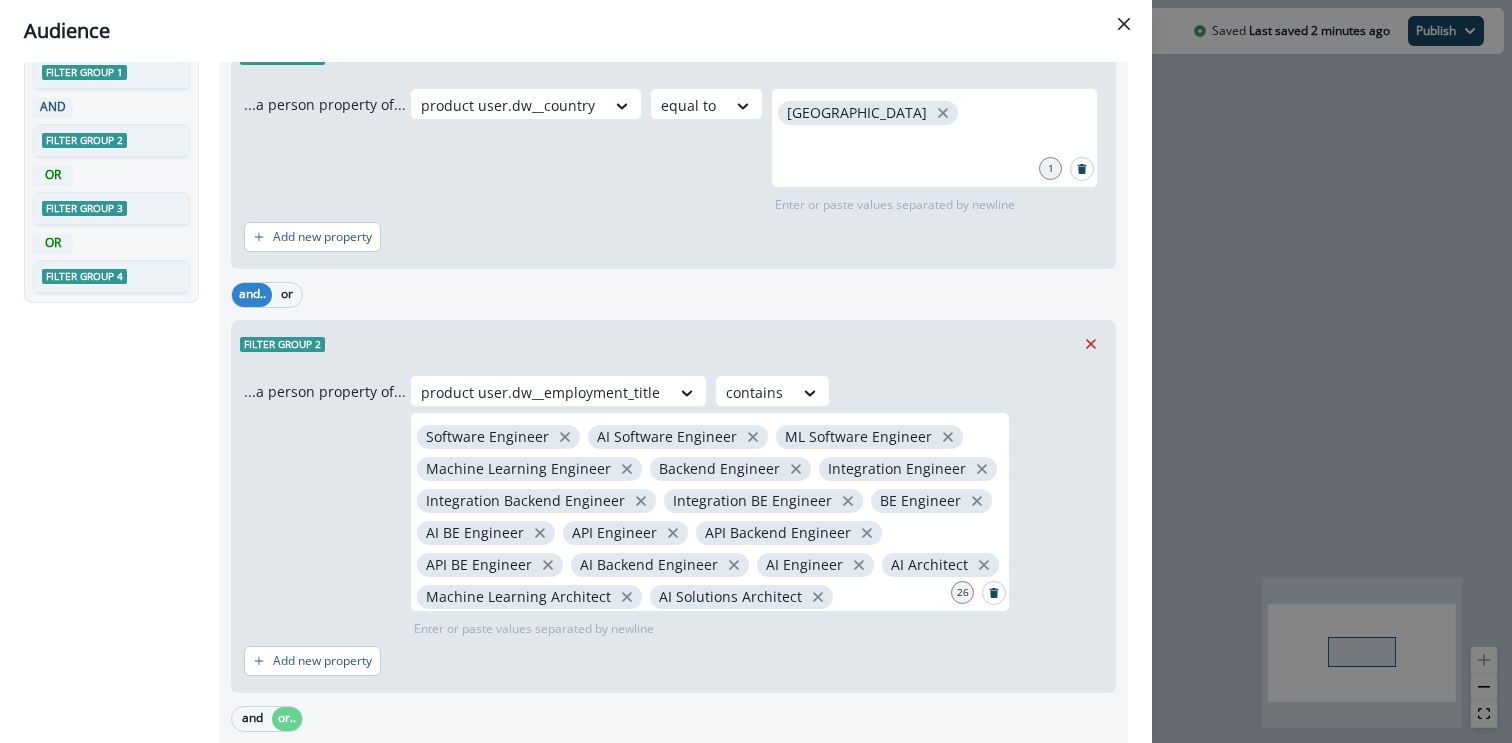 scroll, scrollTop: 0, scrollLeft: 0, axis: both 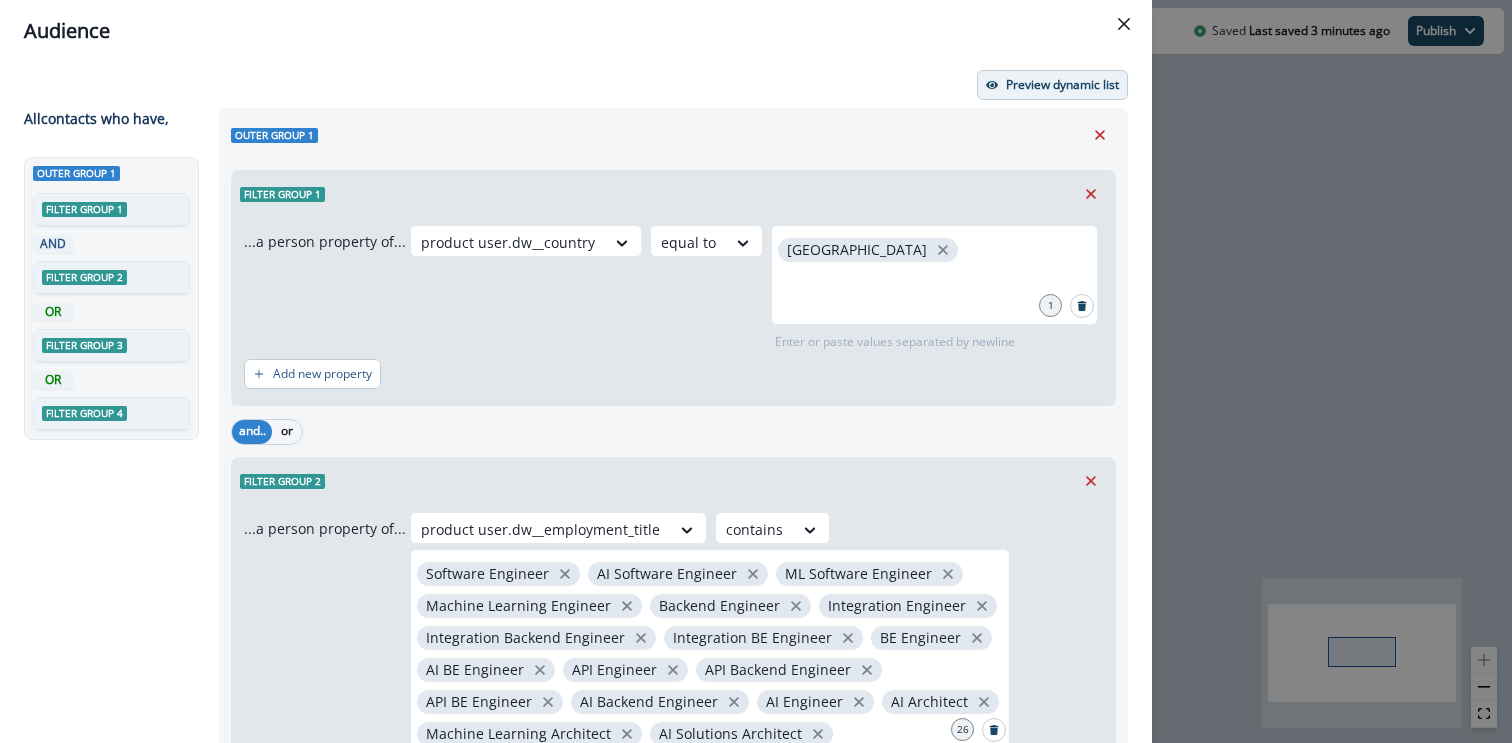 click on "Preview dynamic list" at bounding box center (1062, 85) 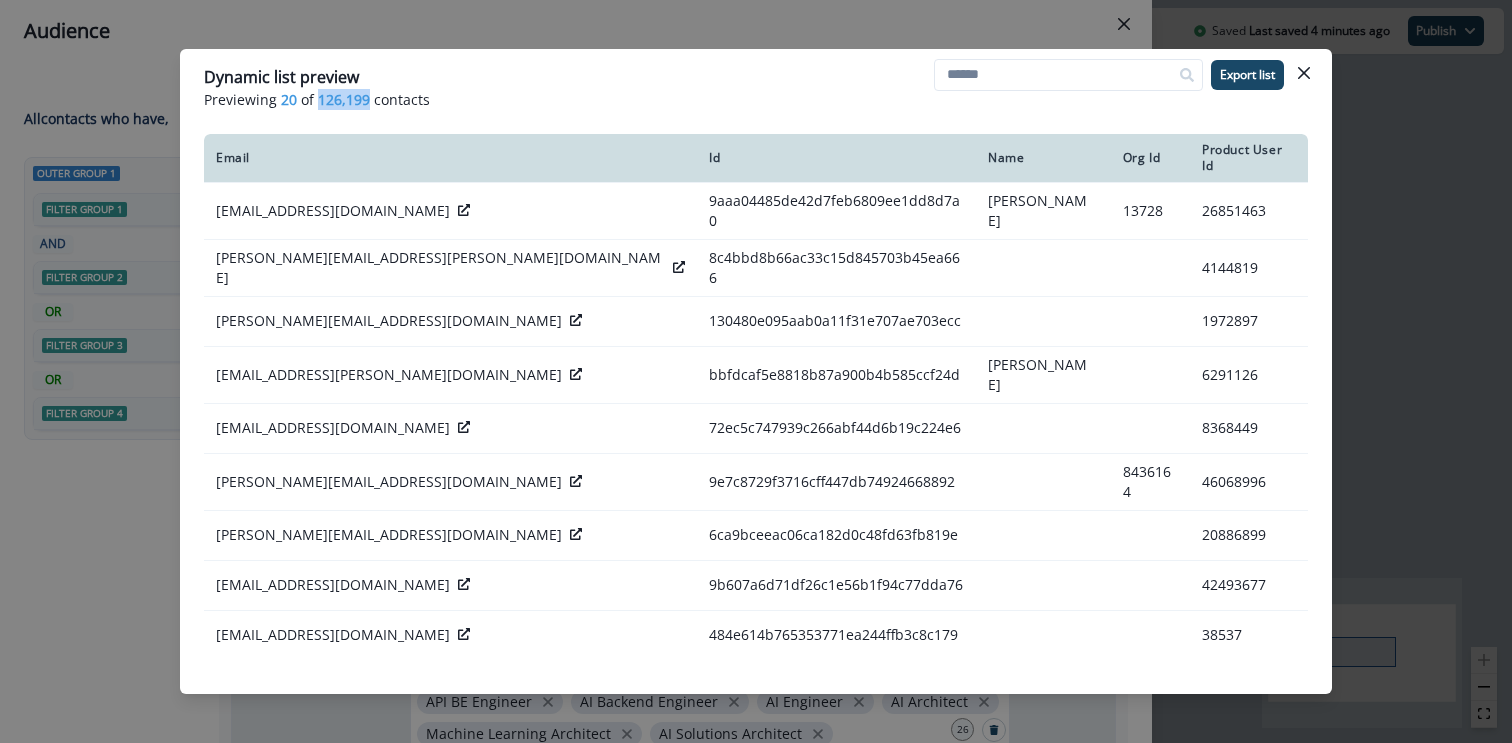 drag, startPoint x: 315, startPoint y: 97, endPoint x: 366, endPoint y: 98, distance: 51.009804 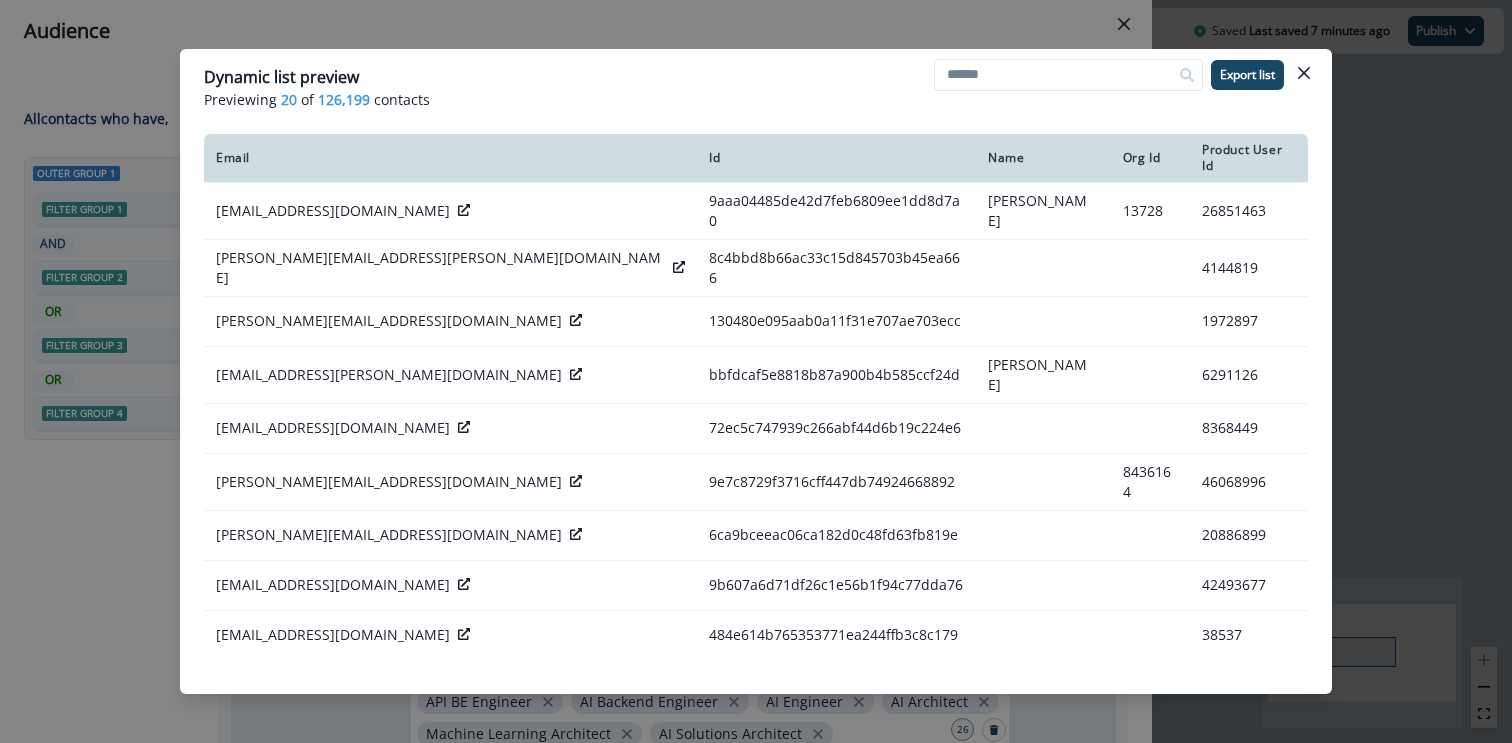 click on "Dynamic list preview Previewing 20 of 126,199 contacts Export list Email Id Name Org Id Product User Id pinki.jain@hingehealth.com 9aaa04485de42d7feb6809ee1dd8d7a0 Pinki Jain 13728 26851463 bob.bryan@cliniciannexus.com 8c4bbd8b66ac33c15d845703b45ea666 4144819 chris@javacup.io 130480e095aab0a11f31e707ae703ecc 1972897 esowden-guzman@urbn.com bbfdcaf5e8818b87a900b4b585ccf24d Ezra Sowden-Guzman 6291126 iwongu@gmail.com 72ec5c747939c266abf44d6b19c224e6 8368449 steve.renfrew@verifycomply.com 9e7c8729f3716cff447db74924668892 8436164 46068996 david@epicsports.com 6ca9bceeac06ca182d0c48fd63fb819e 20886899 tej.vinay@analog.com 9b607a6d71df26c1e56b1f94c77dda76 42493677 likebeats@gmail.com 484e614b765353771ea244ffb3c8c179 38537 nowakmikea@gmail.com d1c869388b904d689f5e34c723c1599f 5170007 sasmita84@gmail.com 4ef7fd7d3901bfc7d19a7f29ae6ac725 303737 mplis@jetsetter.com 60bcebf3dd0a43145604fa86f1513ed2 Michael Mplis 460446 paul@audiodyne.com 9964ec118bffb3fadc266503428a8b99 4926821 26785140 linghsiao.lee@ctbcfinance.com" at bounding box center (756, 371) 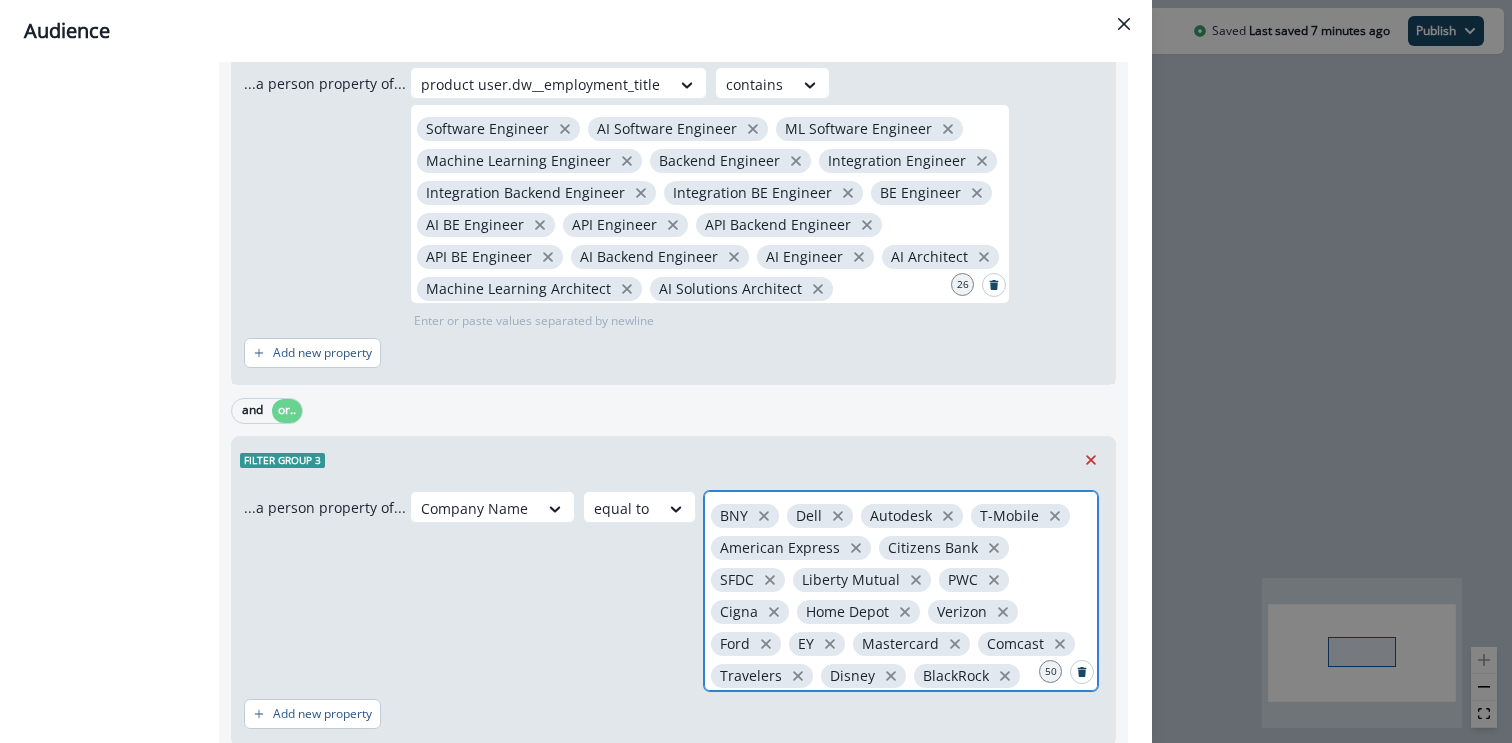 scroll, scrollTop: 735, scrollLeft: 0, axis: vertical 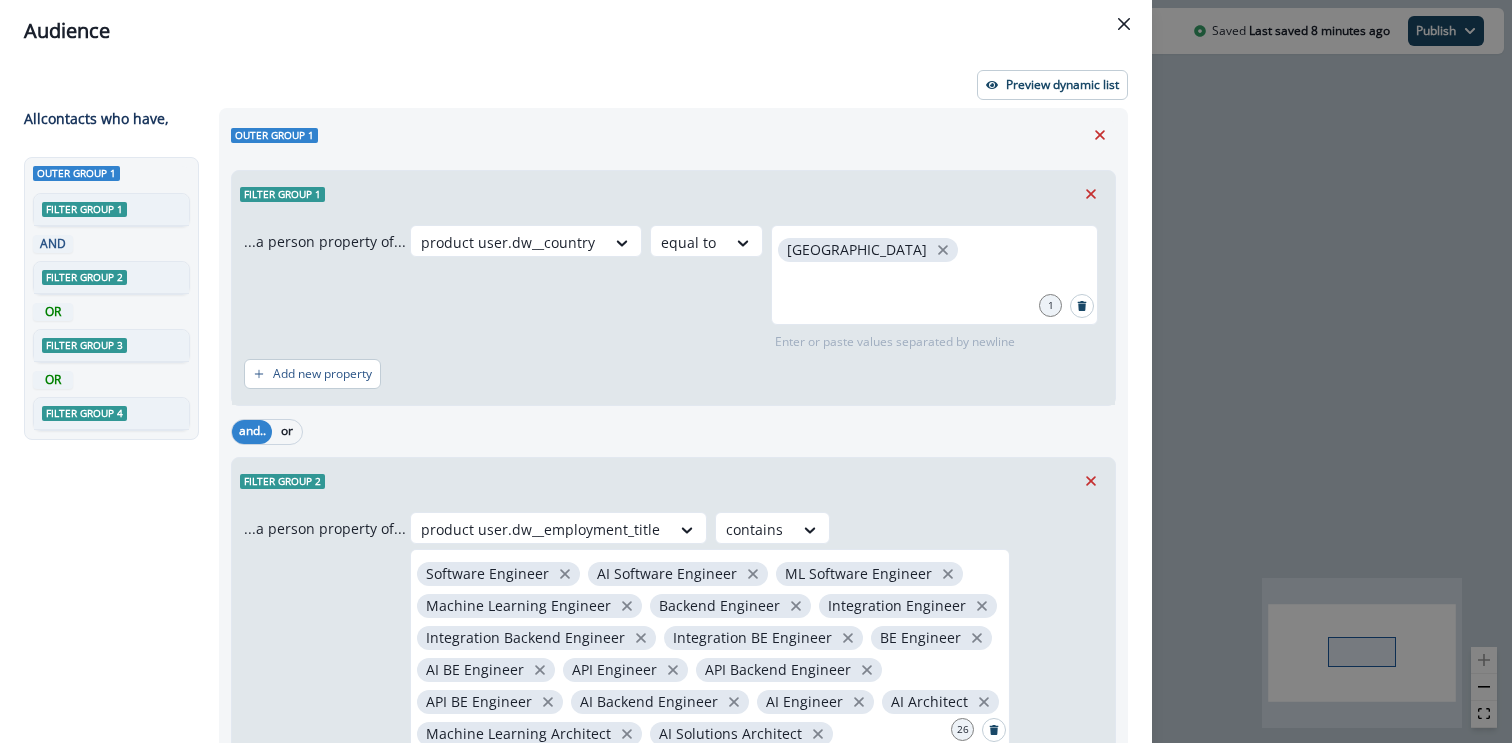 click on "Audience Preview dynamic list All  contact s who have, Outer group 1 Filter group 1 AND Filter group 2 OR Filter group 3 OR Filter group 4 Outer group 1 Filter group 1 ...a person property of... product user.dw__country equal to United States 1 Enter or paste values separated by newline Add new property and.. or Filter group 2 ...a person property of... product user.dw__employment_title contains Software Engineer AI Software Engineer ML Software Engineer Machine Learning Engineer Backend Engineer  Integration Engineer Integration Backend Engineer Integration BE Engineer BE Engineer AI BE Engineer API Engineer API Backend Engineer API BE Engineer AI Backend Engineer AI Engineer AI Architect Machine Learning Architect AI Solutions Architect Machine Learning Solutions Architect Applied Scientist ML Ops Engineer Machine Learning Ops Engineer AI Research Scientist  AI Developer Advocate Data Scientist  Data Engineer 26 Enter or paste values separated by newline Add new property and or.. Filter group 3 Company Name" at bounding box center (756, 371) 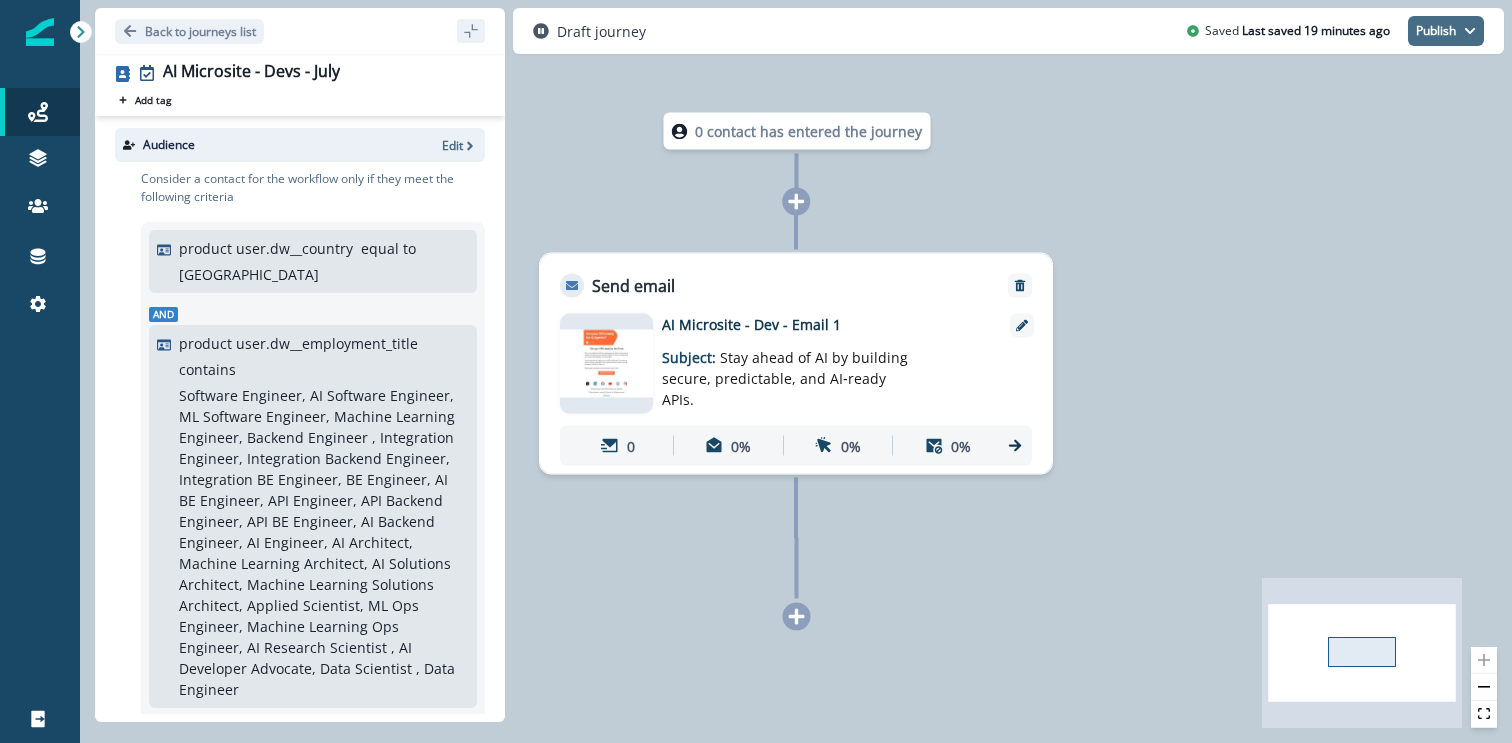 click on "Publish" at bounding box center (1446, 31) 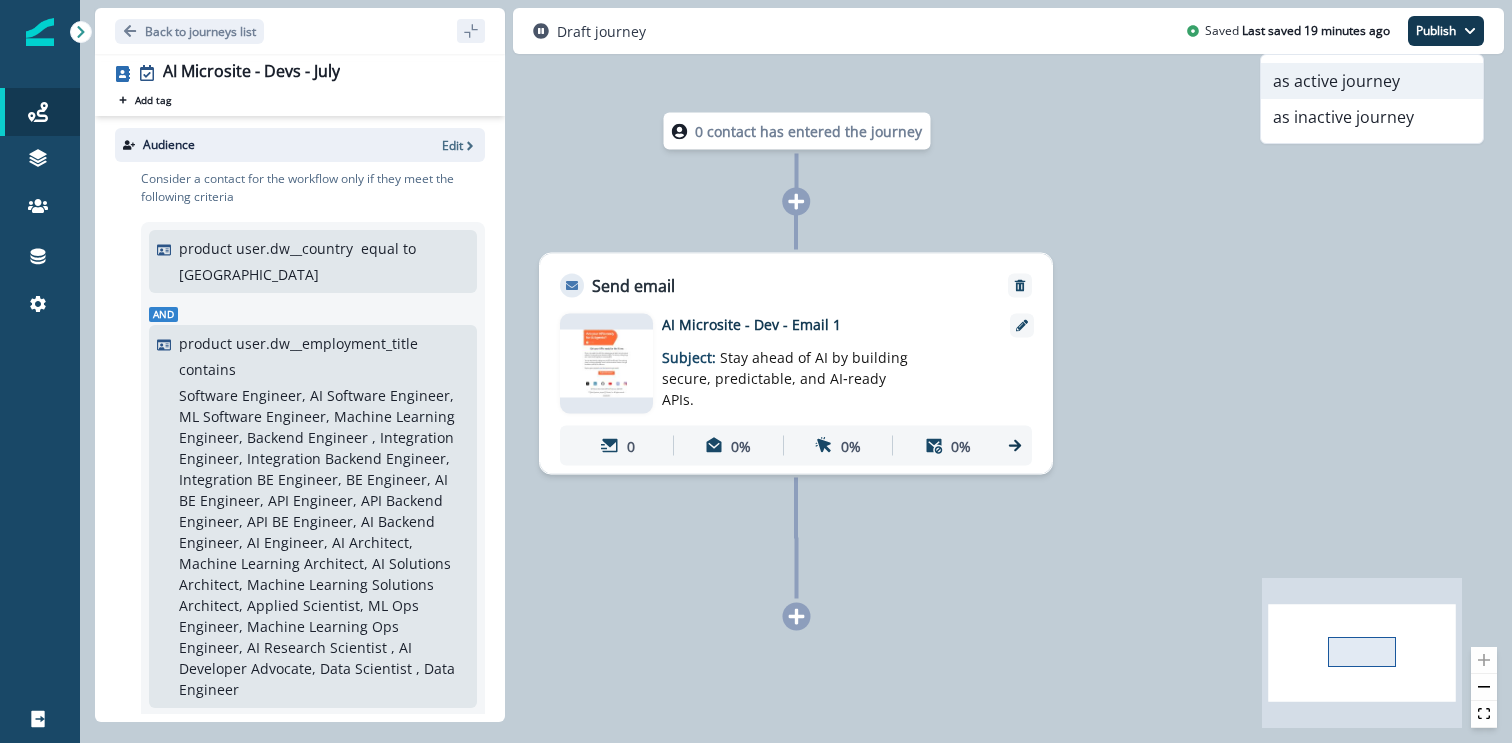 click on "as active journey" at bounding box center [1372, 81] 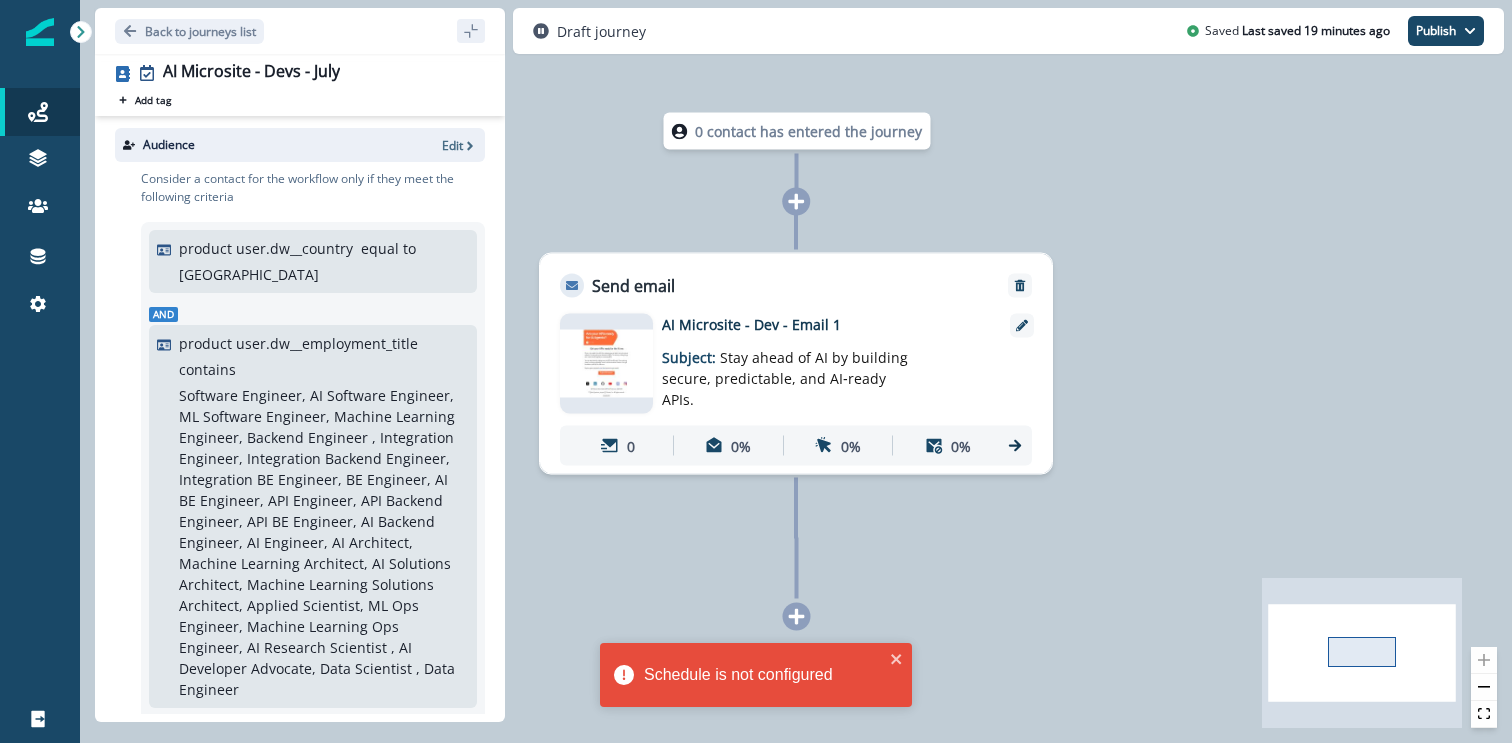 click on "Schedule is not configured" at bounding box center [749, 675] 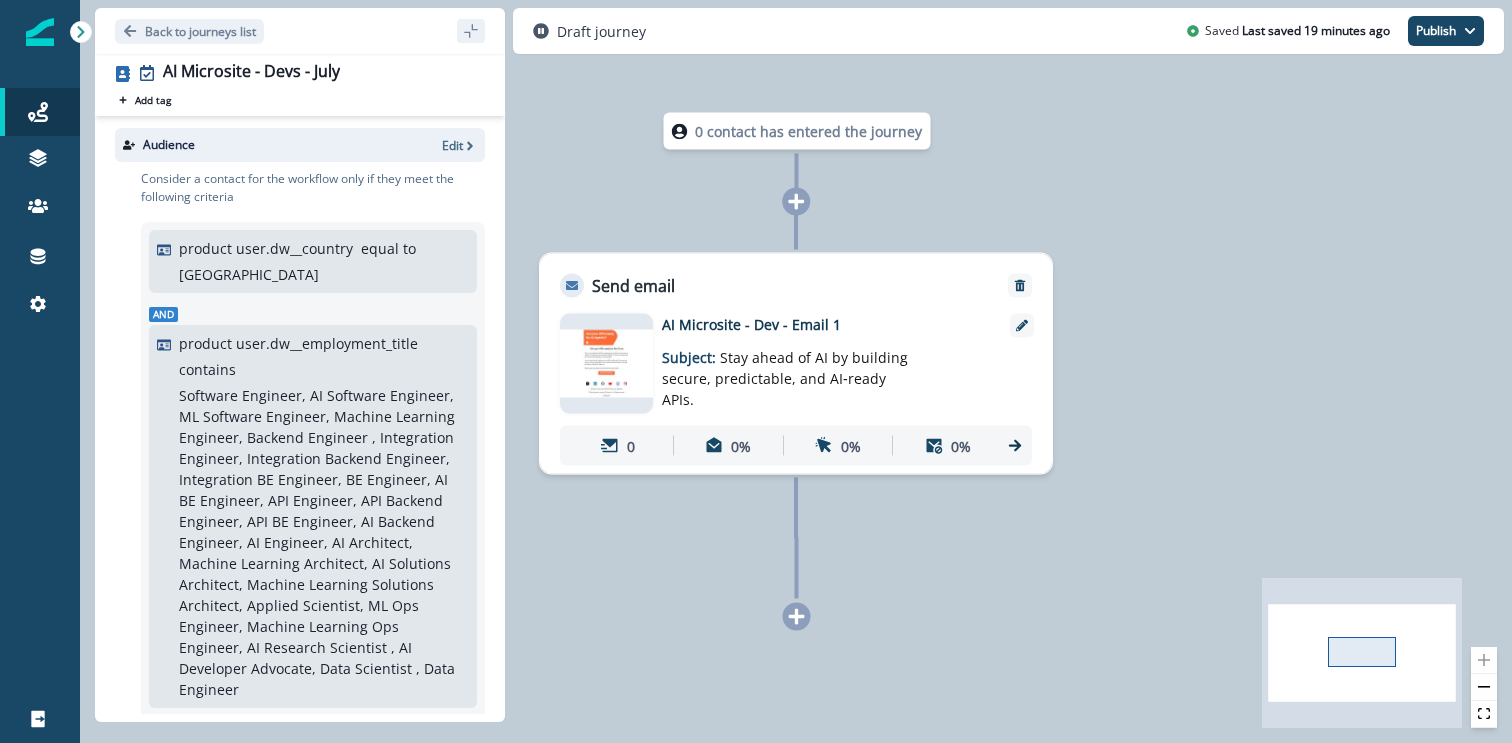 scroll, scrollTop: 616, scrollLeft: 0, axis: vertical 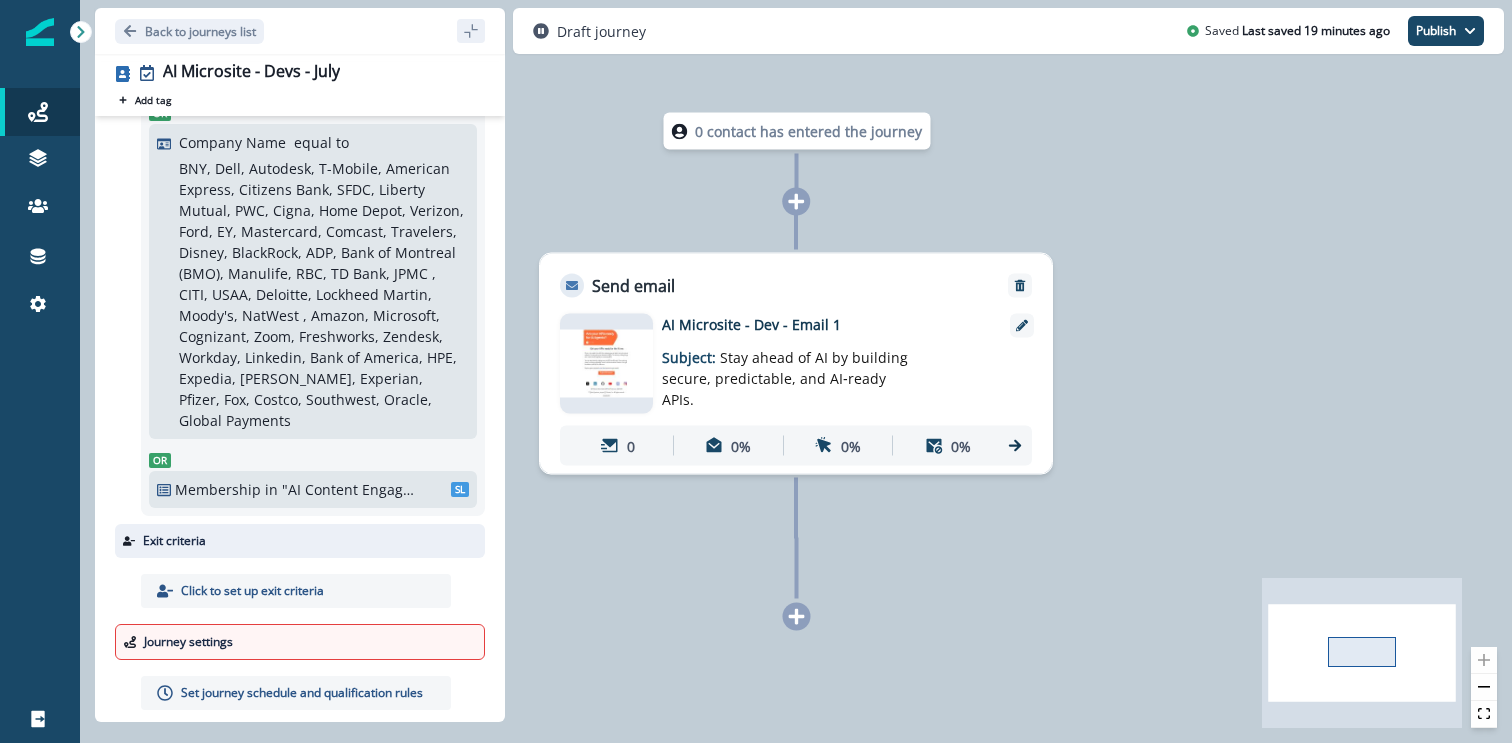 click on "Set journey schedule and qualification rules" at bounding box center [302, 693] 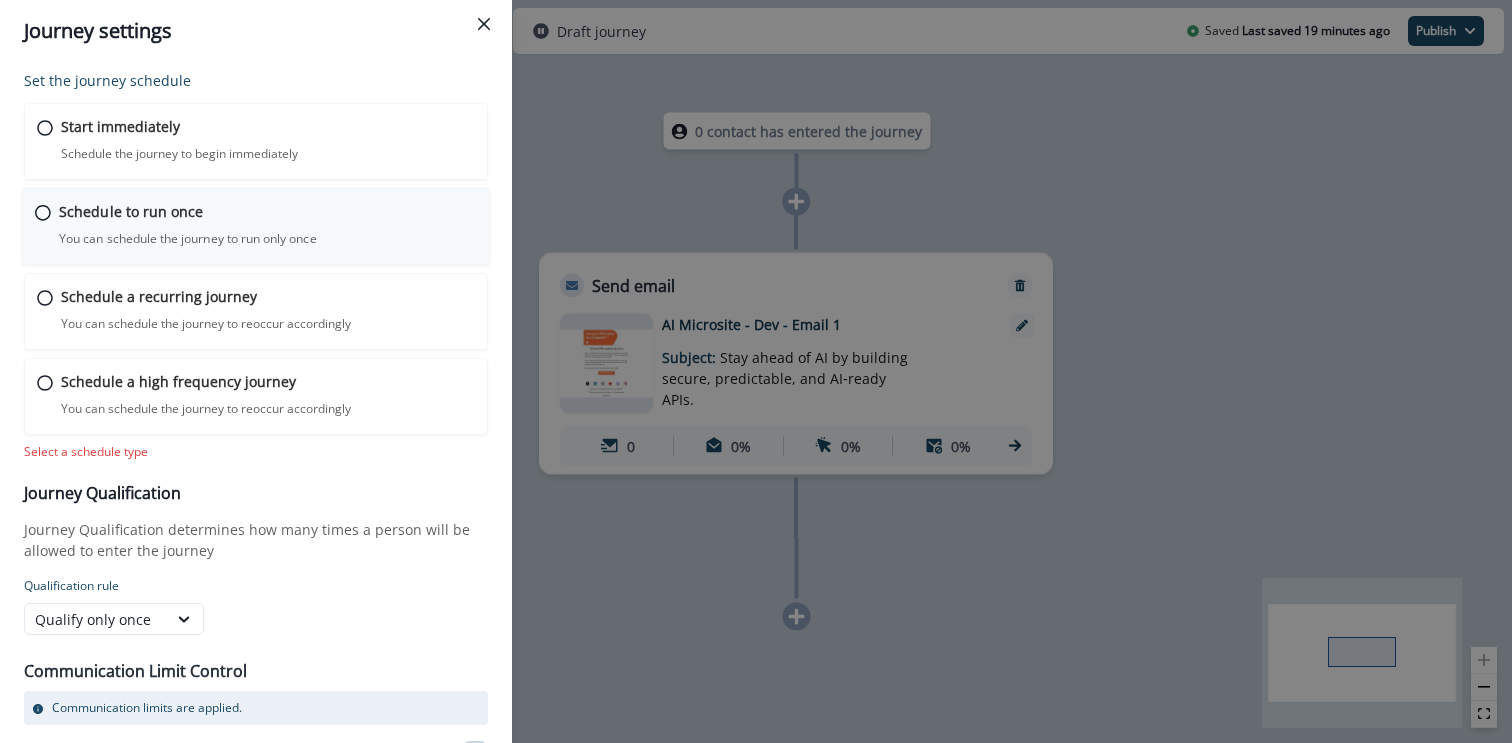 click on "Schedule to run once" at bounding box center (131, 211) 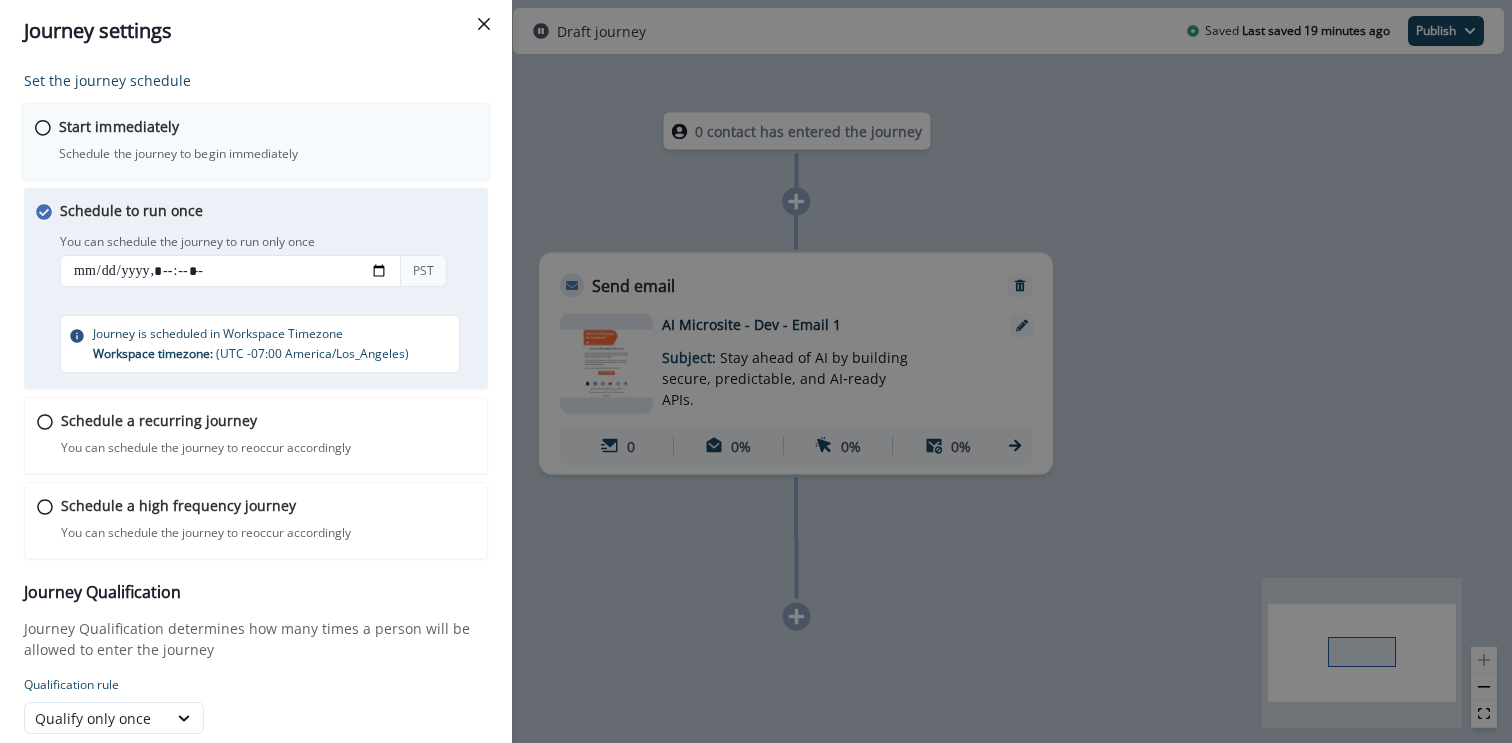 click on "Start immediately Schedule the journey to begin immediately   Journey is scheduled in Workspace Timezone Workspace timezone:   ( UTC -07:00 America/Los_Angeles )" at bounding box center [268, 139] 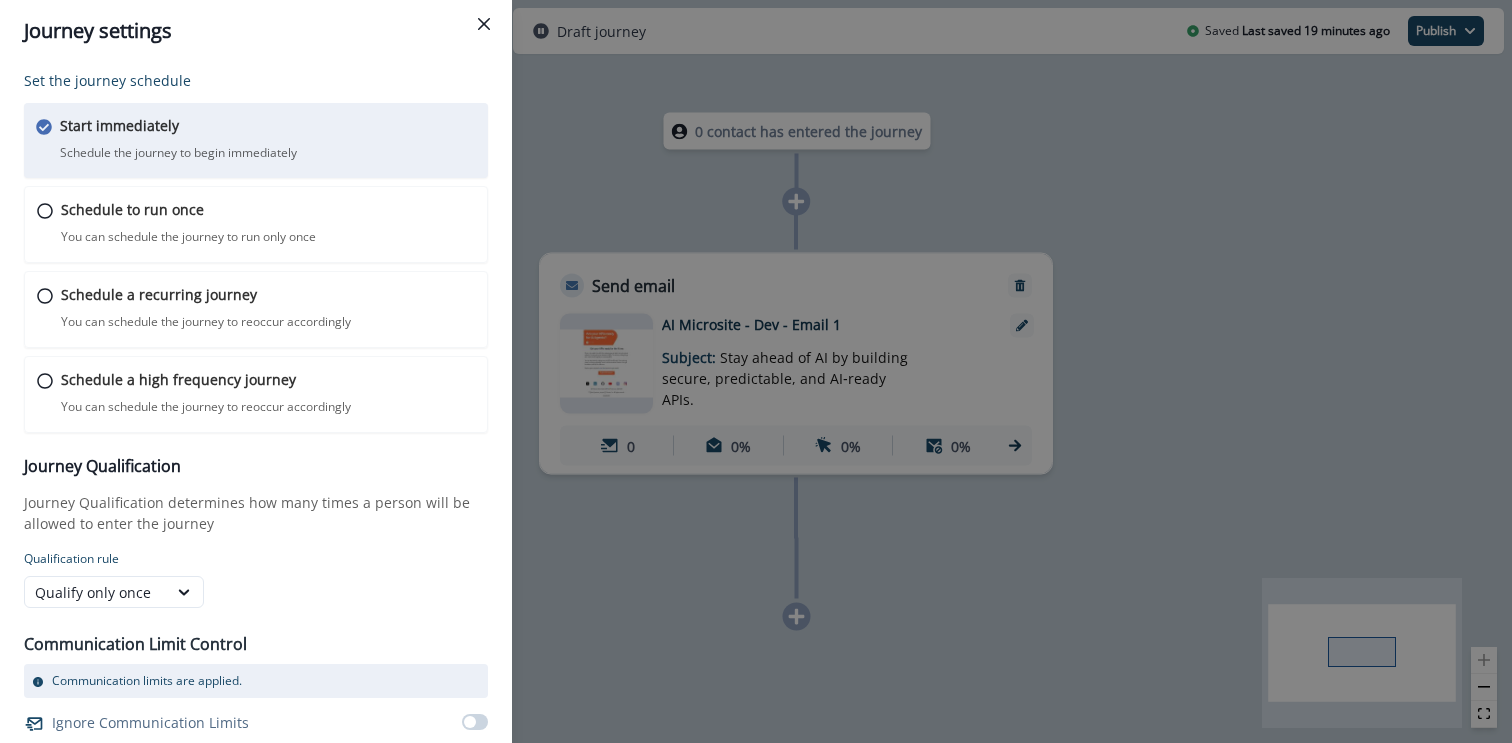 click on "Journey settings Set the journey schedule Start immediately Schedule the journey to begin immediately   Journey is scheduled in Workspace Timezone Workspace timezone:   ( UTC -07:00 America/Los_Angeles ) Schedule to run once You can schedule the journey to run only once   Journey is scheduled in Workspace Timezone Workspace timezone:   ( UTC -07:00 America/Los_Angeles ) Schedule a recurring journey You can schedule the journey to reoccur accordingly   Journey is scheduled in Workspace Timezone Workspace timezone:   ( UTC -07:00 America/Los_Angeles ) Schedule a high frequency journey You can schedule the journey to reoccur accordingly   Journey is scheduled in Workspace Timezone Workspace timezone:   ( UTC -07:00 America/Los_Angeles ) Journey Qualification Journey Qualification determines how many times a person will be allowed to enter the journey Qualification rule Qualify only once Communication Limit Control Communication limits are applied. Ignore Communication Limits Cancel Done" at bounding box center [756, 371] 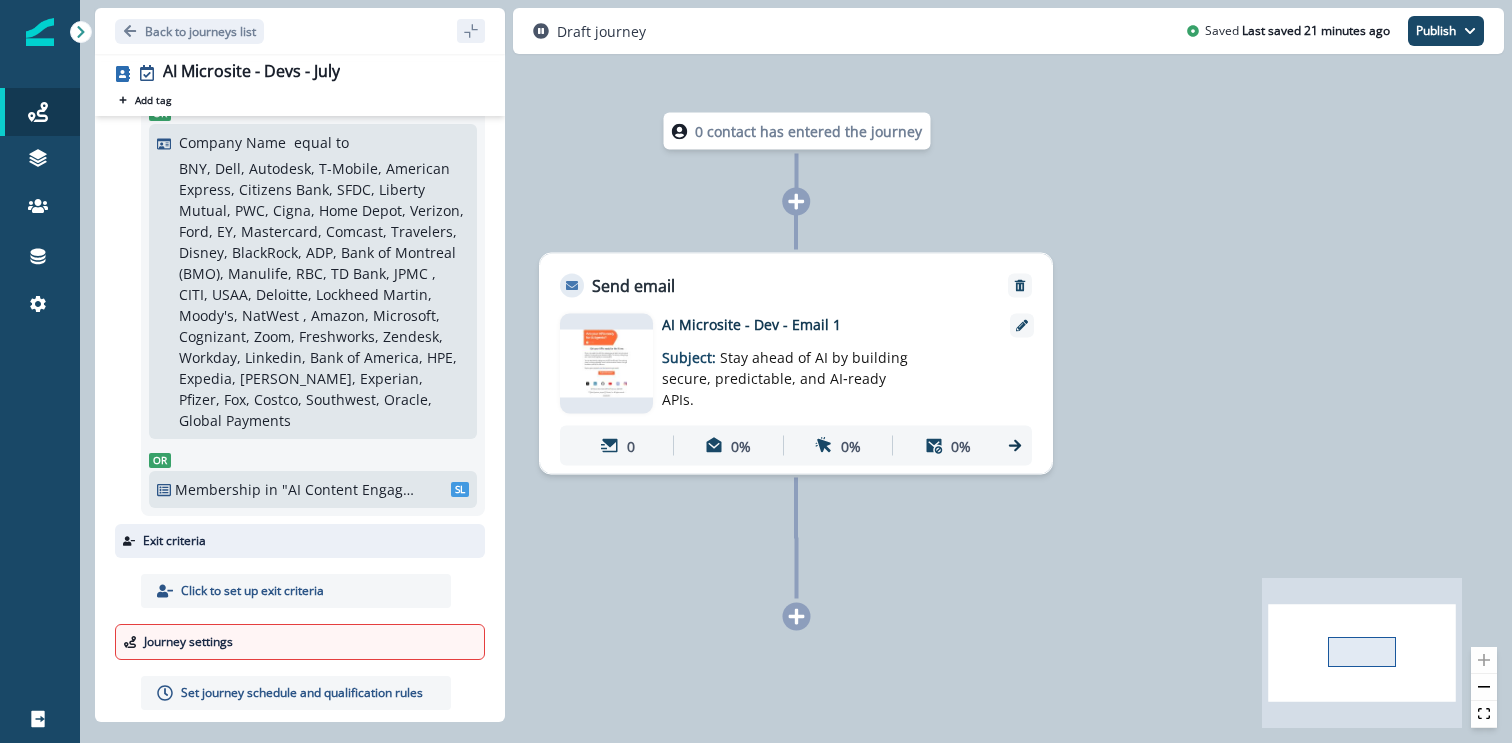 click on "Set journey schedule and qualification rules" at bounding box center (302, 693) 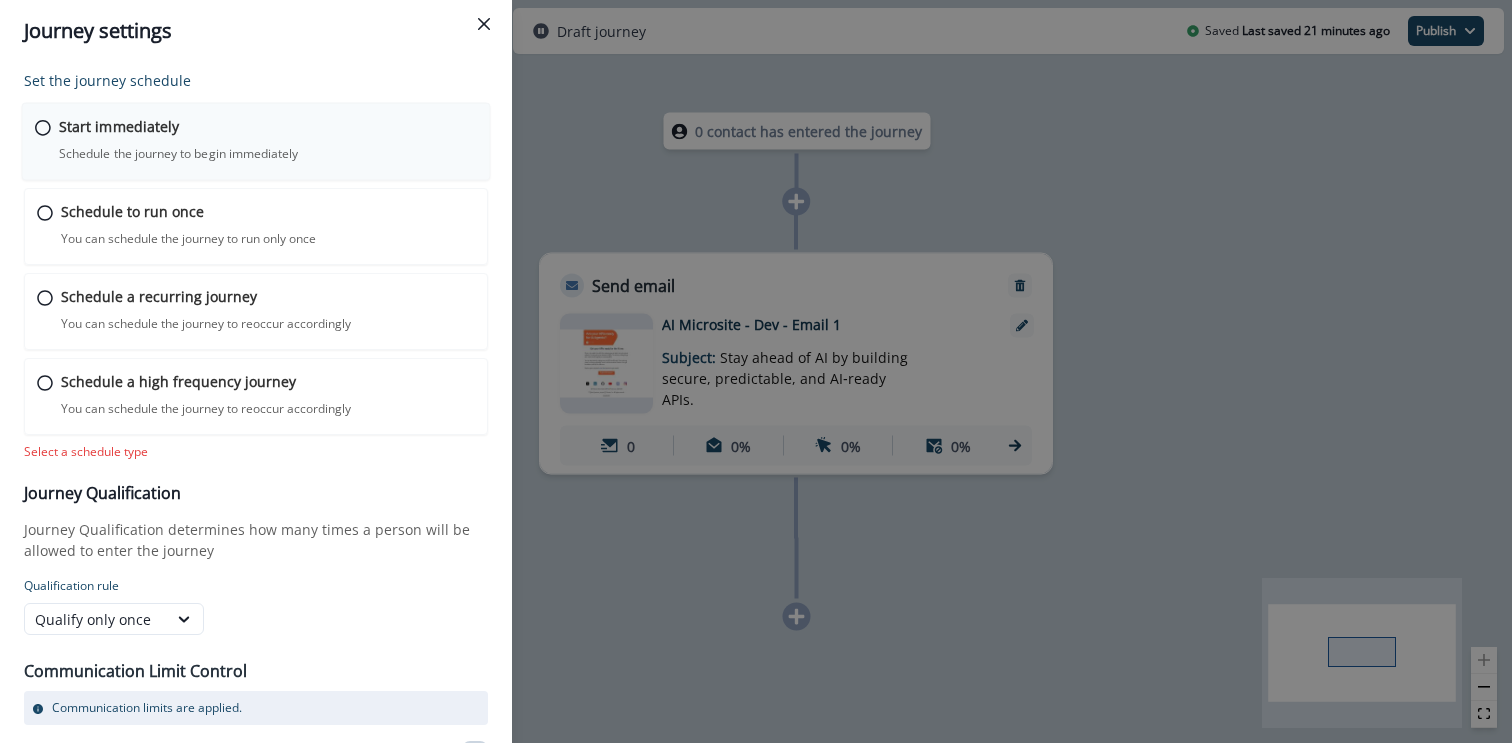 click on "Schedule the journey to begin immediately" at bounding box center (178, 154) 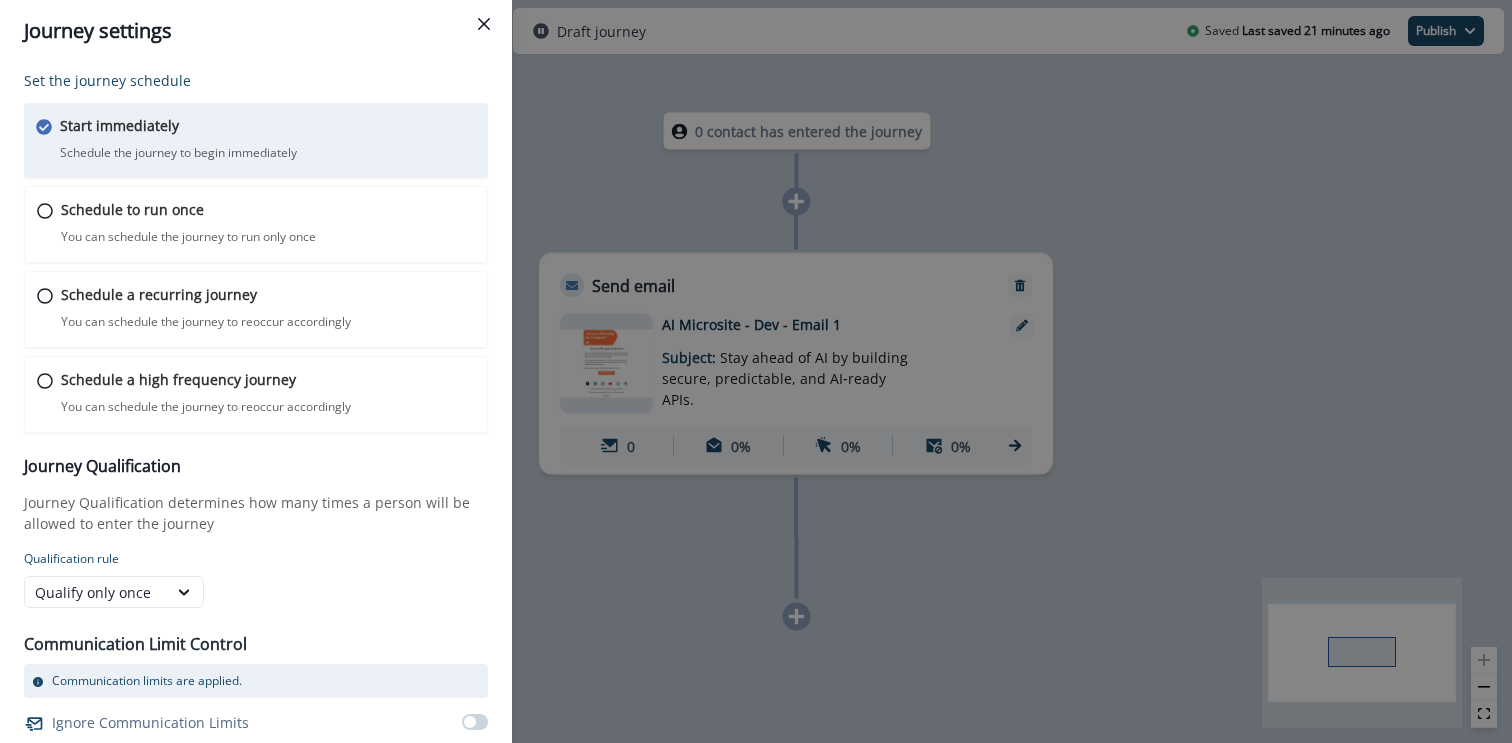 click on "Journey settings Set the journey schedule Start immediately Schedule the journey to begin immediately   Journey is scheduled in Workspace Timezone Workspace timezone:   ( UTC -07:00 America/Los_Angeles ) Schedule to run once You can schedule the journey to run only once   Journey is scheduled in Workspace Timezone Workspace timezone:   ( UTC -07:00 America/Los_Angeles ) Schedule a recurring journey You can schedule the journey to reoccur accordingly   Journey is scheduled in Workspace Timezone Workspace timezone:   ( UTC -07:00 America/Los_Angeles ) Schedule a high frequency journey You can schedule the journey to reoccur accordingly   Journey is scheduled in Workspace Timezone Workspace timezone:   ( UTC -07:00 America/Los_Angeles ) Journey Qualification Journey Qualification determines how many times a person will be allowed to enter the journey Qualification rule Qualify only once Communication Limit Control Communication limits are applied. Ignore Communication Limits Cancel Done" at bounding box center (756, 371) 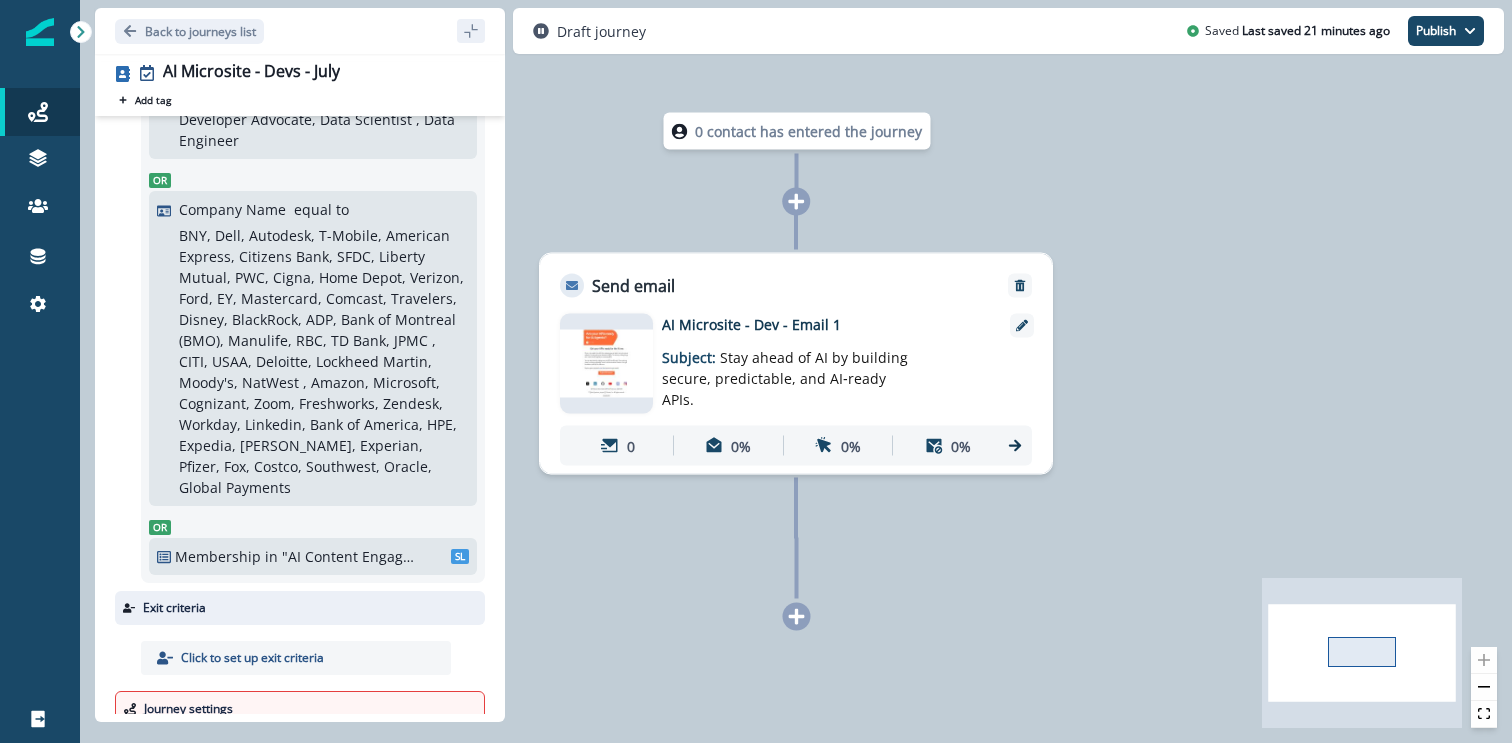scroll, scrollTop: 616, scrollLeft: 0, axis: vertical 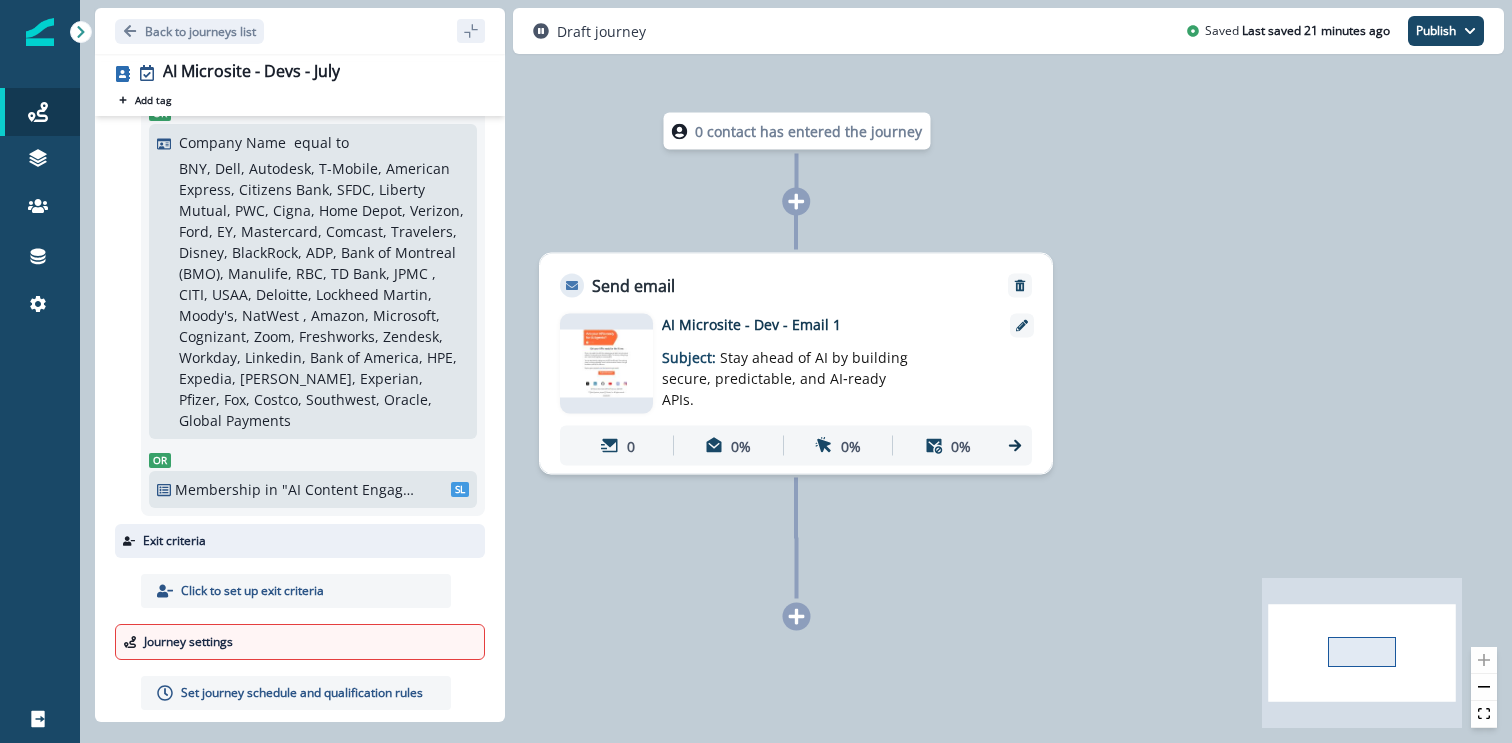 click on "Set journey schedule and qualification rules" at bounding box center (302, 693) 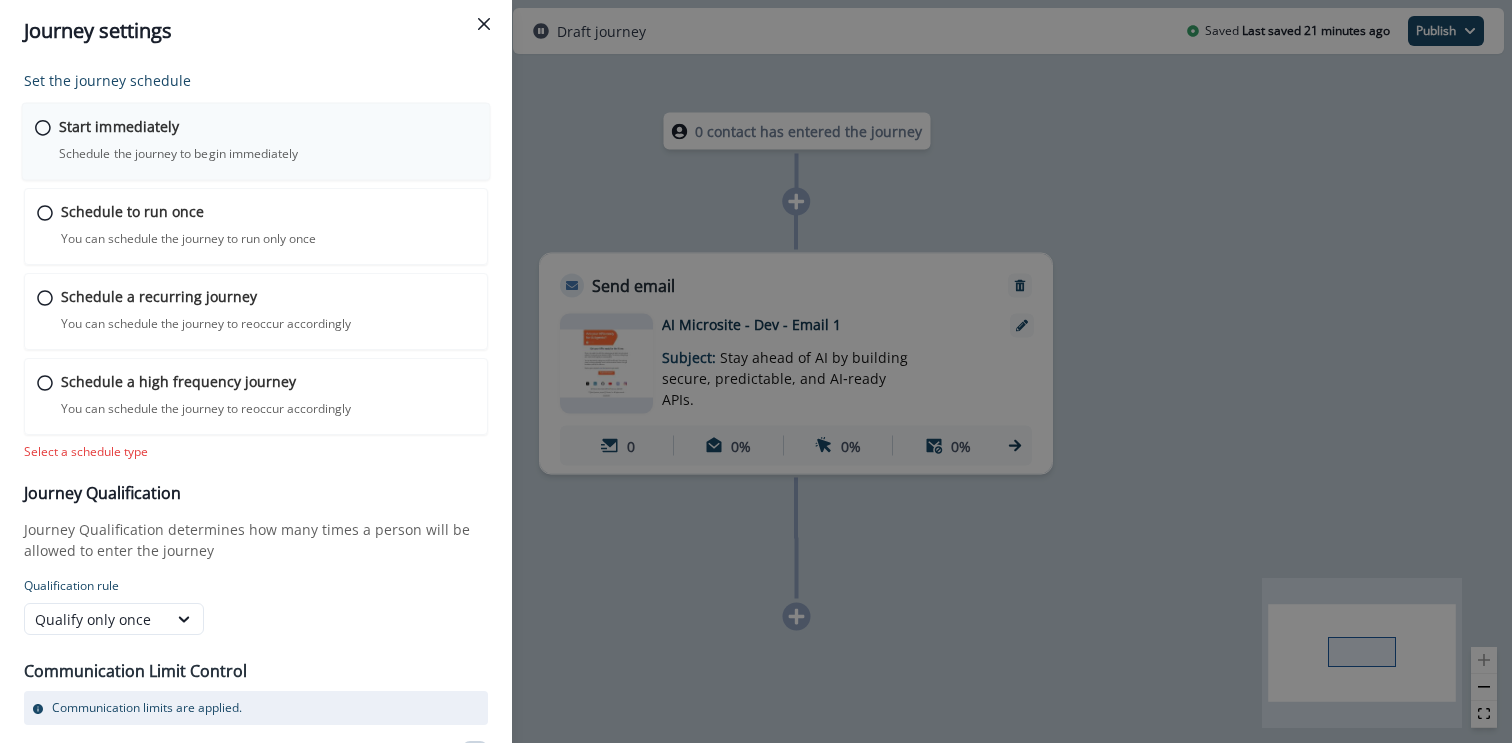 click on "Start immediately Schedule the journey to begin immediately   Journey is scheduled in Workspace Timezone Workspace timezone:   ( UTC -07:00 America/Los_Angeles )" at bounding box center (268, 139) 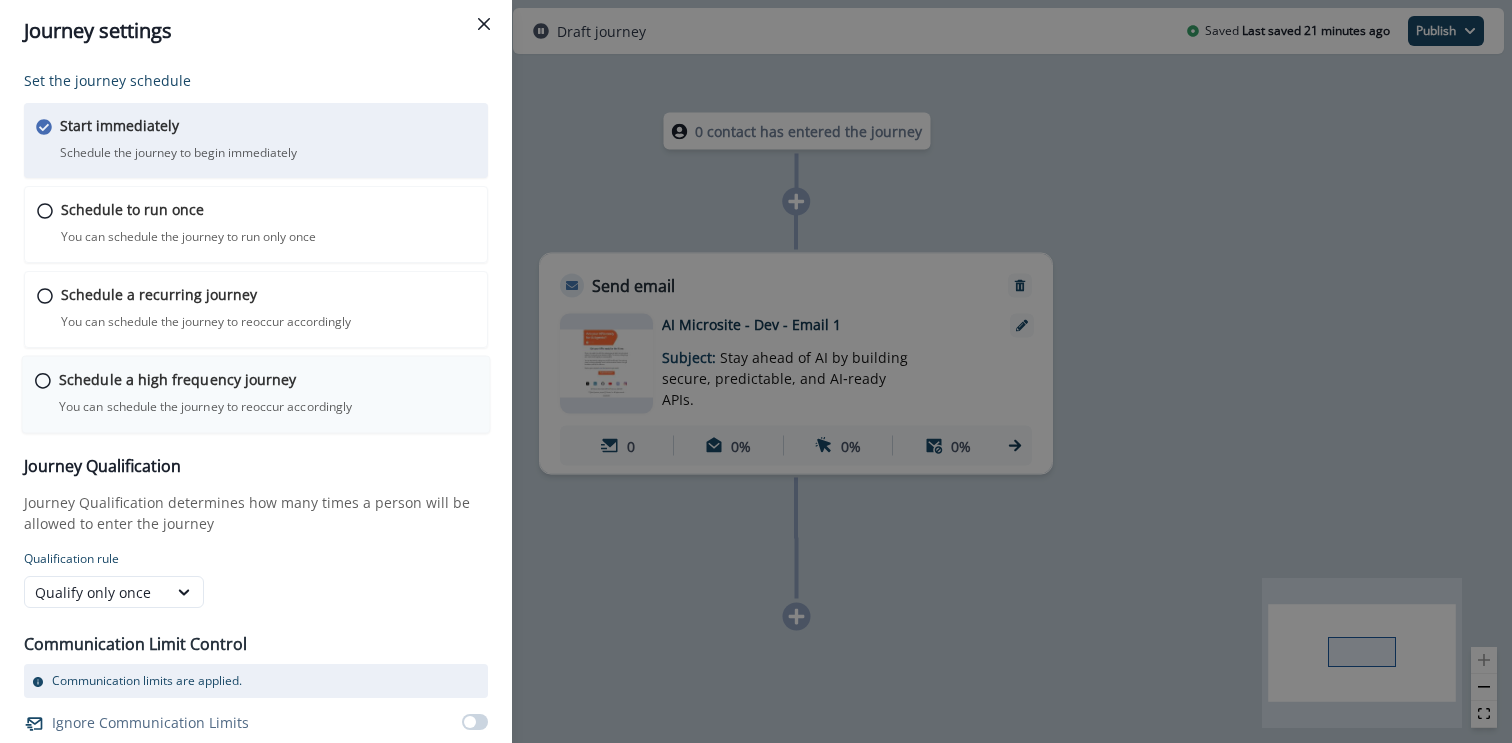 scroll, scrollTop: 41, scrollLeft: 0, axis: vertical 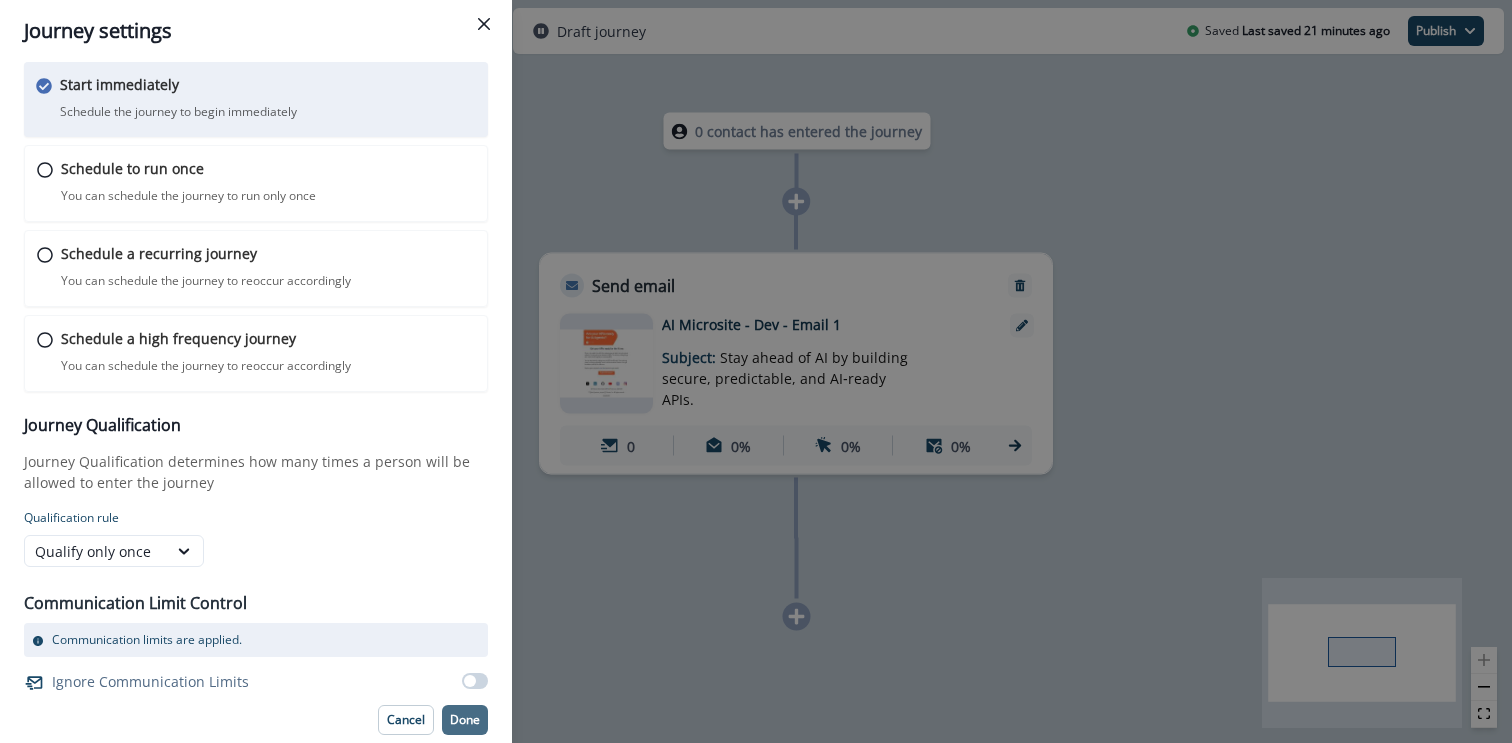 click on "Done" at bounding box center [465, 720] 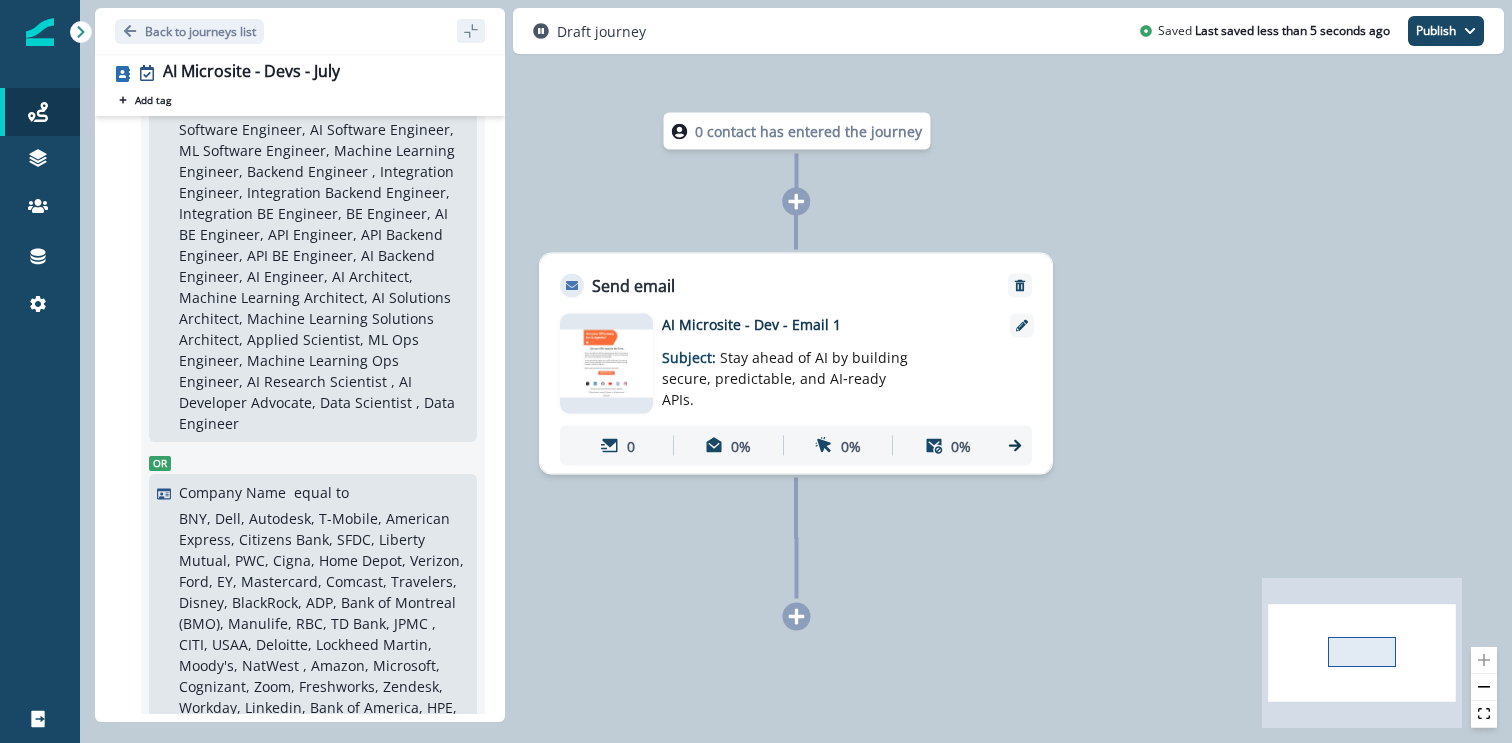 scroll, scrollTop: 115, scrollLeft: 0, axis: vertical 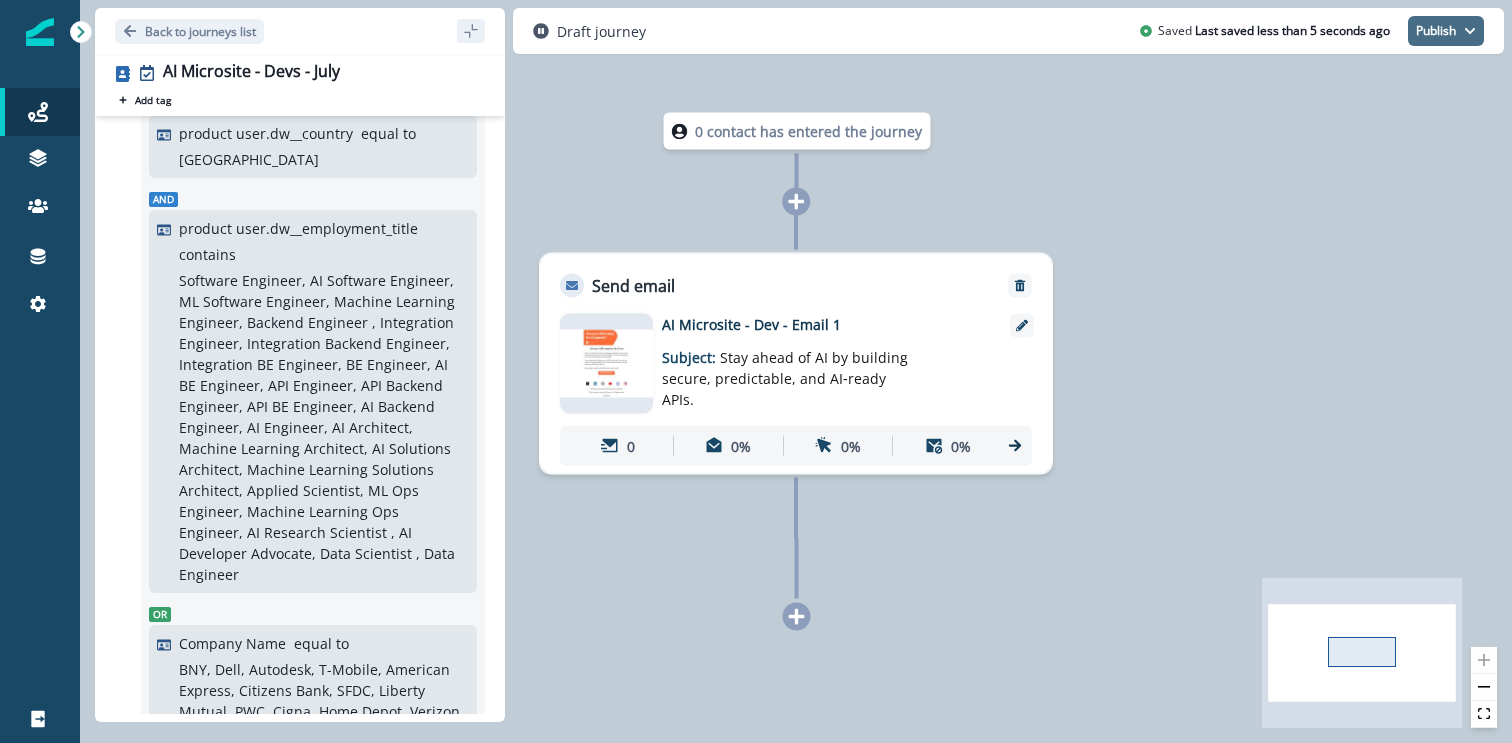 click on "Publish" at bounding box center [1446, 31] 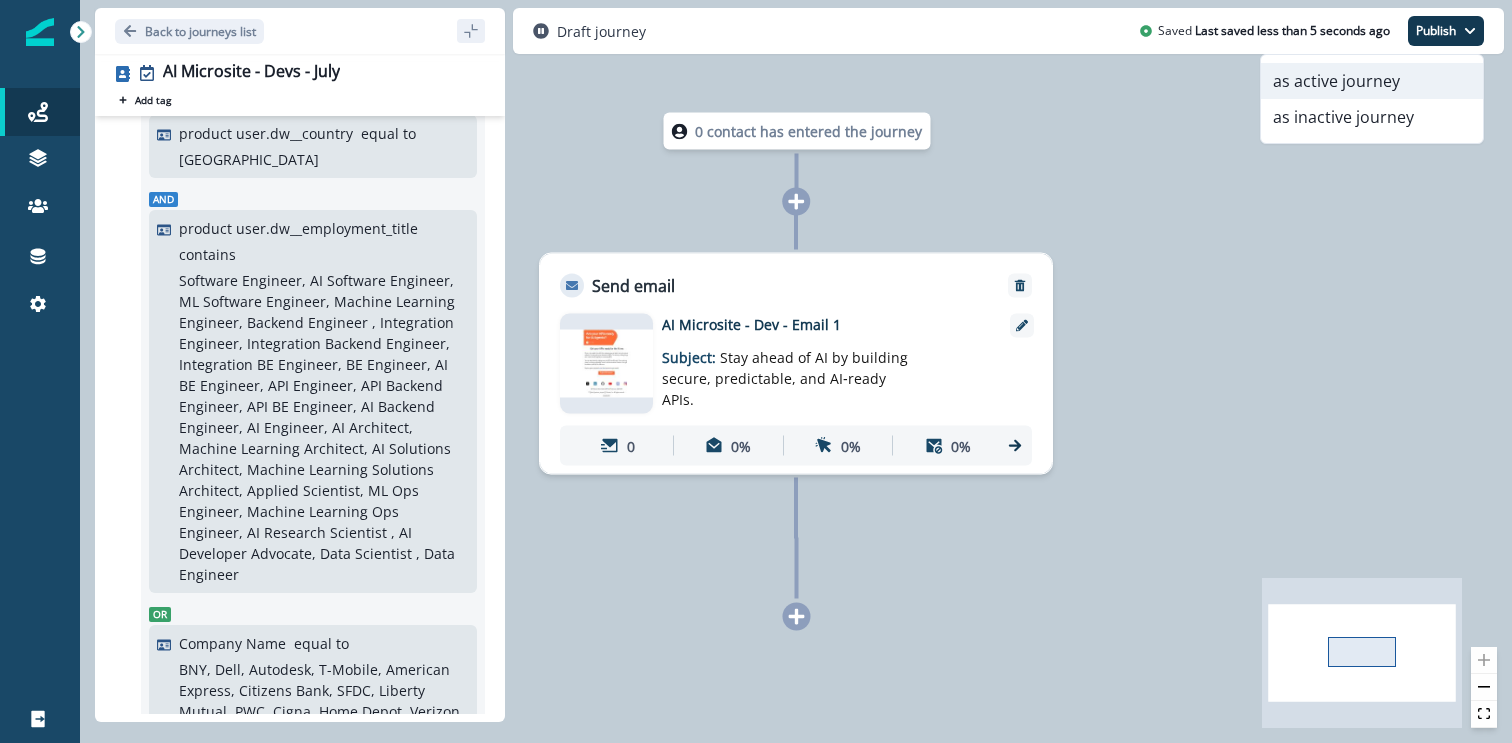 click on "as active journey" at bounding box center (1372, 81) 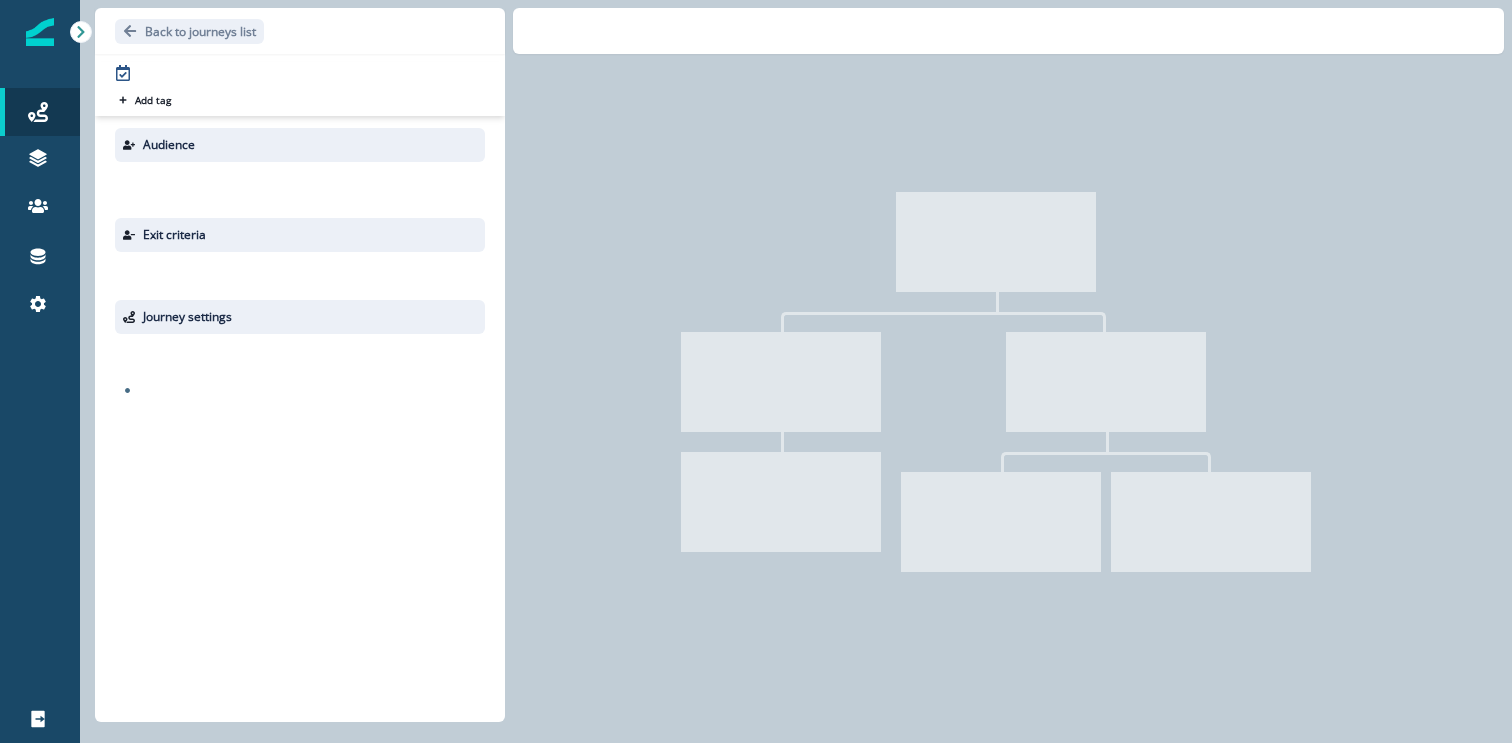 scroll, scrollTop: 0, scrollLeft: 0, axis: both 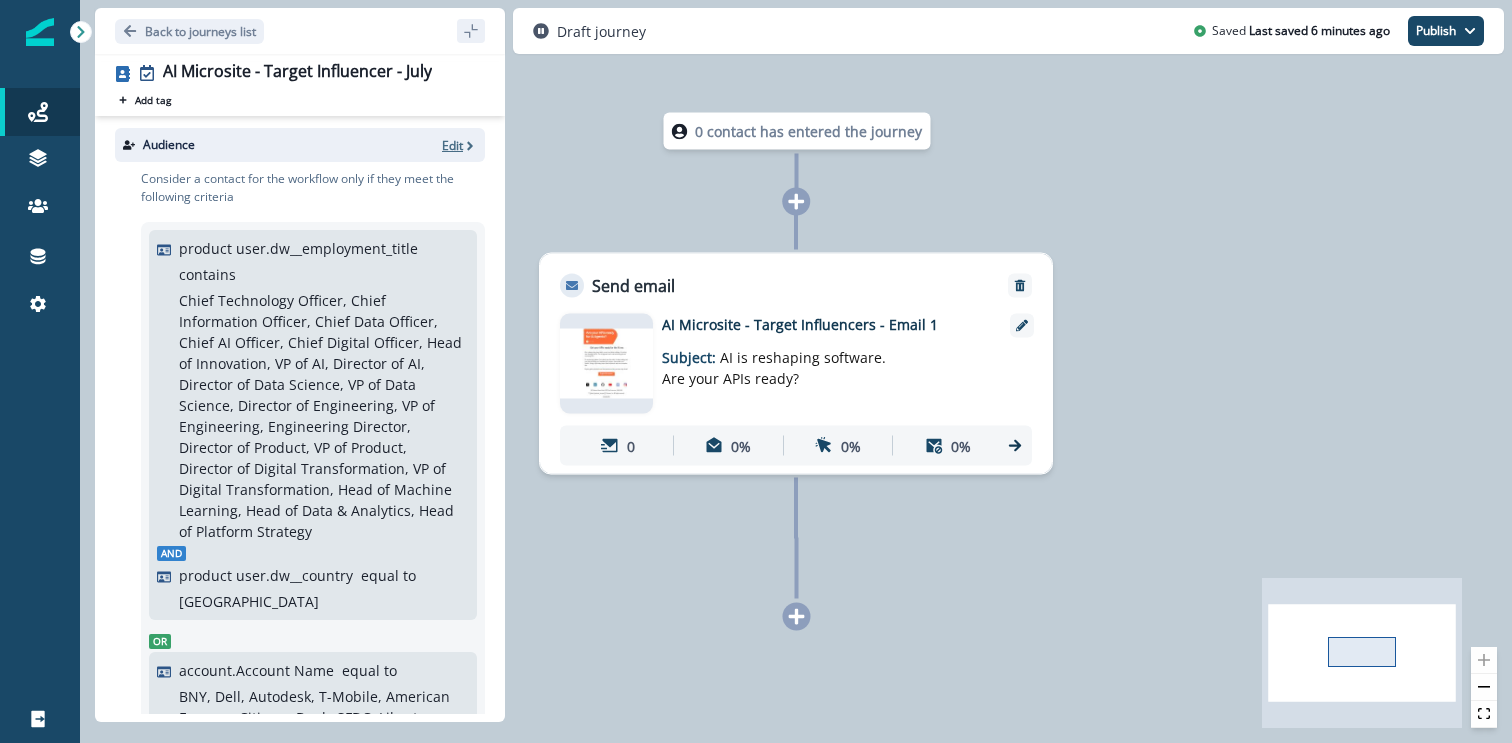 click 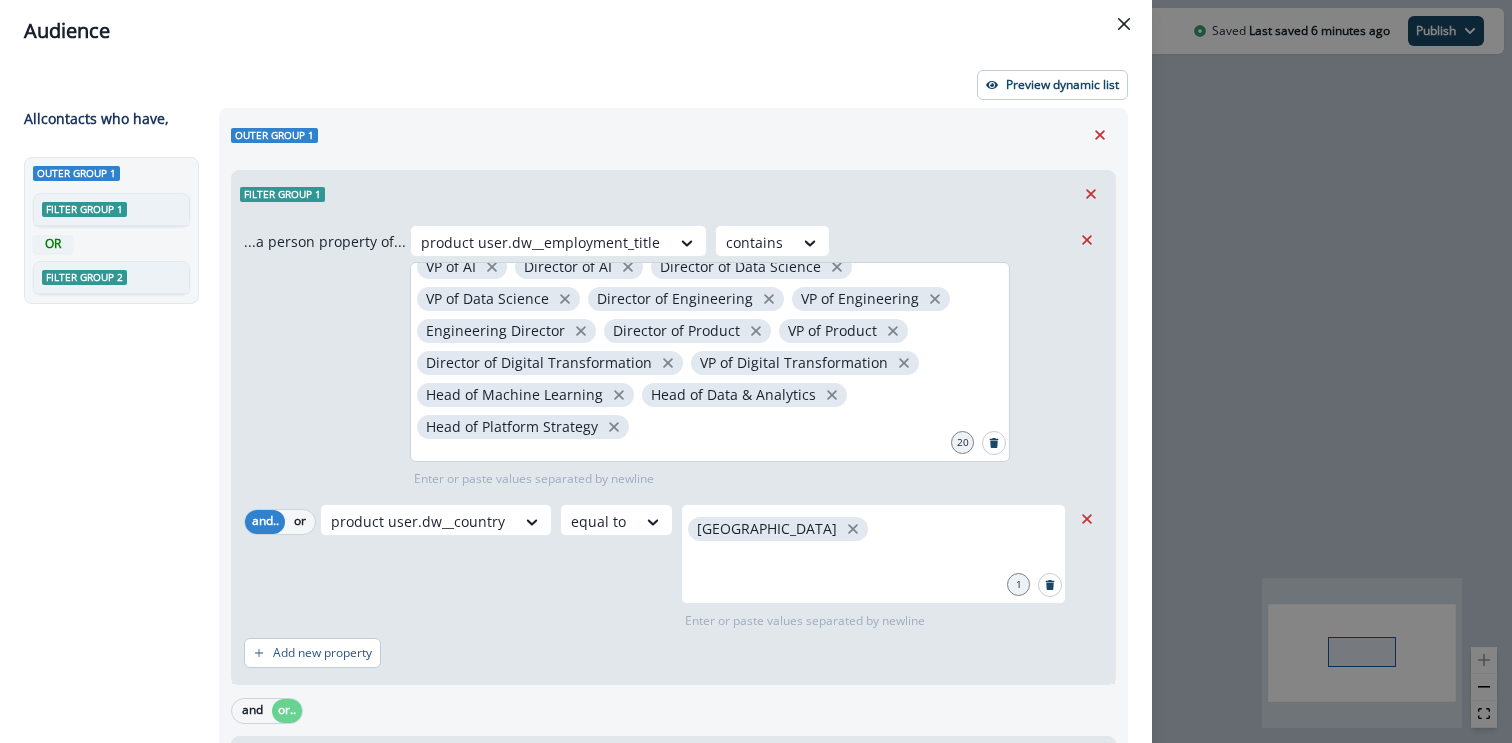 scroll, scrollTop: 106, scrollLeft: 0, axis: vertical 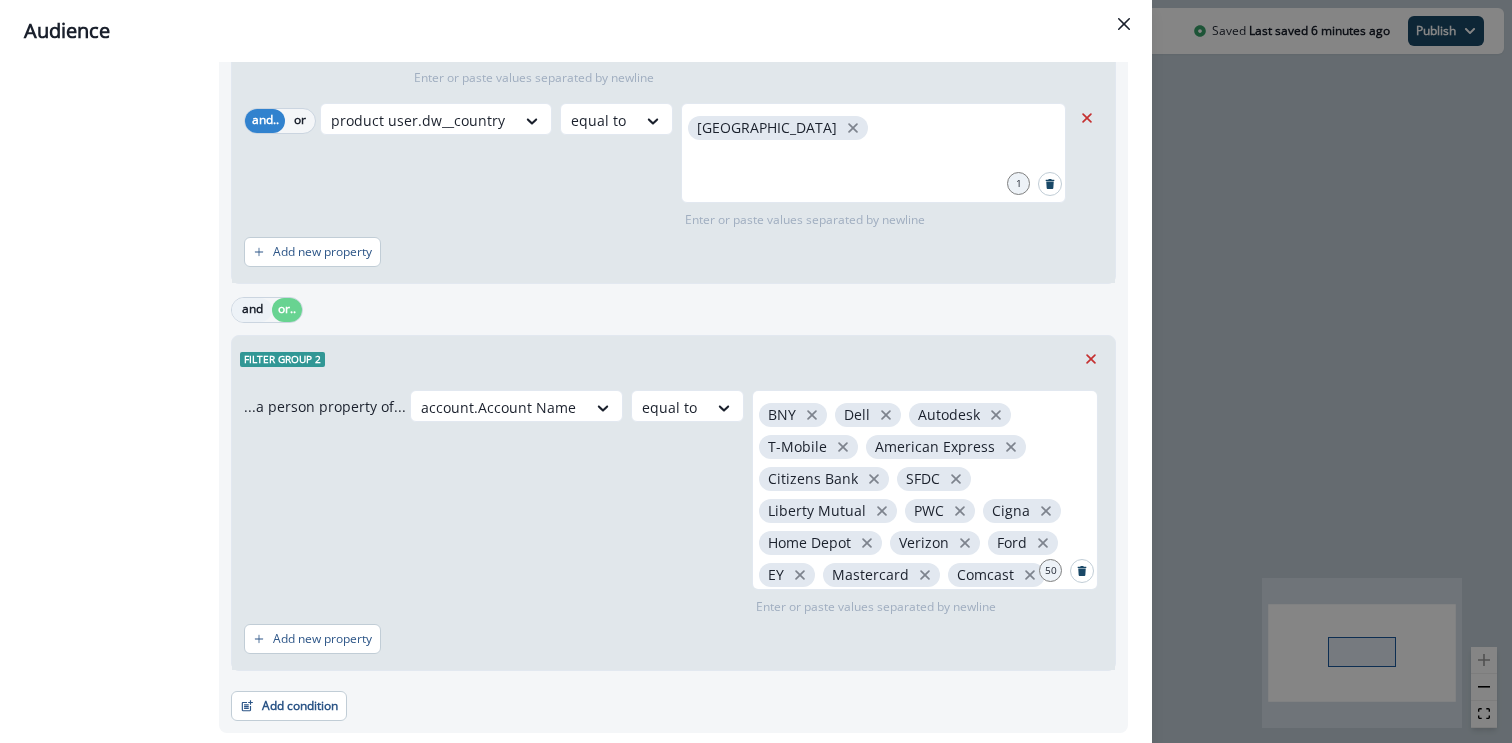 click on "and" at bounding box center (252, 310) 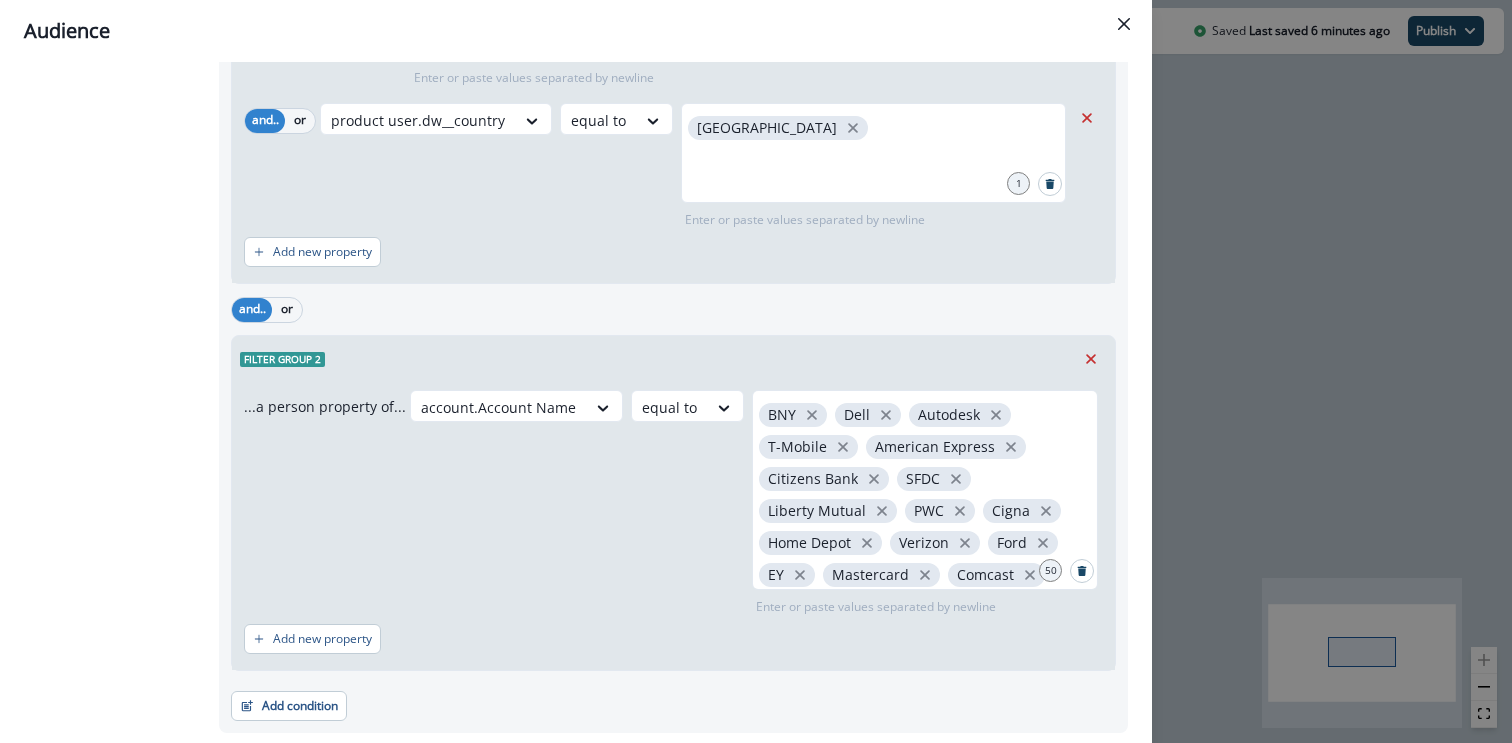 scroll, scrollTop: 461, scrollLeft: 0, axis: vertical 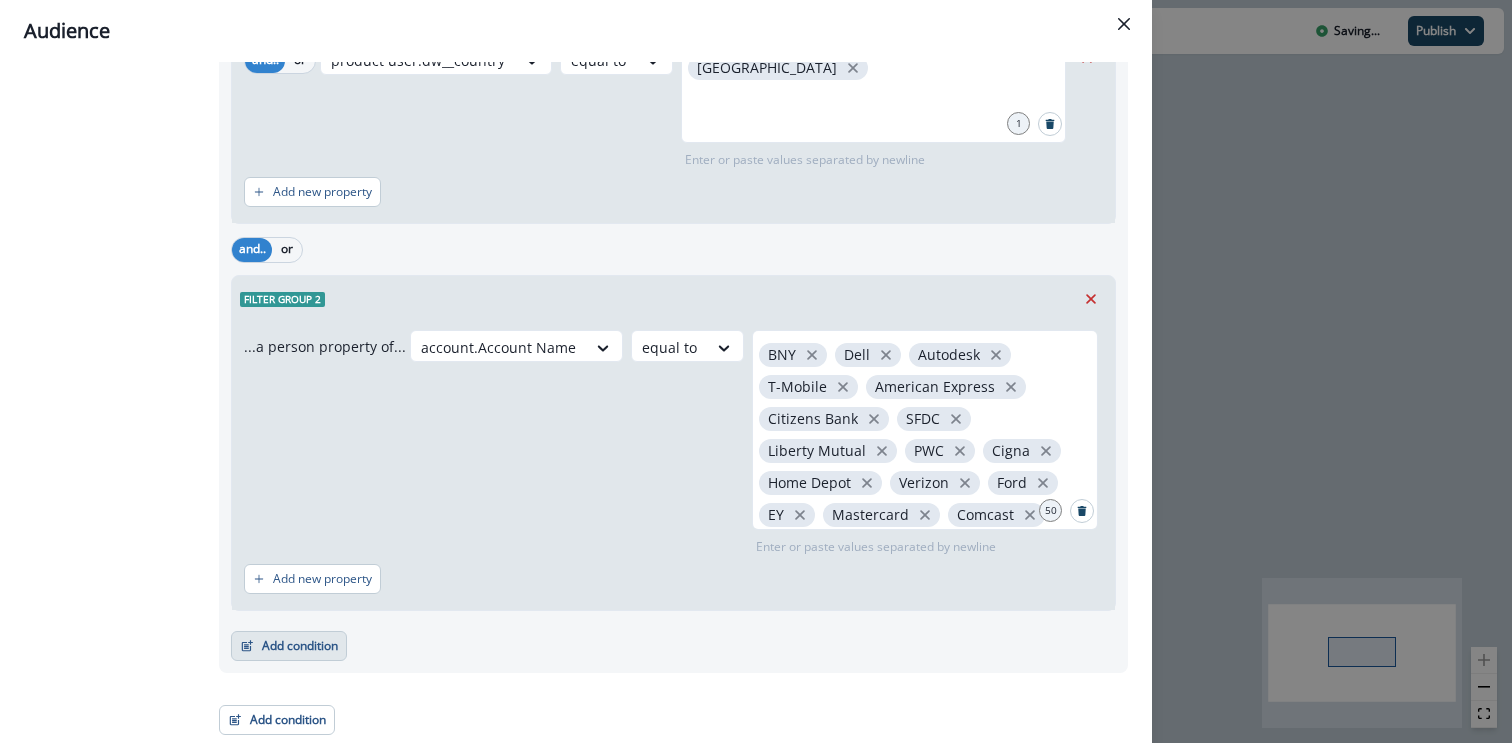 click on "Add condition" at bounding box center [289, 646] 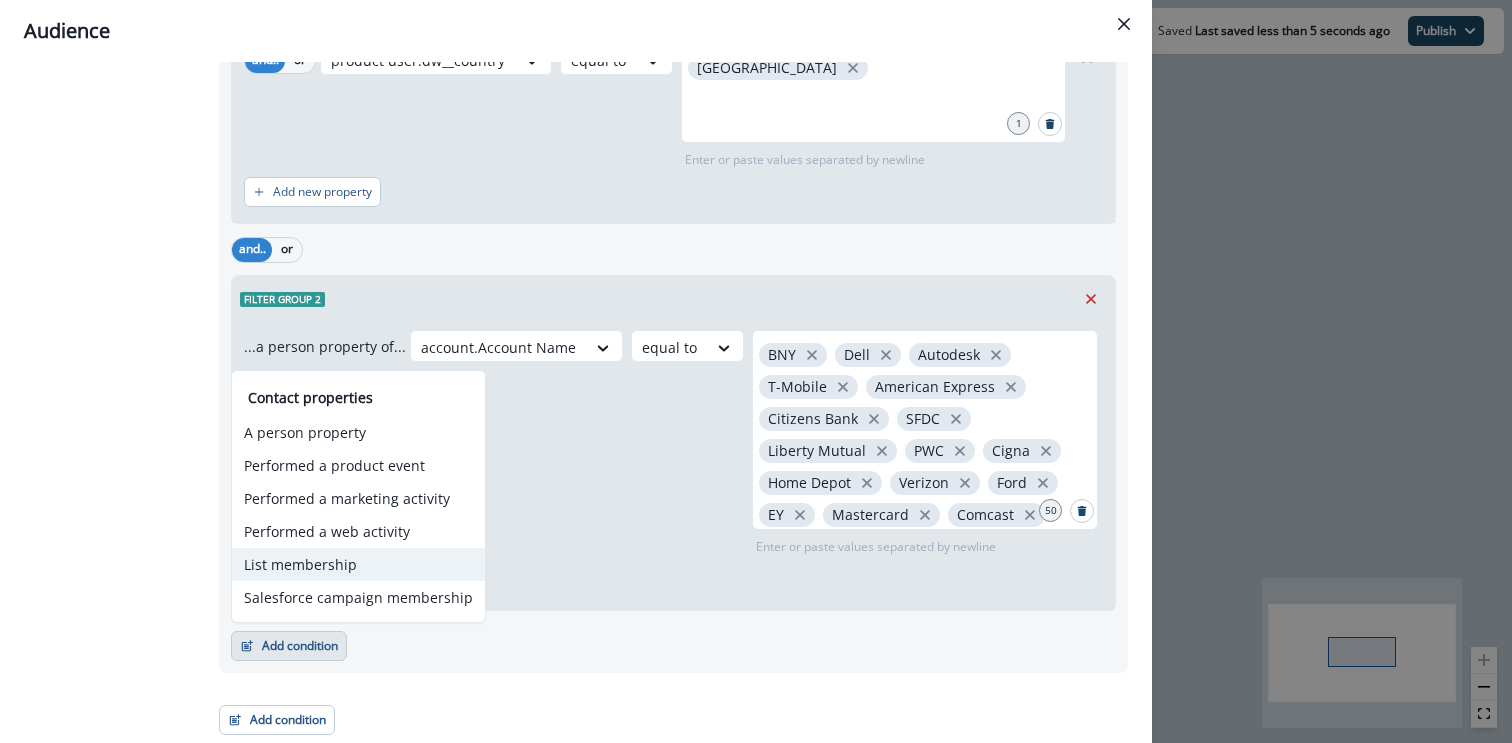 click on "List membership" at bounding box center (358, 564) 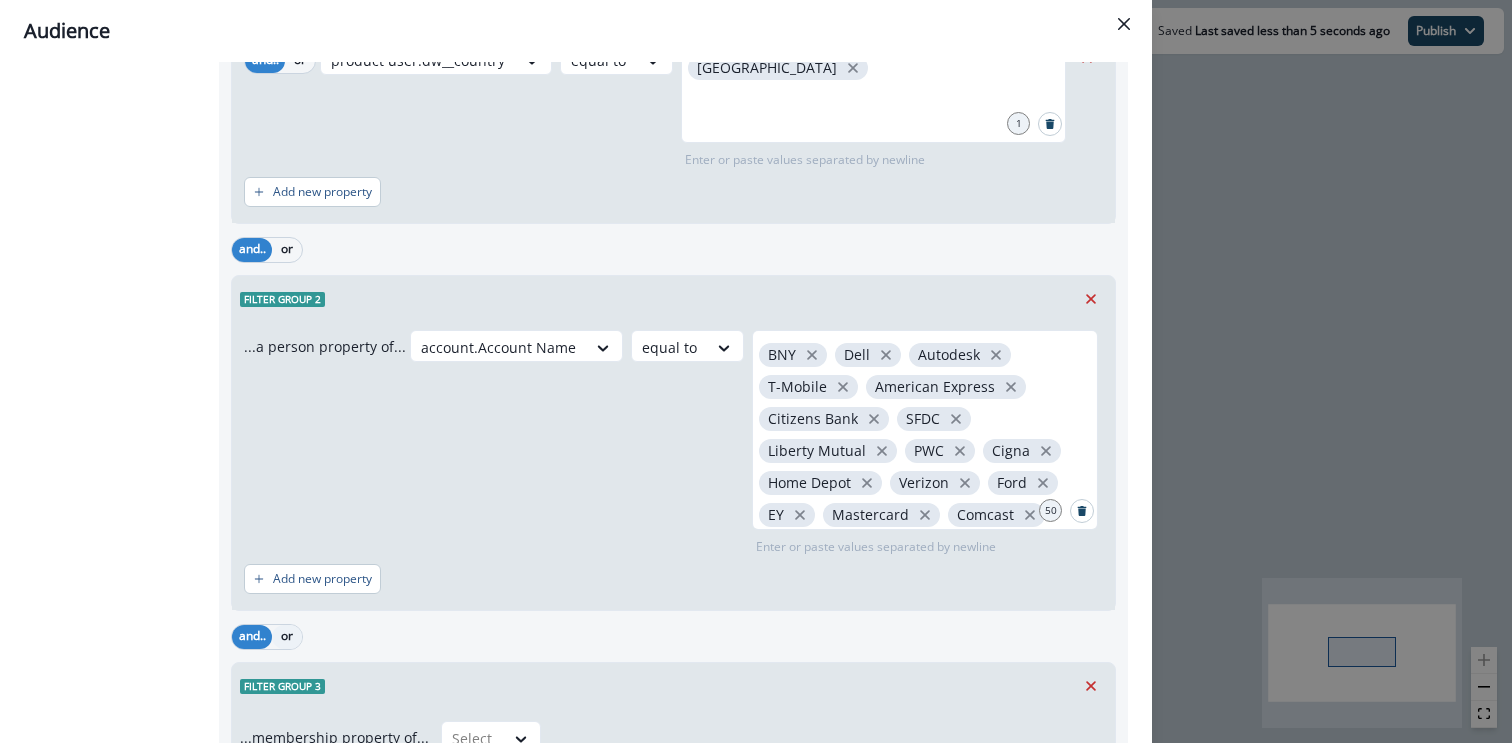 click on "or" at bounding box center [287, 637] 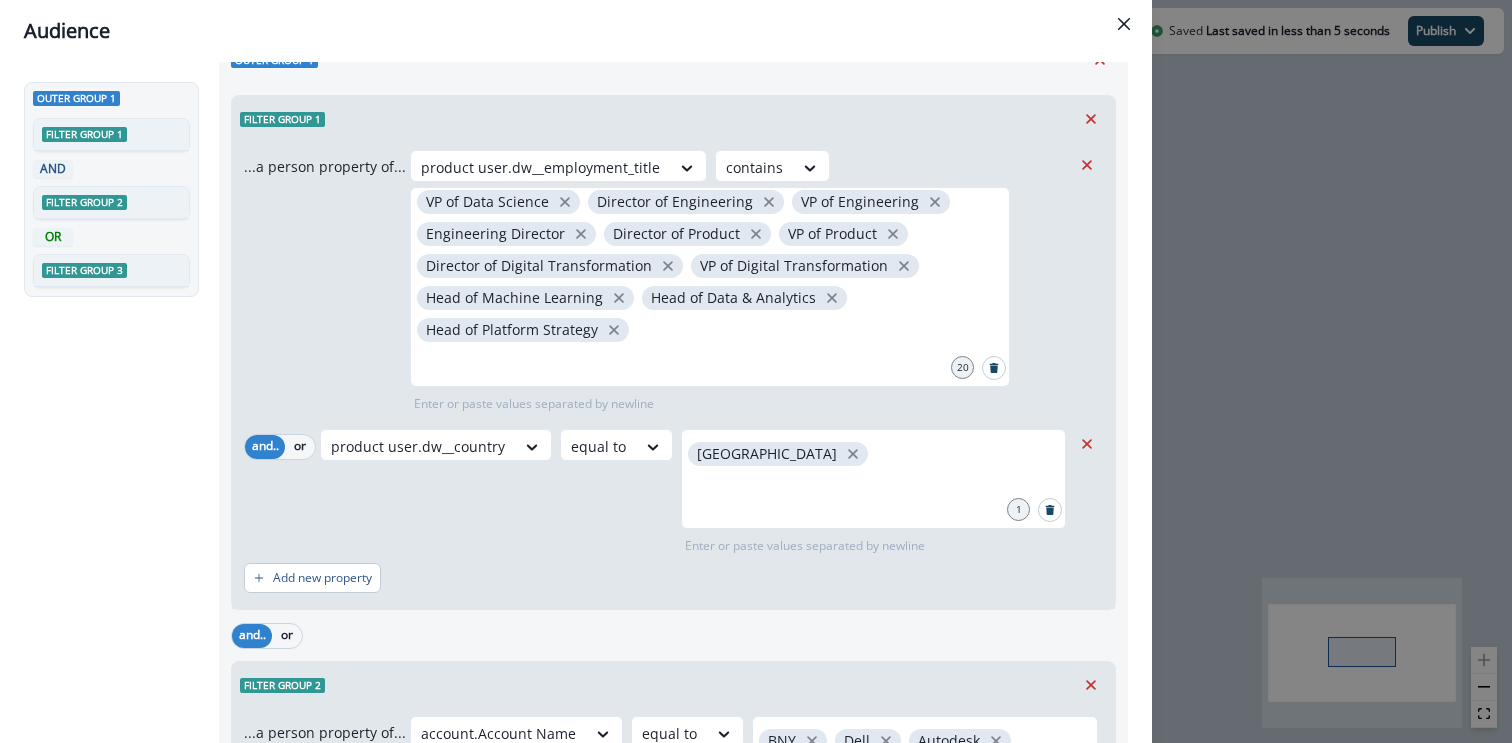 scroll, scrollTop: 76, scrollLeft: 0, axis: vertical 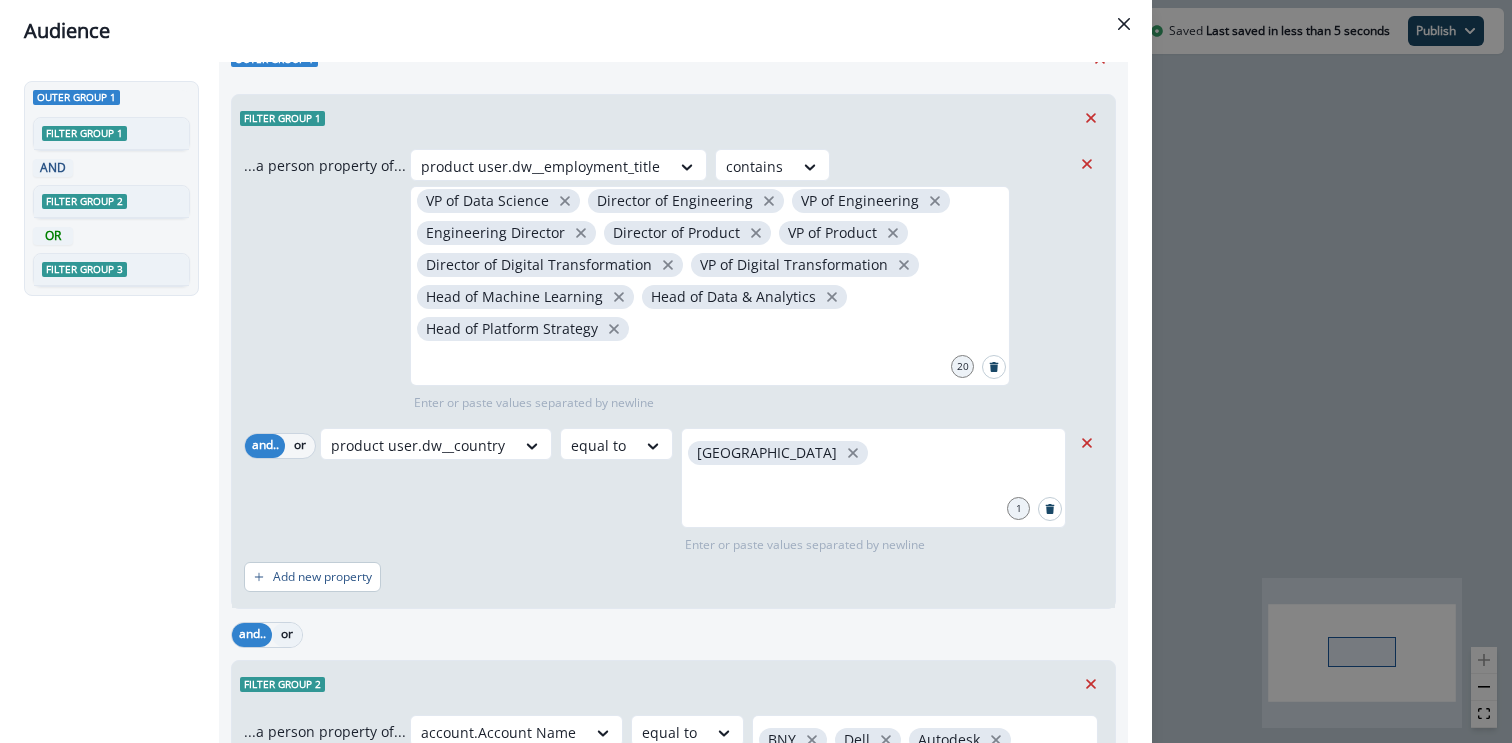 click on "or" at bounding box center [287, 635] 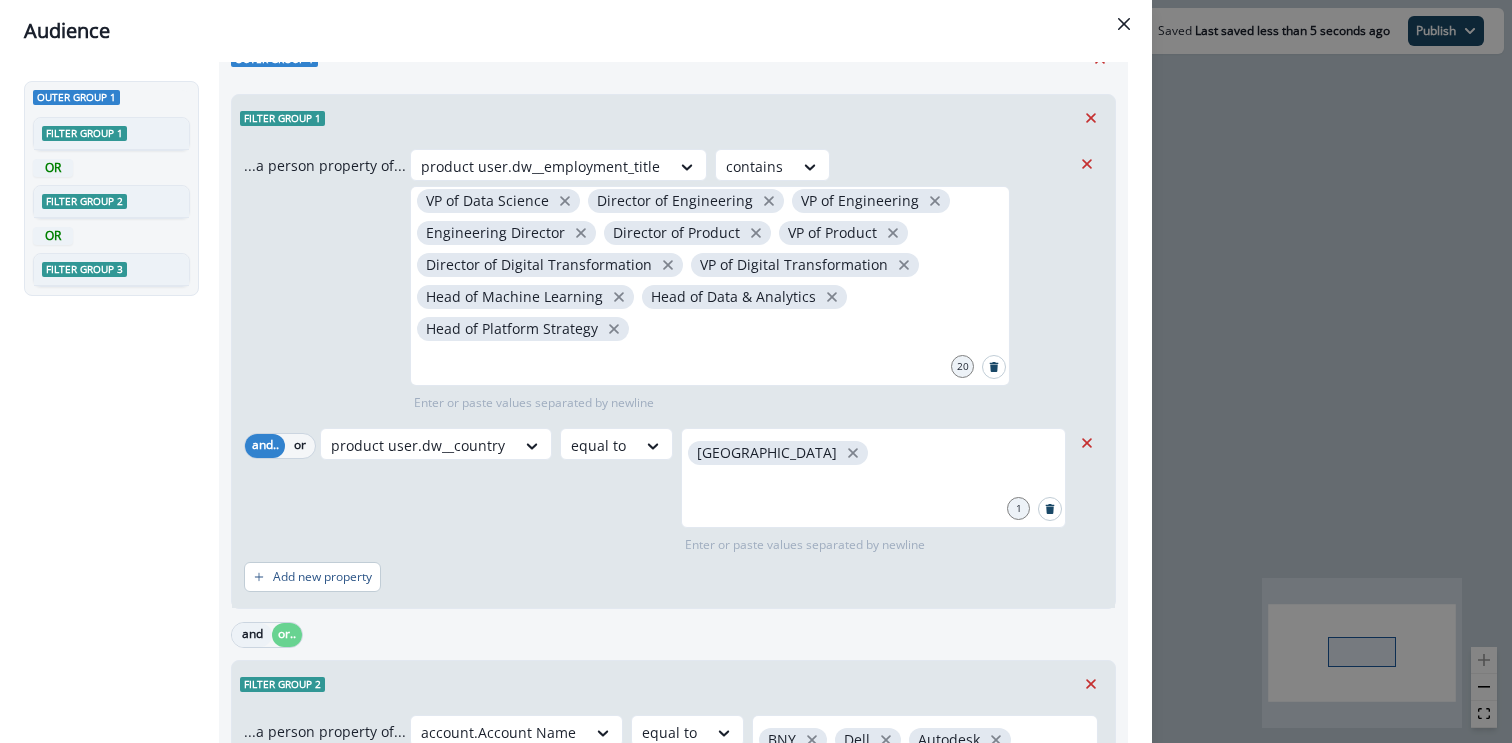 click on "and" at bounding box center (252, 635) 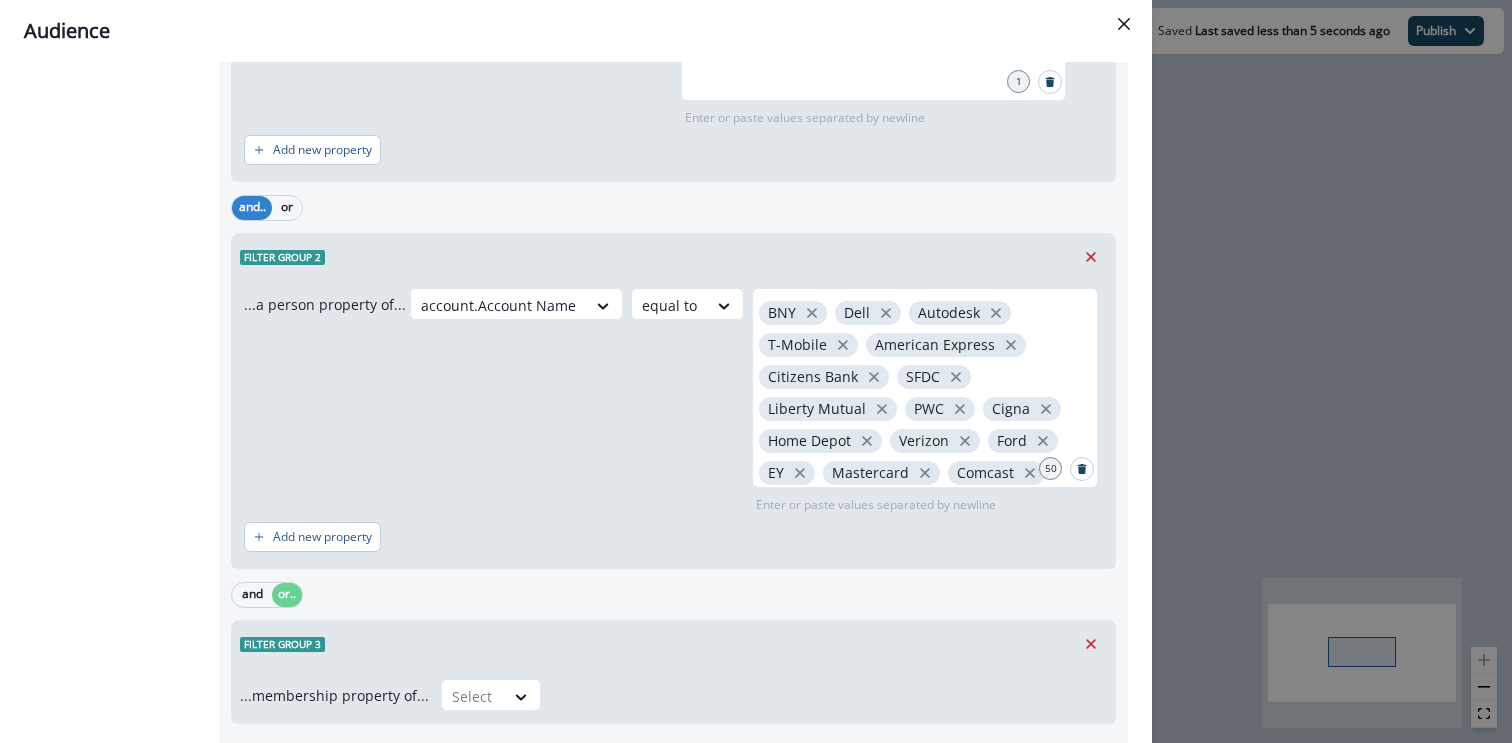 scroll, scrollTop: 616, scrollLeft: 0, axis: vertical 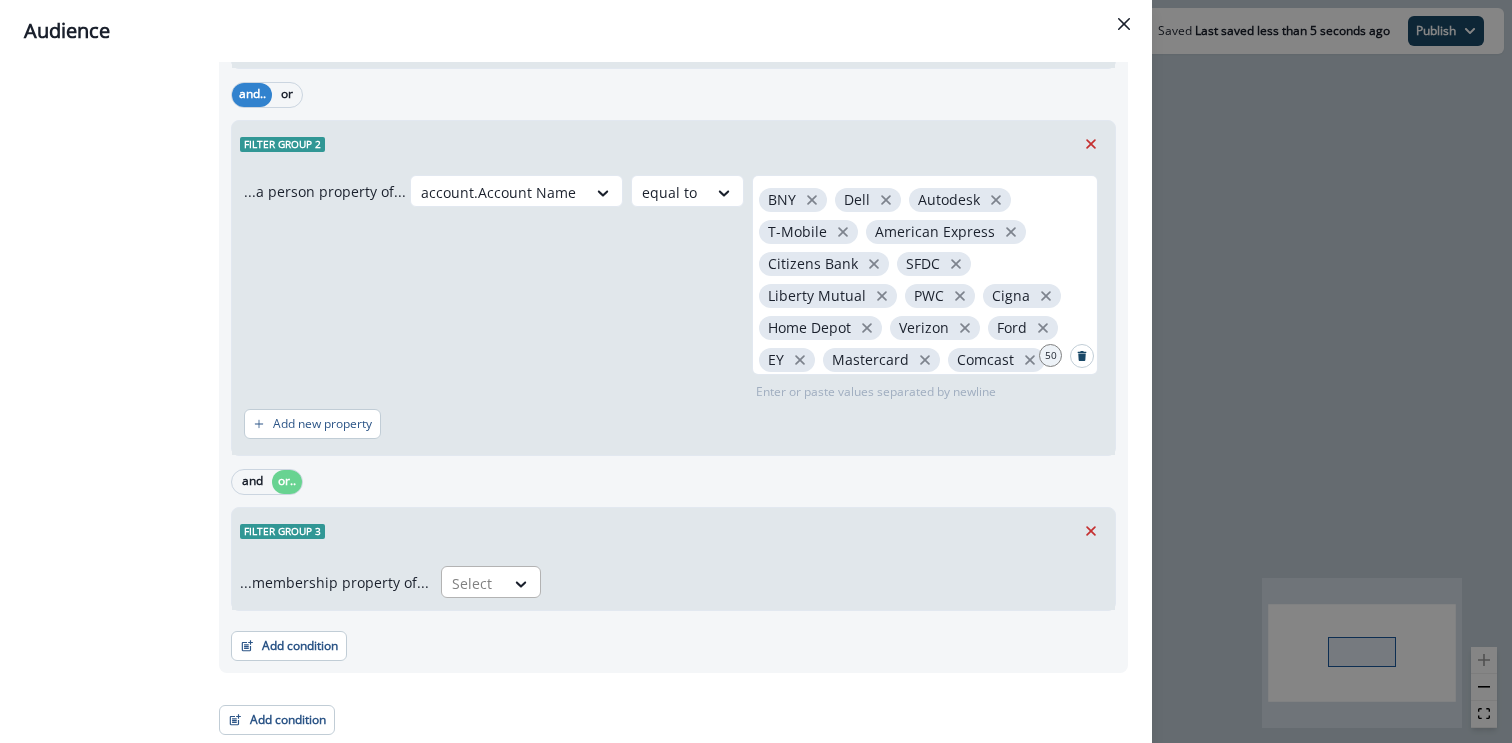 click at bounding box center [473, 583] 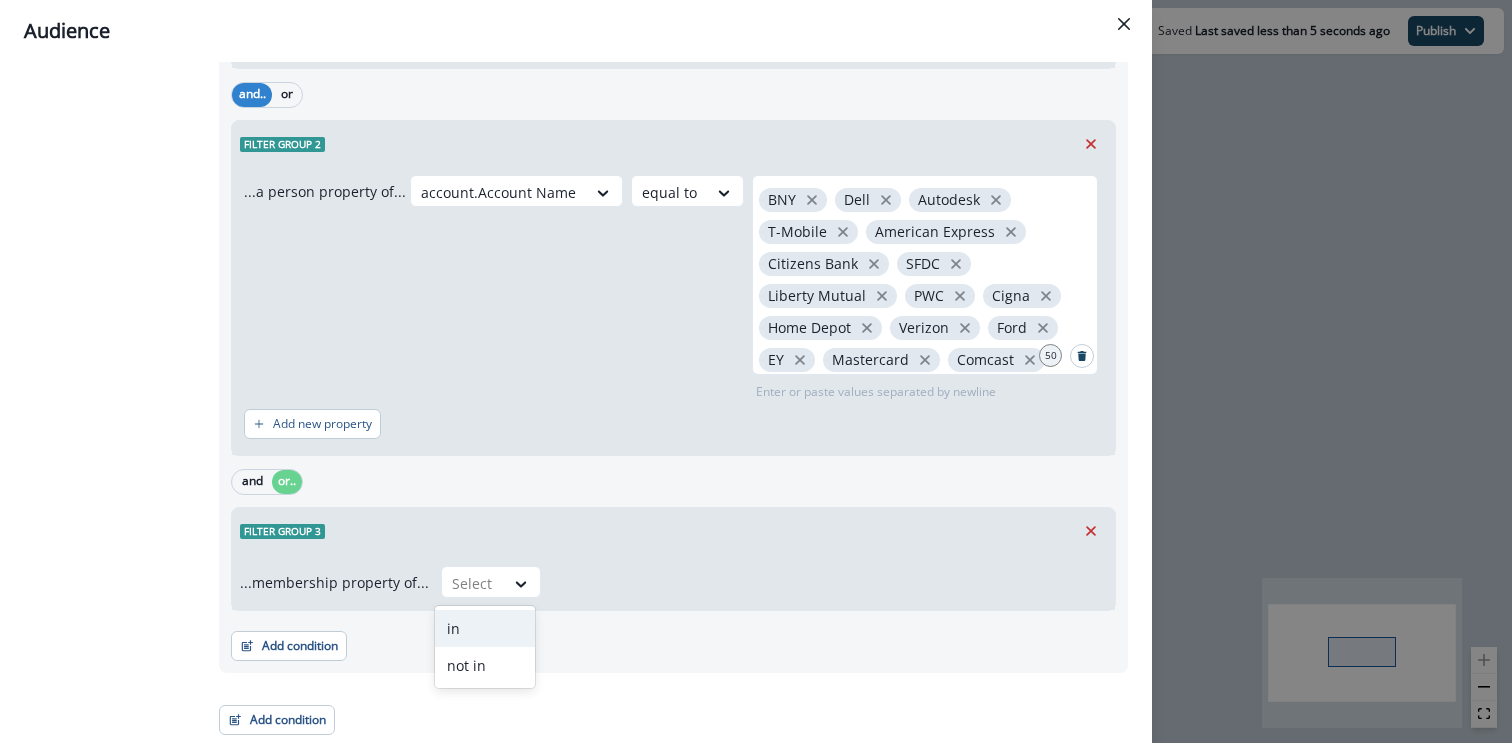 click on "in" at bounding box center [485, 628] 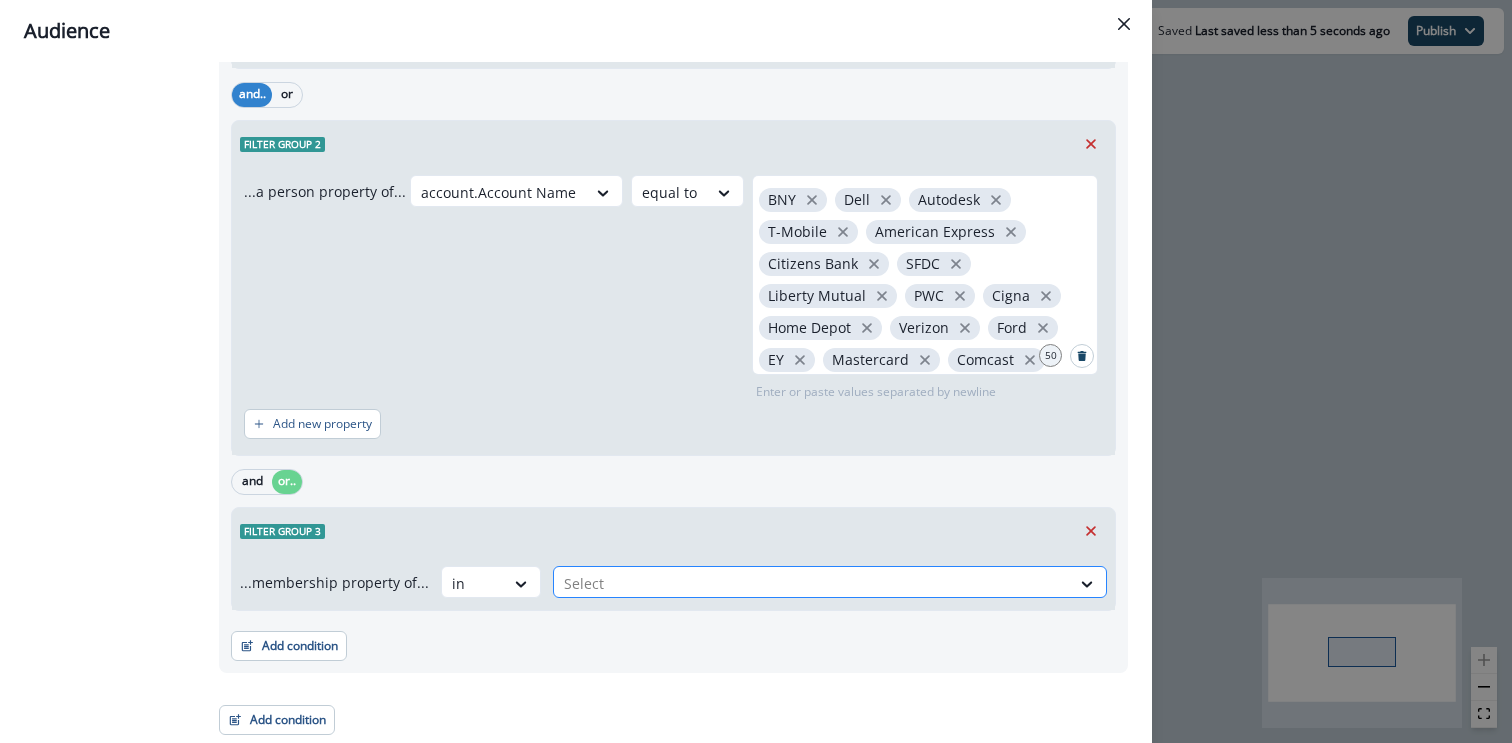 click at bounding box center [812, 583] 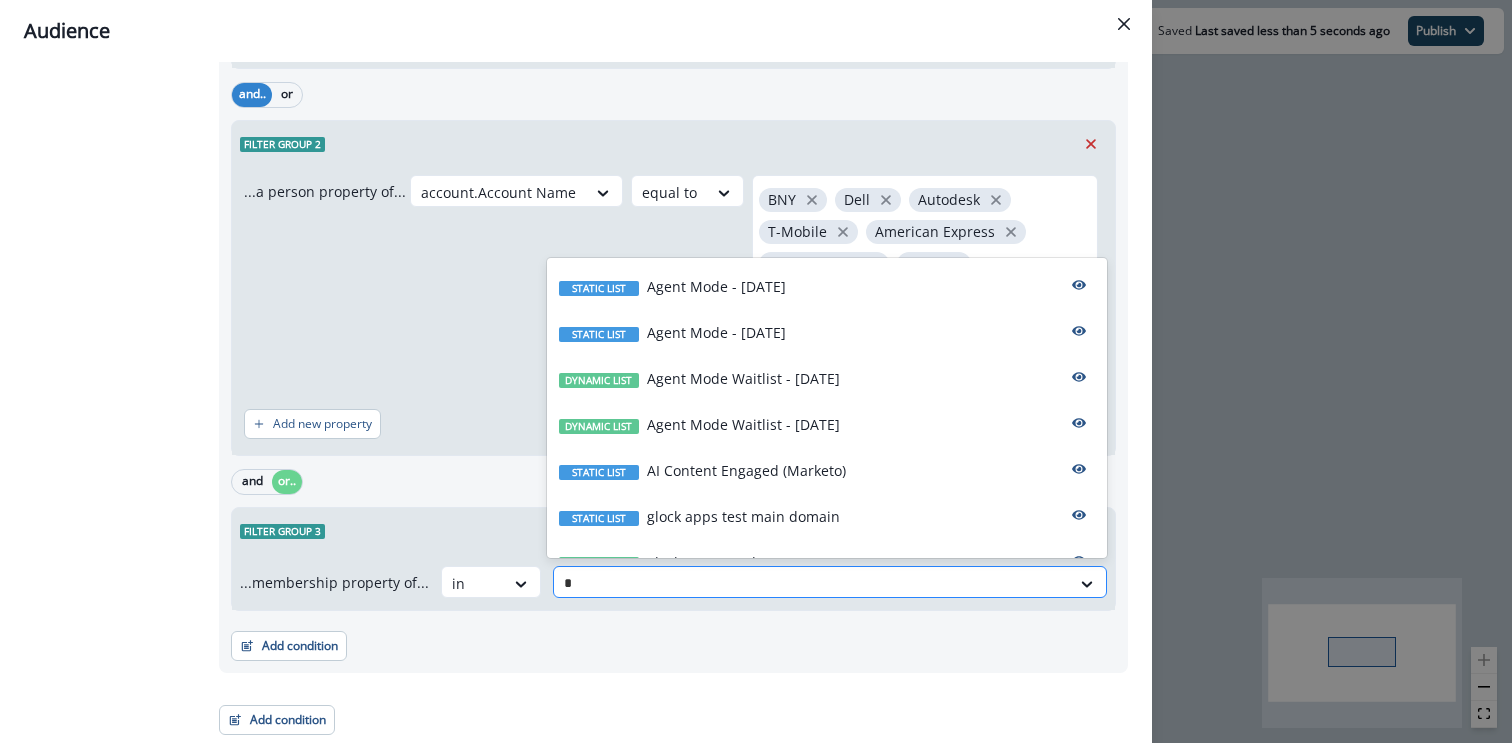 type on "**" 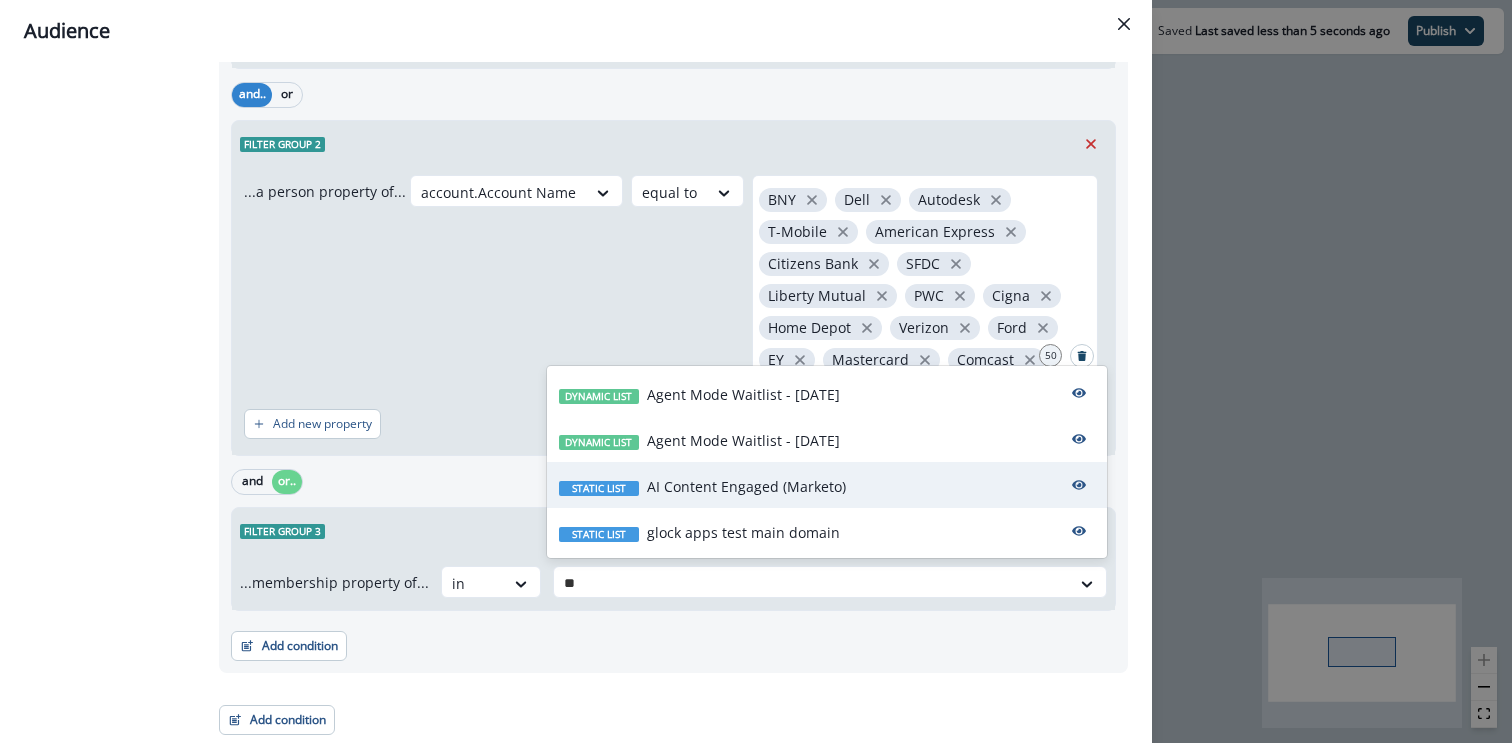 click on "AI Content Engaged (Marketo)" at bounding box center (746, 486) 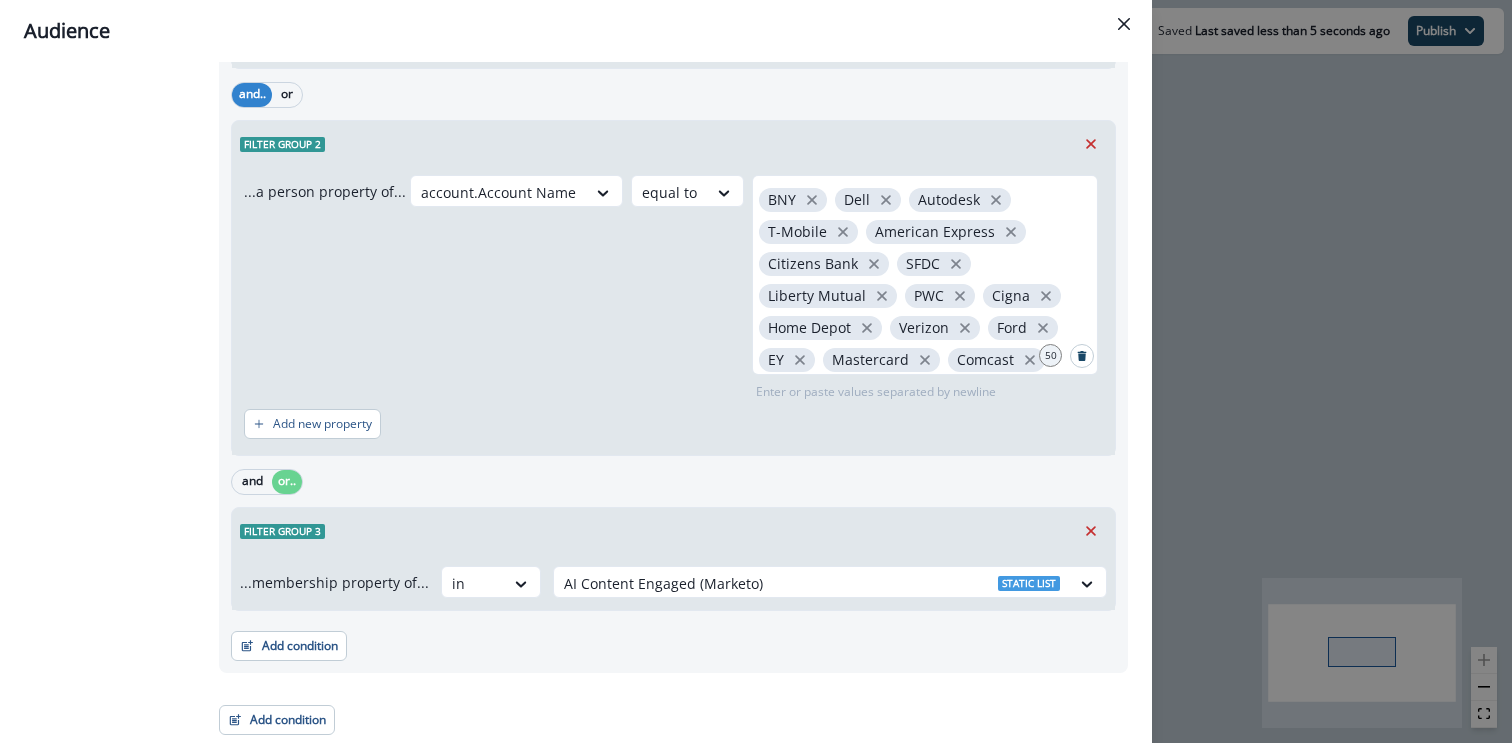 click on "Add new property" at bounding box center [673, 424] 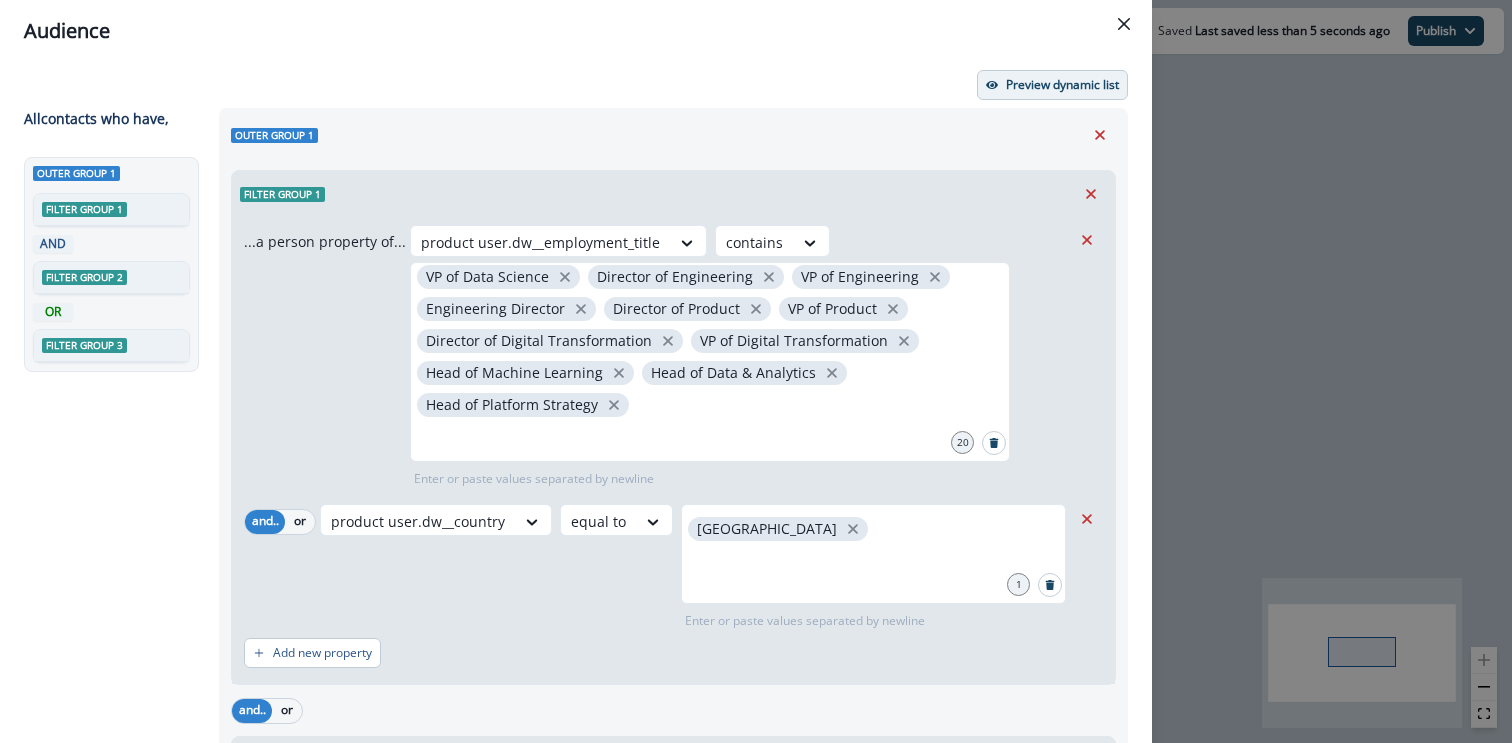 click on "Preview dynamic list" at bounding box center (1052, 85) 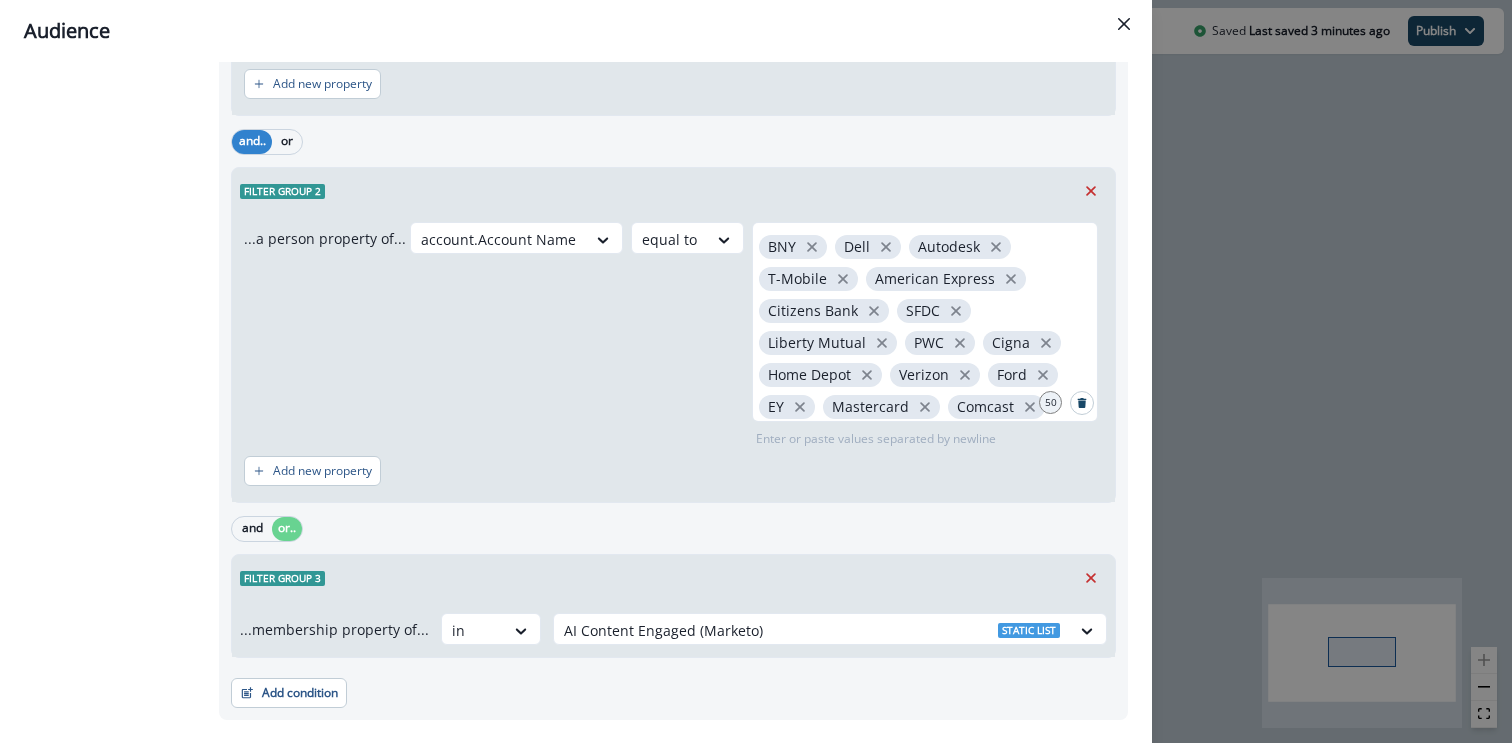 scroll, scrollTop: 513, scrollLeft: 0, axis: vertical 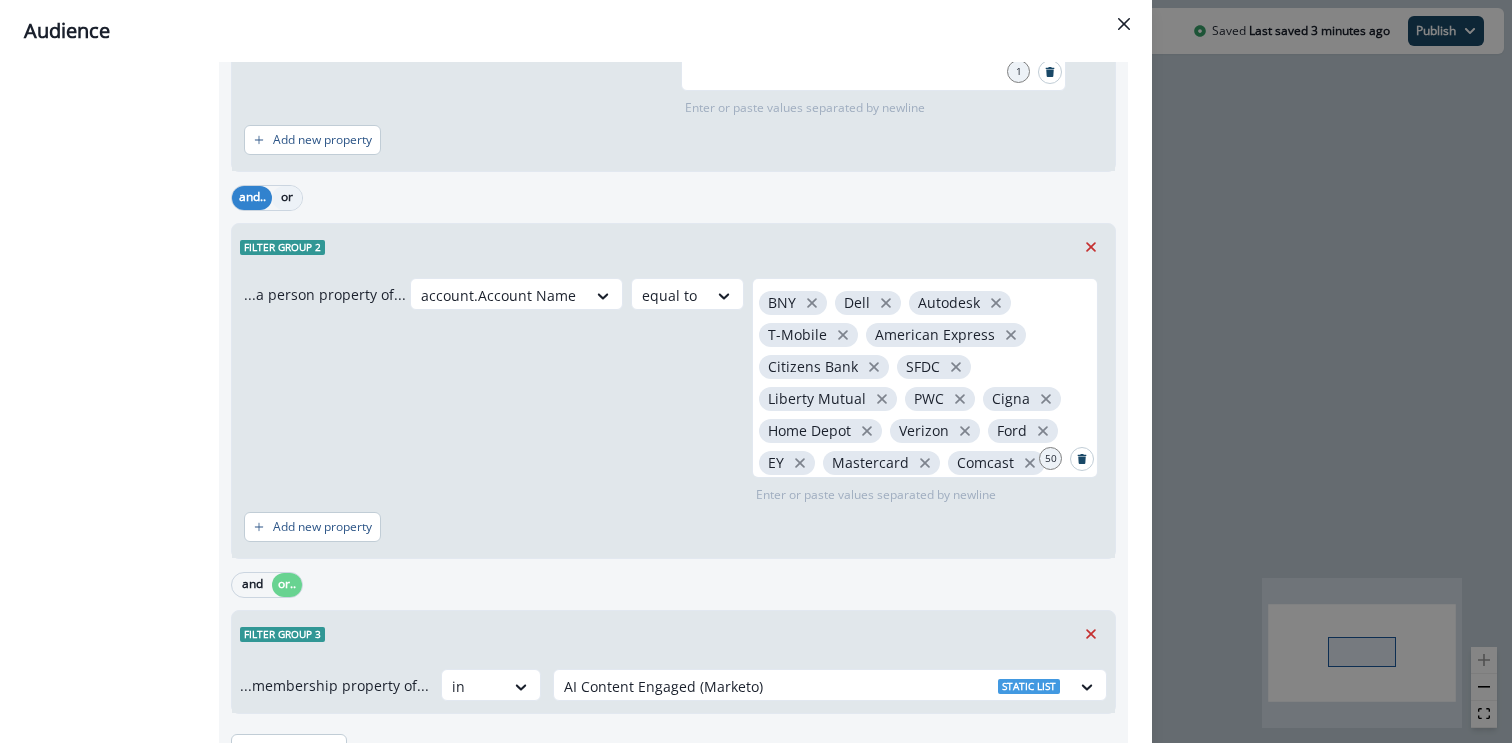 click on "or" at bounding box center [287, 198] 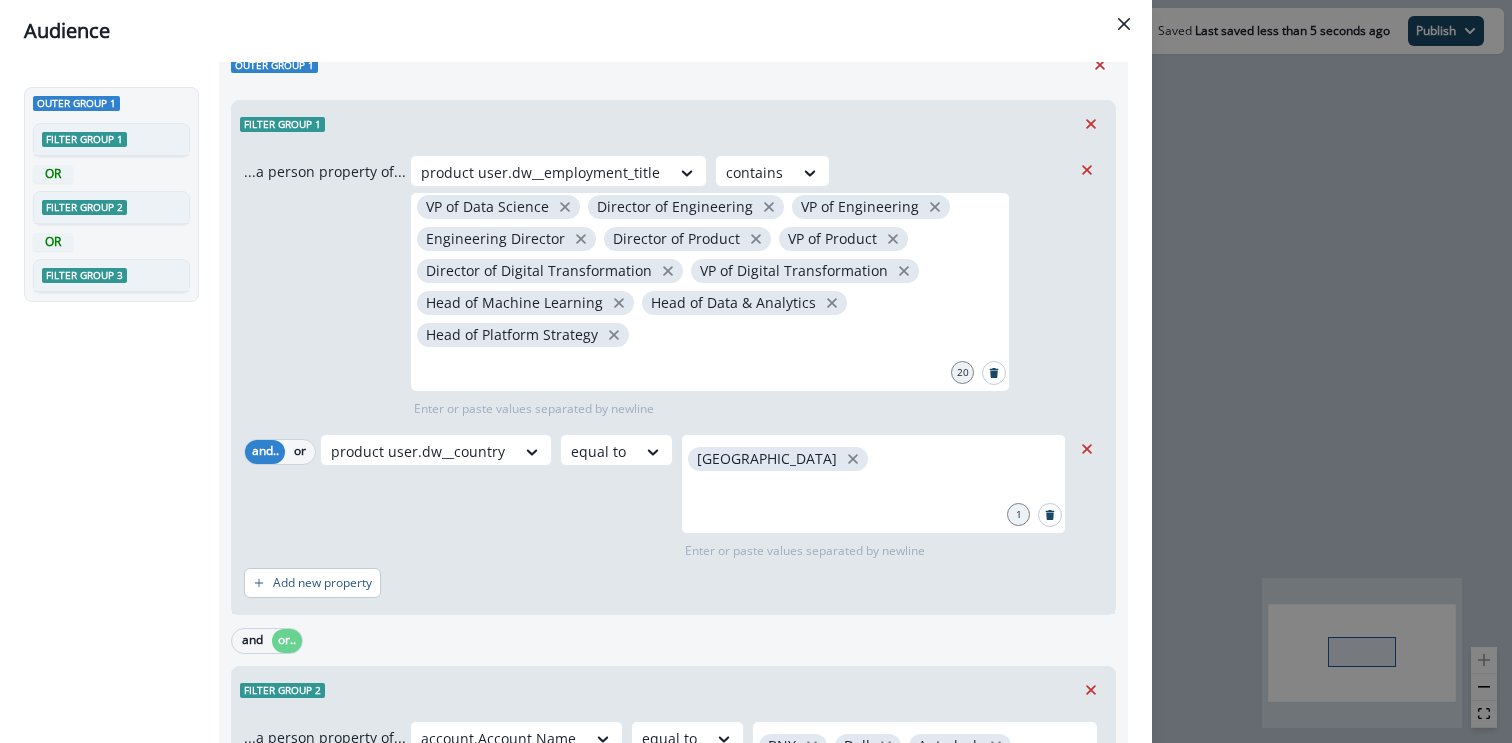 scroll, scrollTop: 0, scrollLeft: 0, axis: both 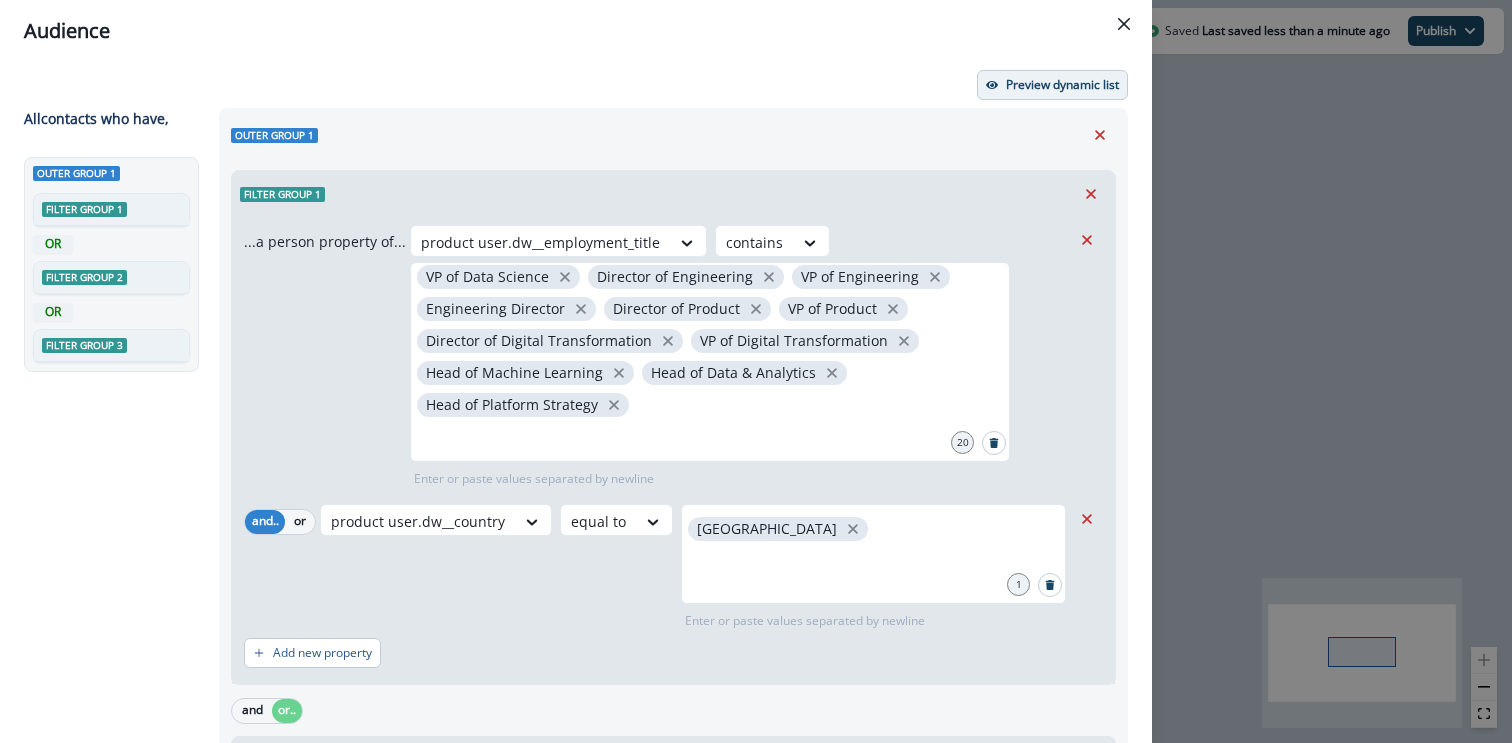 click on "Preview dynamic list" at bounding box center [1062, 85] 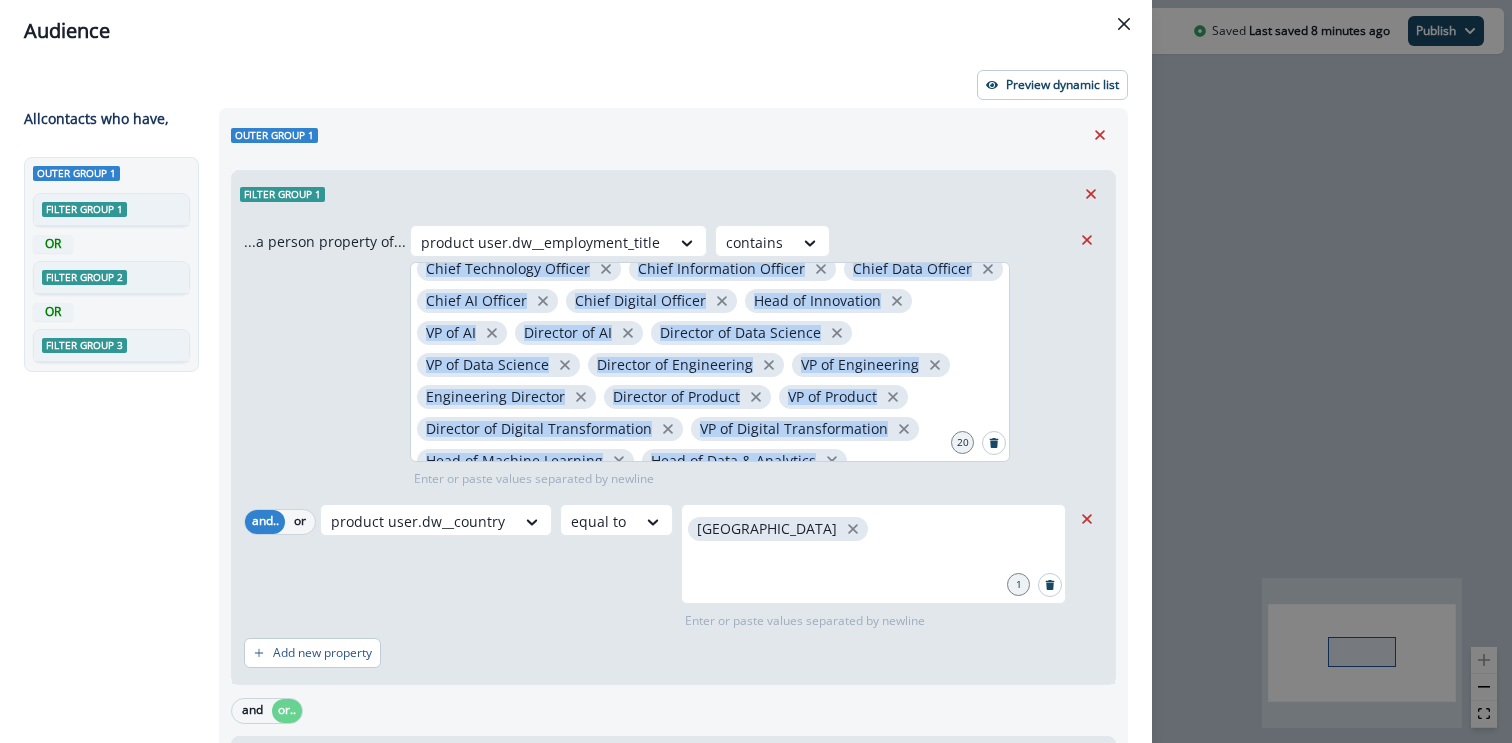 scroll, scrollTop: 0, scrollLeft: 0, axis: both 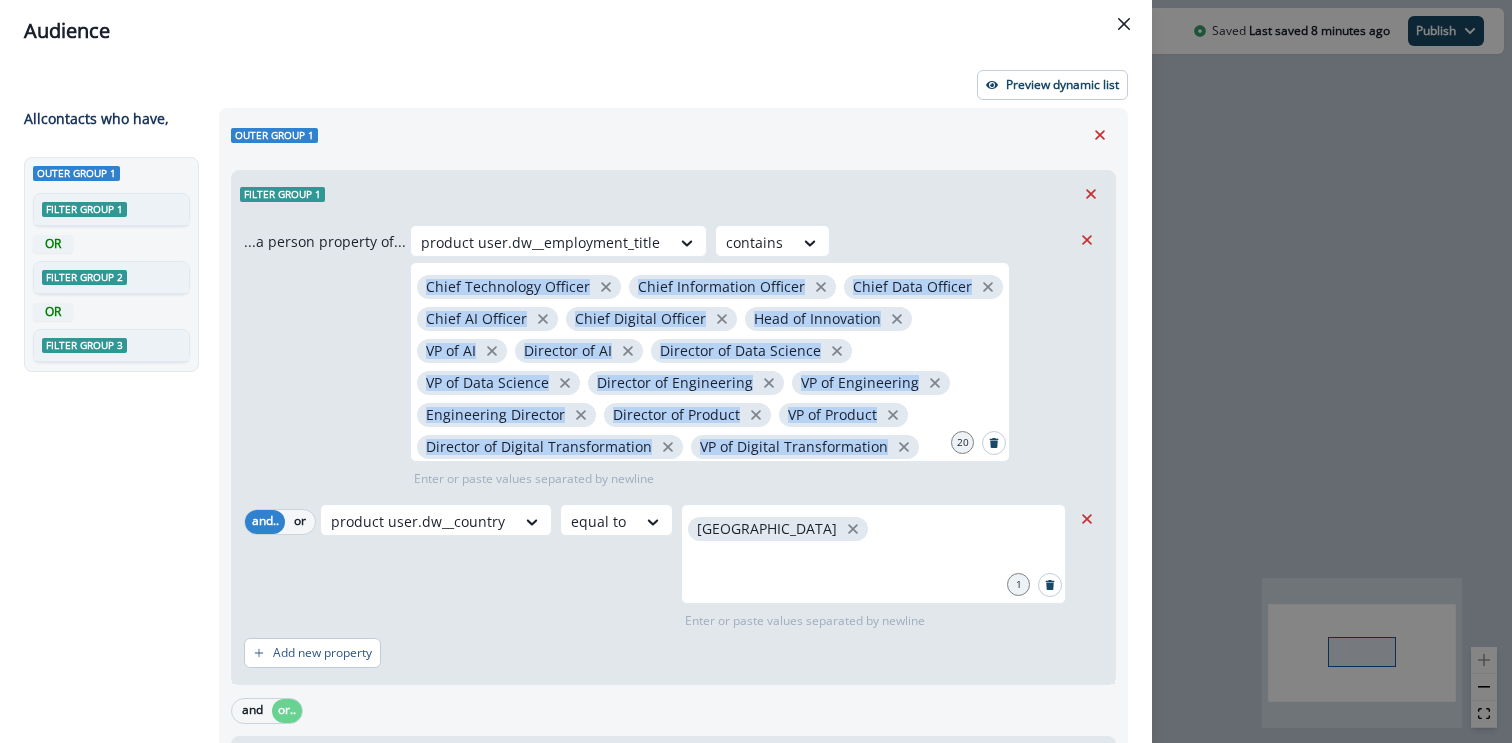 drag, startPoint x: 645, startPoint y: 408, endPoint x: 398, endPoint y: 282, distance: 277.28143 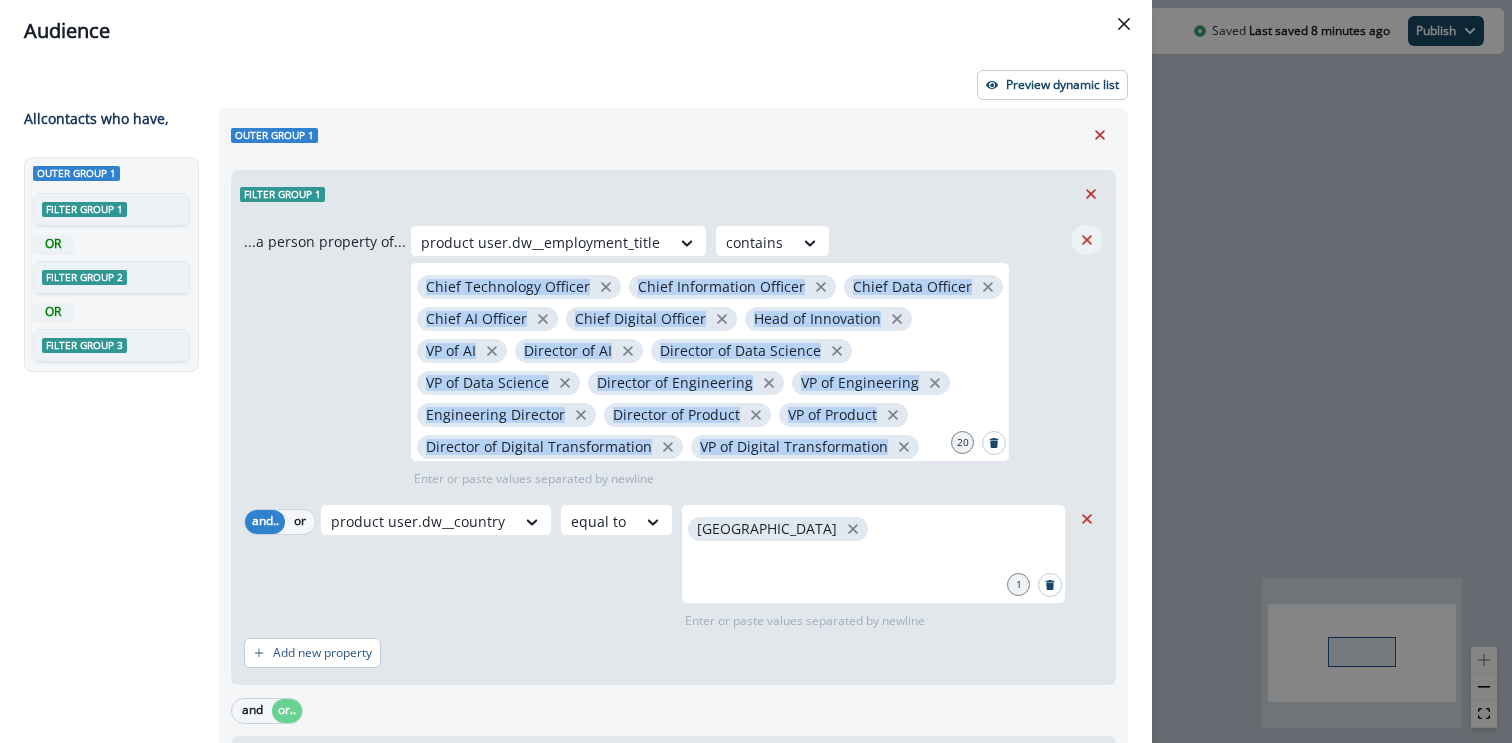 click 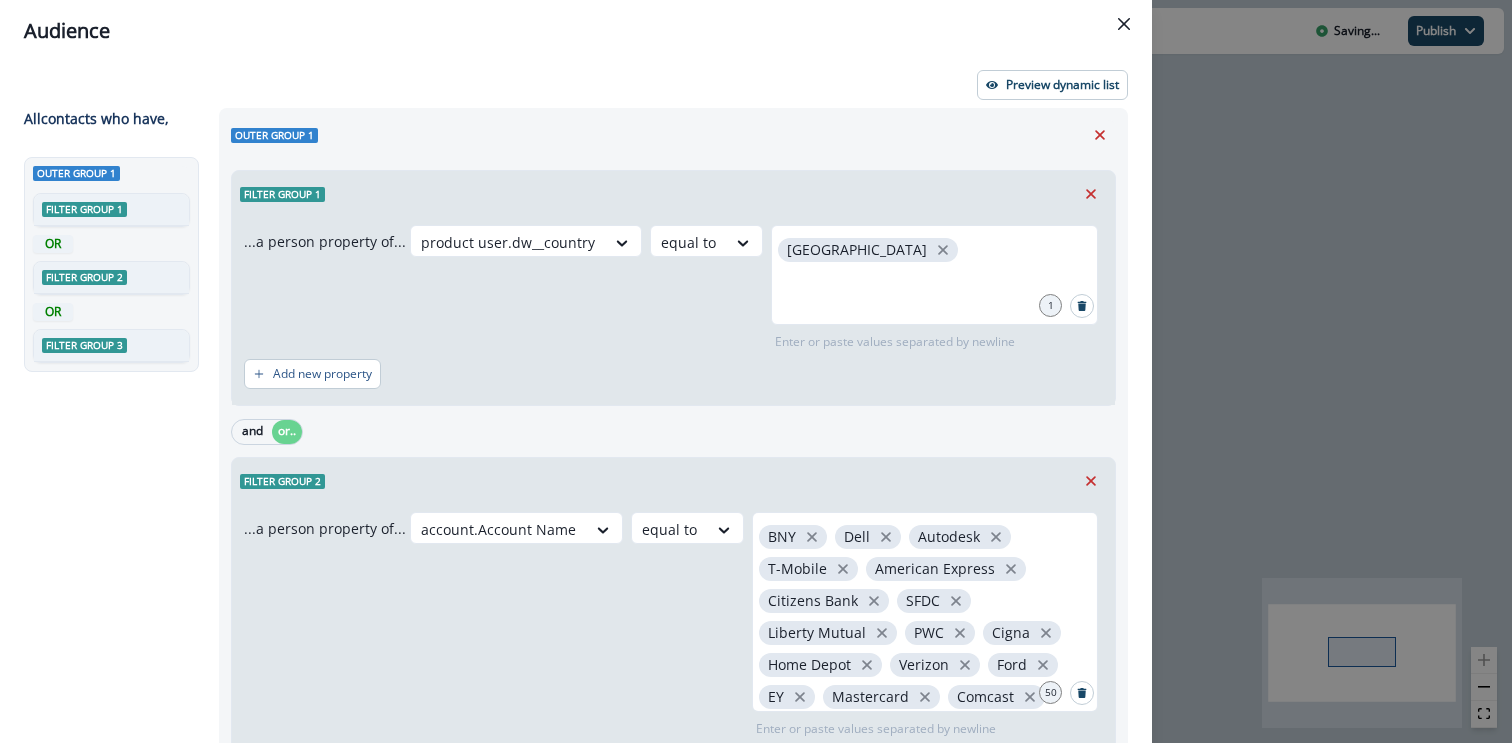 click on "and or.." at bounding box center (673, 431) 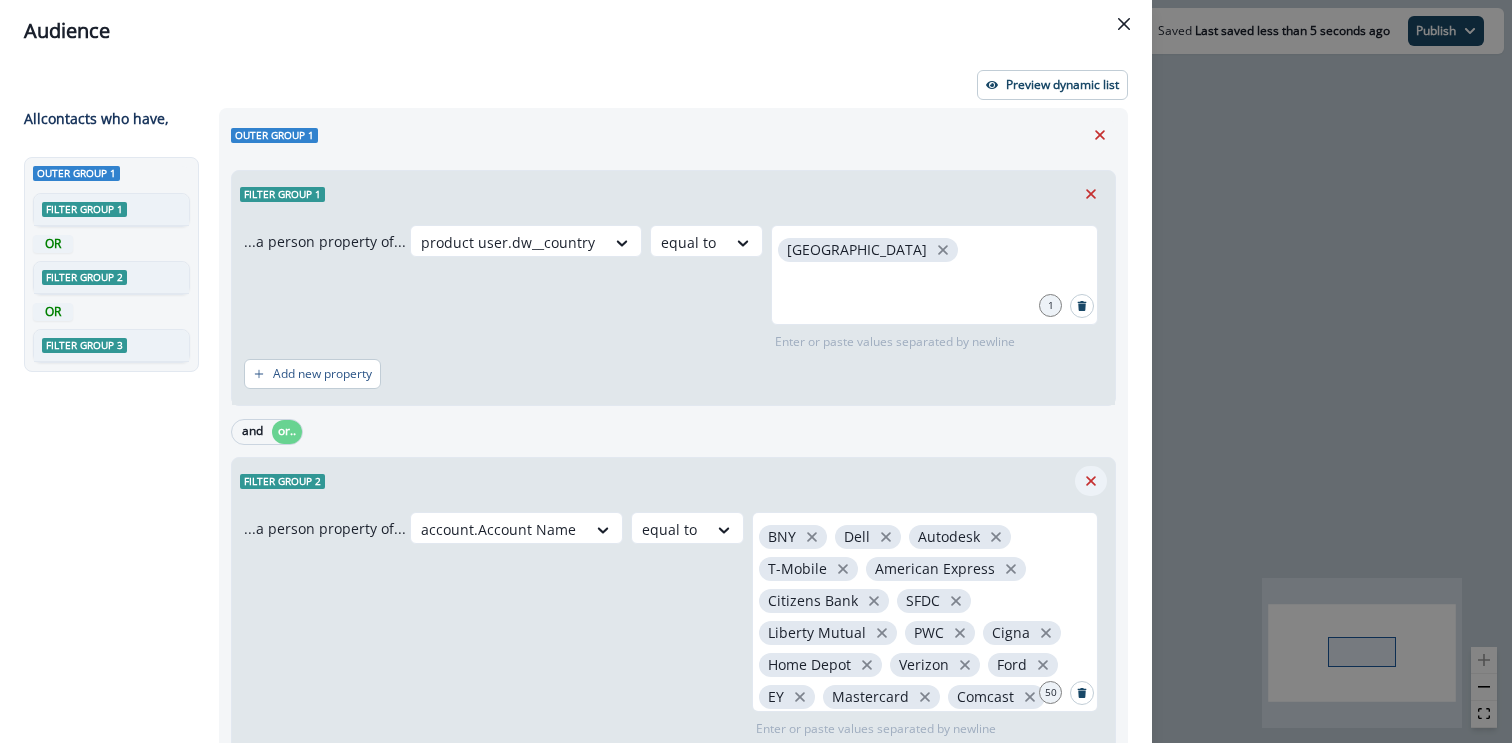 click 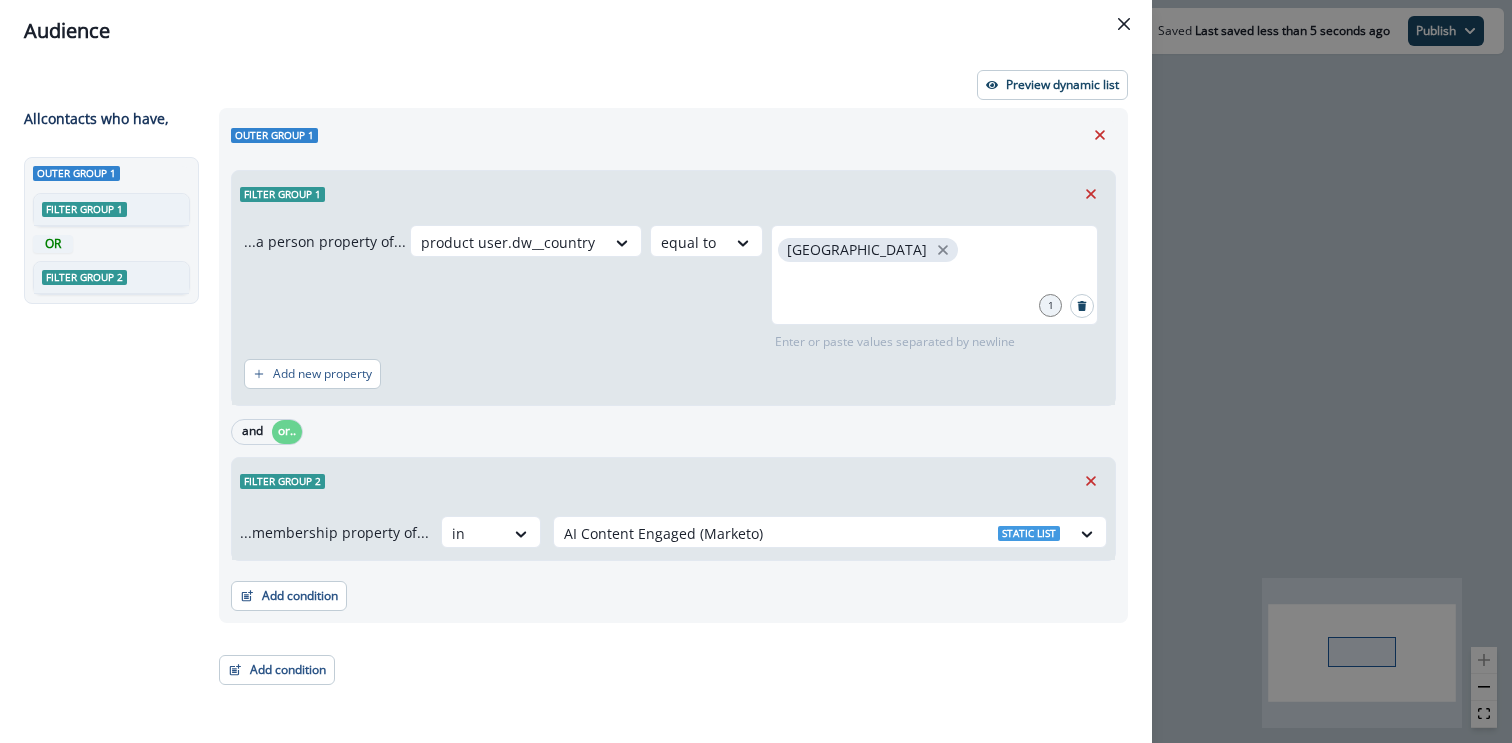 click 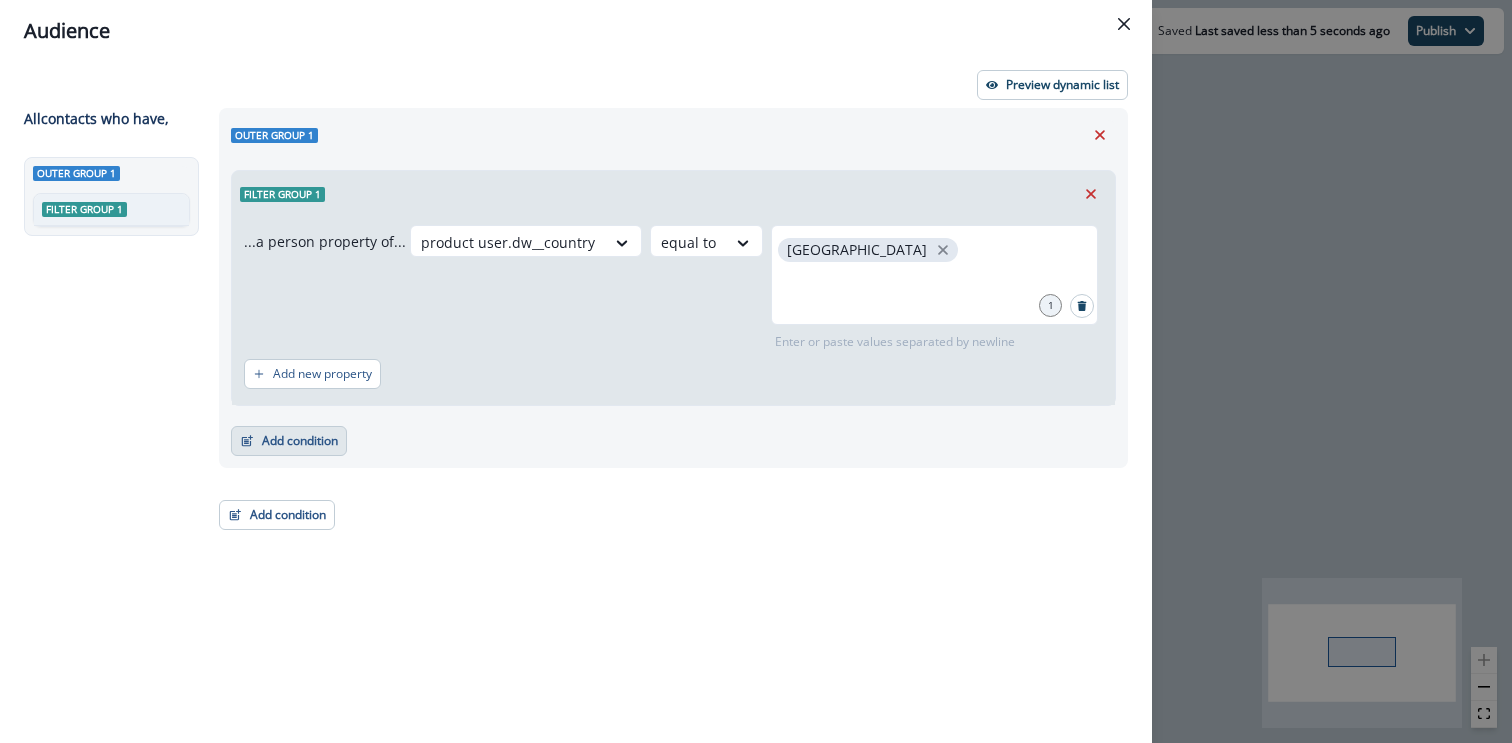 click on "Add condition" at bounding box center (289, 441) 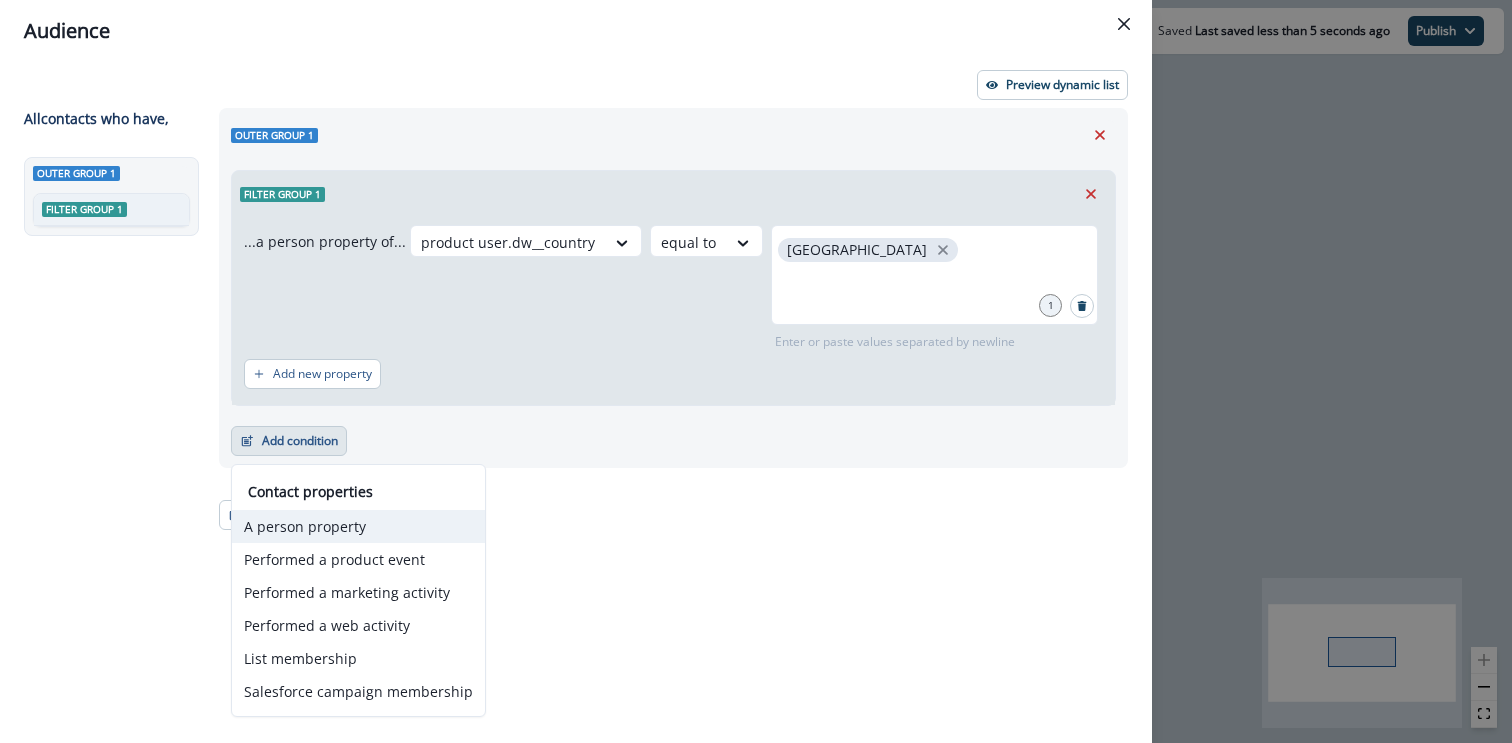click on "A person property" at bounding box center (358, 526) 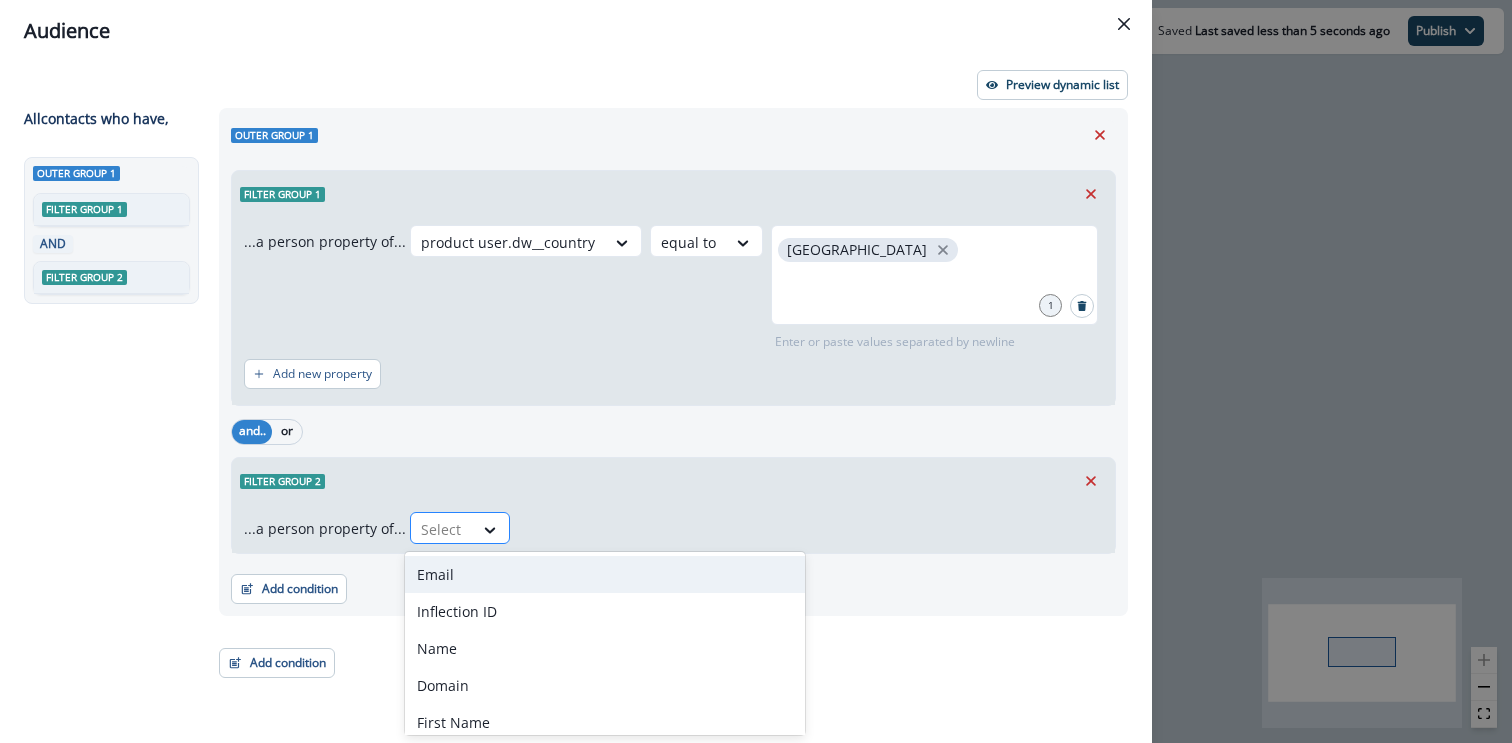 click at bounding box center [442, 529] 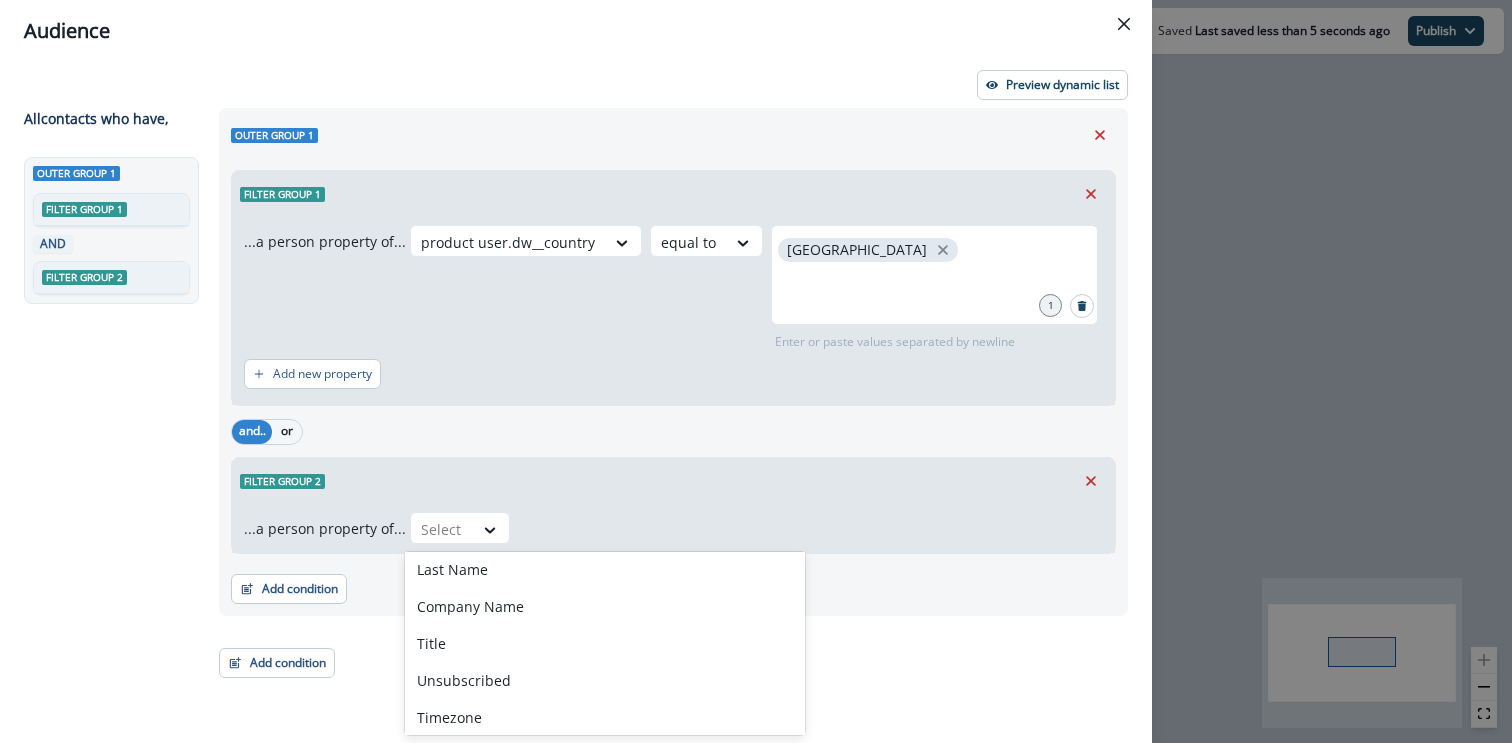 scroll, scrollTop: 232, scrollLeft: 0, axis: vertical 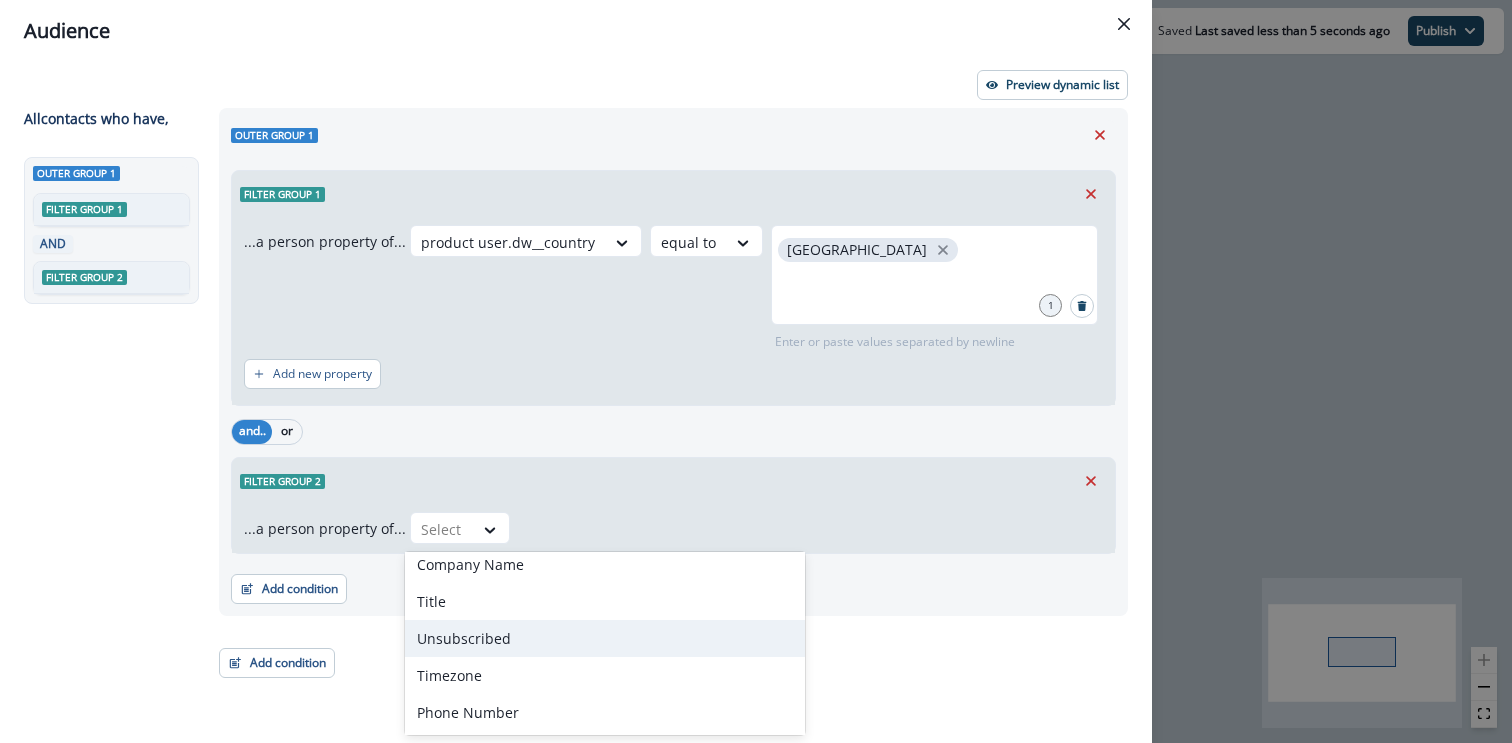 click on "Unsubscribed" at bounding box center [605, 638] 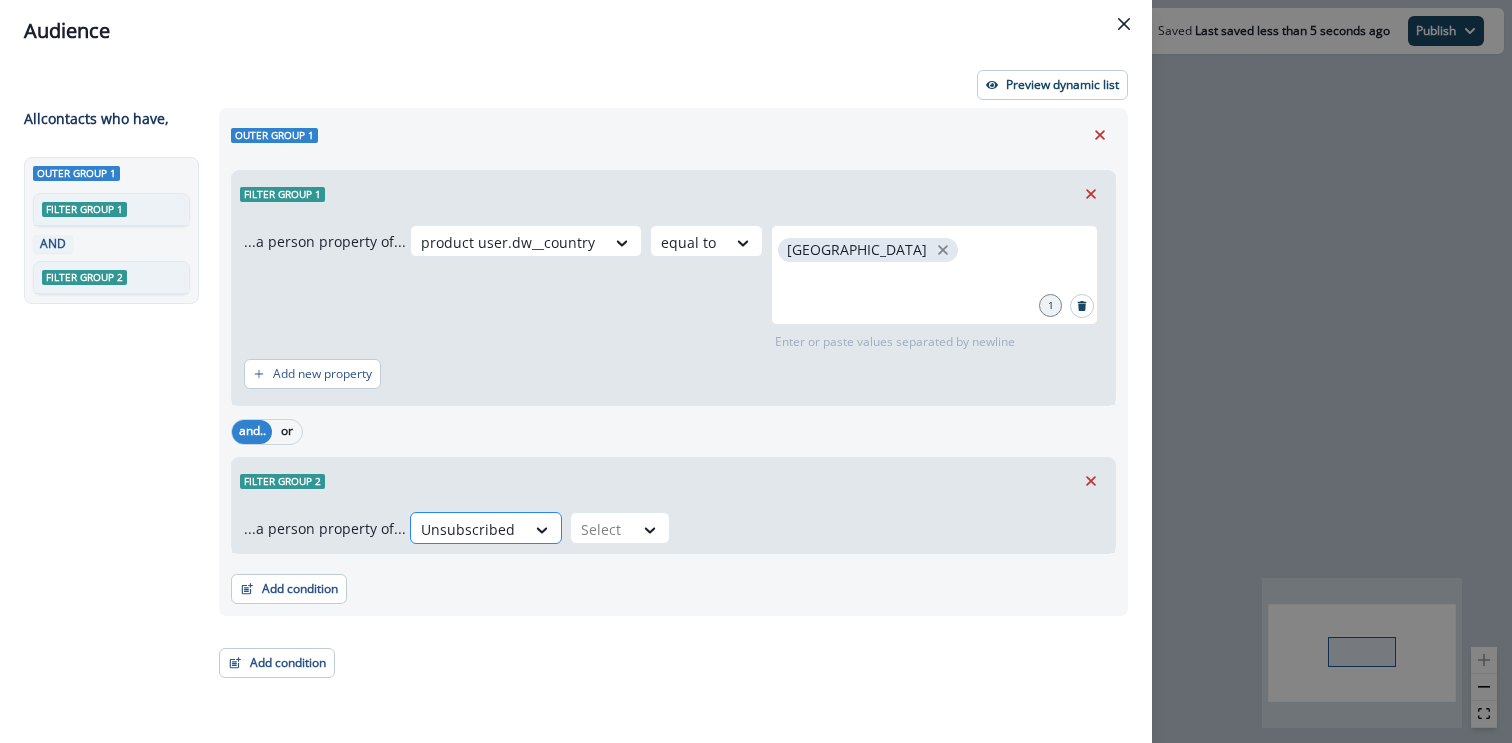 click at bounding box center [468, 529] 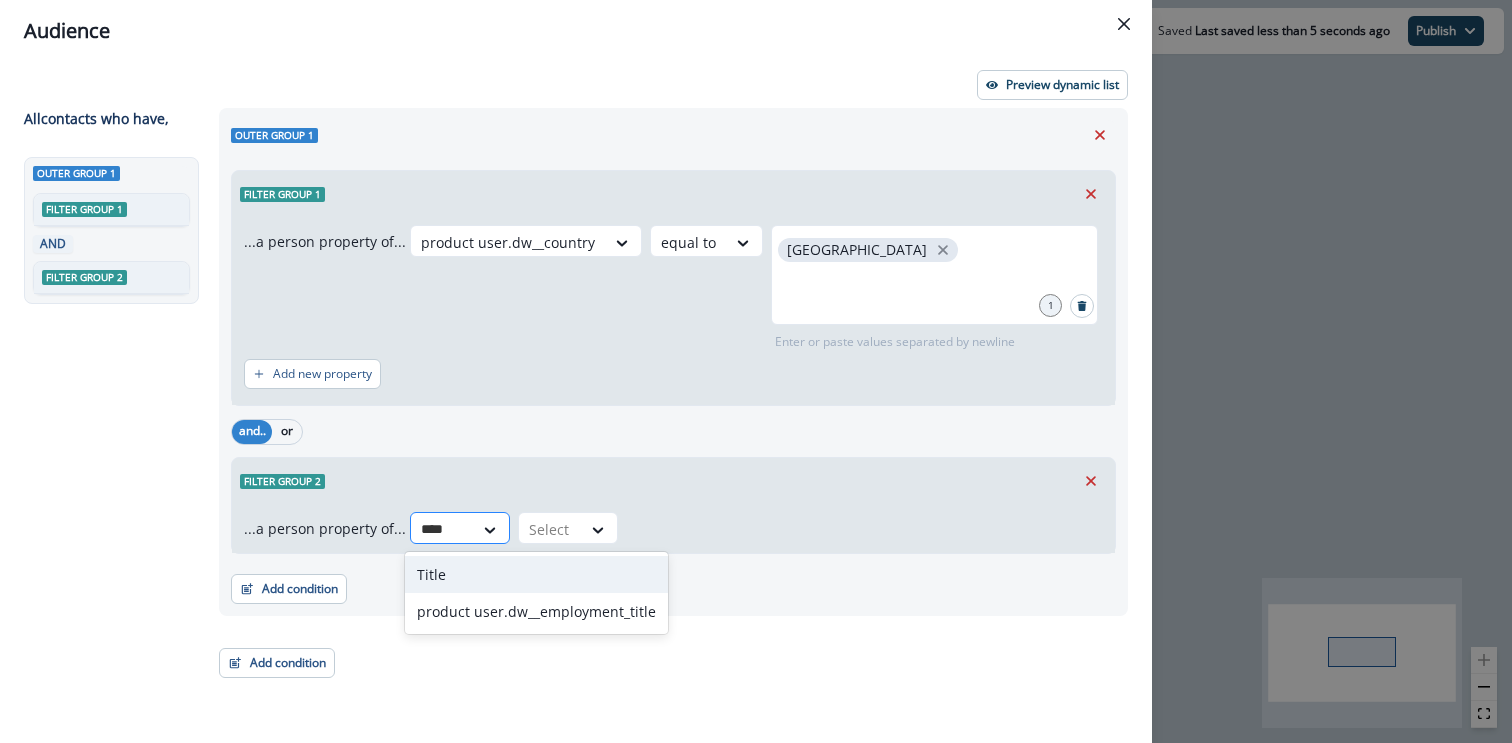 type on "*****" 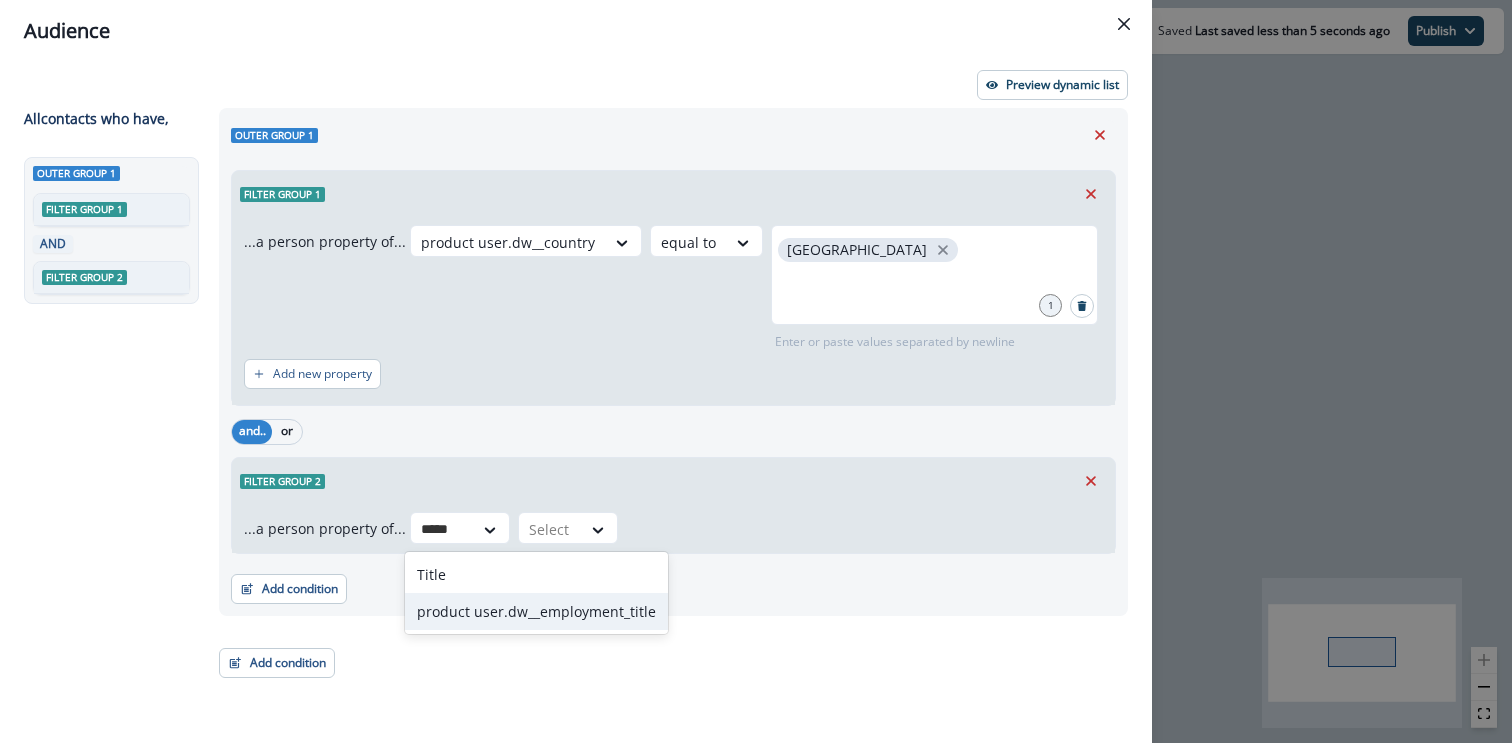 click on "product user.dw__employment_title" at bounding box center (536, 611) 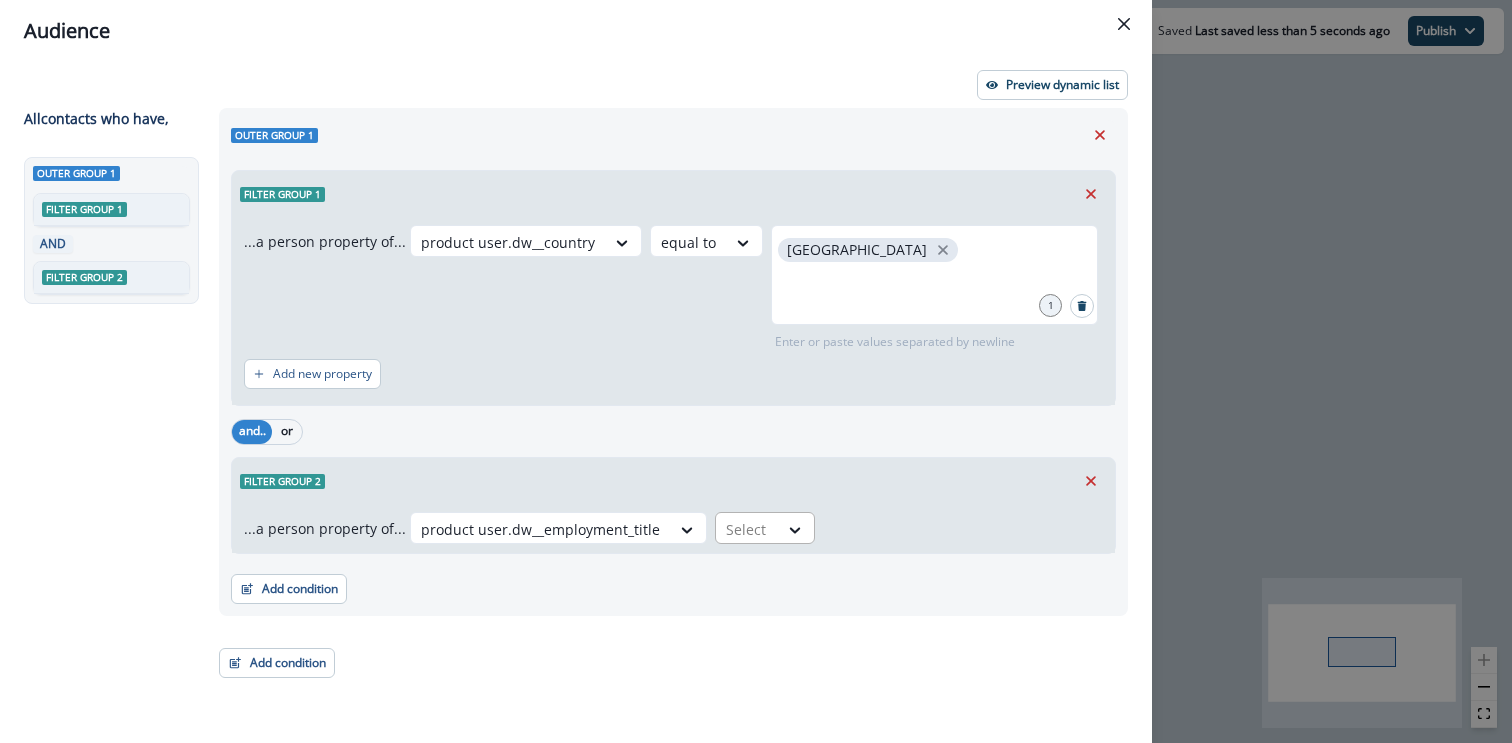 click at bounding box center (747, 529) 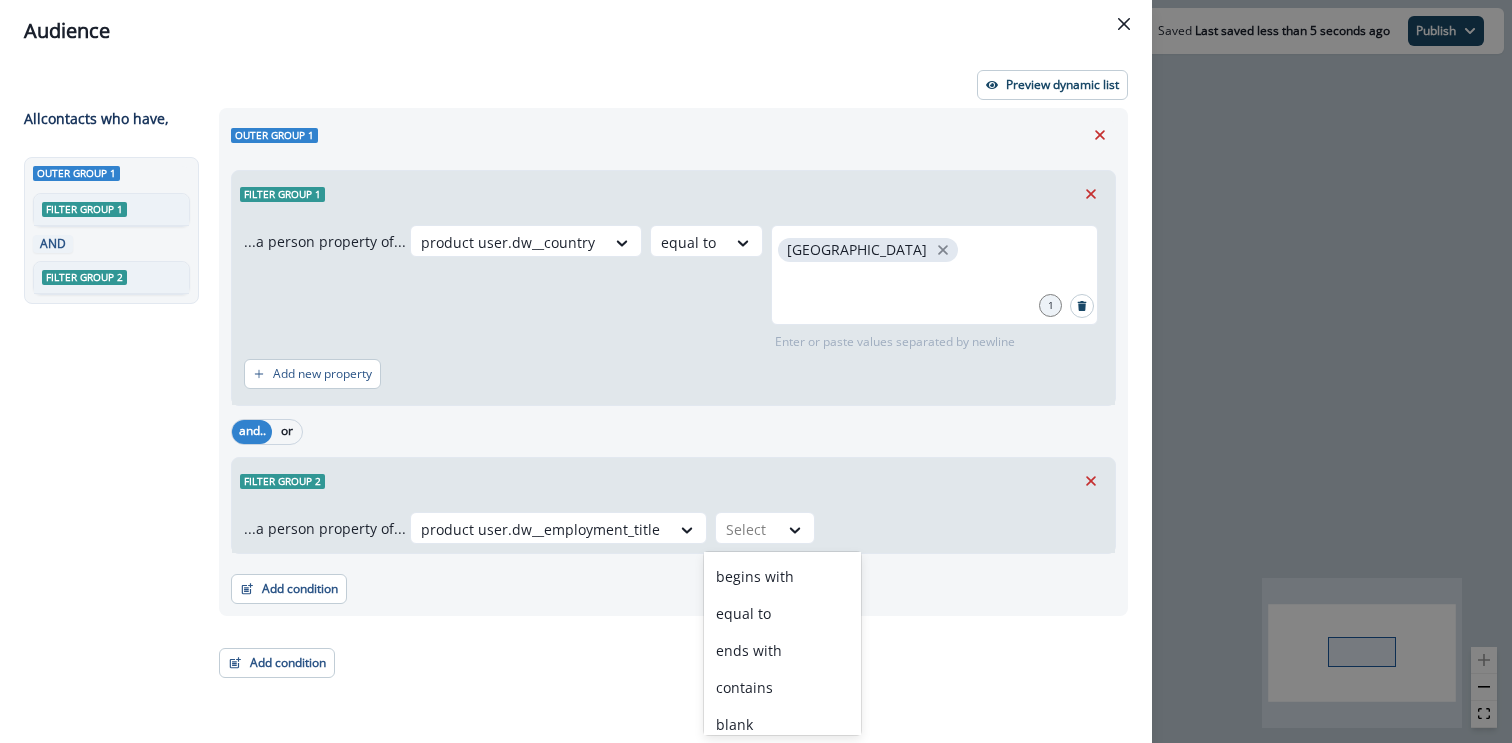 scroll, scrollTop: 195, scrollLeft: 0, axis: vertical 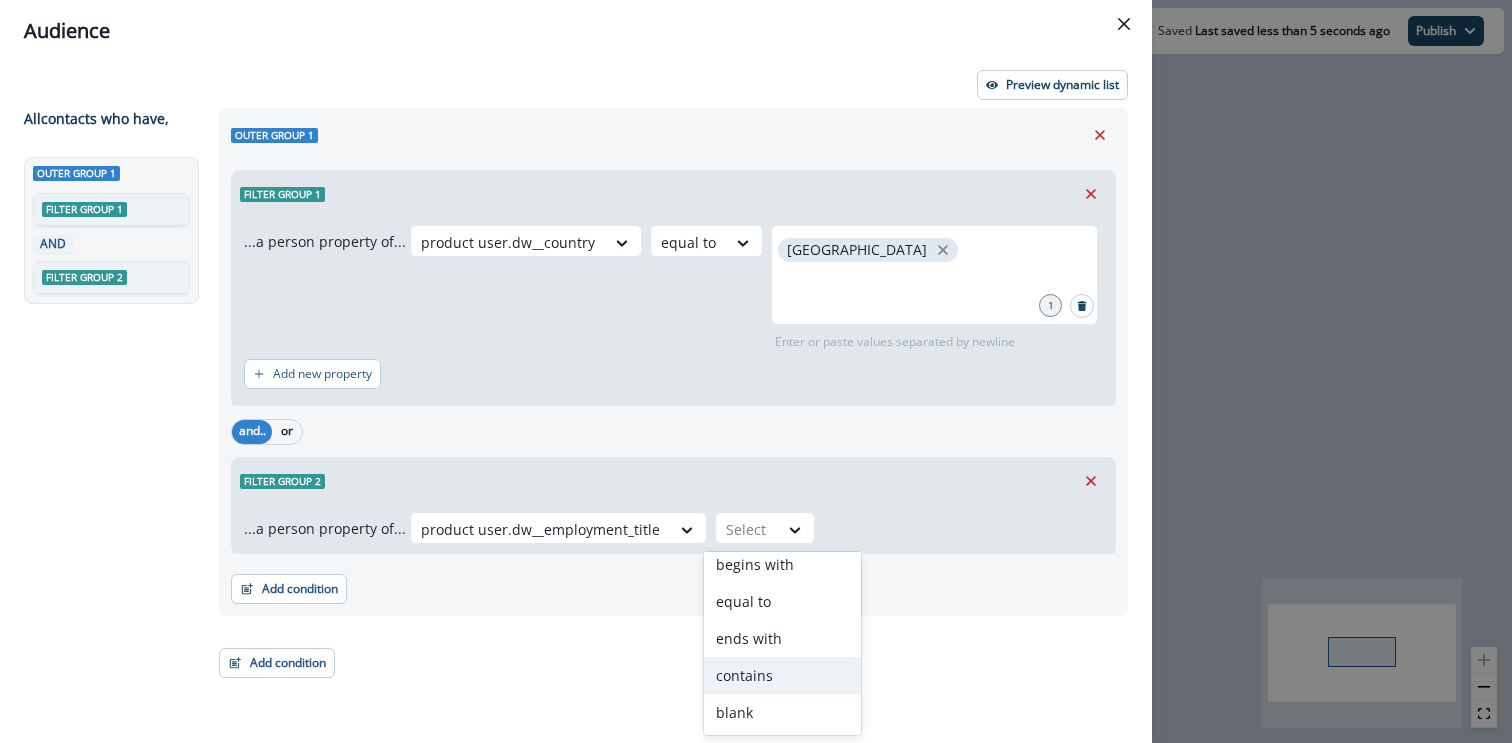 click on "contains" at bounding box center (782, 675) 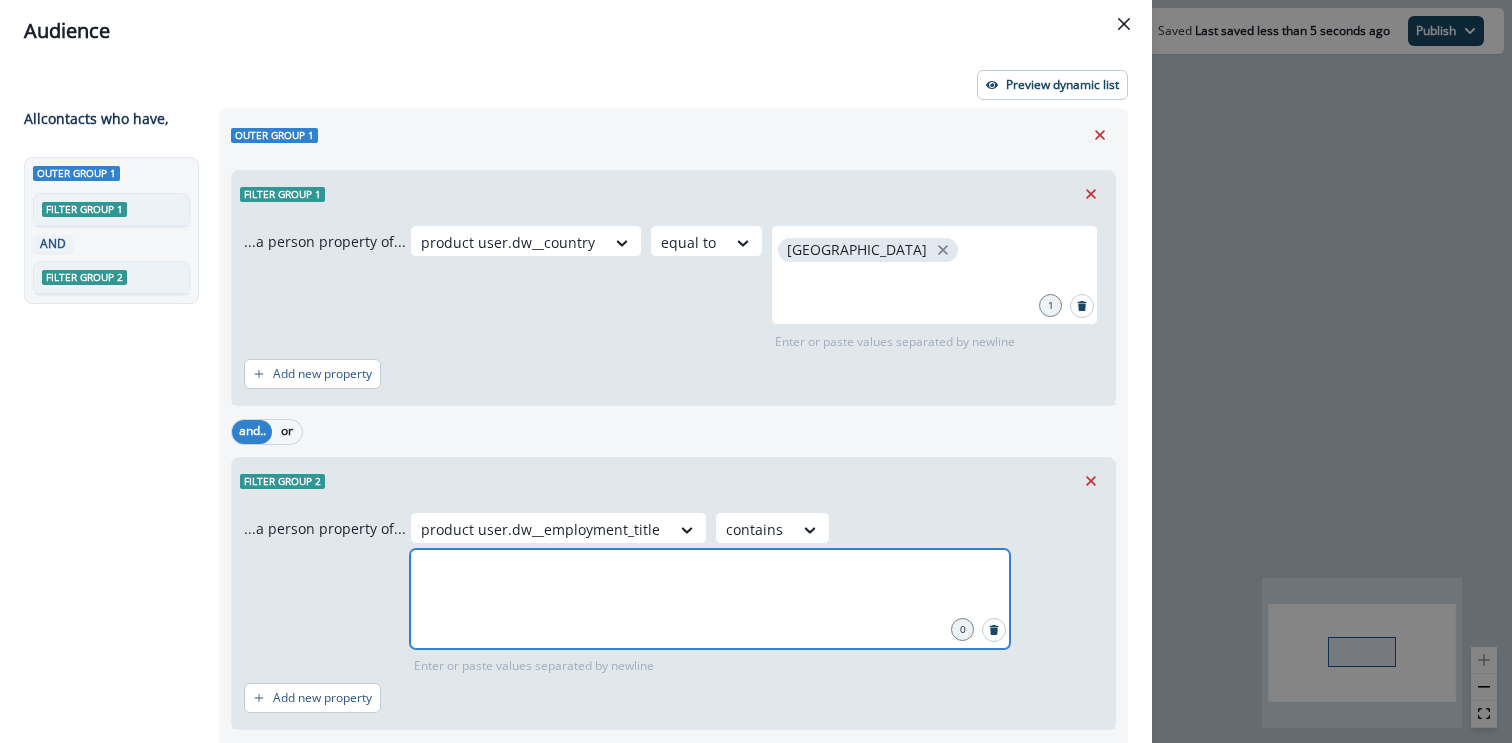 click at bounding box center [710, 574] 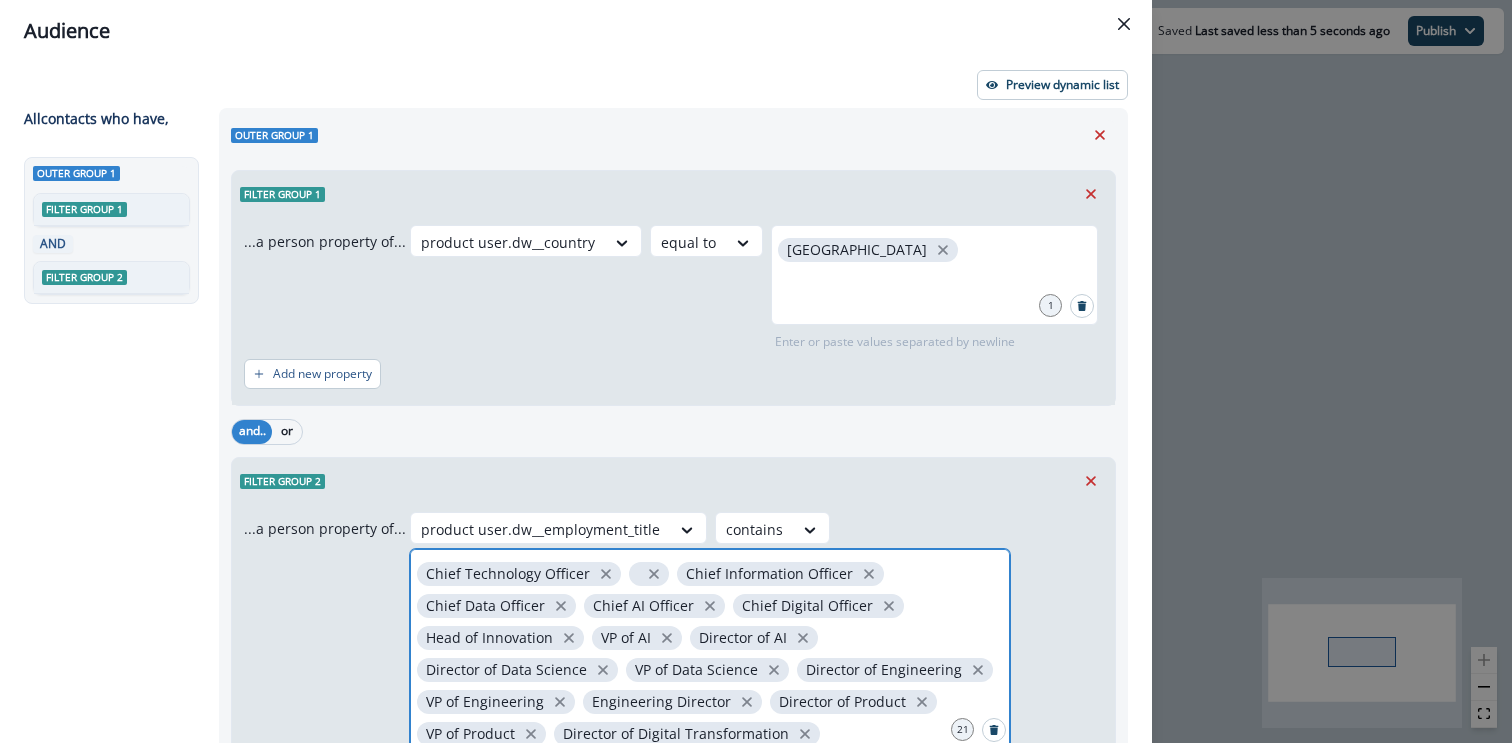 scroll, scrollTop: 219, scrollLeft: 0, axis: vertical 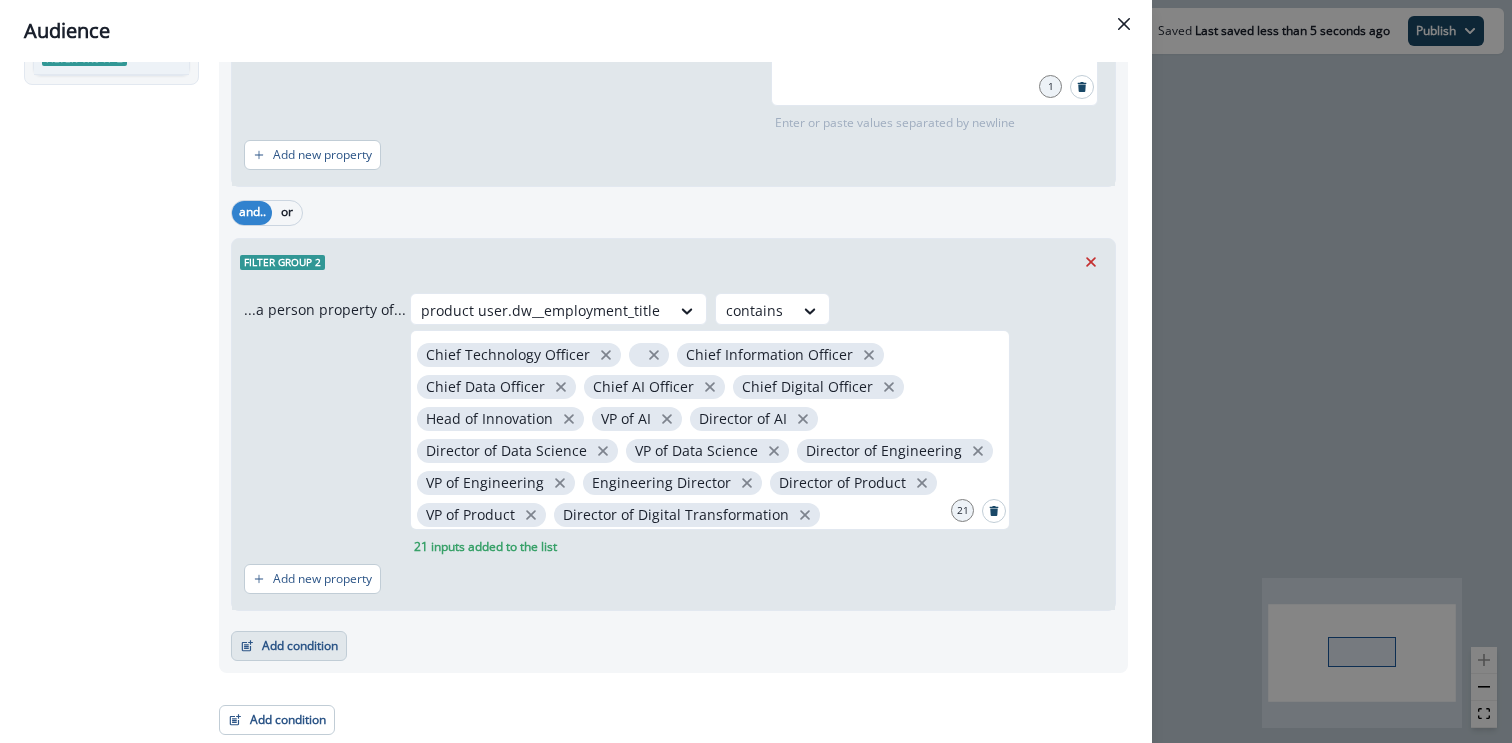 click on "Add condition" at bounding box center (289, 646) 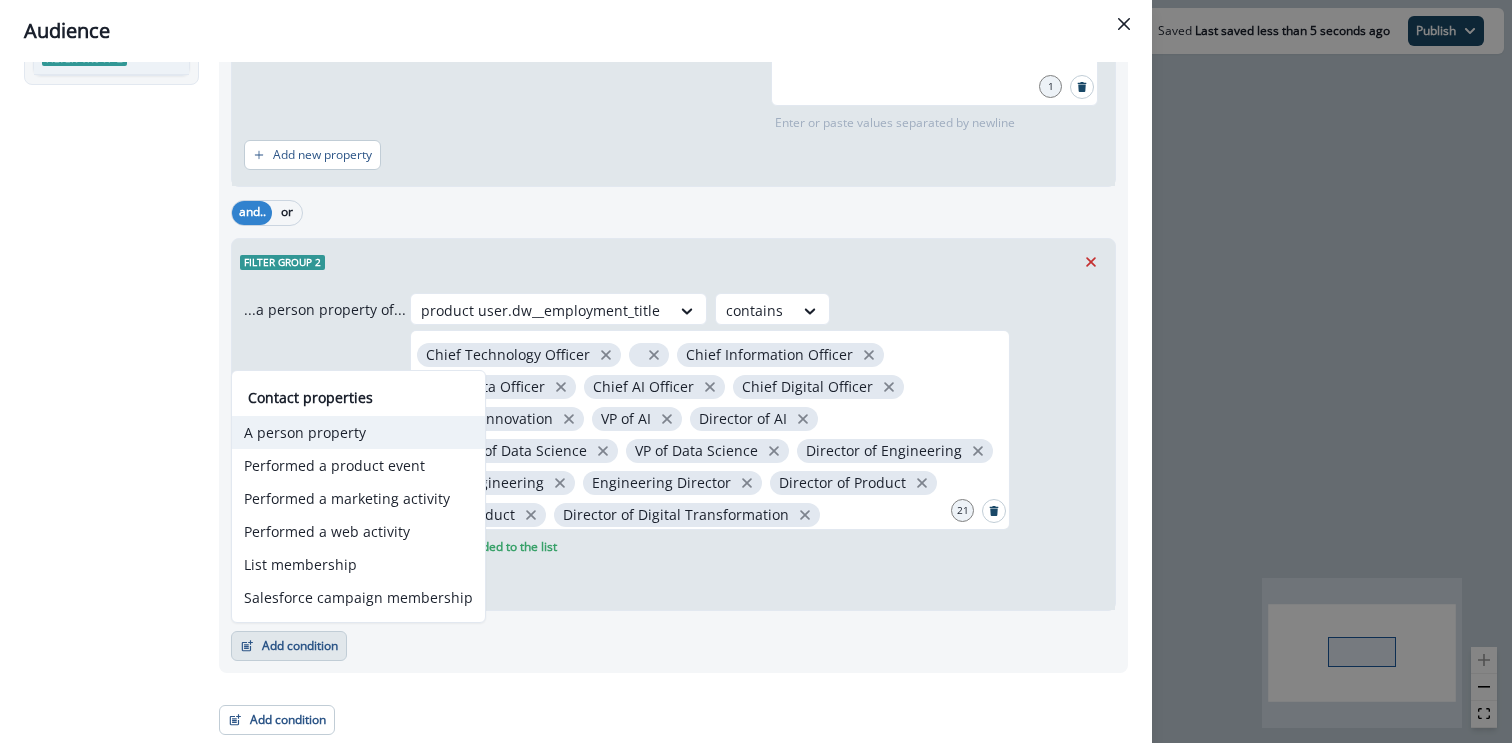 click on "A person property" at bounding box center [358, 432] 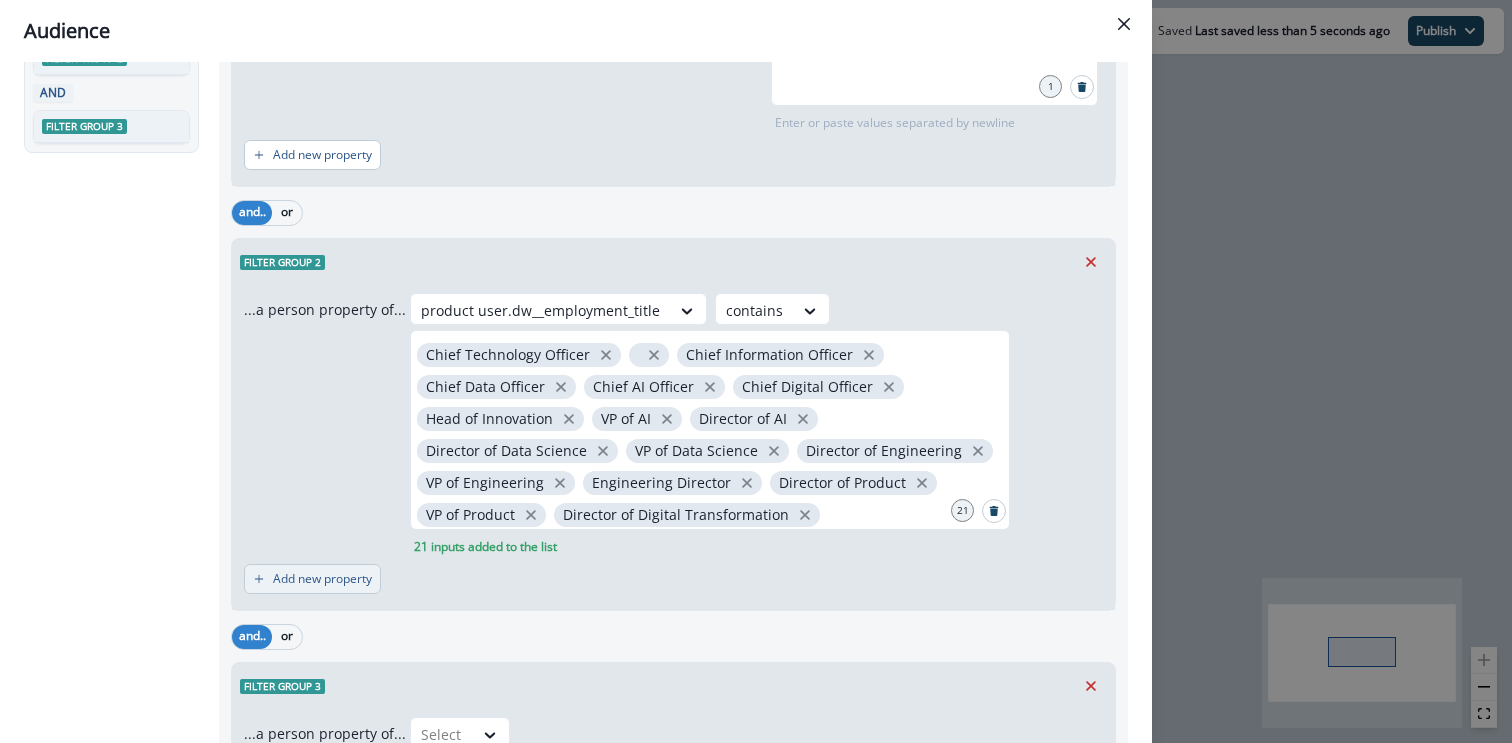 scroll, scrollTop: 367, scrollLeft: 0, axis: vertical 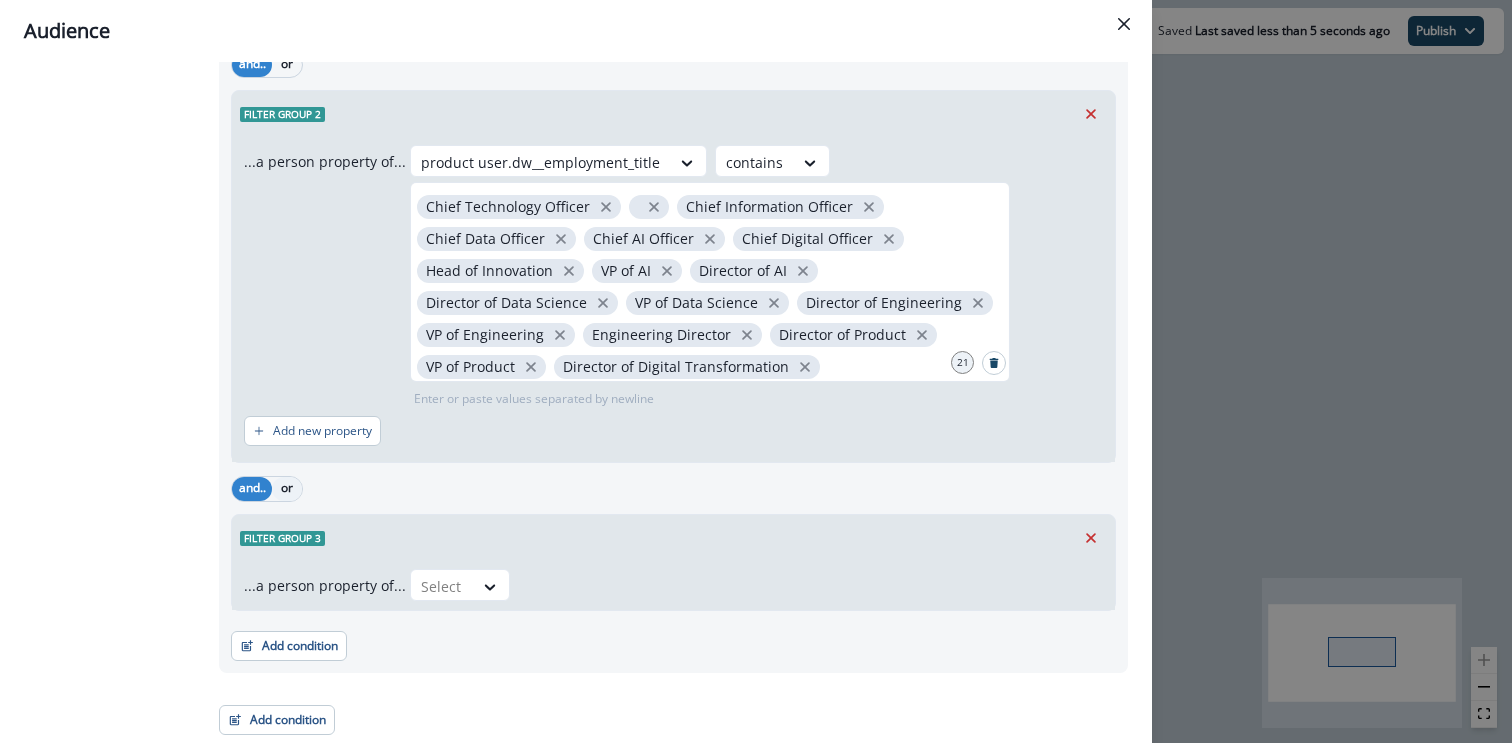 click on "or" at bounding box center (287, 489) 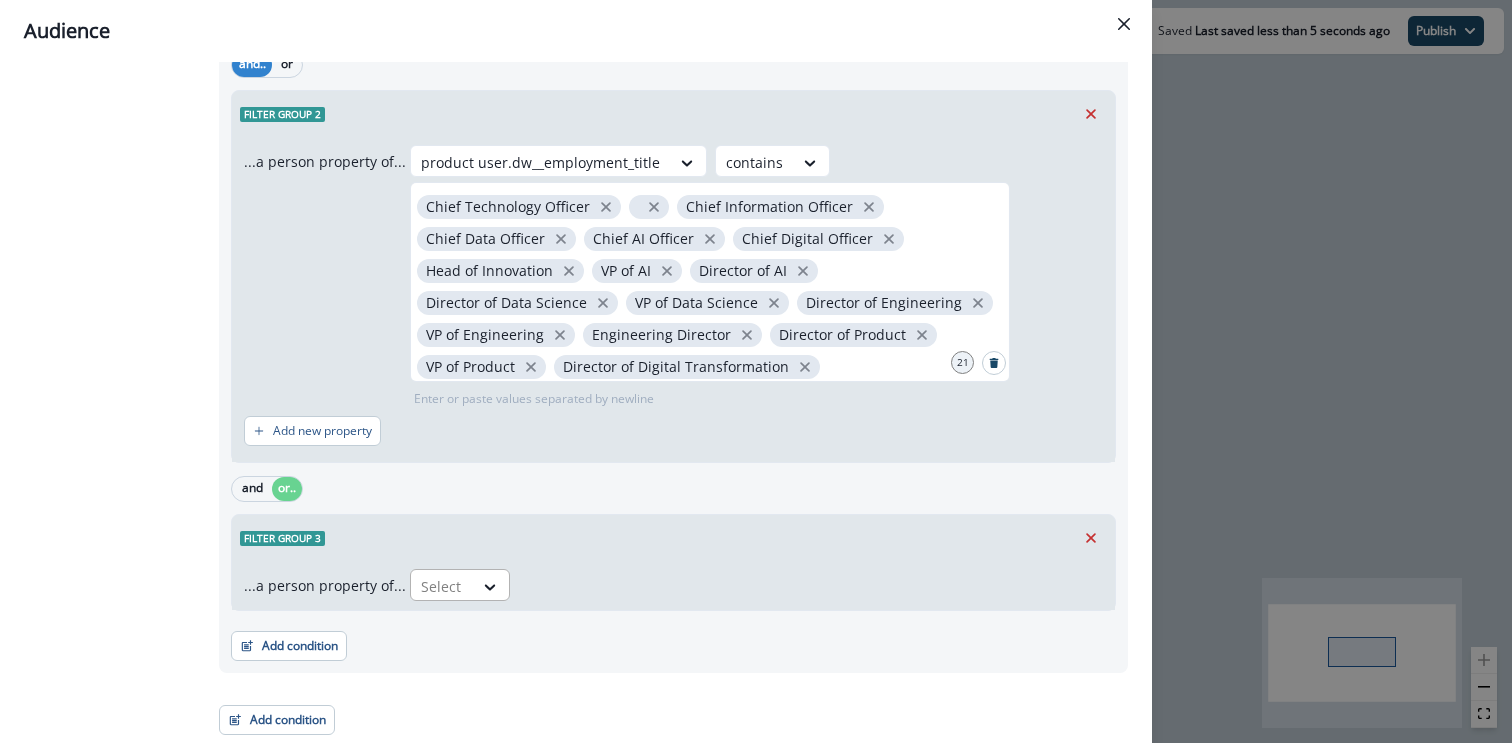 click on "Select" at bounding box center [442, 586] 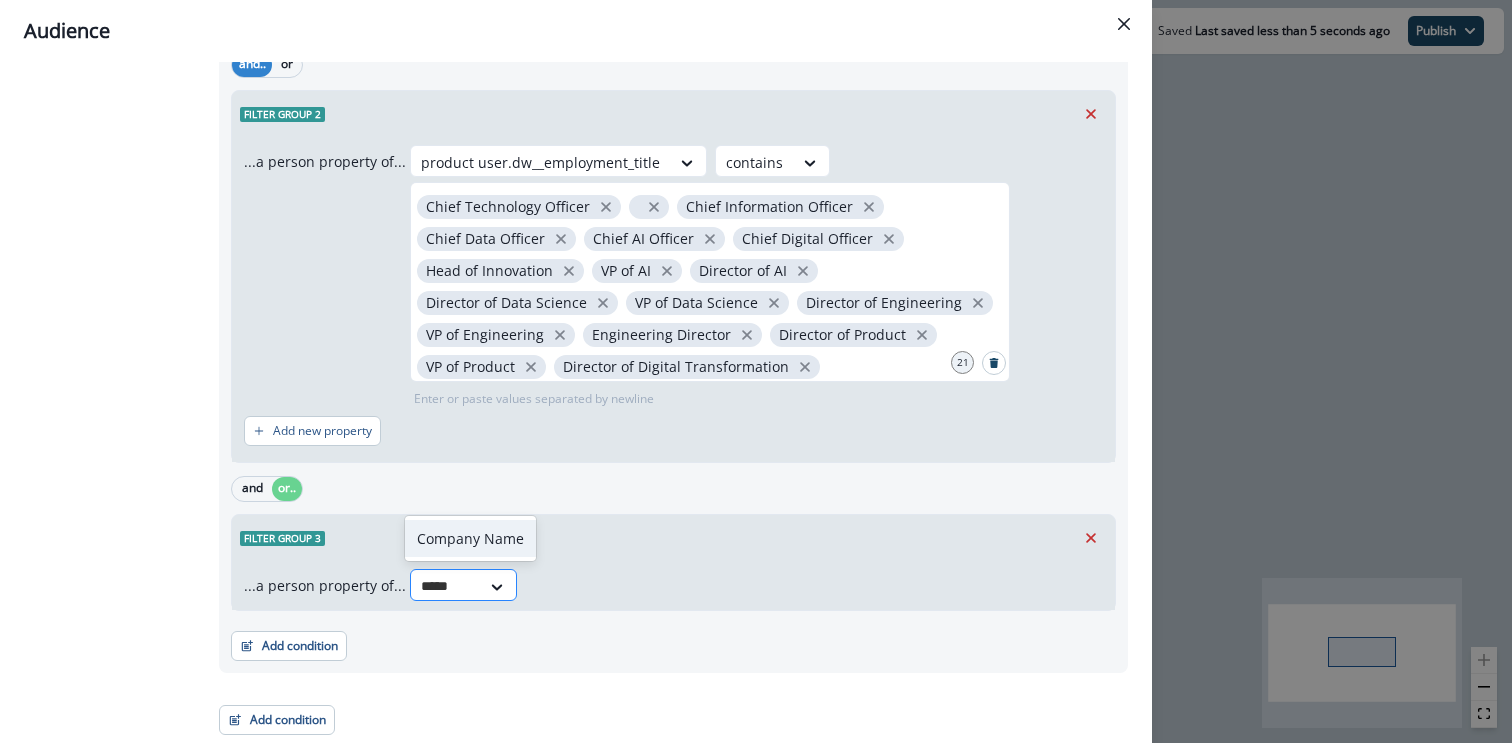 type on "******" 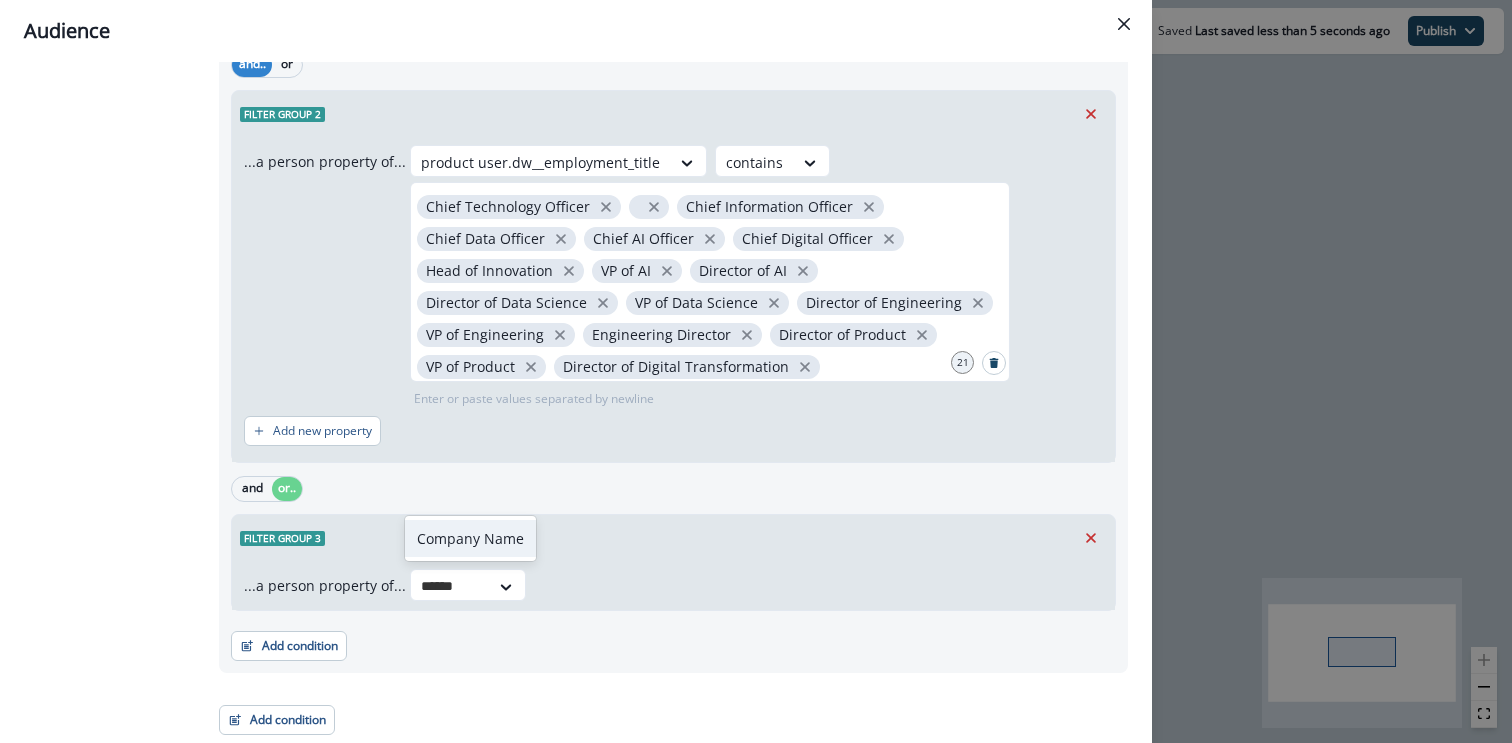 click on "Company Name" at bounding box center (470, 538) 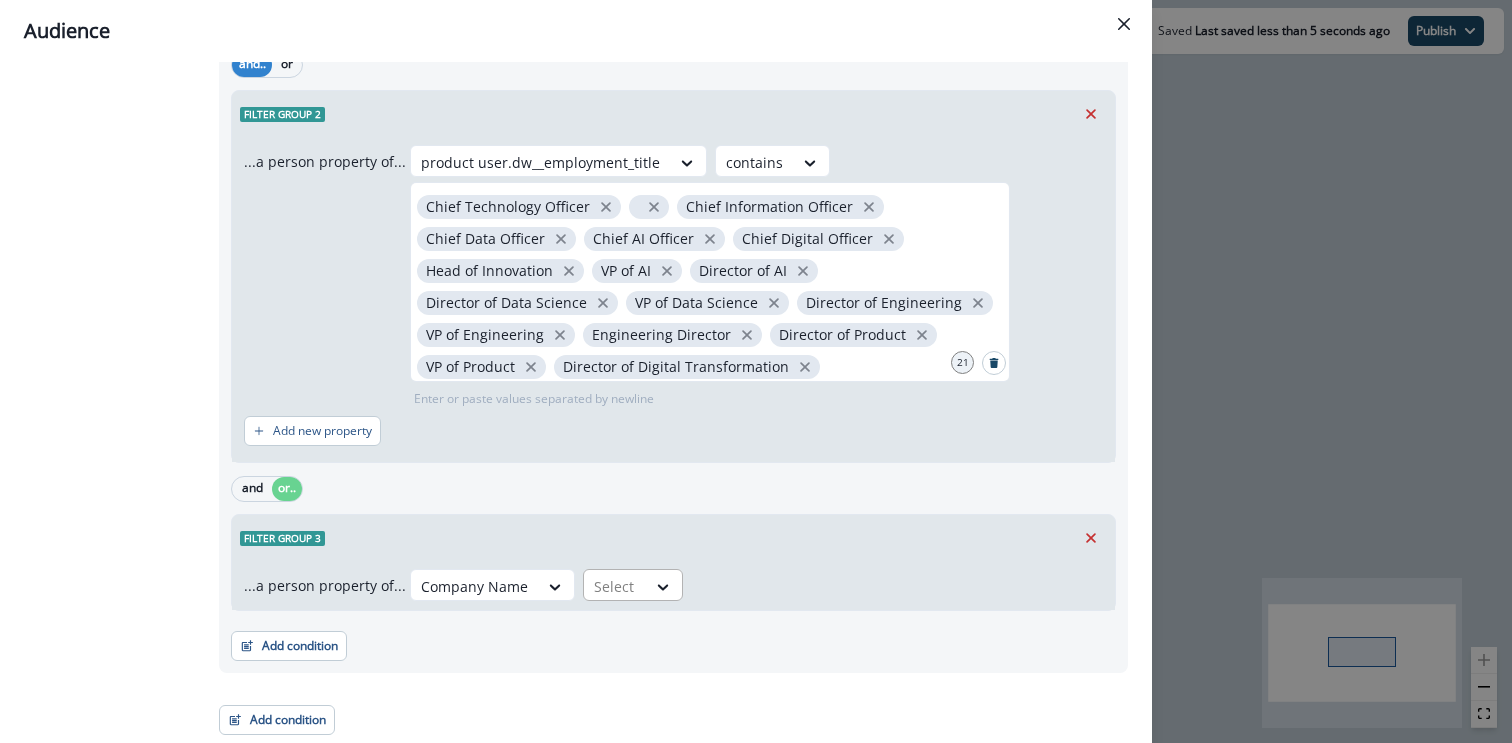 click on "Select" at bounding box center [615, 586] 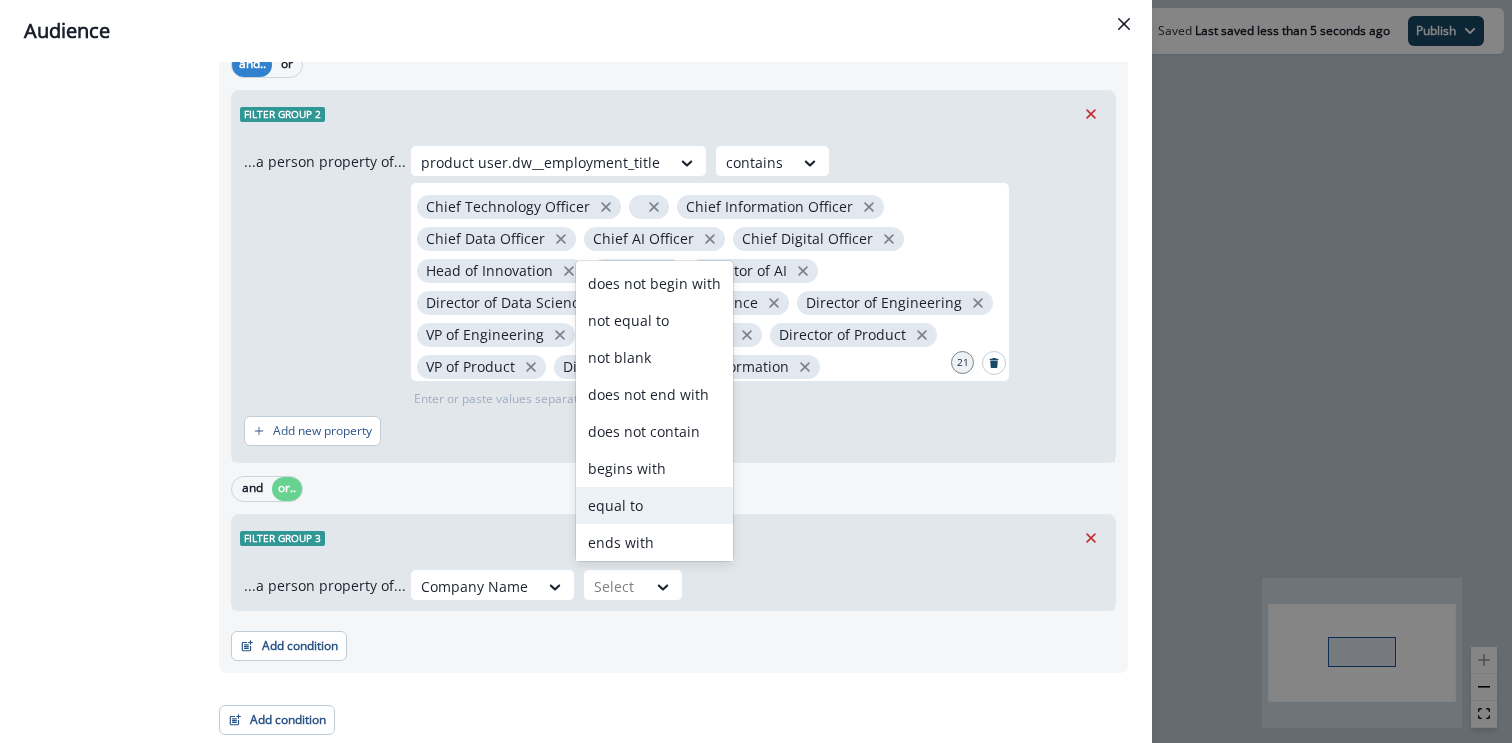 click on "equal to" at bounding box center (654, 505) 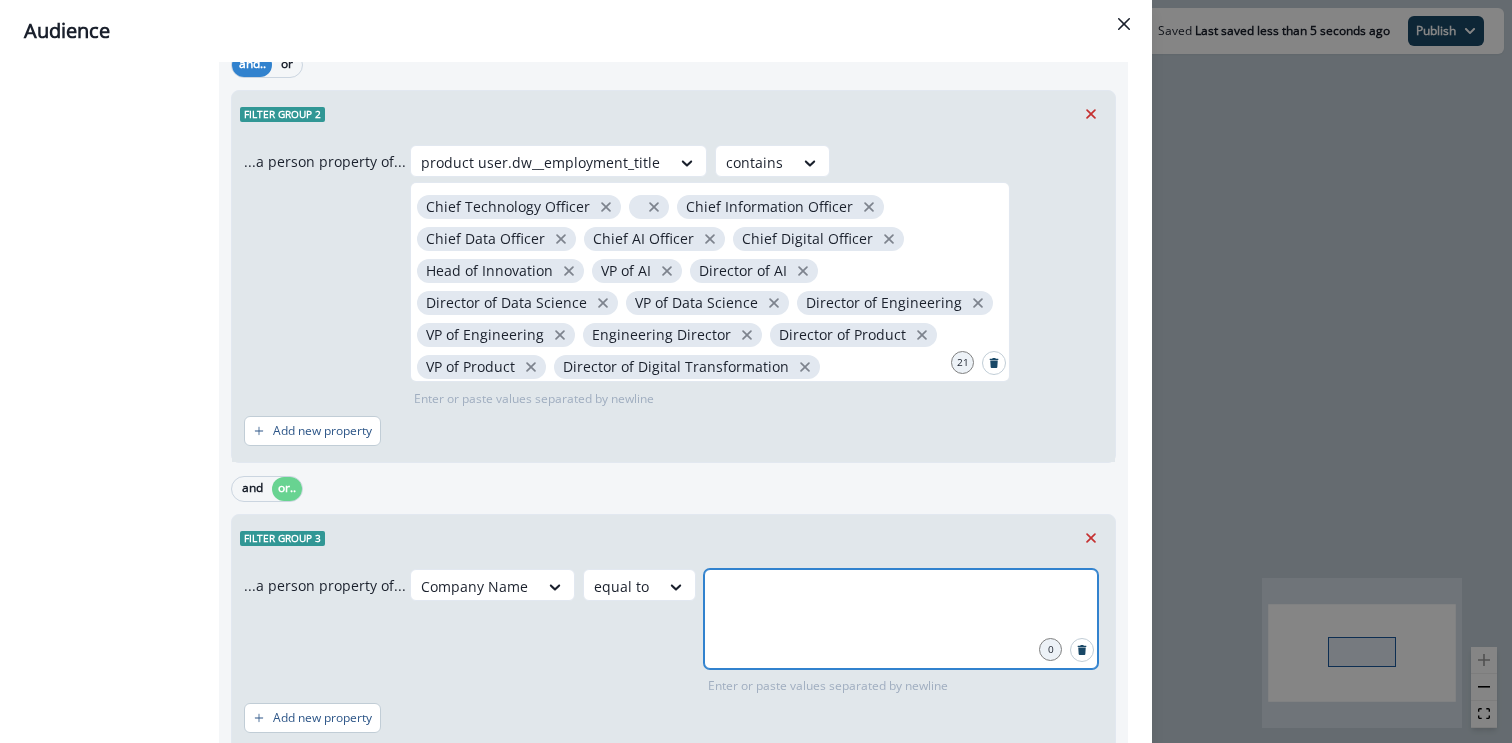 click at bounding box center [901, 594] 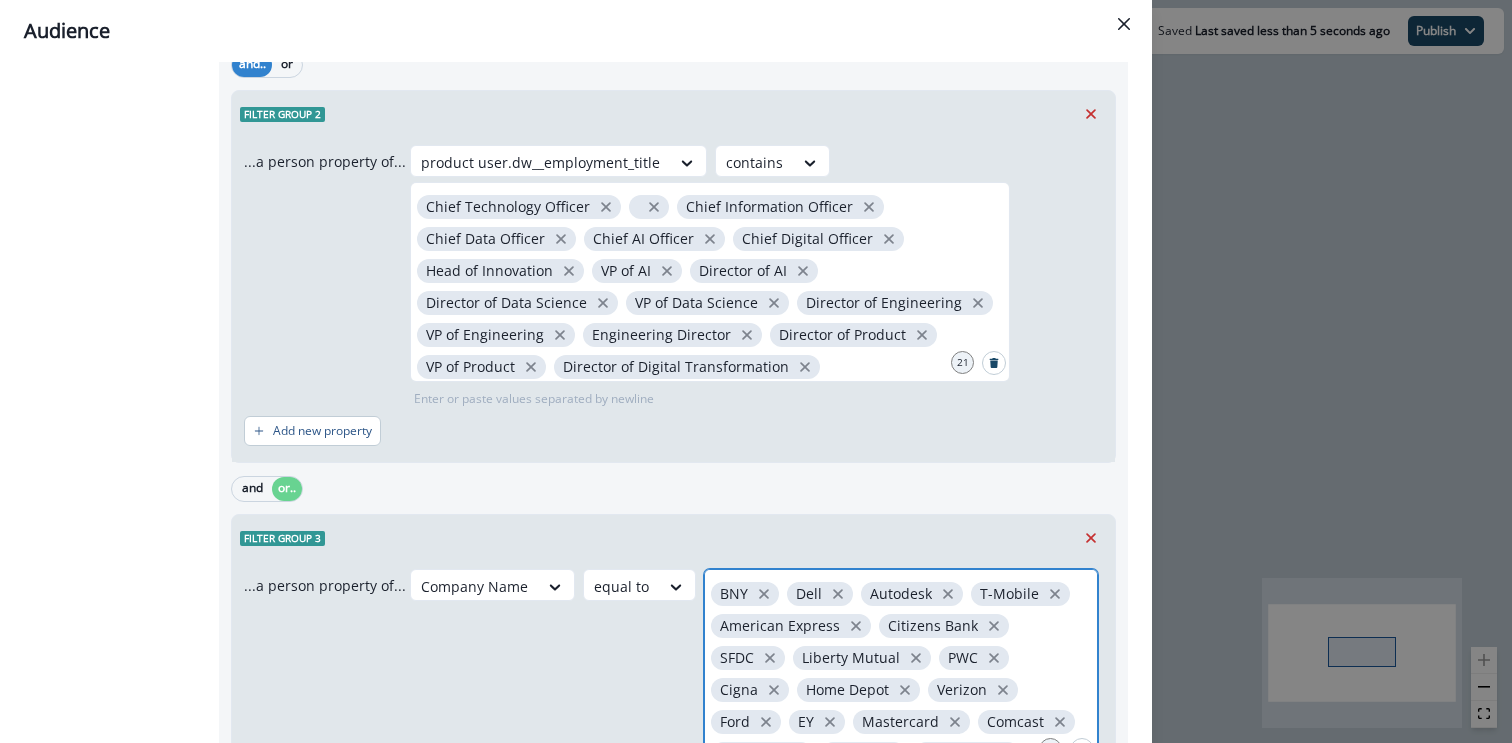 type 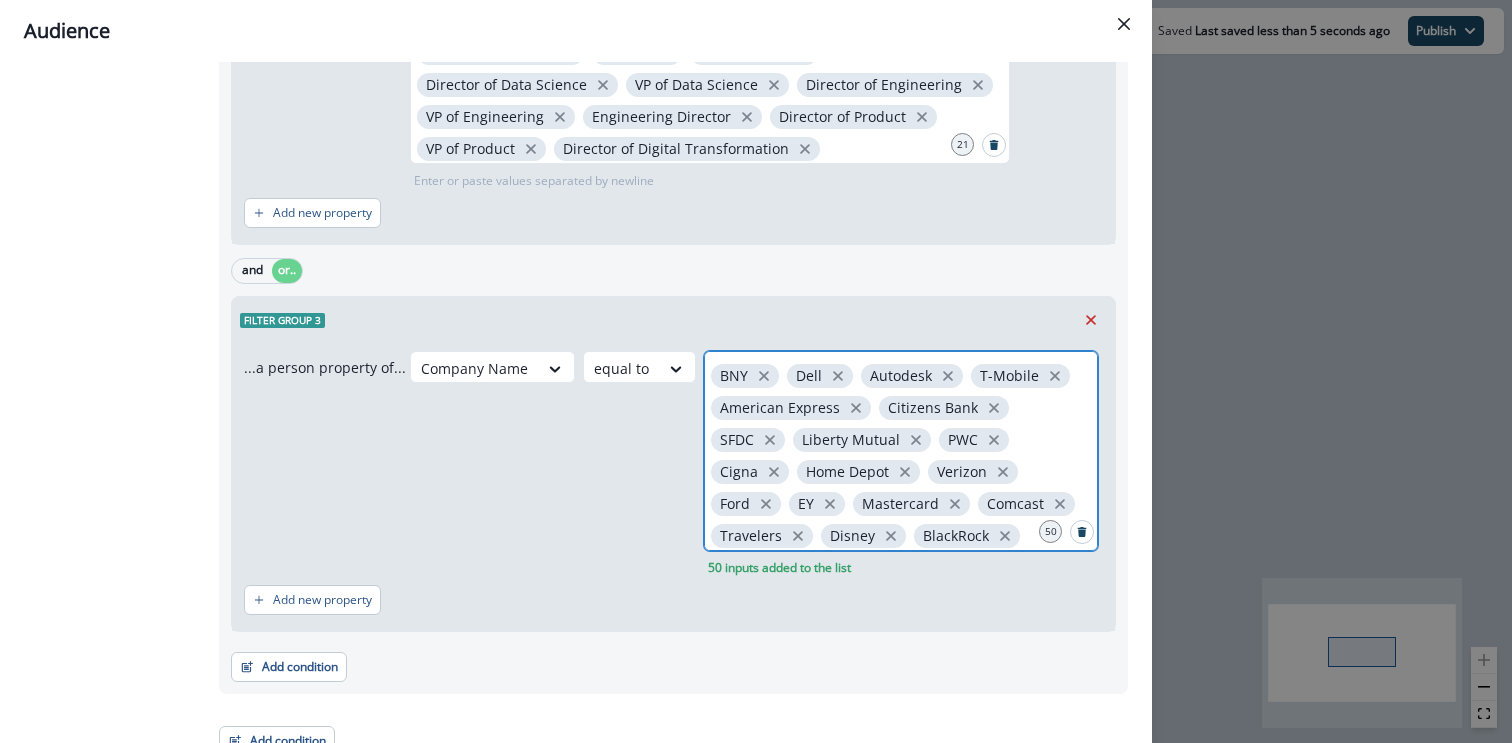 scroll, scrollTop: 606, scrollLeft: 0, axis: vertical 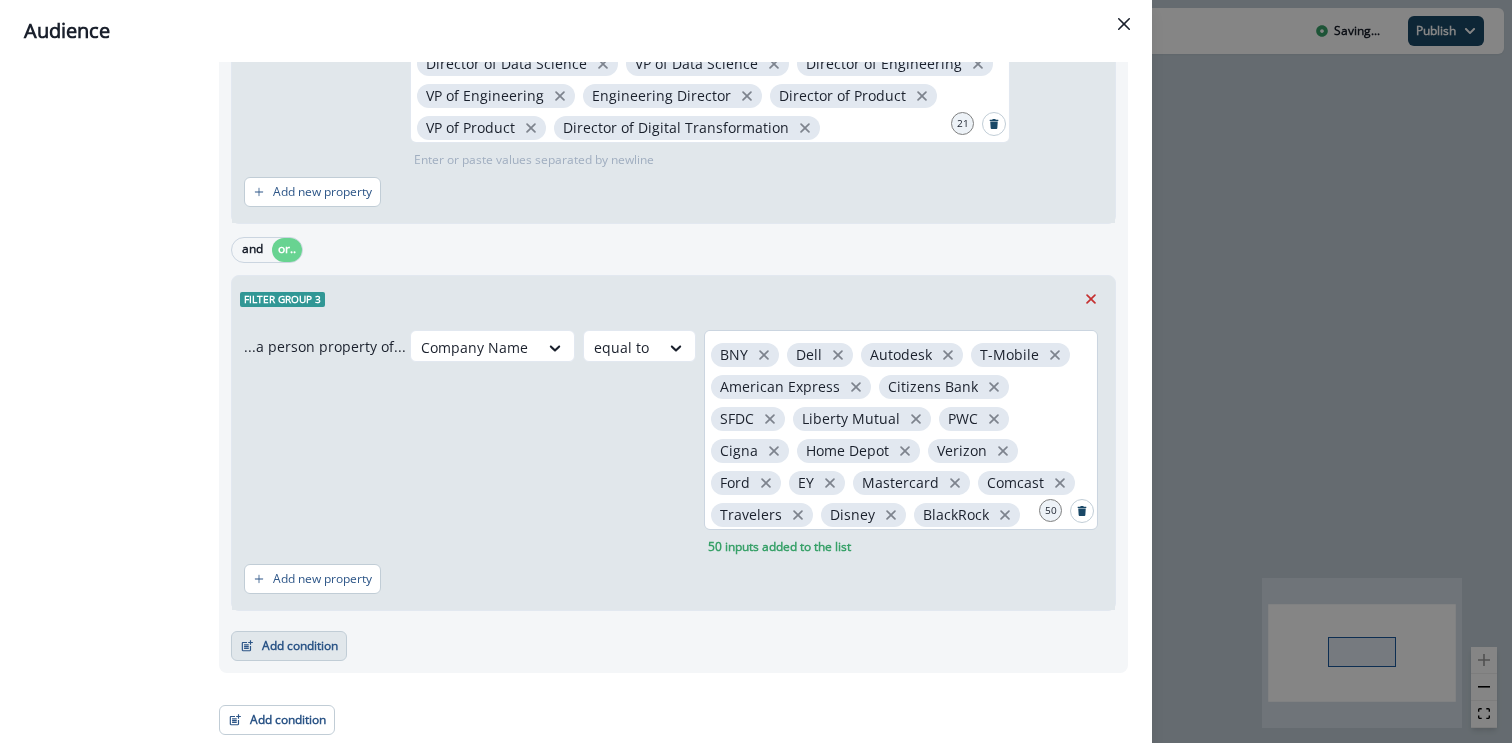 click on "Add condition" at bounding box center [289, 646] 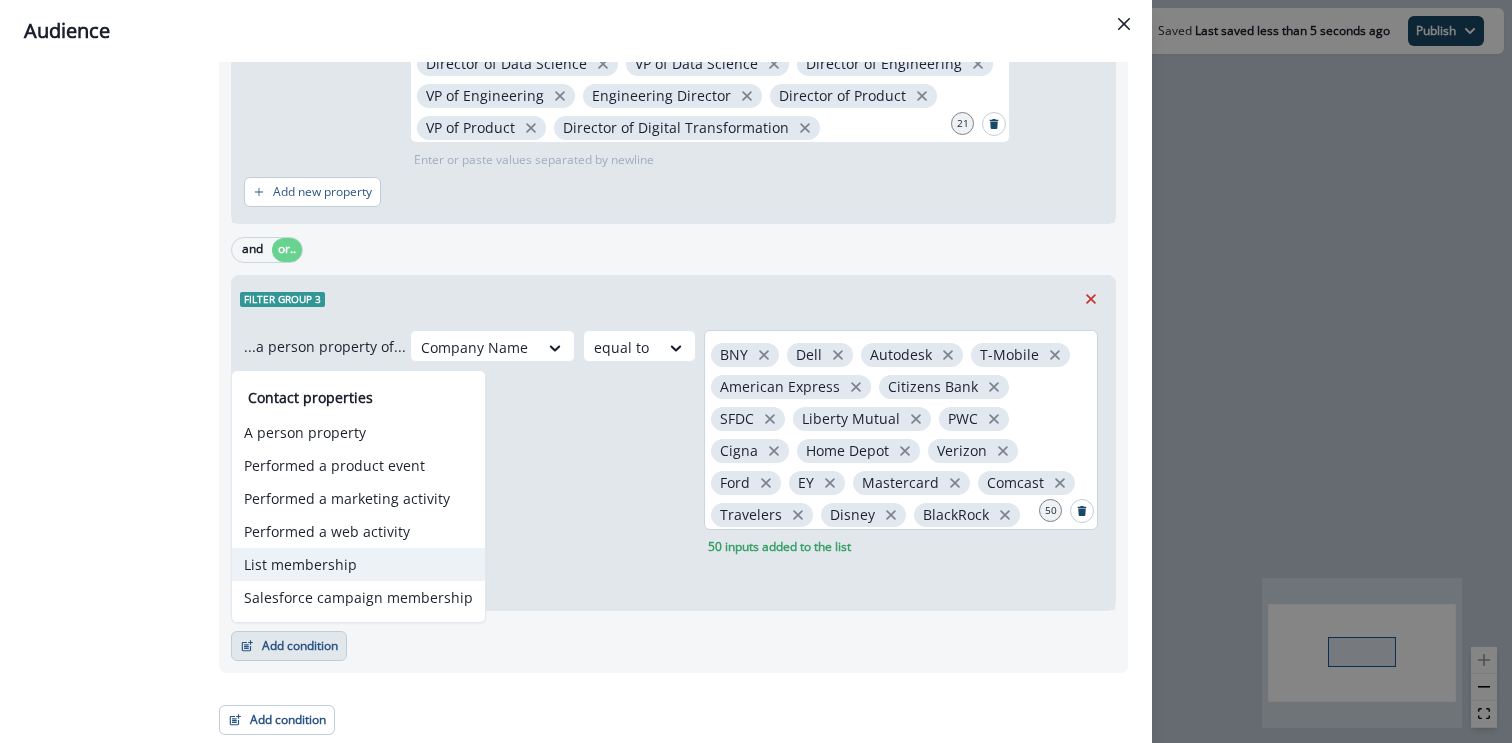 click on "List membership" at bounding box center [358, 564] 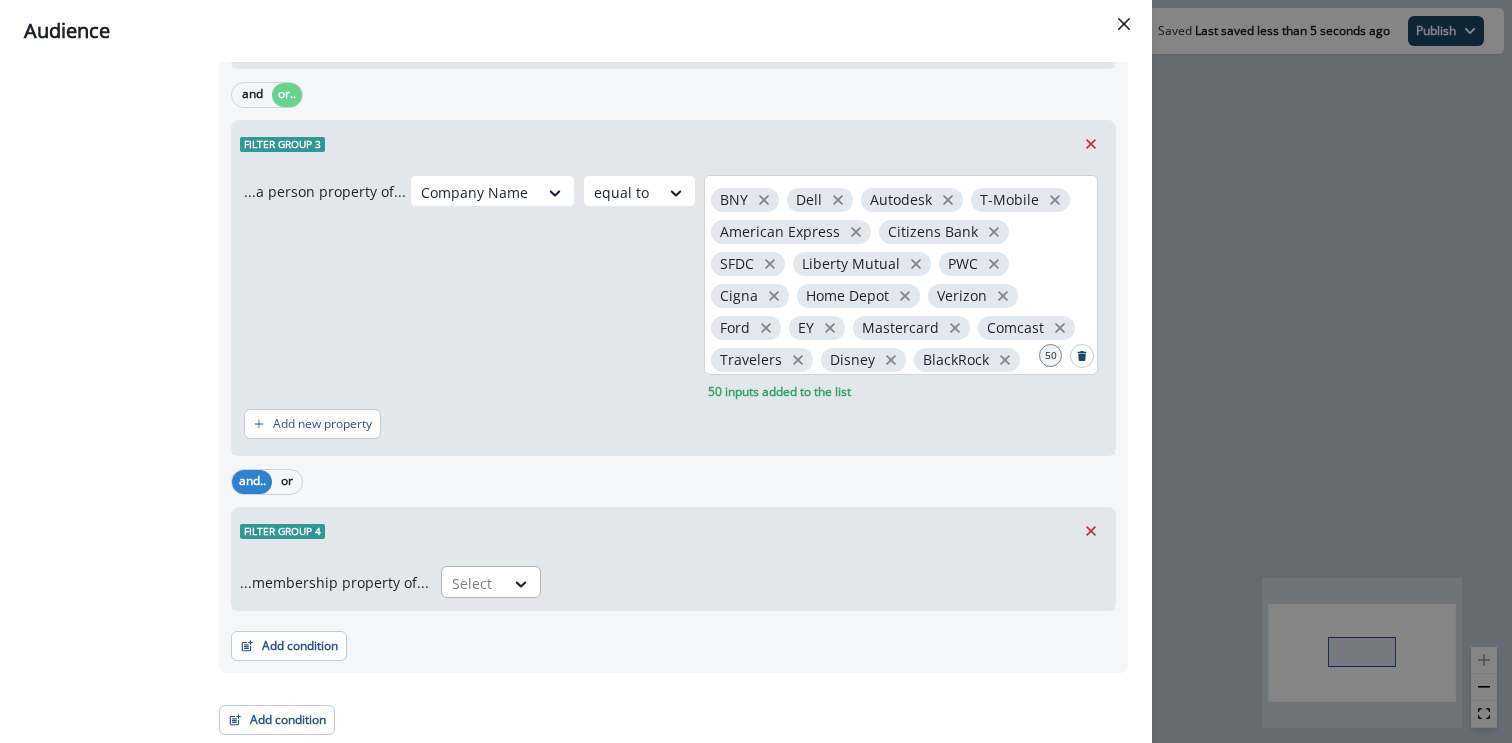 click at bounding box center (522, 583) 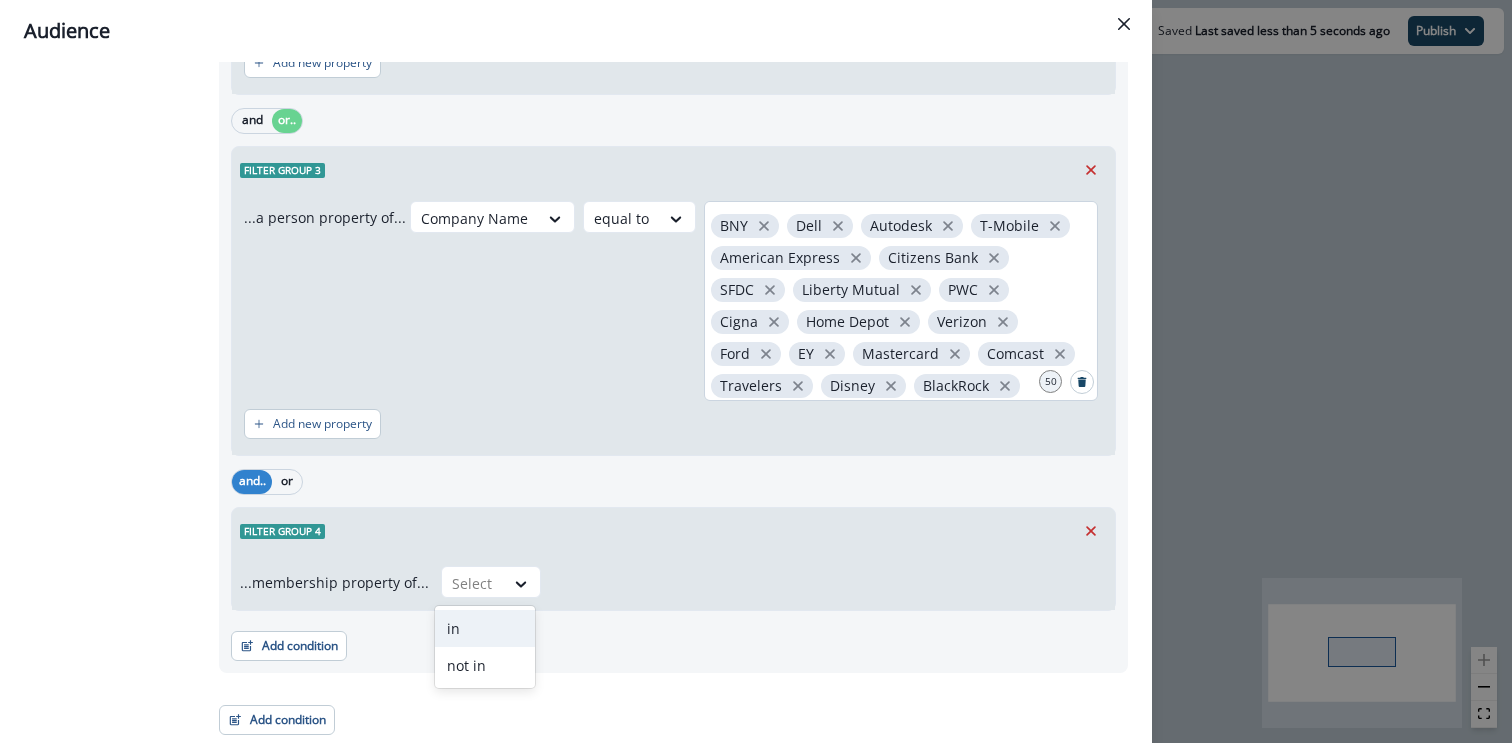 scroll, scrollTop: 735, scrollLeft: 0, axis: vertical 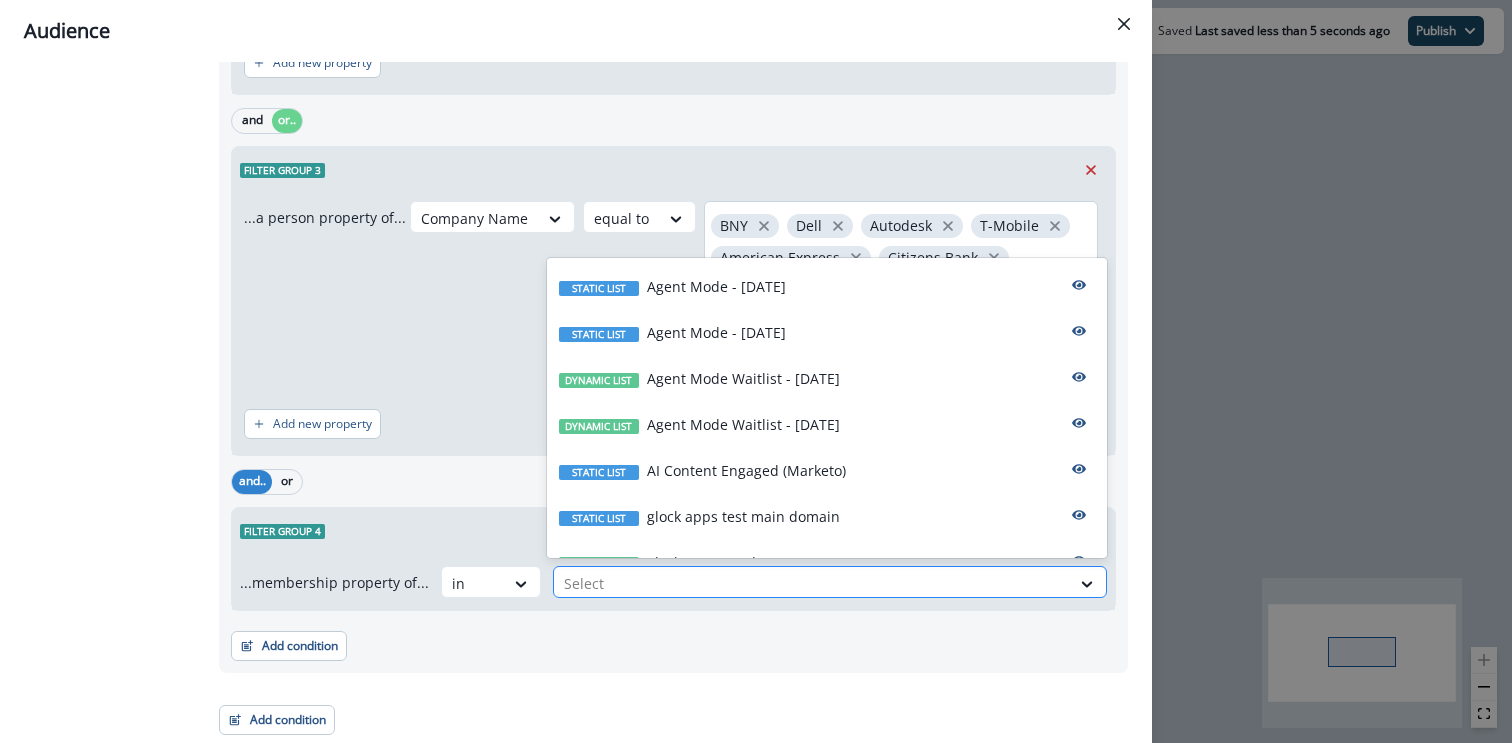 click at bounding box center [812, 583] 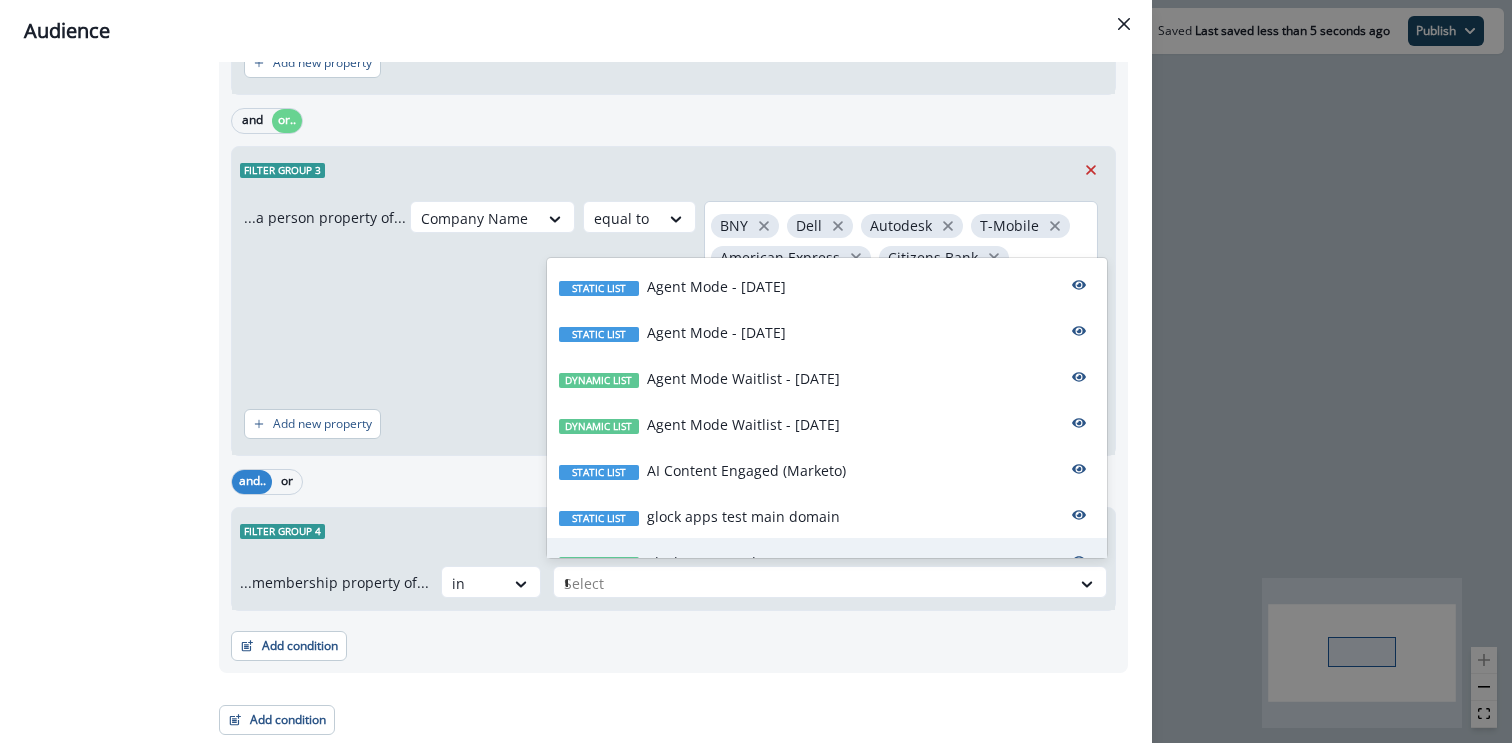 type on "**" 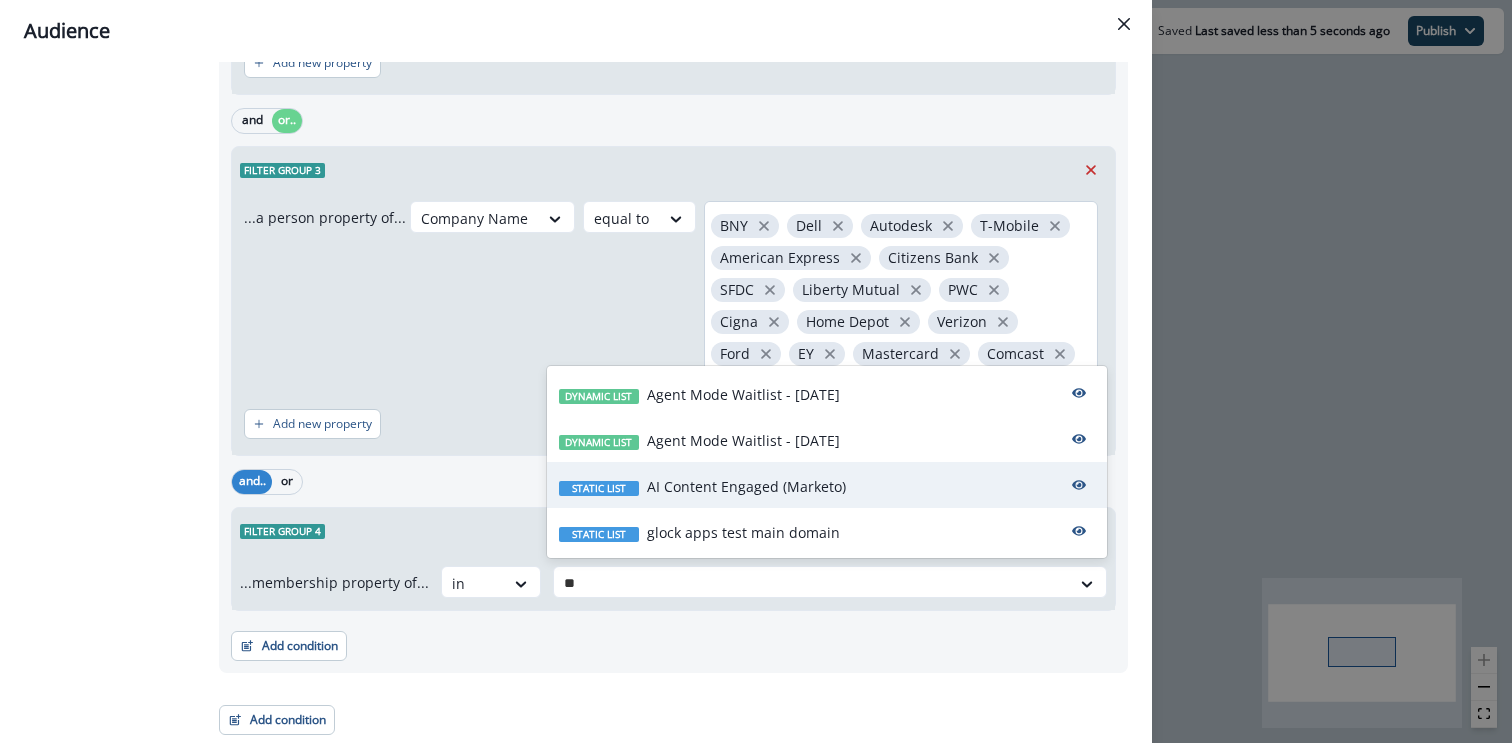 click on "Static list AI Content Engaged (Marketo)" at bounding box center [827, 485] 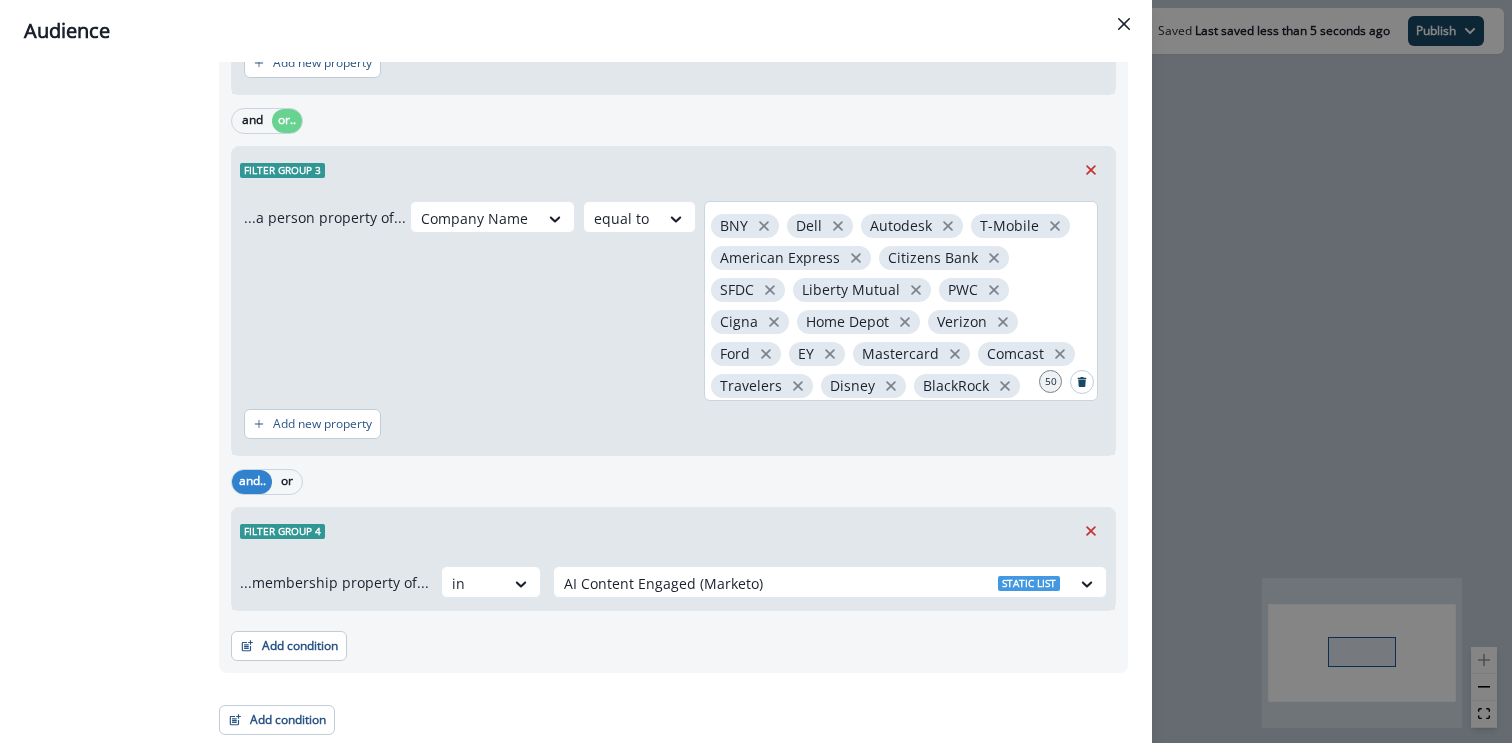 click on "and.. or" at bounding box center [673, 481] 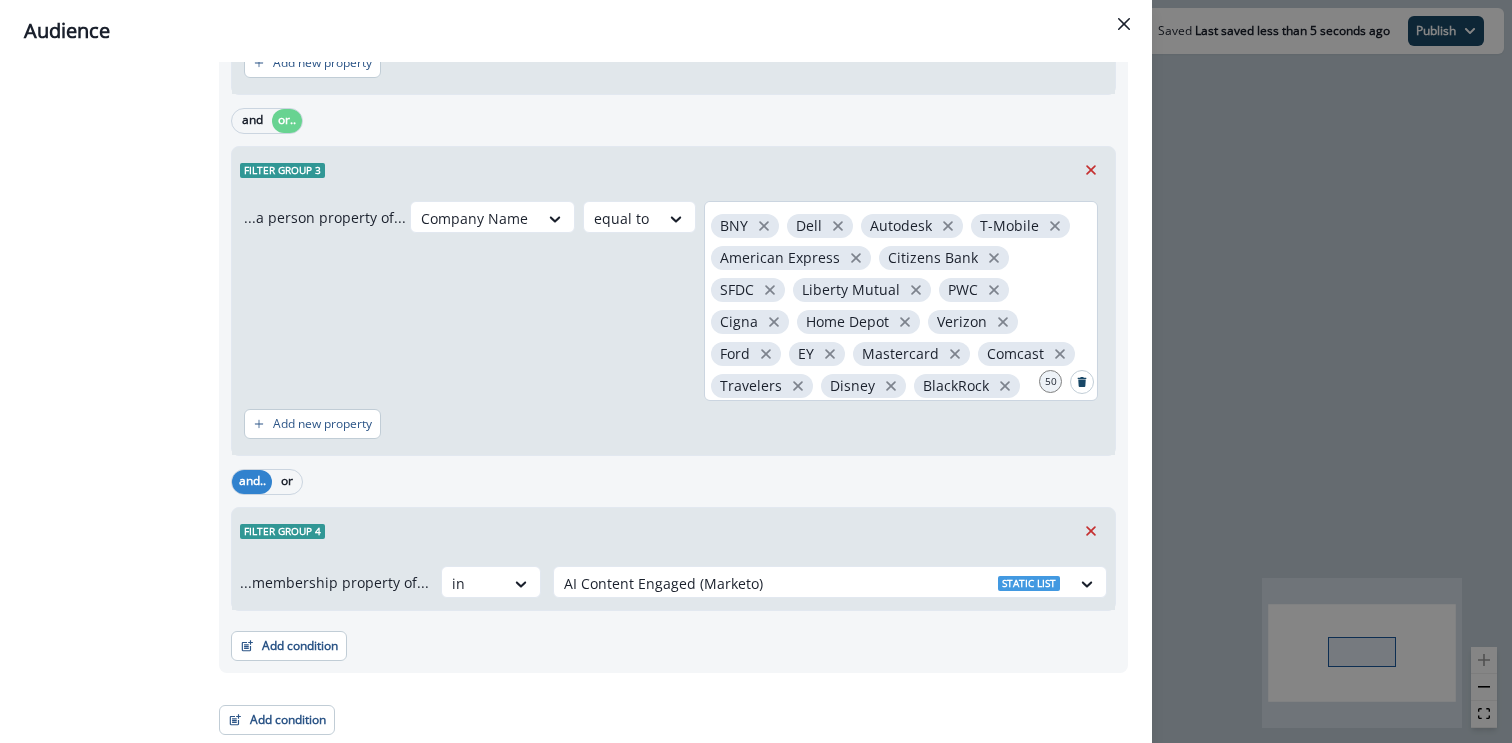click on "and.. or" at bounding box center (267, 482) 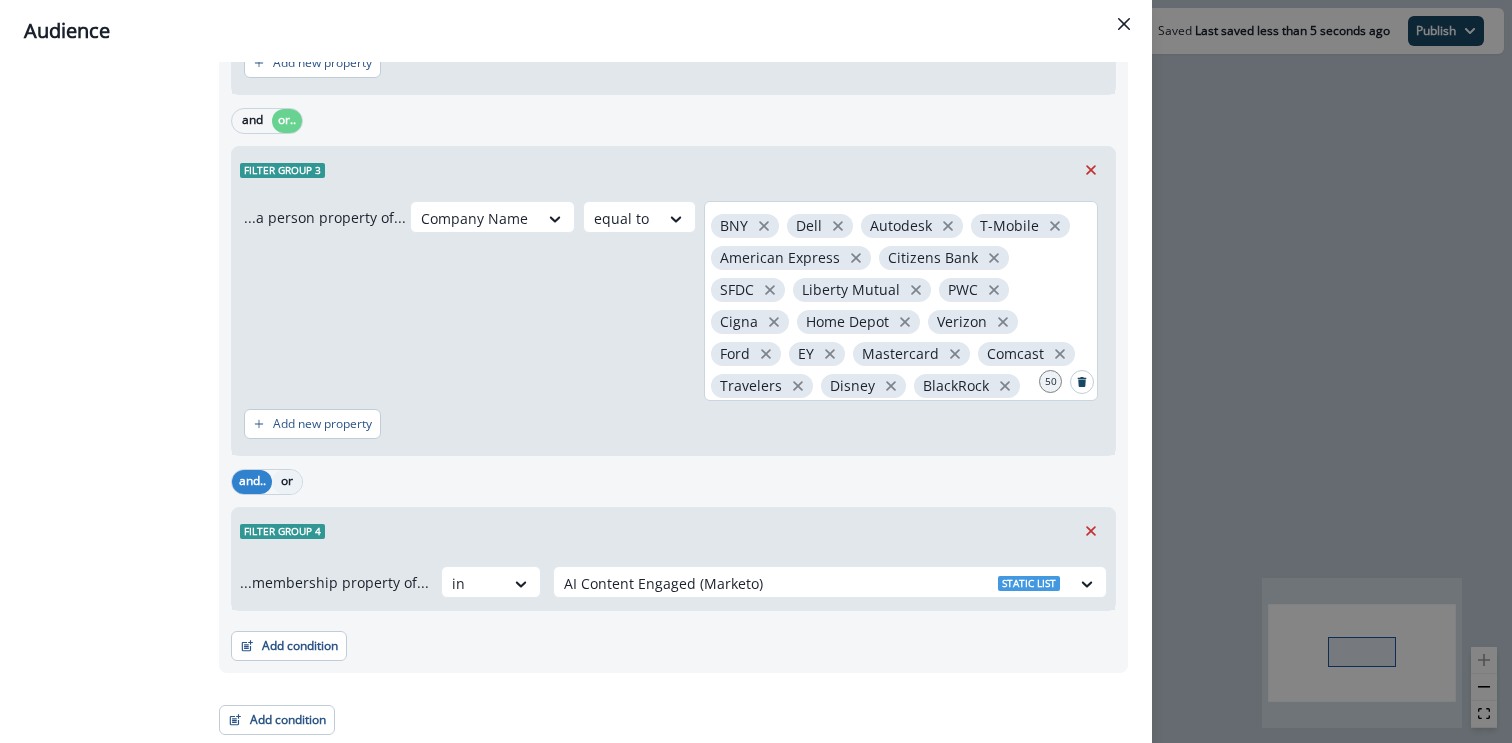 click on "or" at bounding box center (287, 482) 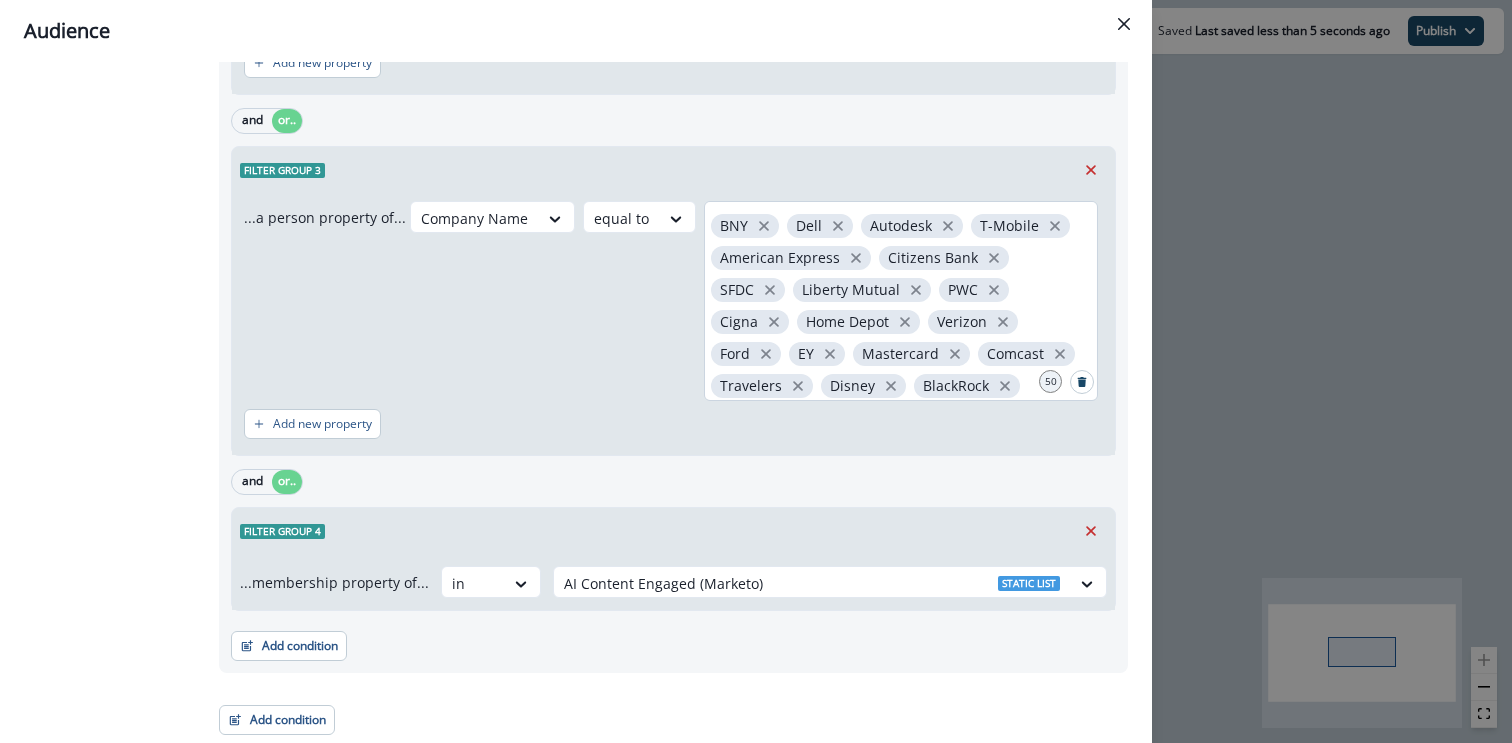 scroll, scrollTop: 0, scrollLeft: 0, axis: both 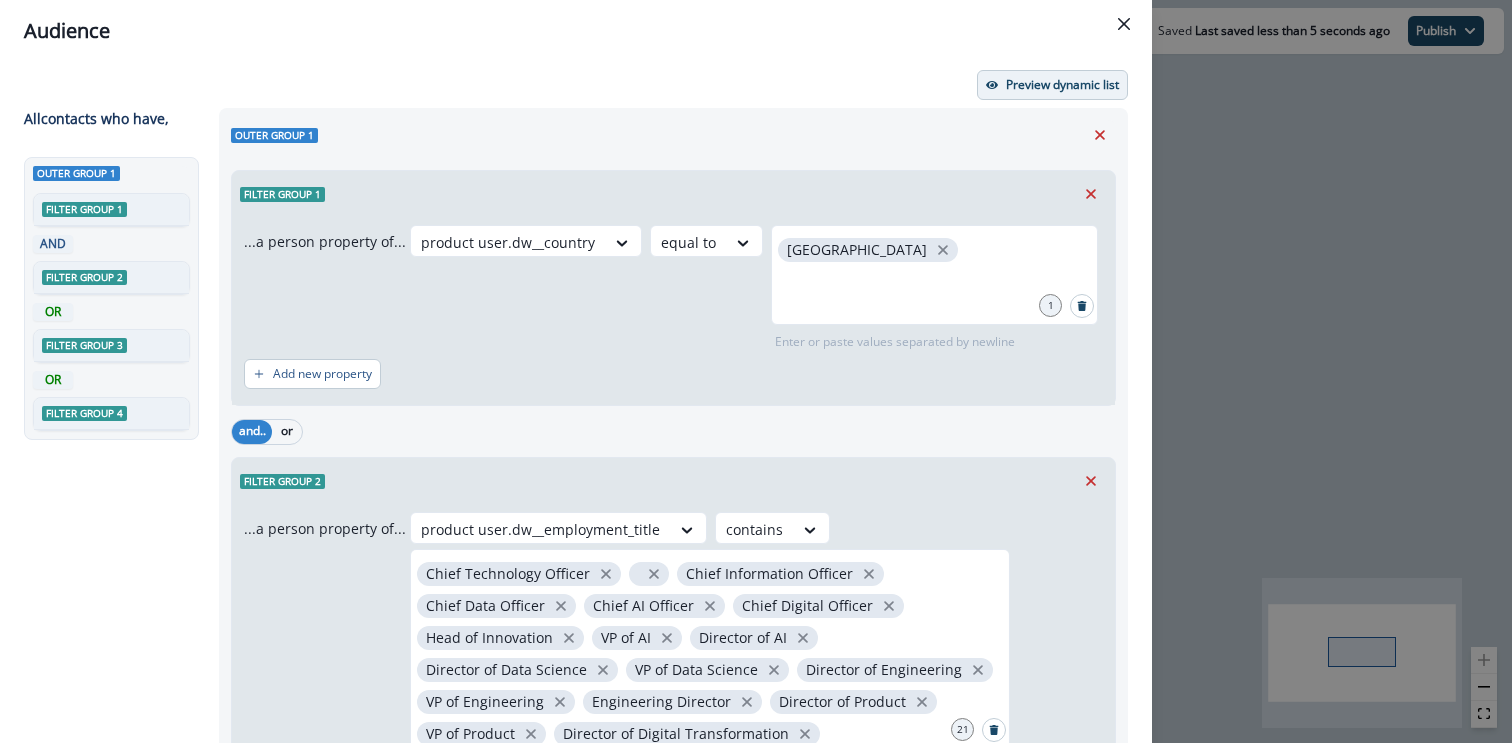 click on "Preview dynamic list" at bounding box center (1052, 85) 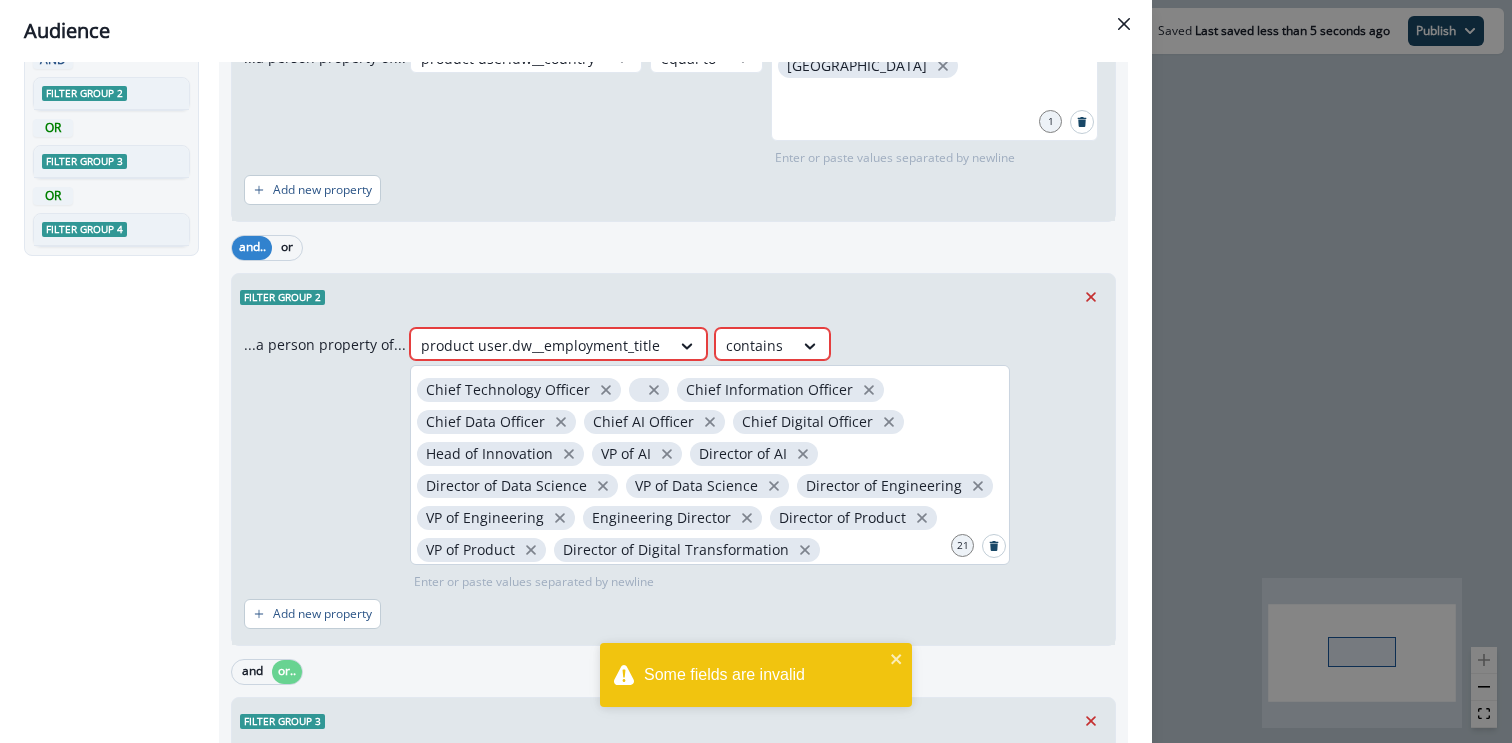 scroll, scrollTop: 227, scrollLeft: 0, axis: vertical 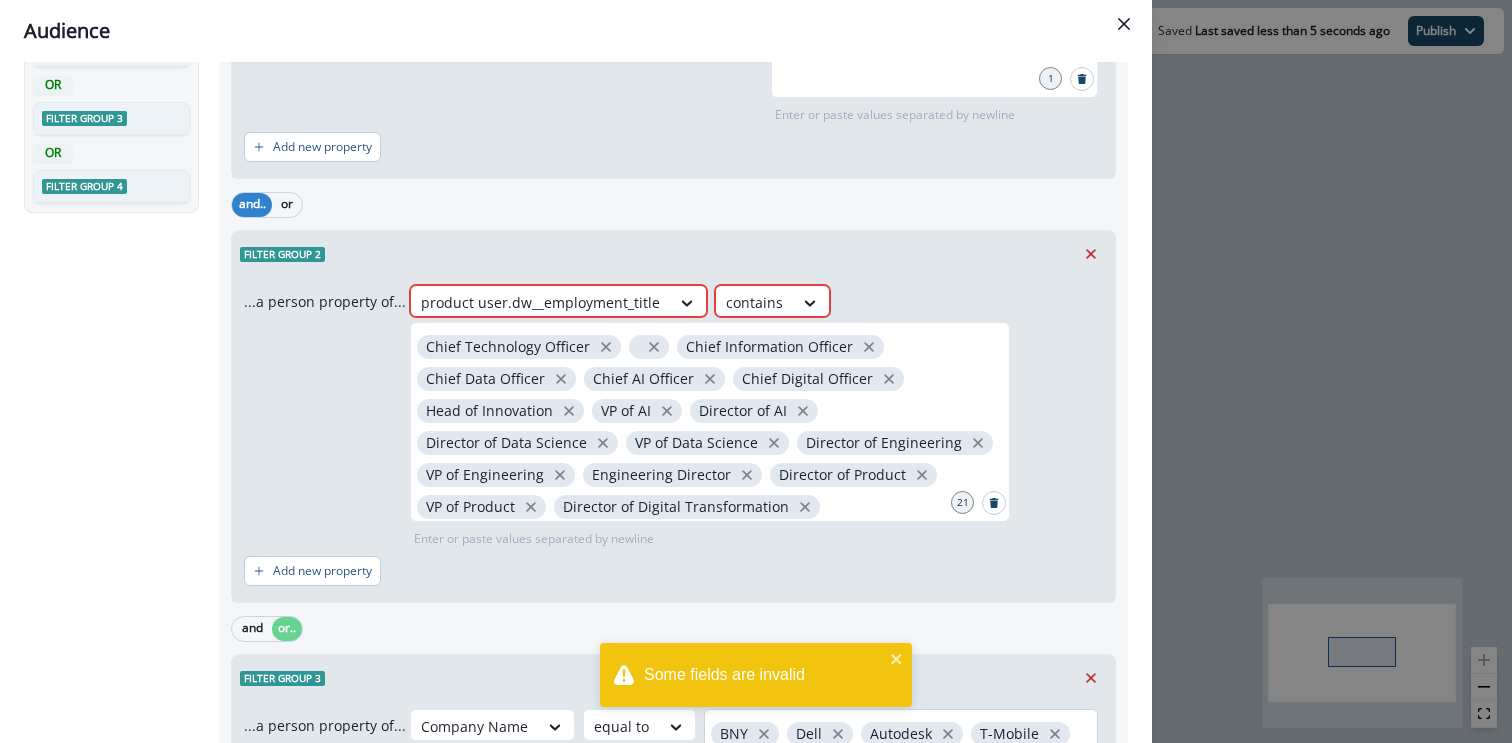 click on "...a person property of... product user.dw__employment_title contains Chief Technology Officer Chief Information Officer Chief Data Officer Chief AI Officer Chief Digital Officer Head of Innovation VP of AI Director of AI Director of Data Science VP of Data Science Director of Engineering VP of Engineering Engineering Director Director of Product VP of Product Director of Digital Transformation VP of Digital Transformation Head of Machine Learning Head of Data & Analytics Head of Platform Strategy 21 Enter or paste values separated by newline" at bounding box center (673, 416) 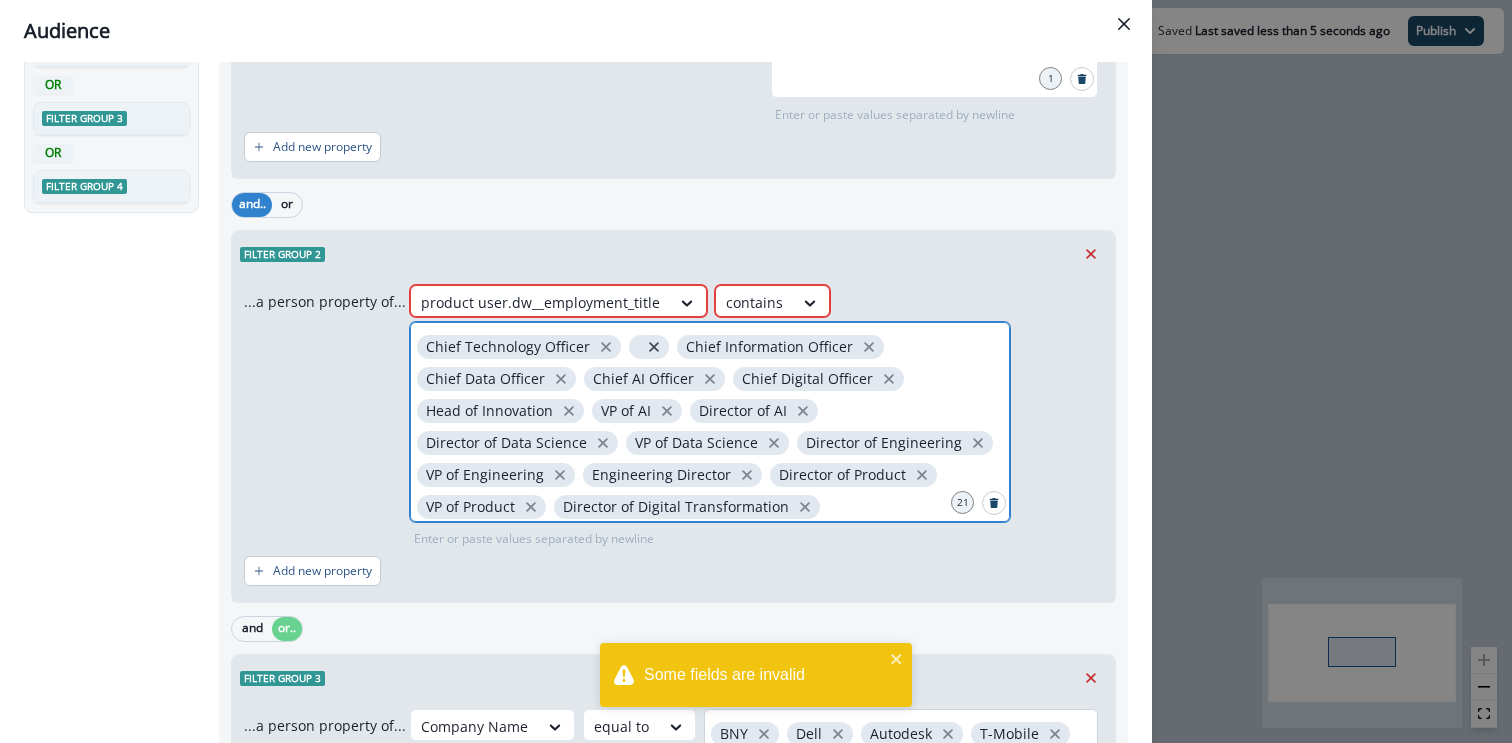 click 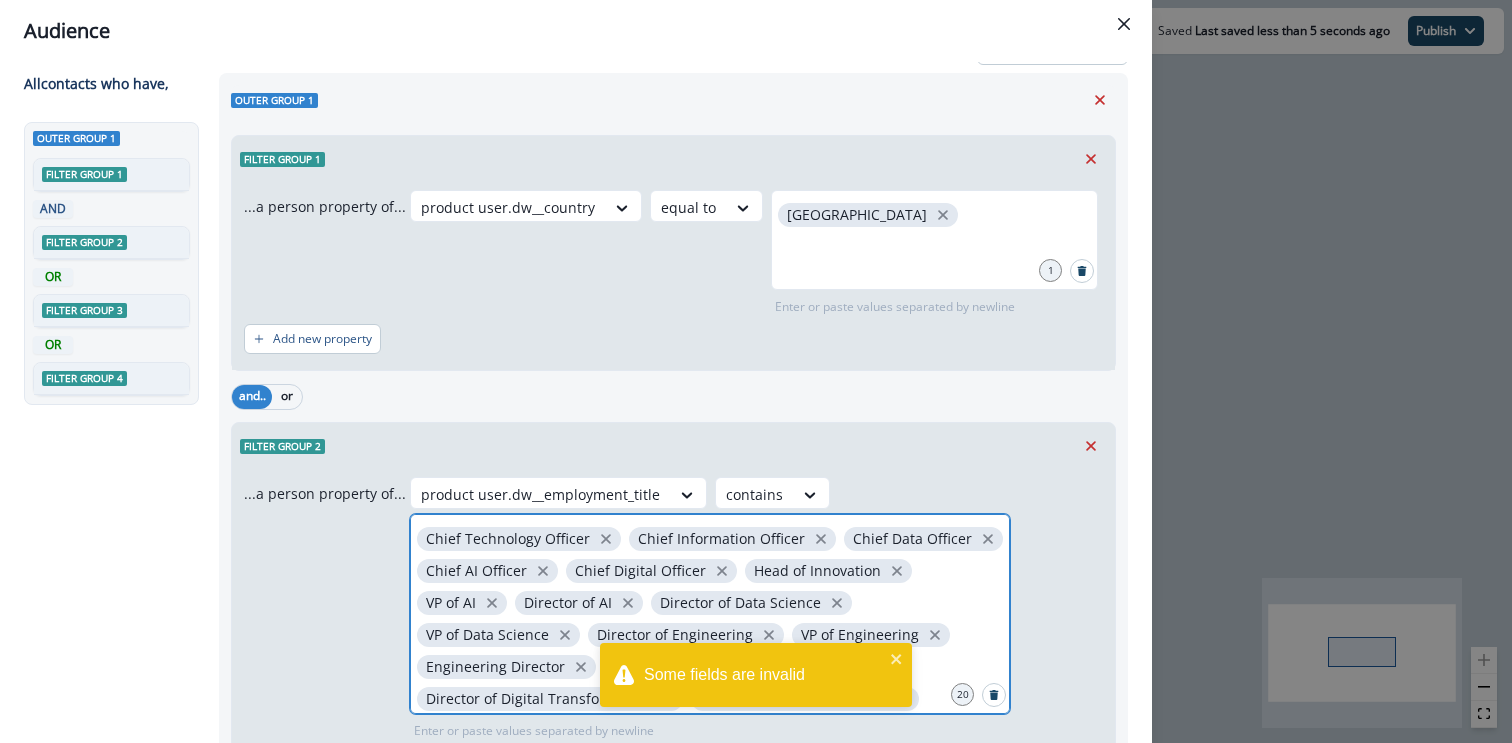 scroll, scrollTop: 0, scrollLeft: 0, axis: both 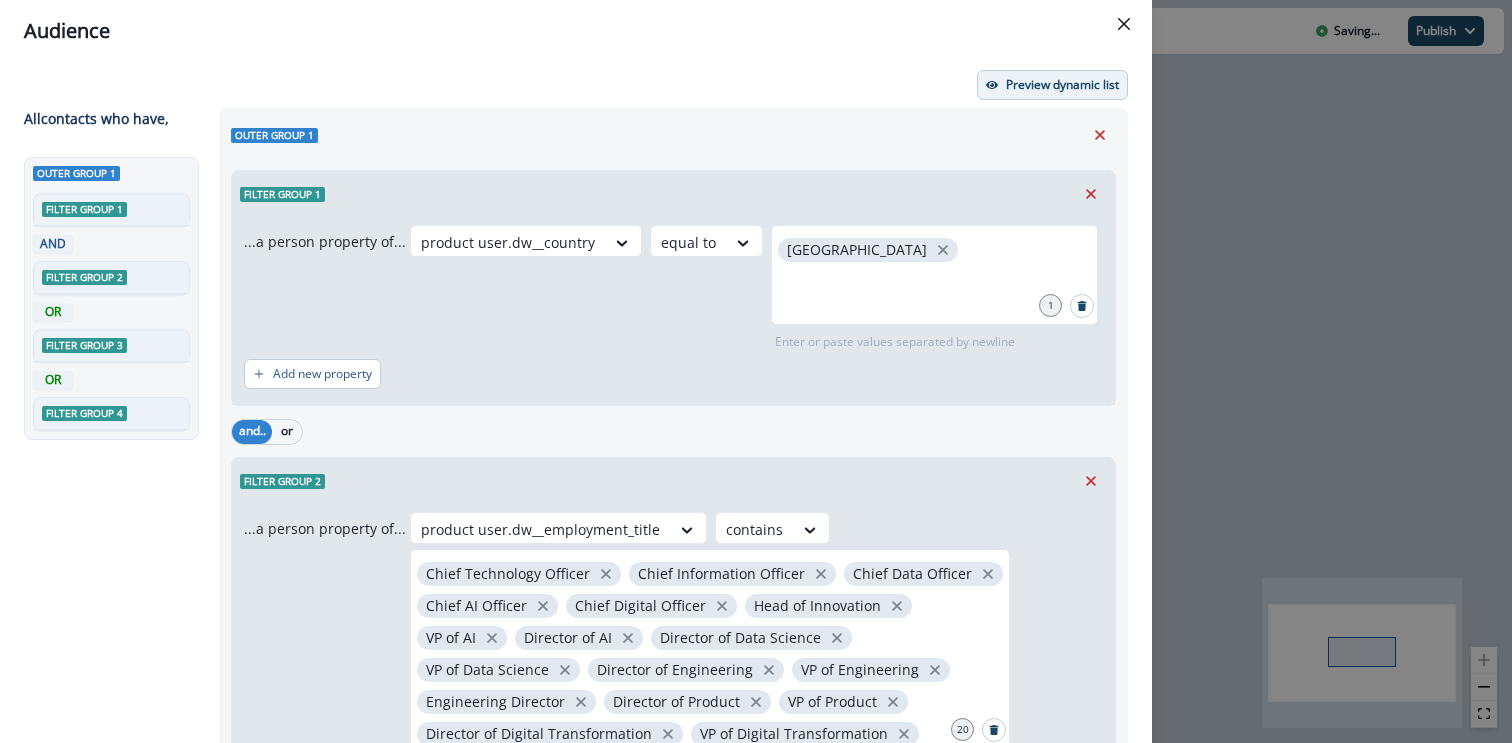 click on "Preview dynamic list" at bounding box center (1052, 85) 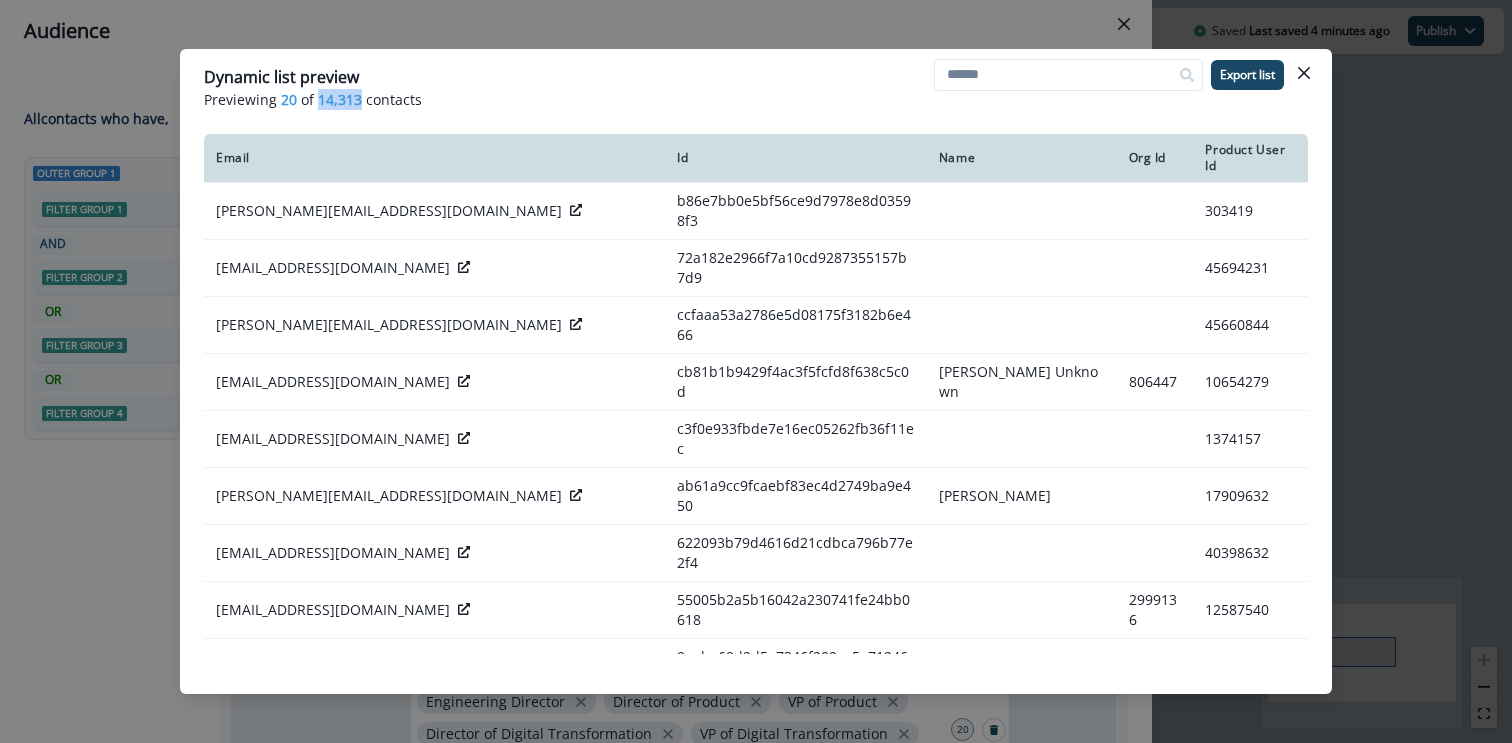 drag, startPoint x: 318, startPoint y: 98, endPoint x: 359, endPoint y: 98, distance: 41 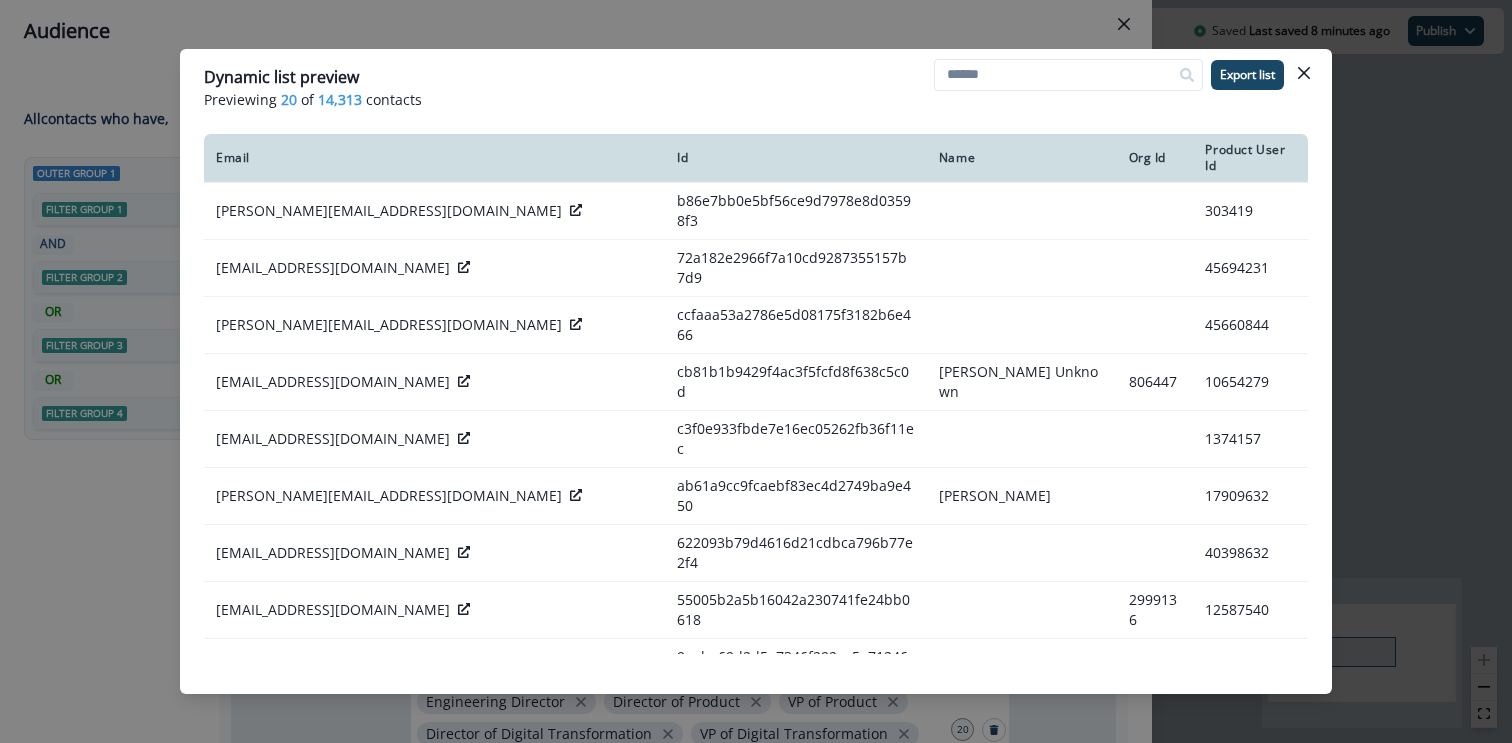 click on "Dynamic list preview Previewing 20 of 14,313 contacts Export list Email Id Name Org Id Product User Id [PERSON_NAME][EMAIL_ADDRESS][DOMAIN_NAME] b86e7bb0e5bf56ce9d7978e8d03598f3 303419 [EMAIL_ADDRESS][DOMAIN_NAME] 72a182e2966f7a10cd9287355157b7d9 45694231 [EMAIL_ADDRESS][DOMAIN_NAME] ccfaaa53a2786e5d08175f3182b6e466 45660844 [EMAIL_ADDRESS][DOMAIN_NAME] cb81b1b9429f4ac3f5fcfd8f638c5c0d [PERSON_NAME] Unknown 806447 10654279 [EMAIL_ADDRESS][DOMAIN_NAME] c3f0e933fbde7e16ec05262fb36f11ec 1374157 [PERSON_NAME][EMAIL_ADDRESS][DOMAIN_NAME] ab61a9cc9fcaebf83ec4d2749ba9e450 [PERSON_NAME] 17909632 [EMAIL_ADDRESS][DOMAIN_NAME] 622093b79d4616d21cdbca796b77e2f4 40398632 [EMAIL_ADDRESS][DOMAIN_NAME] 55005b2a5b16042a230741fe24bb0618 2999136 12587540 [EMAIL_ADDRESS][DOMAIN_NAME] 9aeba69d2d5a7346f292ca5a71246ecb 1608335 [EMAIL_ADDRESS][DOMAIN_NAME] f6aae54208e868654bccfed8ee2050e8 [PERSON_NAME] 2344560 37832237 [PERSON_NAME][EMAIL_ADDRESS][DOMAIN_NAME] 4bd6e15447e17e17284cf4f1a27dab92 [PERSON_NAME] 6488478 38866190 [EMAIL_ADDRESS][DOMAIN_NAME] db261948fba303e760ebd1d3579eceec [PERSON_NAME] 1136122 [PERSON_NAME][EMAIL_ADDRESS][PERSON_NAME][DOMAIN_NAME] 18311678 11080401" at bounding box center (756, 371) 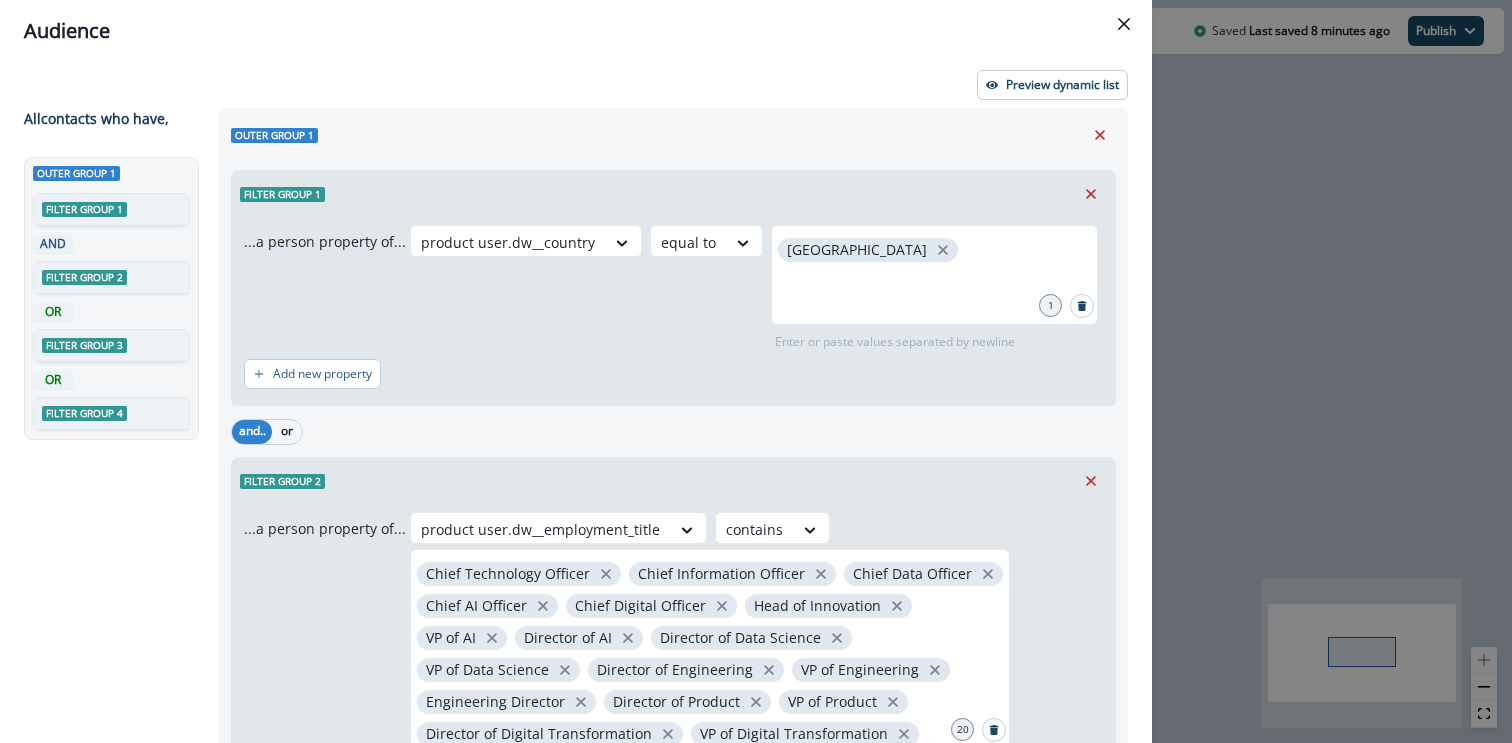 click on "Audience Preview dynamic list All  contact s who have, Outer group 1 Filter group 1 AND Filter group 2 OR Filter group 3 OR Filter group 4 Outer group 1 Filter group 1 ...a person property of... product user.dw__country equal to [GEOGRAPHIC_DATA] 1 Enter or paste values separated by newline Add new property and.. or Filter group 2 ...a person property of... product user.dw__employment_title contains Chief Technology Officer Chief Information Officer Chief Data Officer Chief AI Officer Chief Digital Officer Head of Innovation VP of AI Director of AI Director of Data Science VP of Data Science Director of Engineering VP of Engineering Engineering Director Director of Product VP of Product Director of Digital Transformation VP of Digital Transformation Head of Machine Learning Head of Data & Analytics Head of Platform Strategy 20 Enter or paste values separated by newline Add new property and or.. Filter group 3 ...a person property of... Company Name equal to BNY Dell Autodesk T-Mobile American Express SFDC PWC EY" at bounding box center [756, 371] 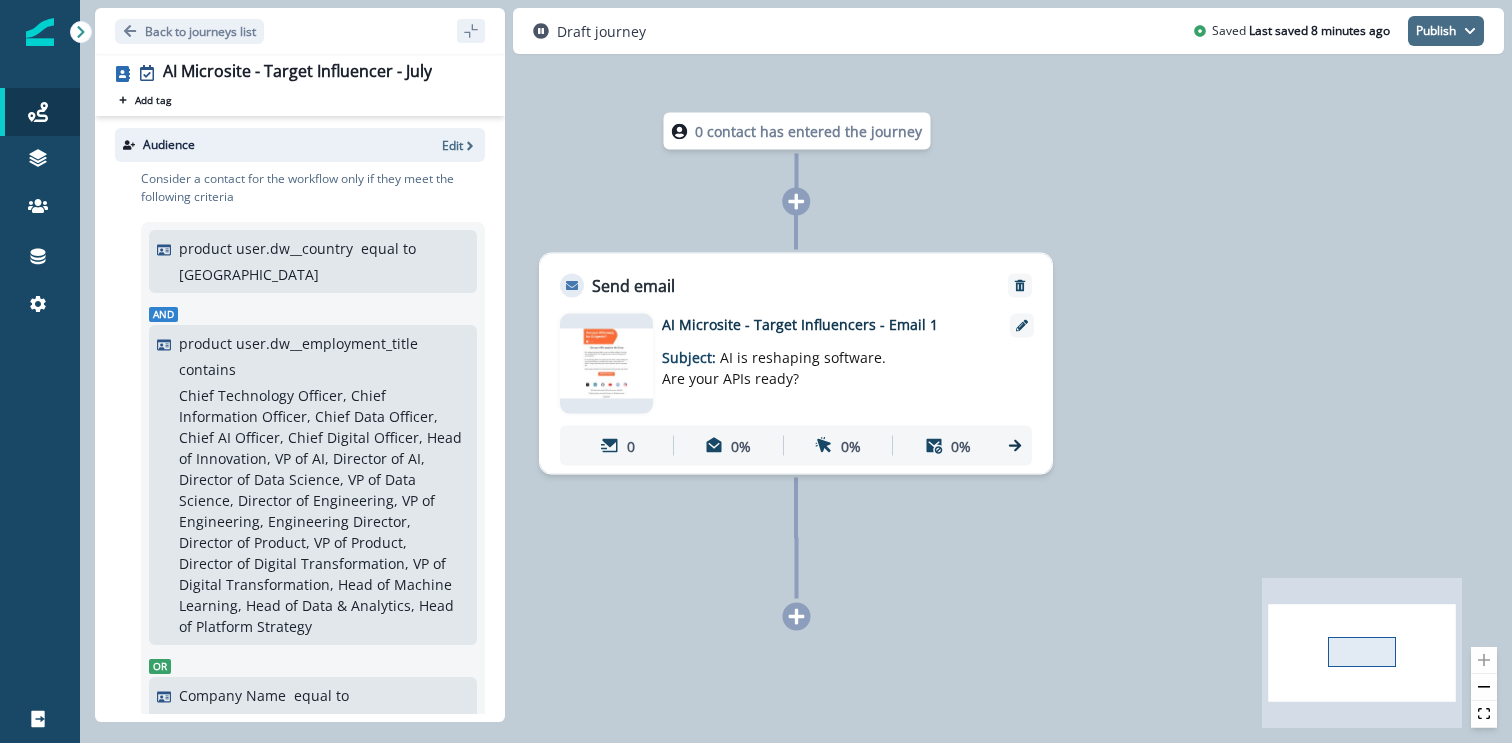 click on "Publish" at bounding box center [1446, 31] 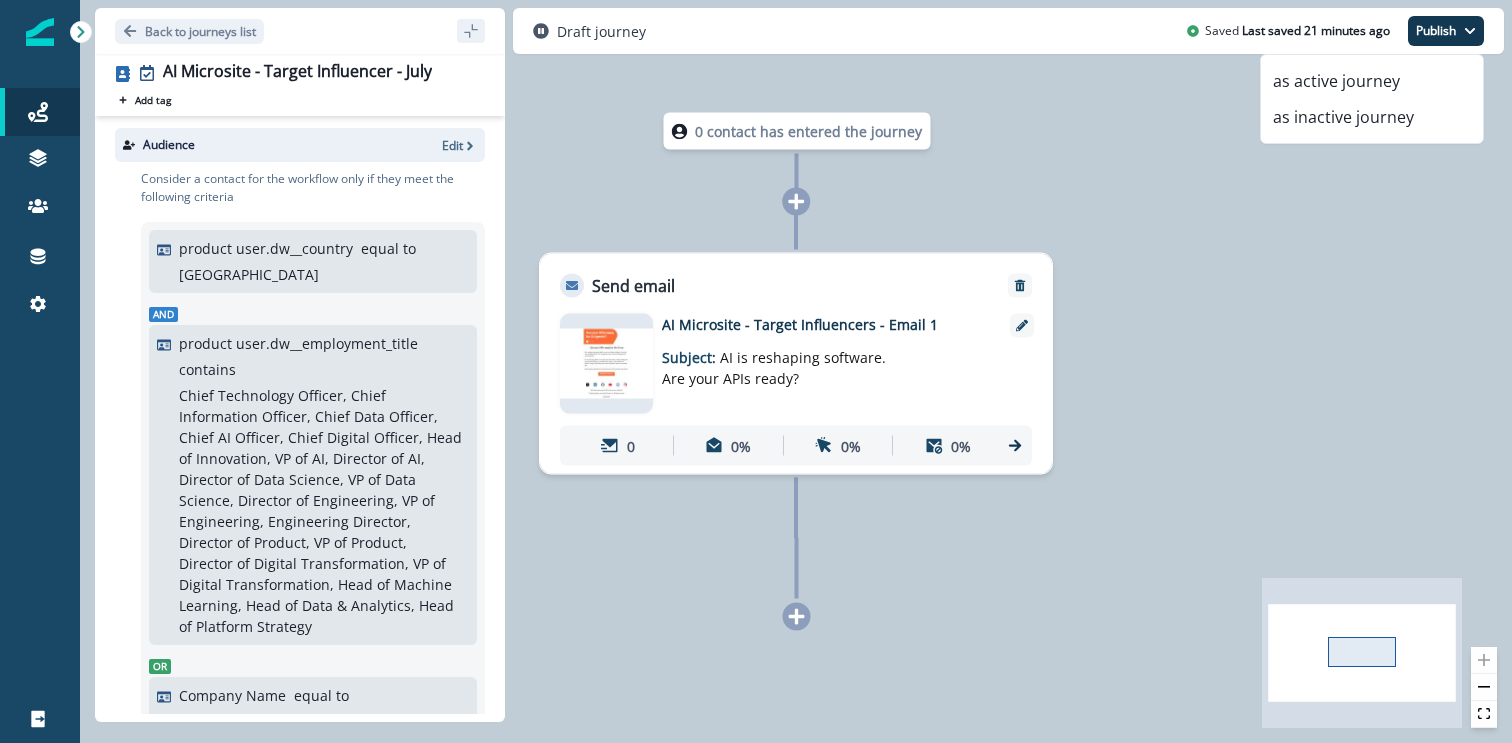 scroll, scrollTop: 533, scrollLeft: 0, axis: vertical 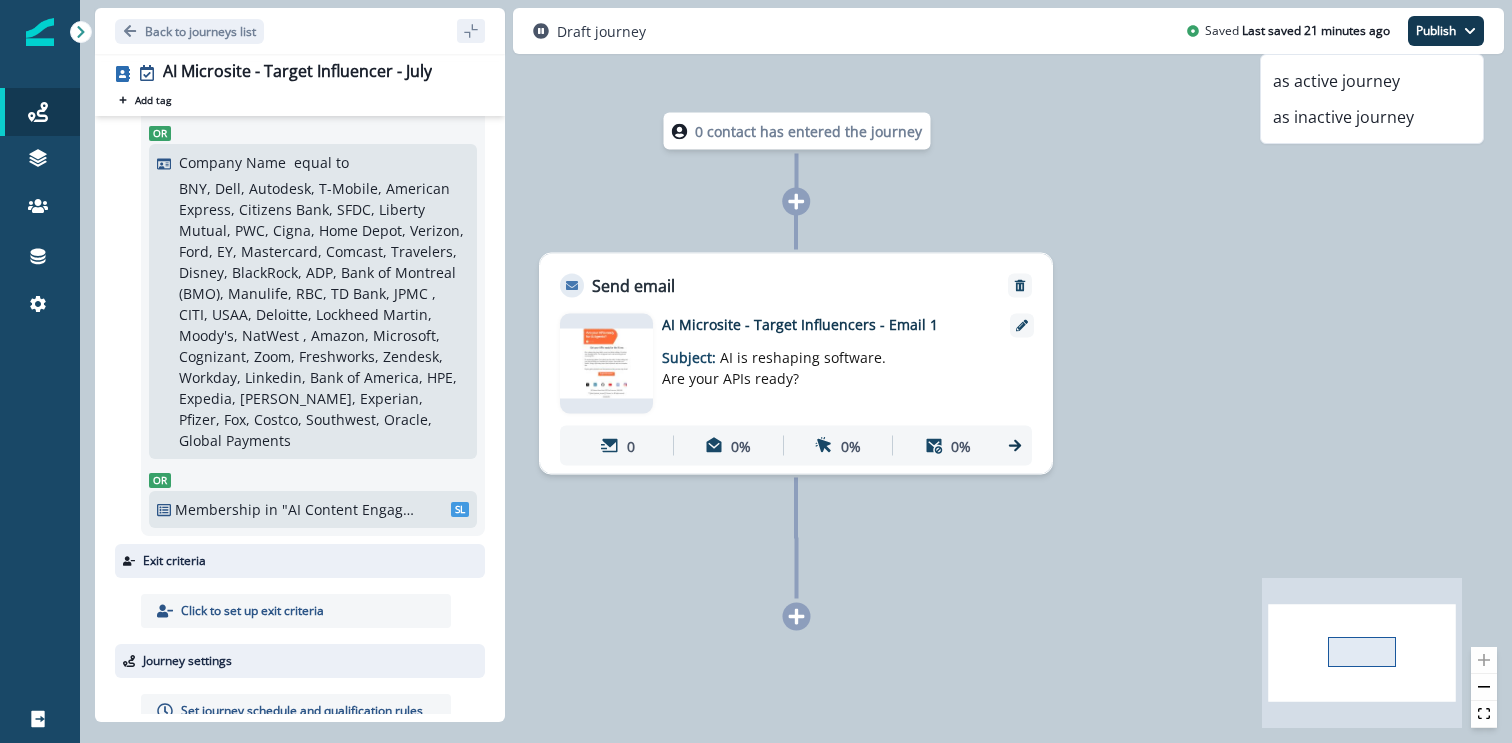 click on "Set journey schedule and qualification rules" at bounding box center [302, 711] 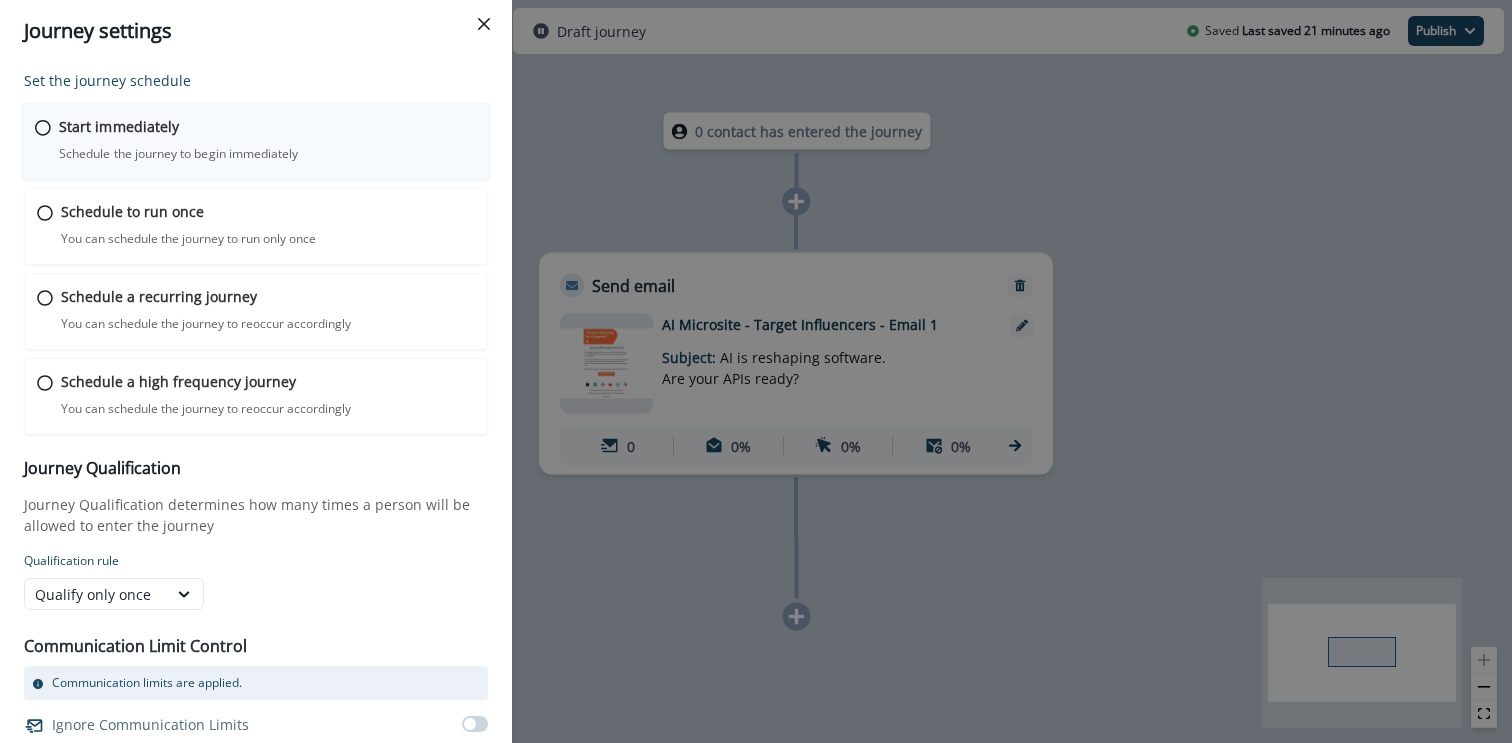 click on "Start immediately Schedule the journey to begin immediately   Journey is scheduled in Workspace Timezone Workspace timezone:   ( UTC -07:00 America/Los_Angeles )" at bounding box center (268, 139) 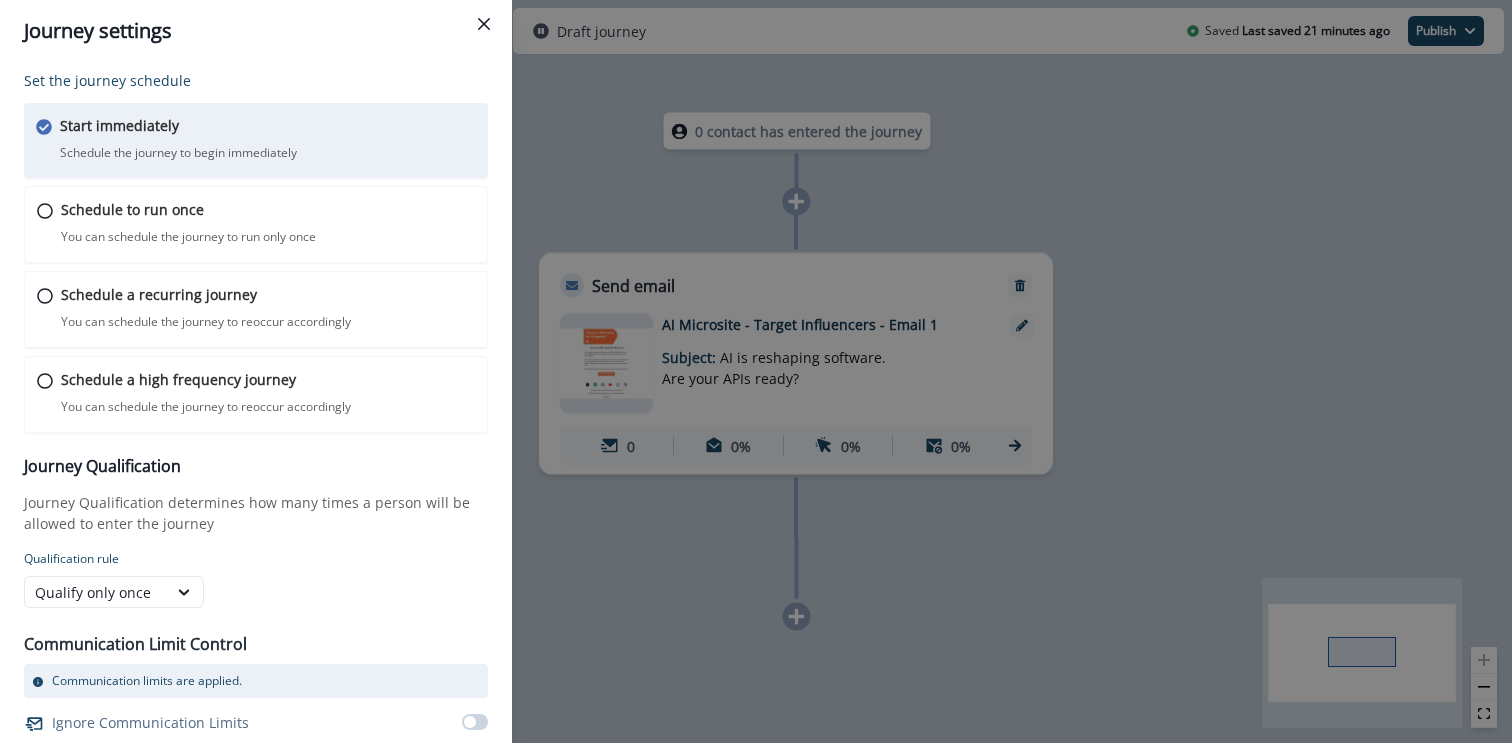 click on "Journey settings Set the journey schedule Start immediately Schedule the journey to begin immediately   Journey is scheduled in Workspace Timezone Workspace timezone:   ( UTC -07:00 America/Los_Angeles ) Schedule to run once You can schedule the journey to run only once   Journey is scheduled in Workspace Timezone Workspace timezone:   ( UTC -07:00 America/Los_Angeles ) Schedule a recurring journey You can schedule the journey to reoccur accordingly   Journey is scheduled in Workspace Timezone Workspace timezone:   ( UTC -07:00 America/Los_Angeles ) Schedule a high frequency journey You can schedule the journey to reoccur accordingly   Journey is scheduled in Workspace Timezone Workspace timezone:   ( UTC -07:00 America/Los_Angeles ) Journey Qualification Journey Qualification determines how many times a person will be allowed to enter the journey Qualification rule Qualify only once Communication Limit Control Communication limits are applied. Ignore Communication Limits Cancel Done" at bounding box center [756, 371] 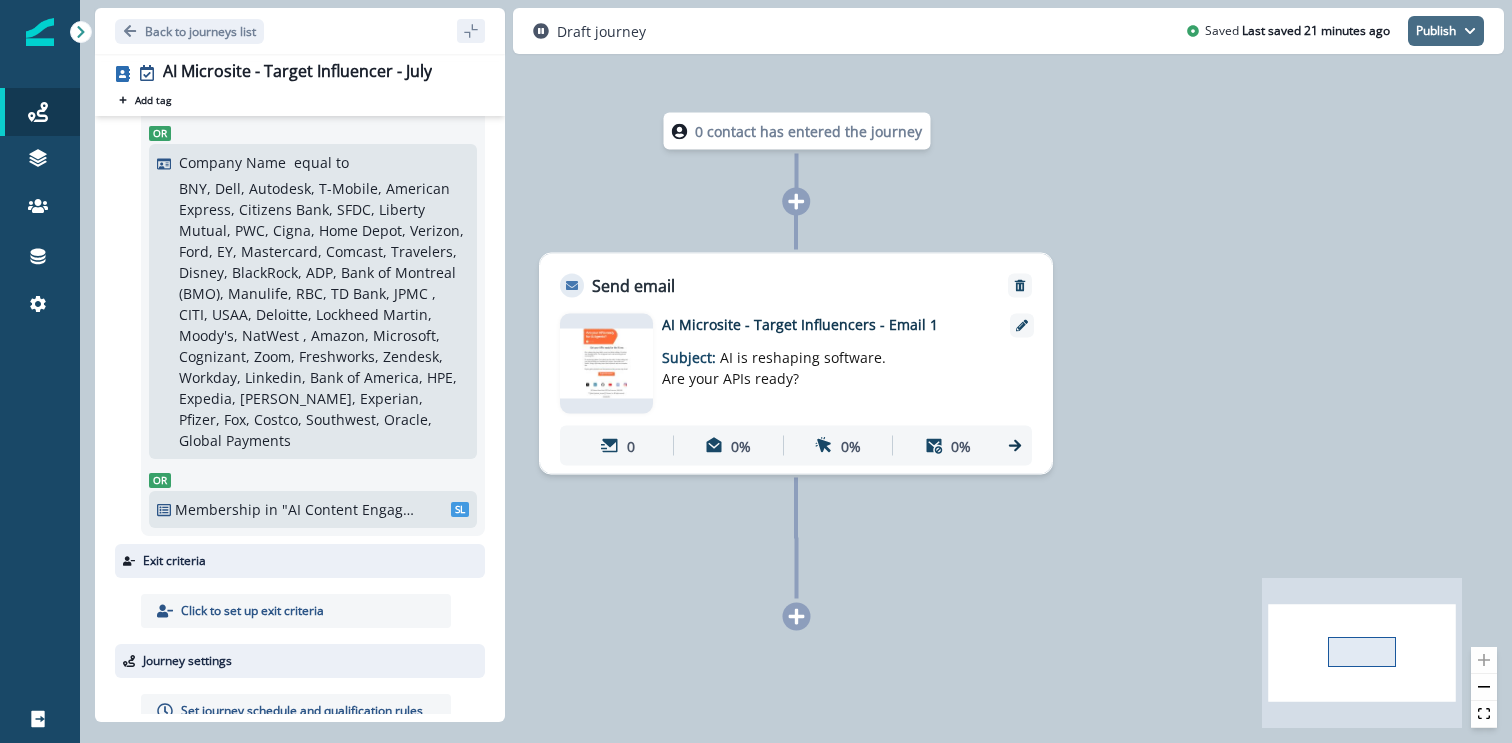 click on "Publish" at bounding box center (1446, 31) 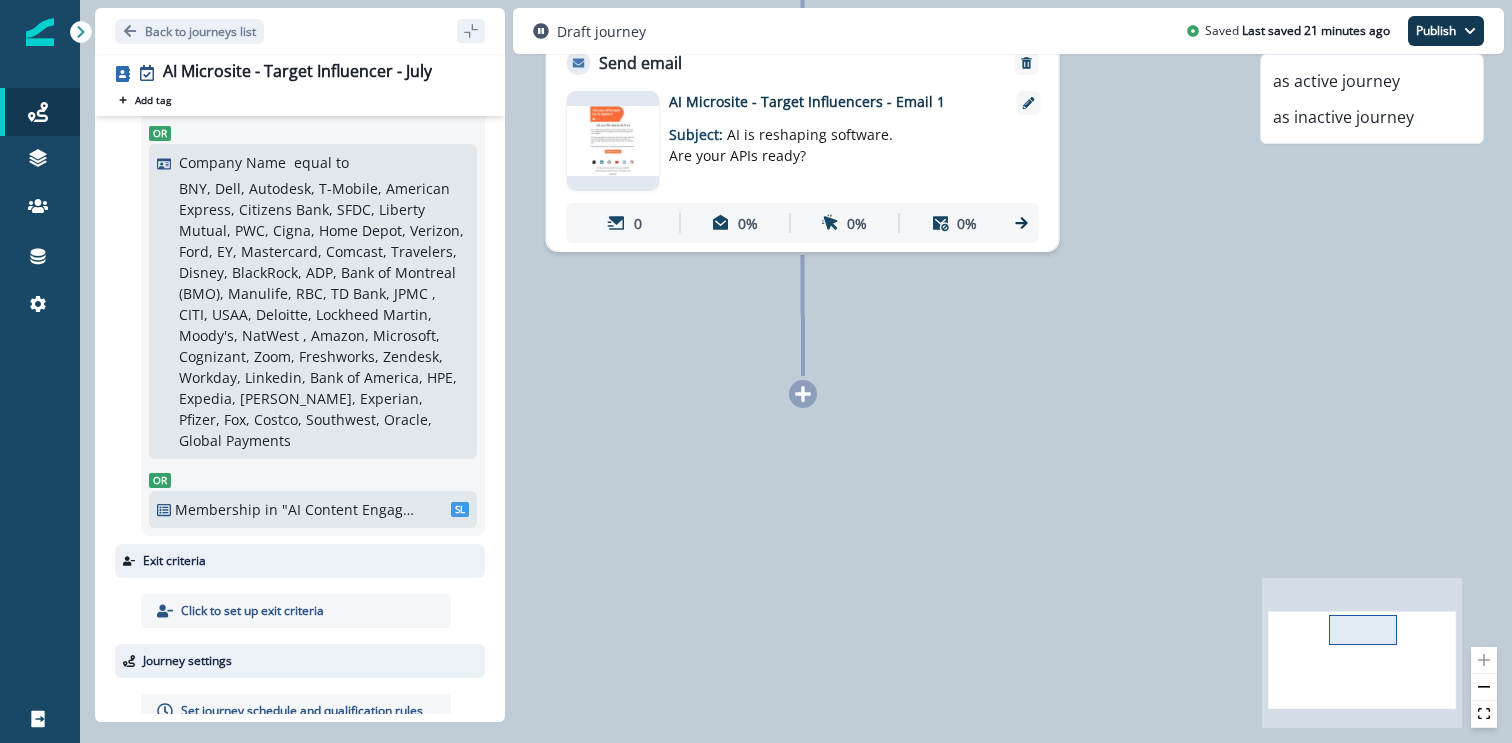 click on "Set journey schedule and qualification rules" at bounding box center (302, 711) 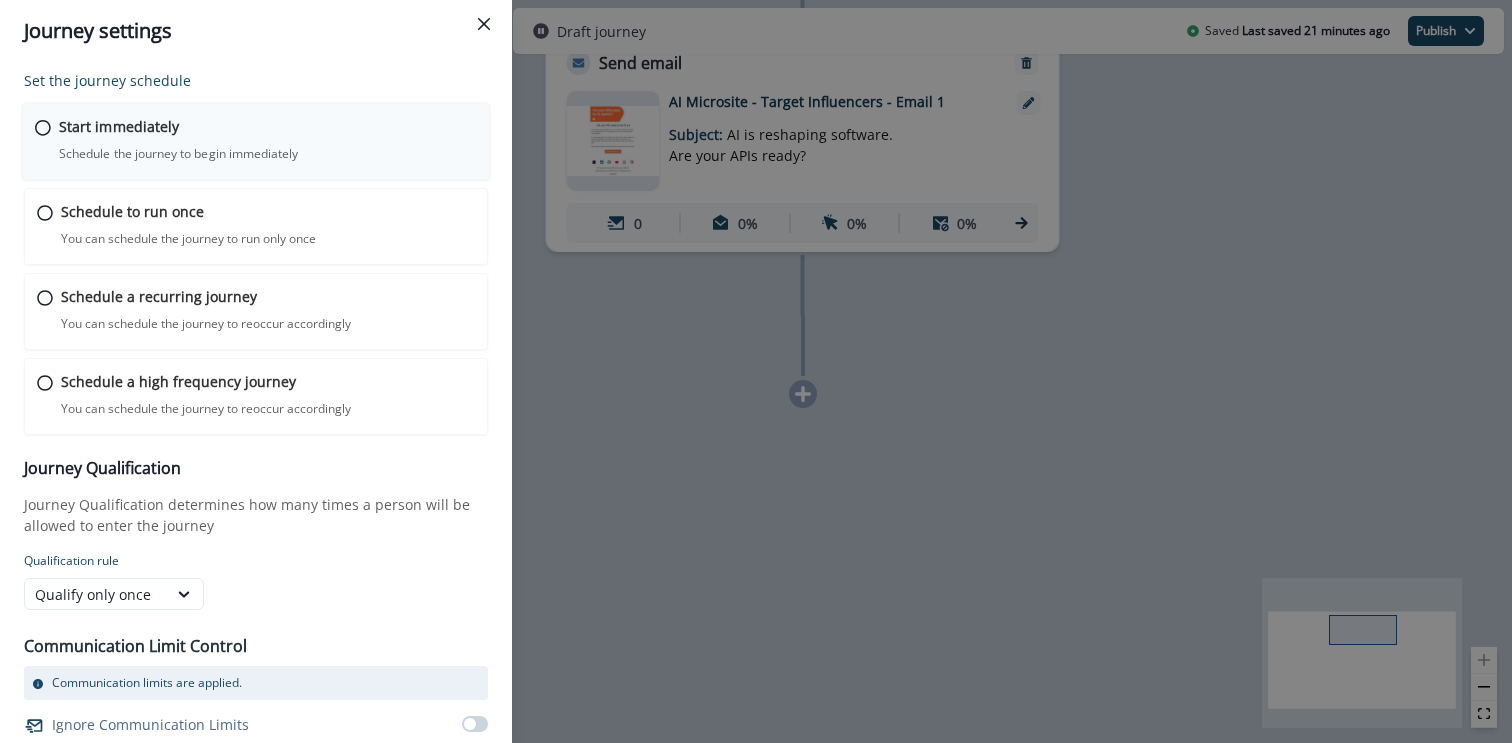 click on "Schedule the journey to begin immediately" at bounding box center (178, 154) 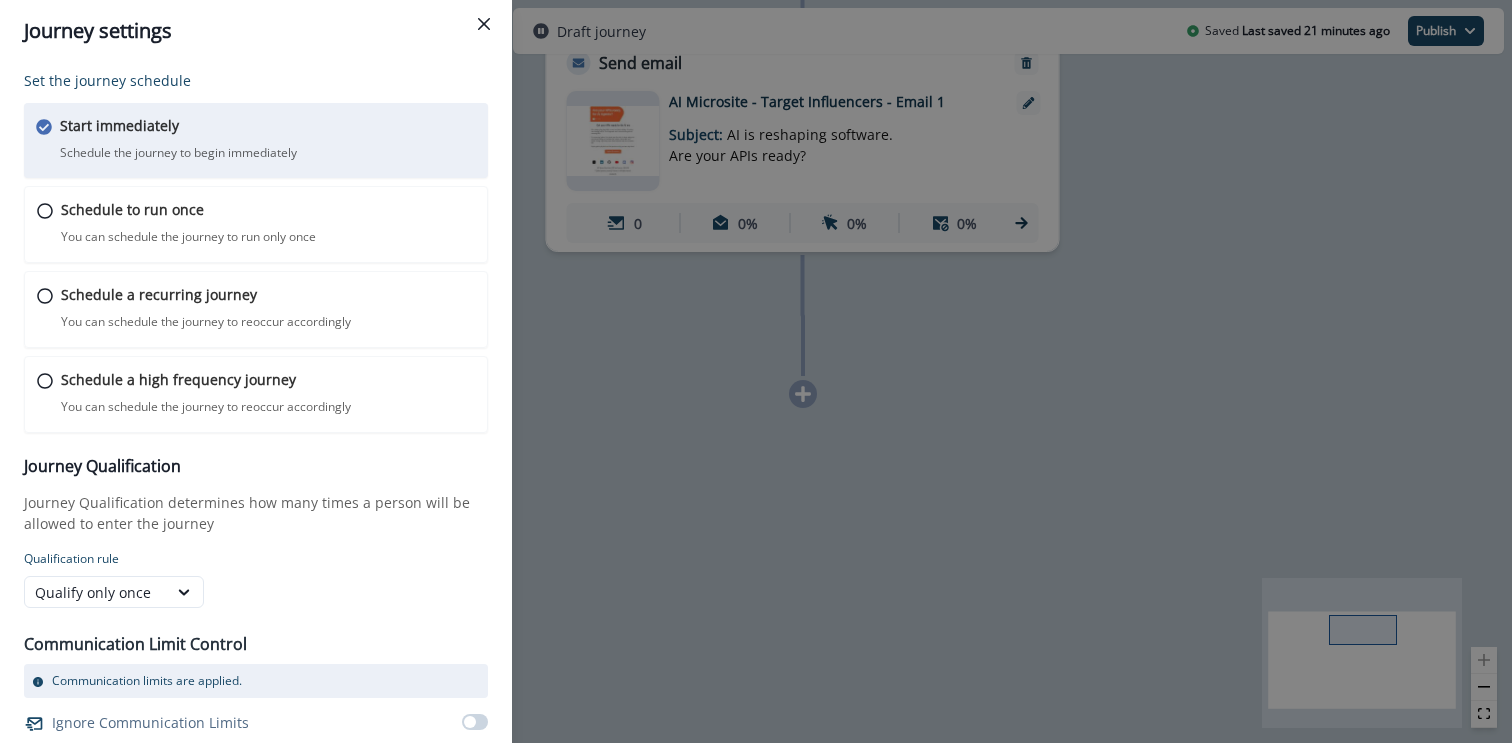 scroll, scrollTop: 41, scrollLeft: 0, axis: vertical 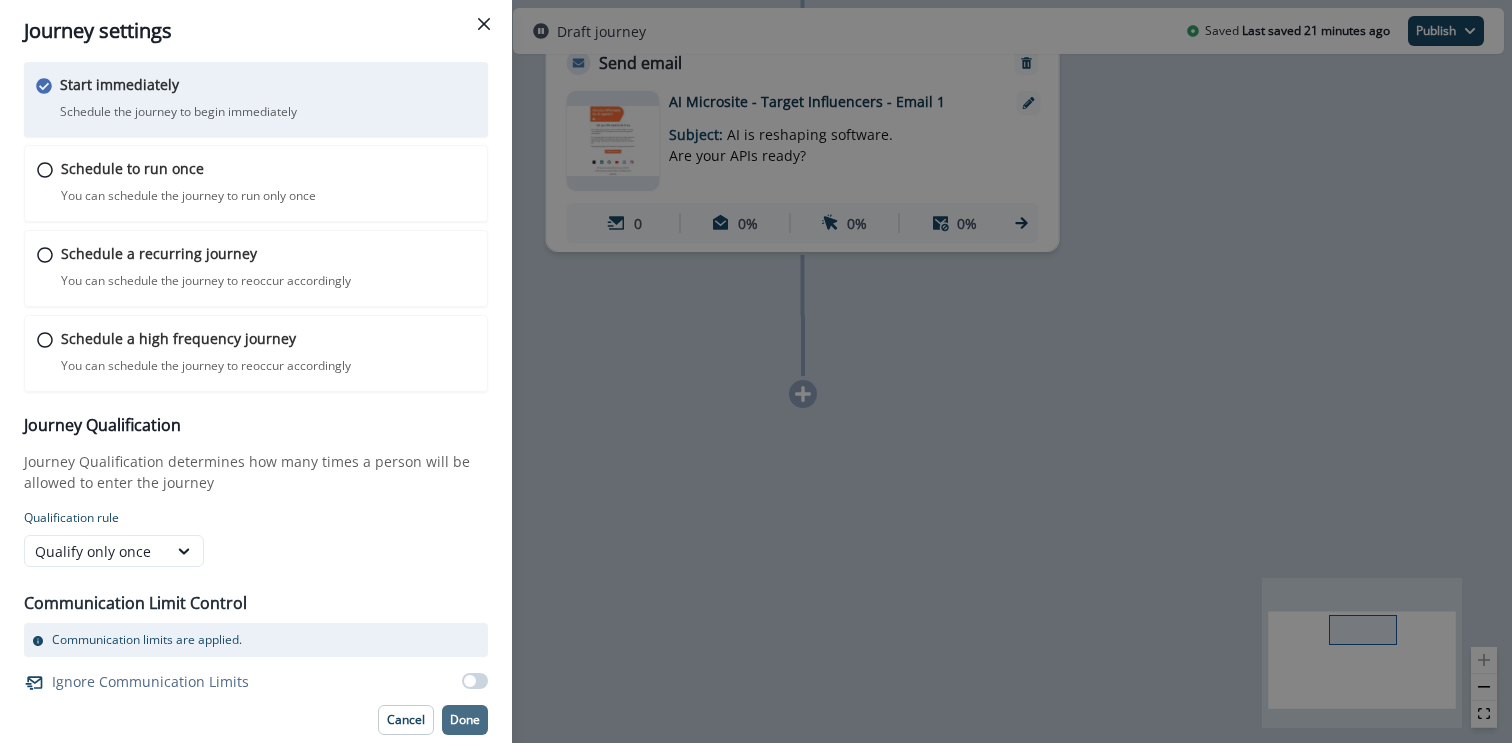click on "Done" at bounding box center (465, 720) 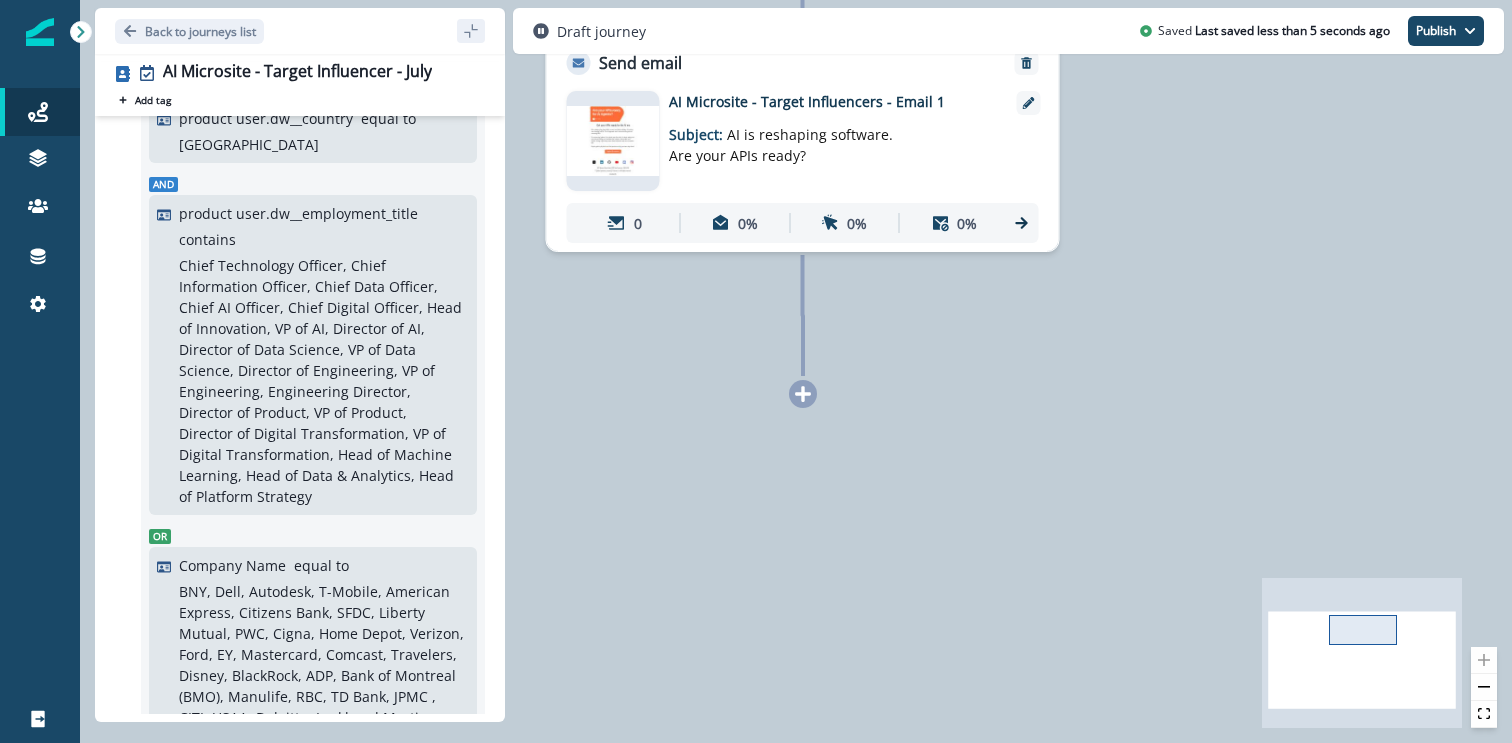 scroll, scrollTop: 0, scrollLeft: 0, axis: both 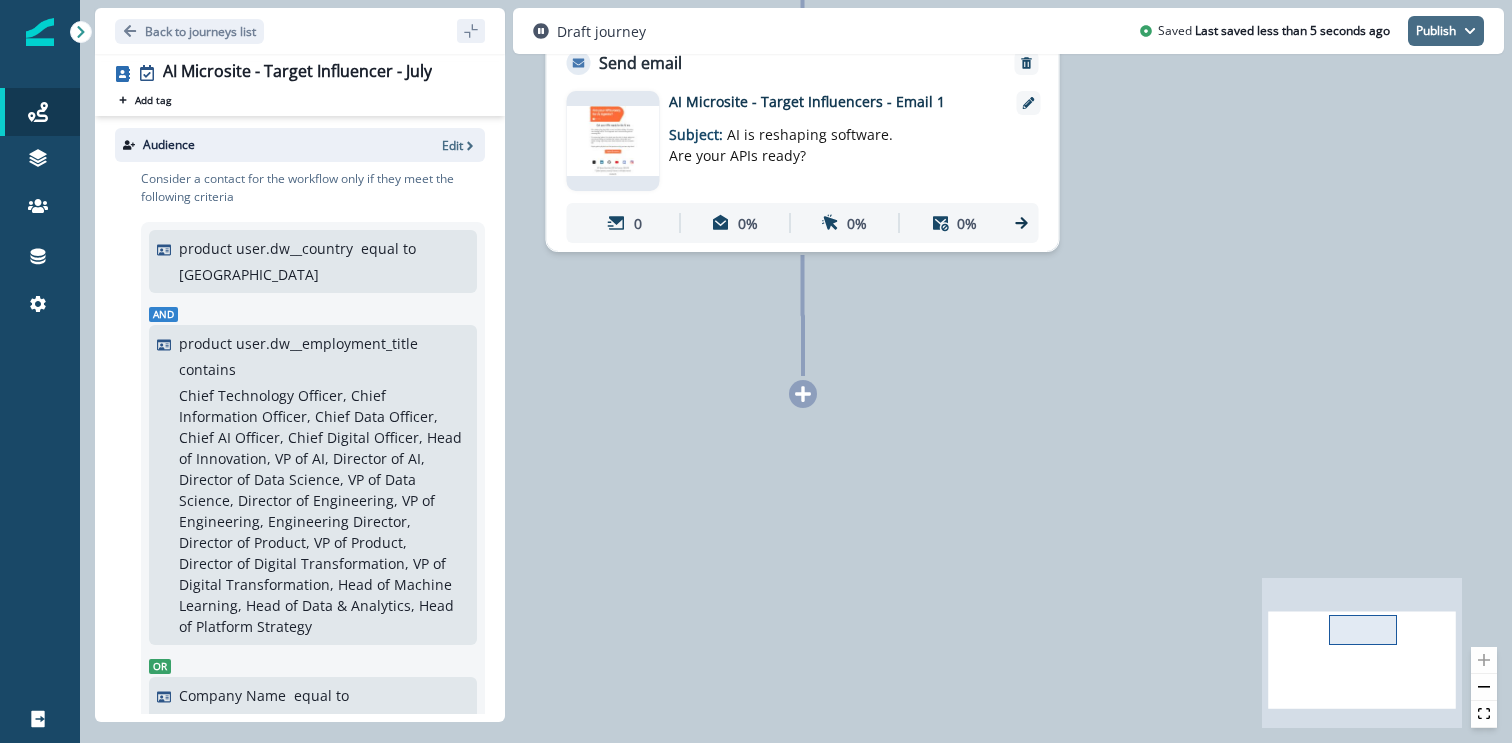 click on "Publish" at bounding box center [1446, 31] 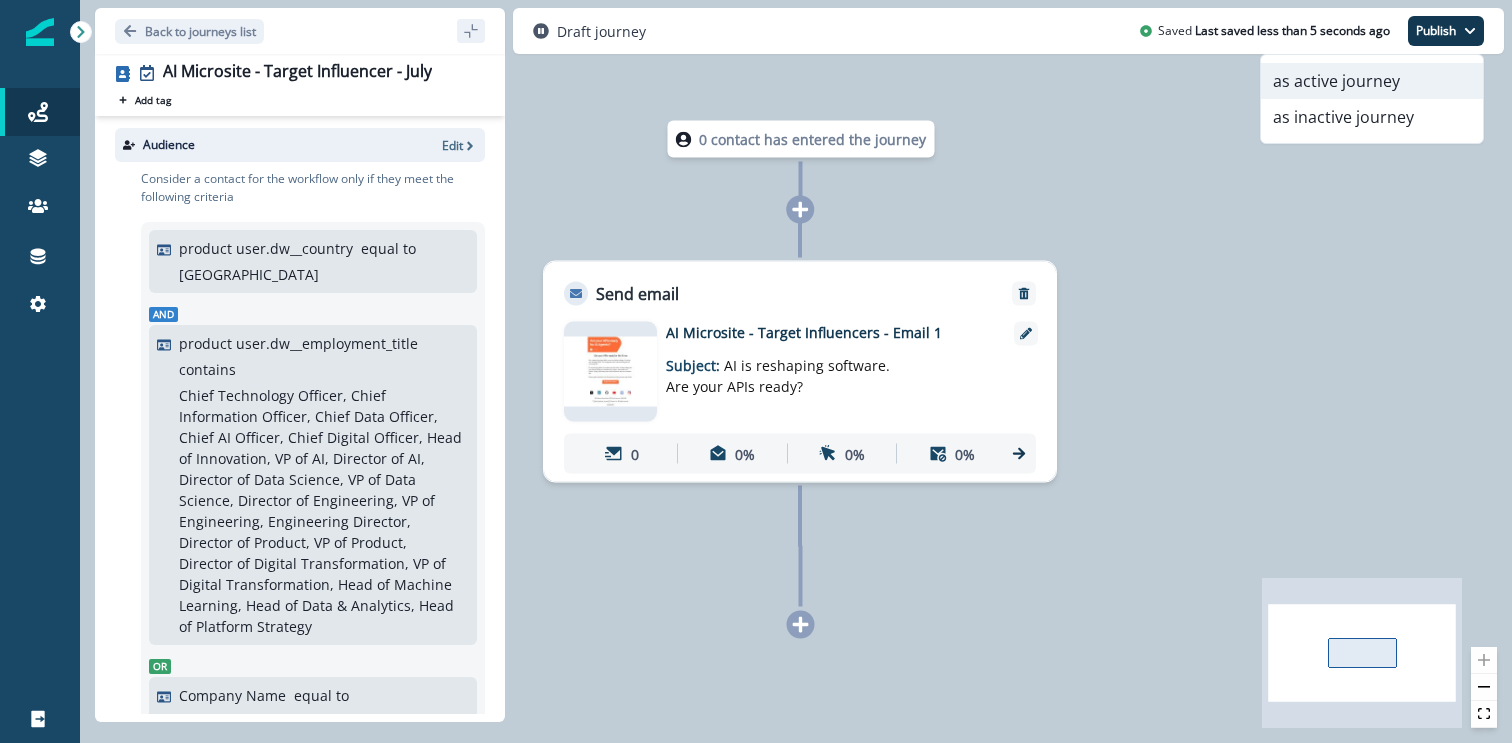 click on "as active journey" at bounding box center (1372, 81) 